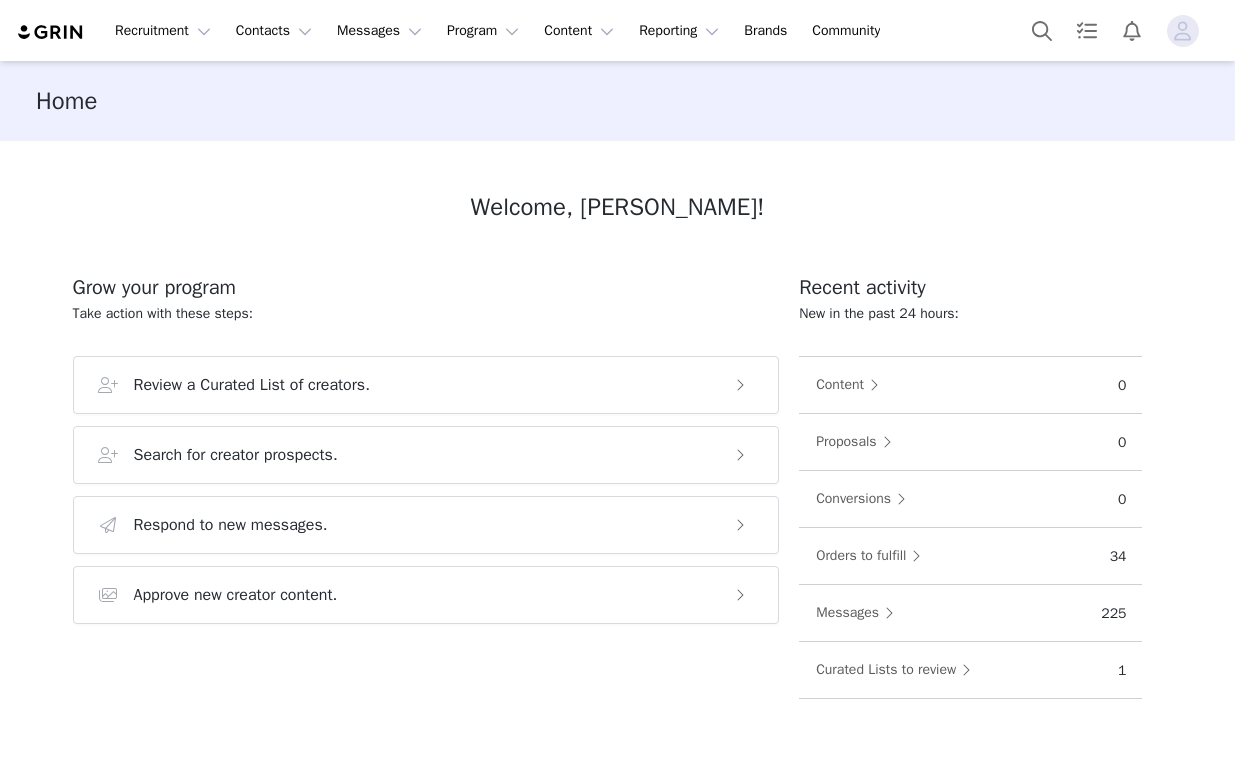 scroll, scrollTop: 0, scrollLeft: 0, axis: both 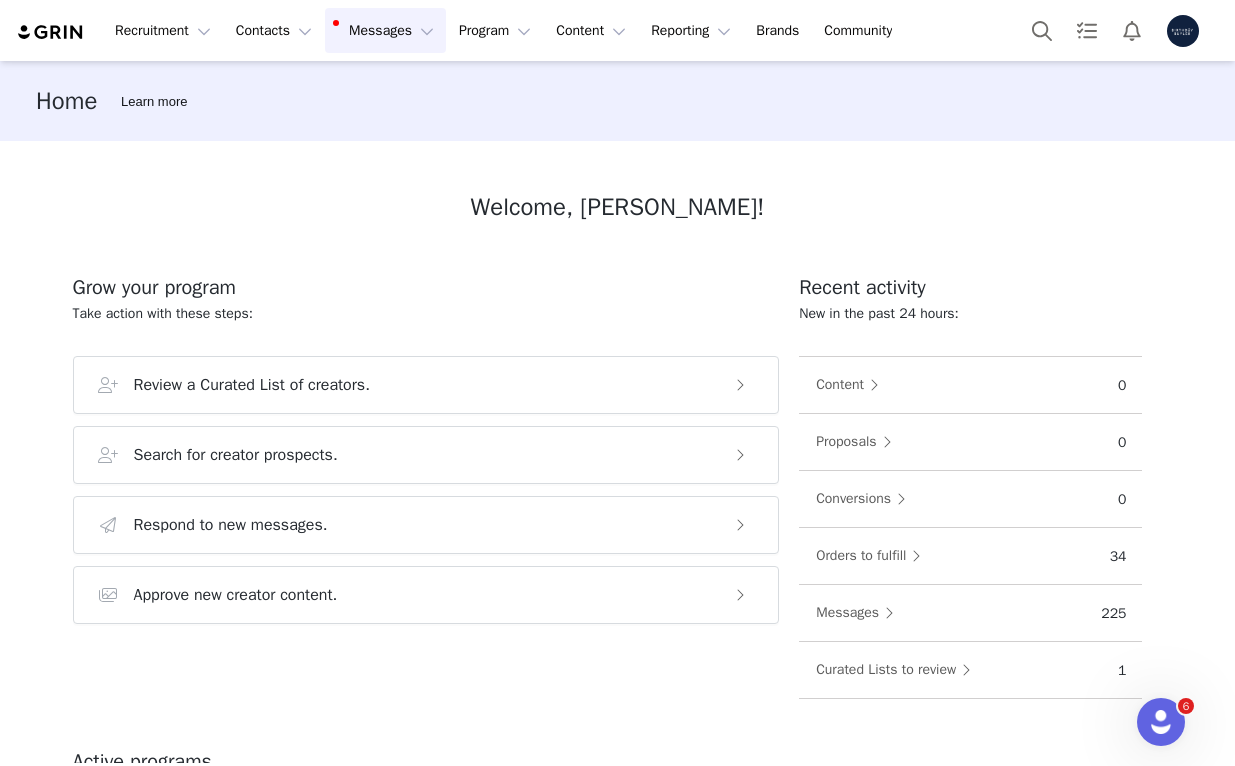 click on "Messages Messages" at bounding box center [385, 30] 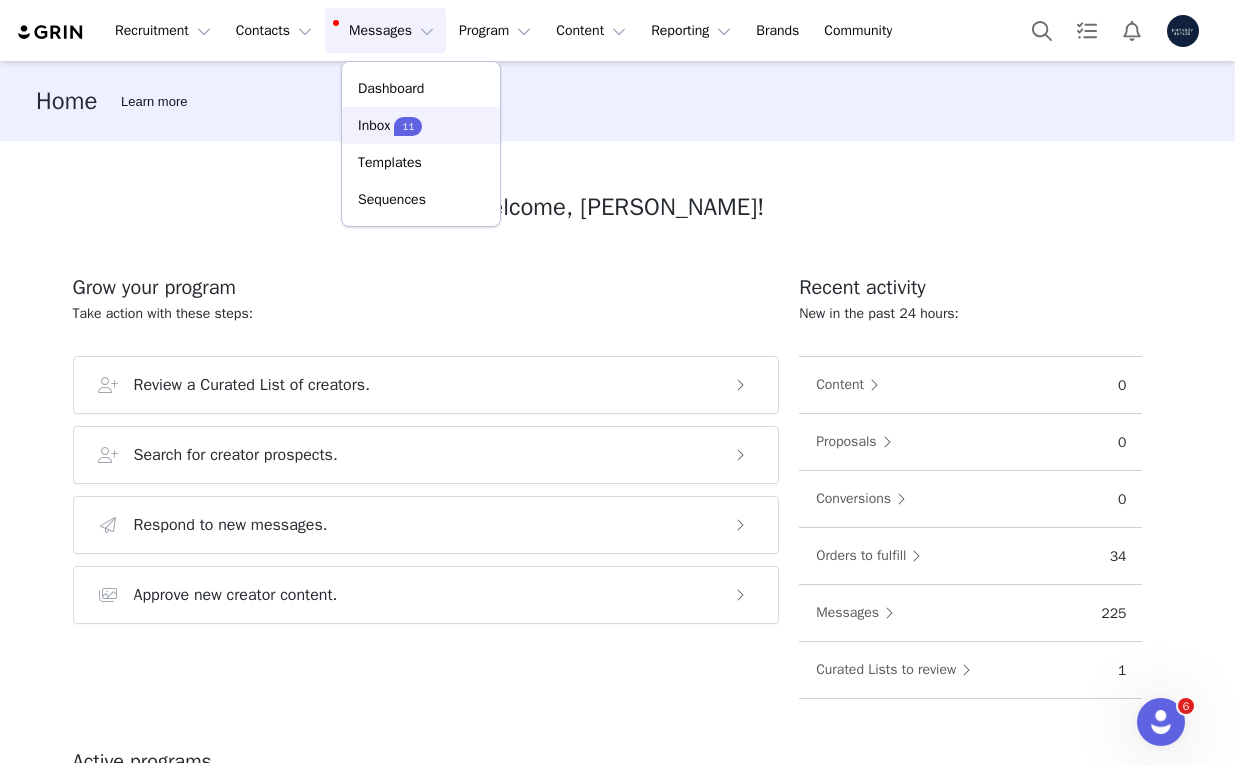 click on "11" at bounding box center (408, 126) 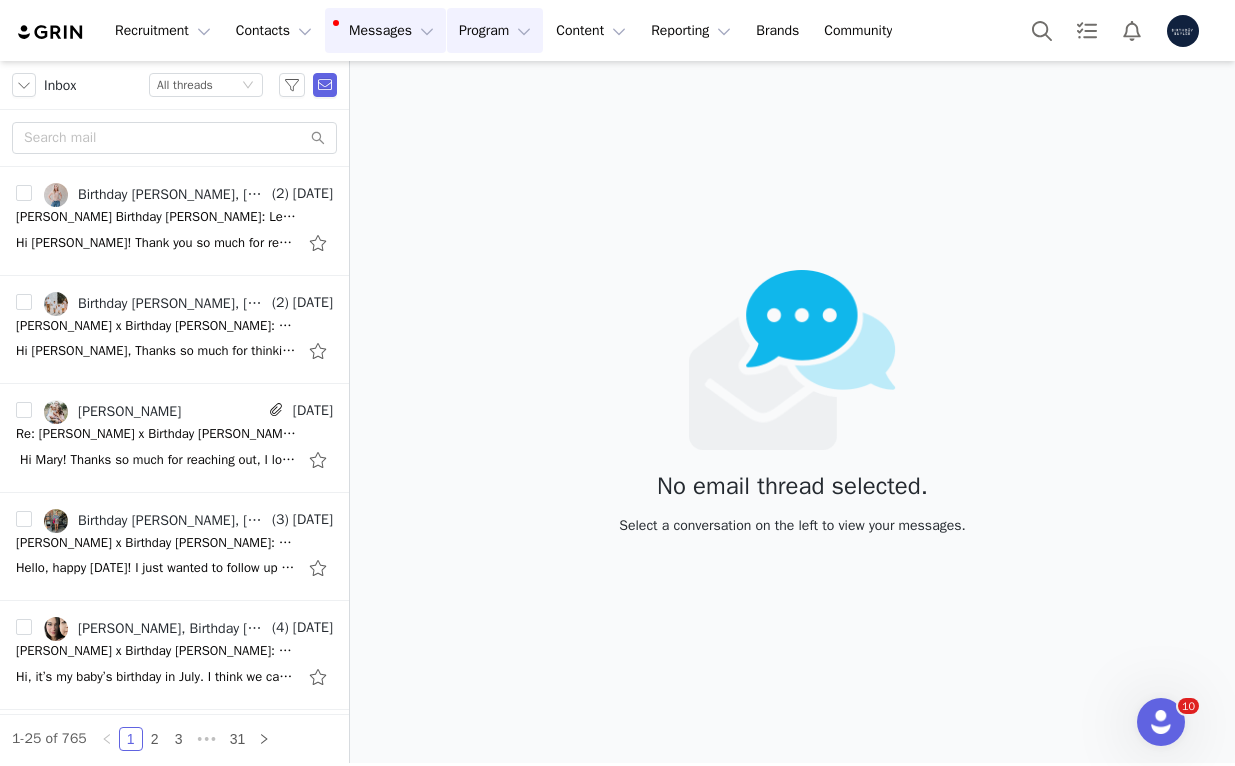 click on "Program Program" at bounding box center [495, 30] 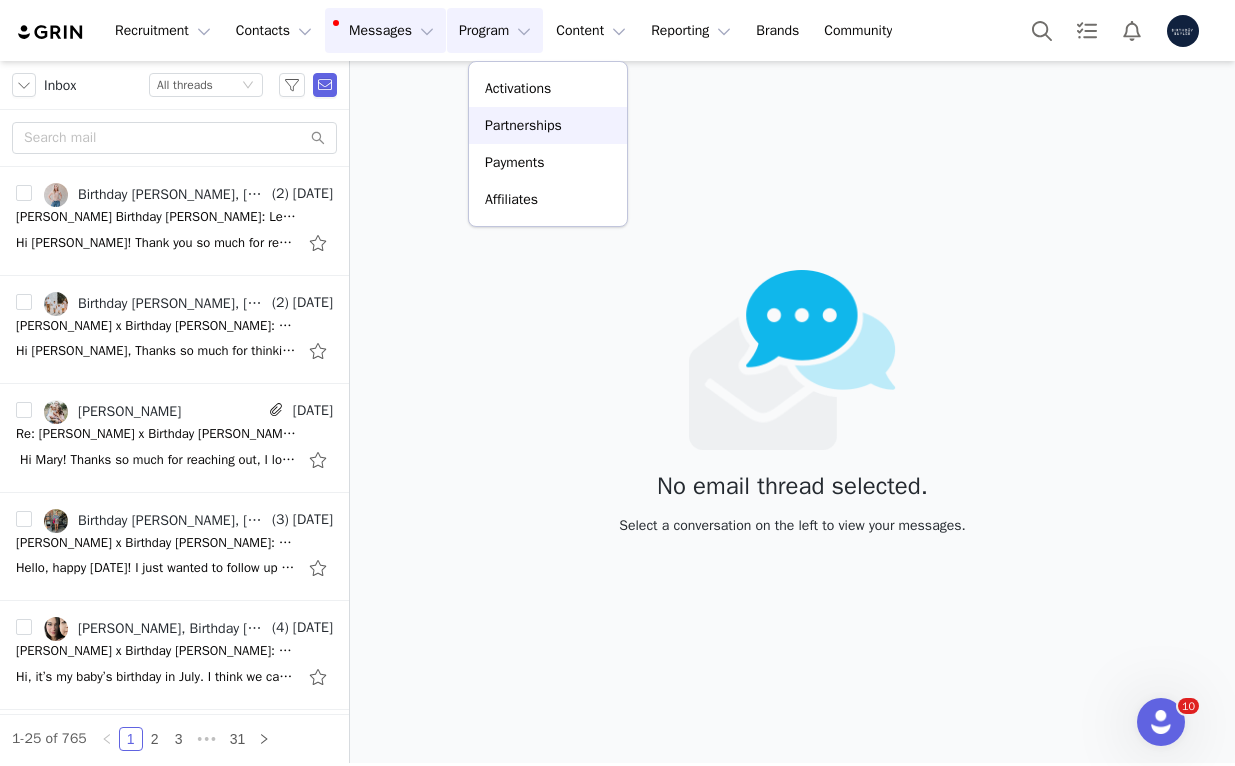 click on "Partnerships" at bounding box center (523, 125) 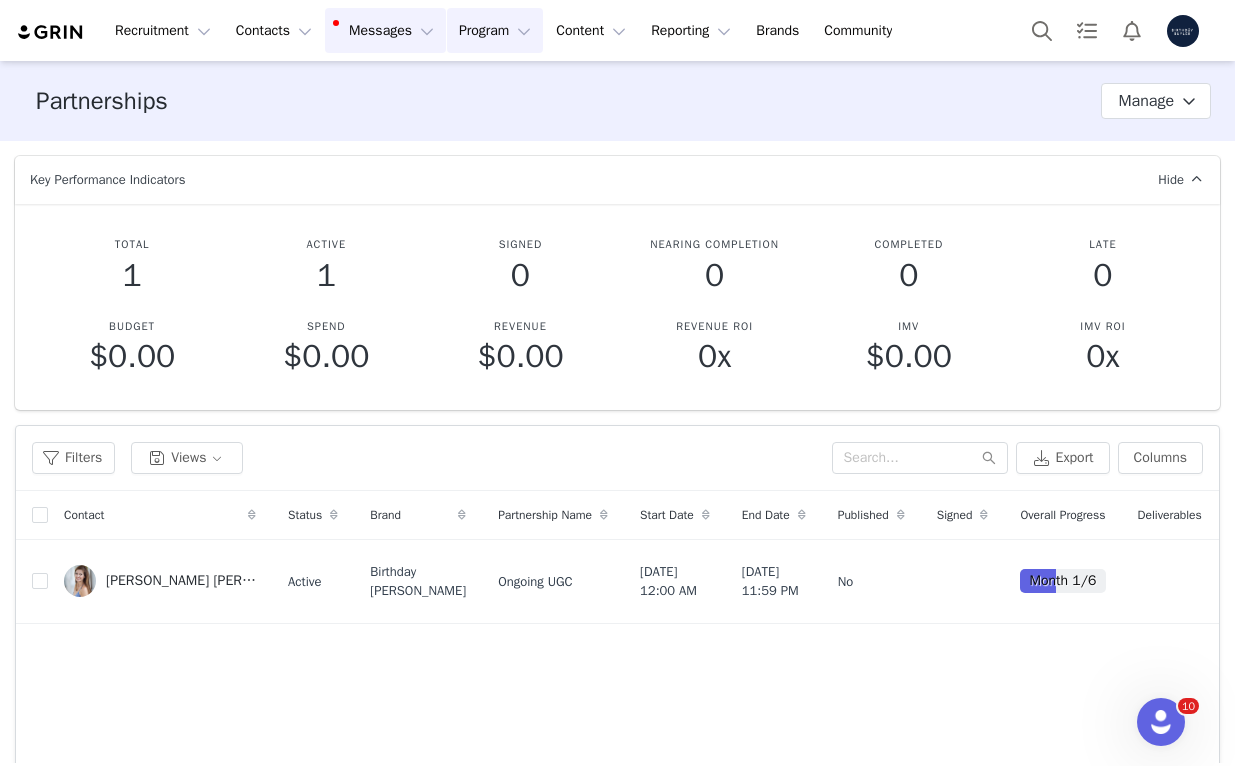 click on "Messages Messages" at bounding box center [385, 30] 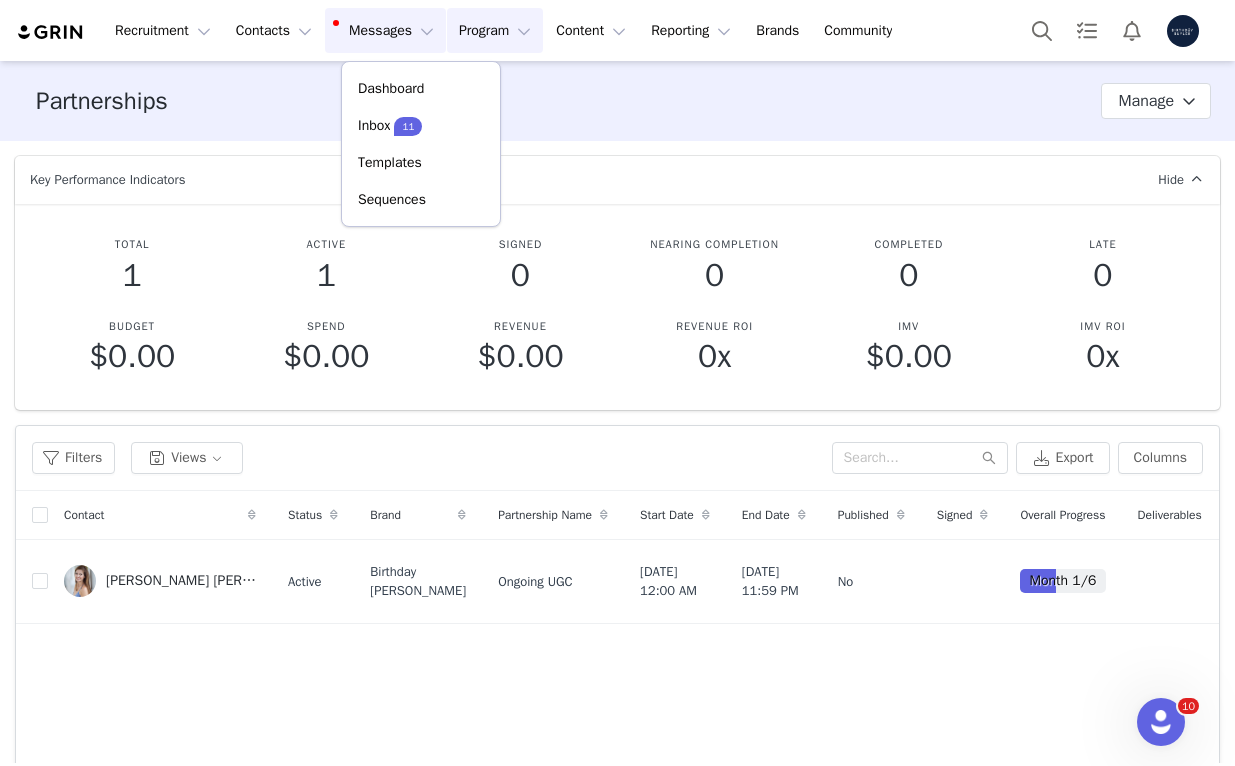 click on "Program Program" at bounding box center (495, 30) 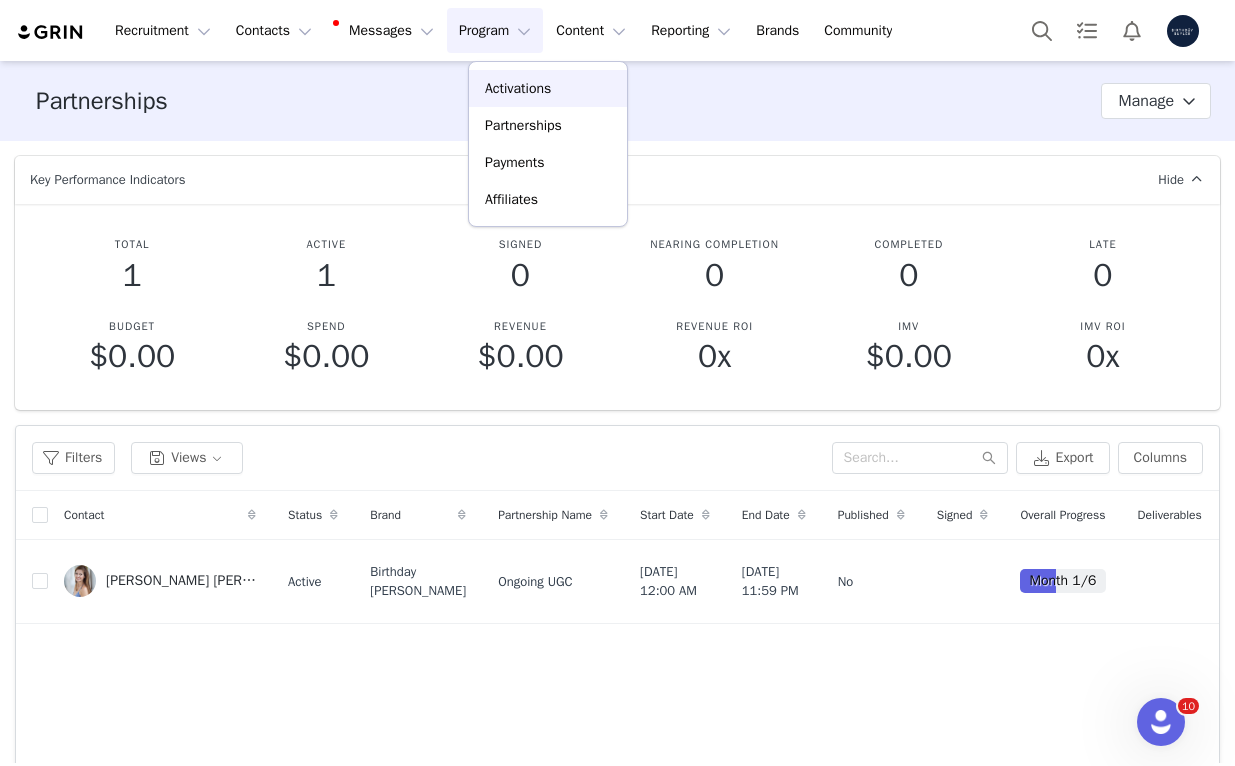 click on "Activations" at bounding box center [548, 88] 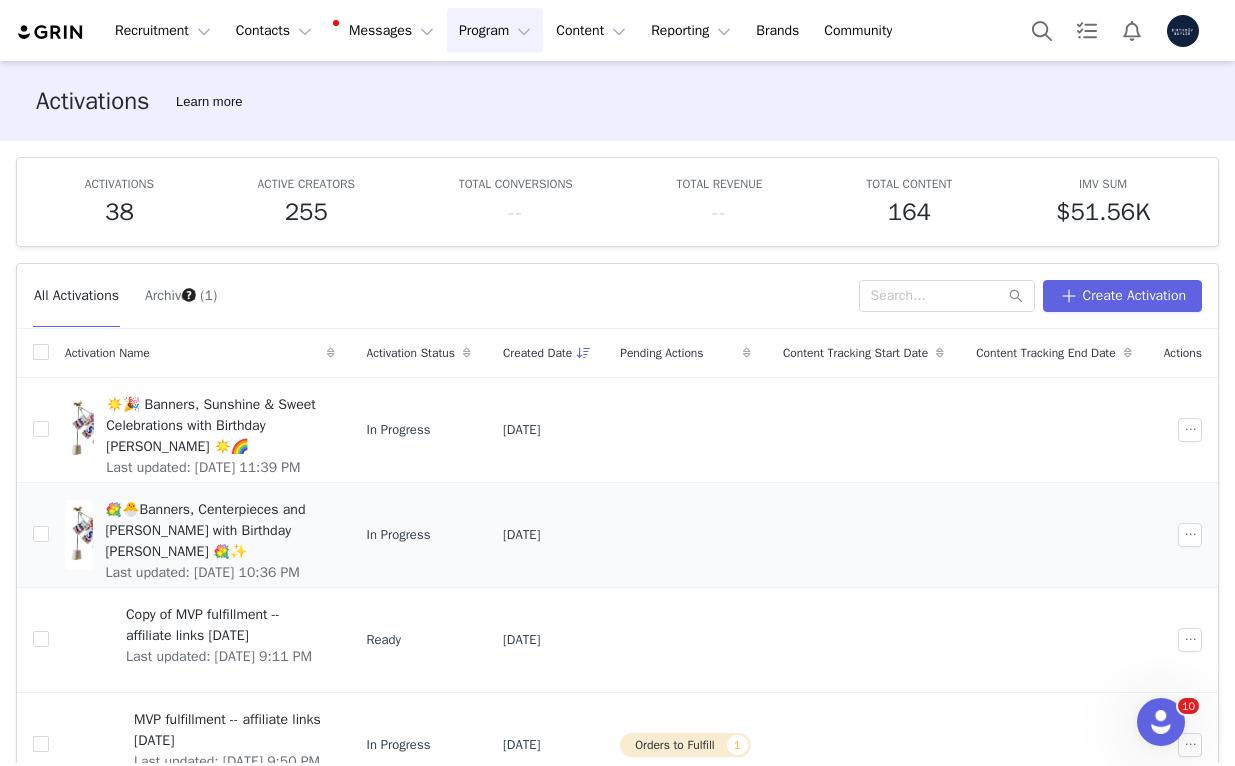 scroll, scrollTop: 0, scrollLeft: 0, axis: both 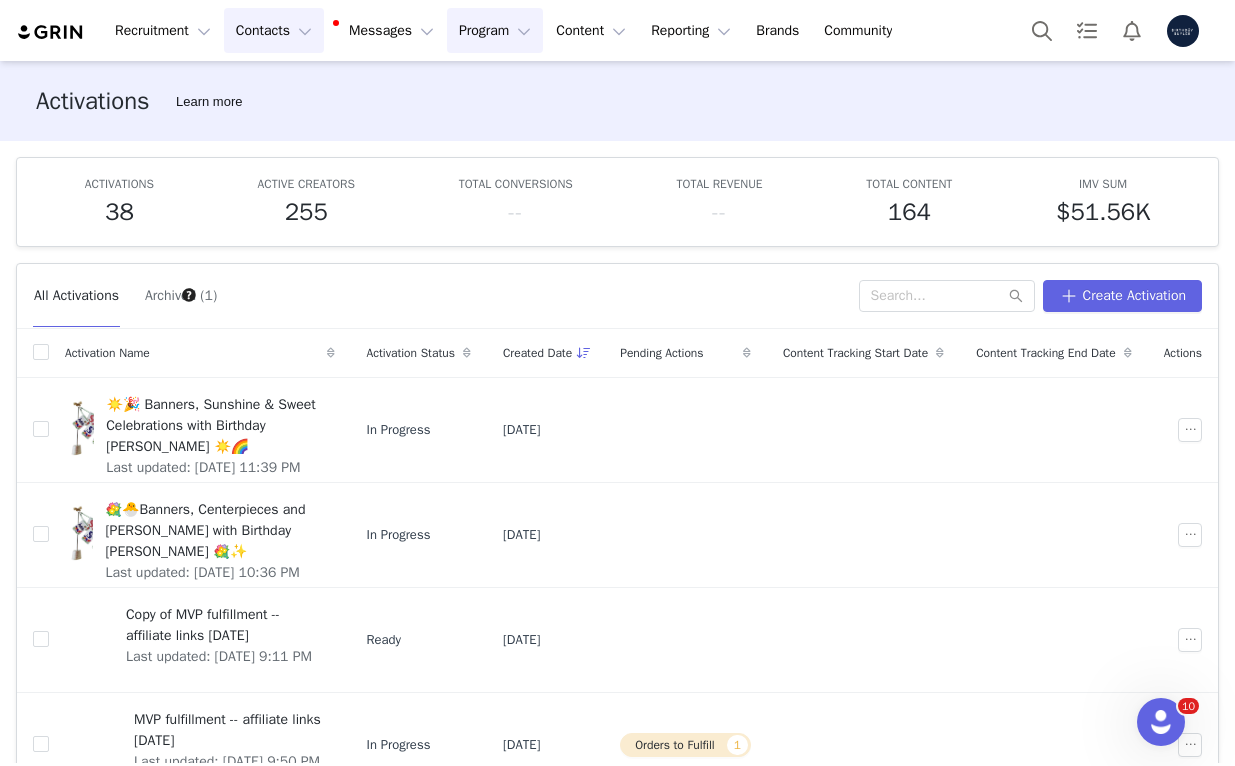 click on "Contacts Contacts" at bounding box center [274, 30] 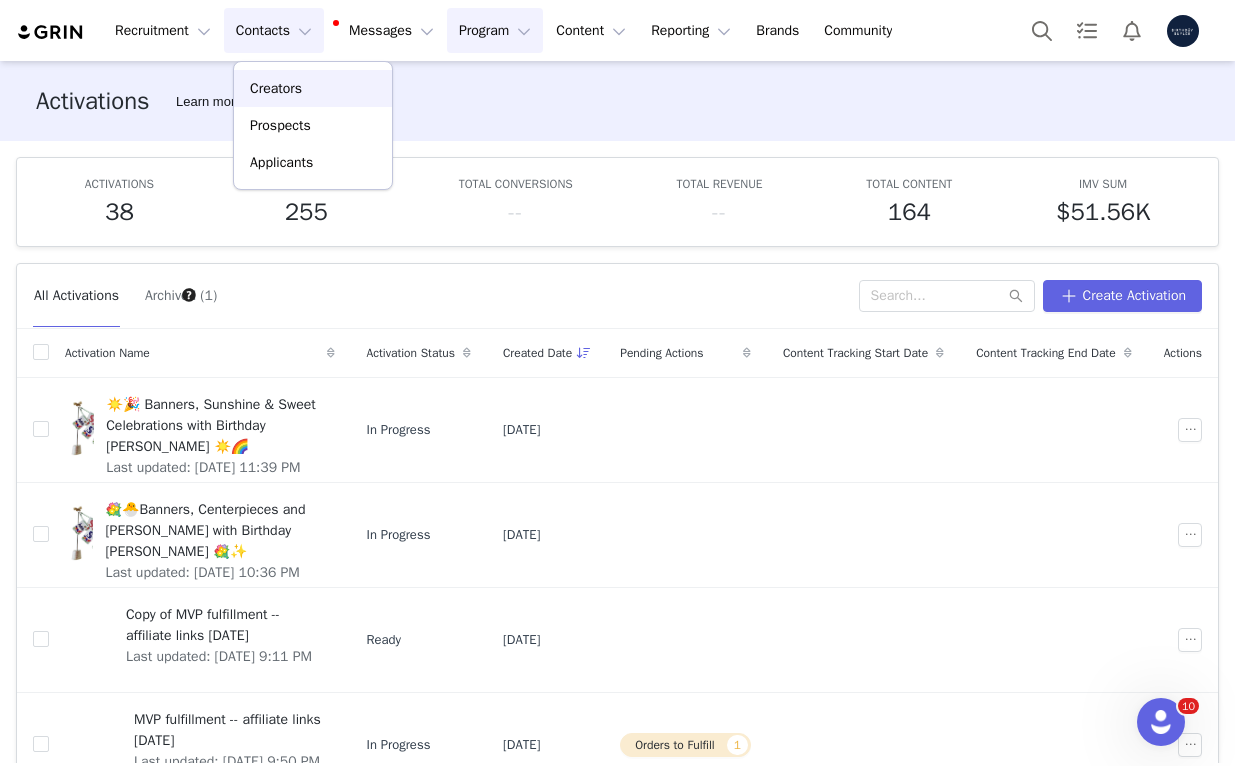 click on "Creators" at bounding box center (313, 88) 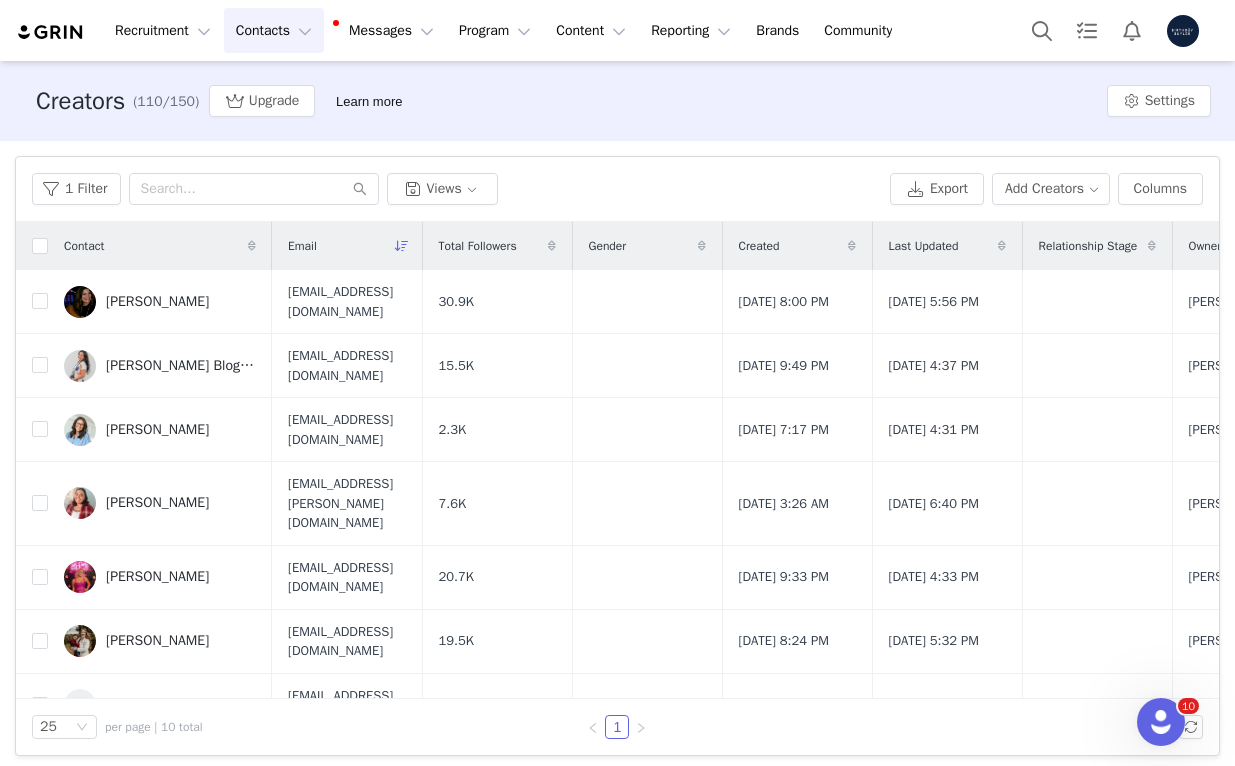 click on "Recruitment Recruitment Creator Search Curated Lists Landing Pages Web Extension AI Creator Search Beta Contacts Contacts Creators Prospects Applicants Messages Messages Dashboard Inbox 11 Templates Sequences Program Program Activations Partnerships Payments Affiliates Content Content Creator Content Media Library Reporting Reporting Dashboard Report Builder Brands Brands Community Community" at bounding box center (617, 30) 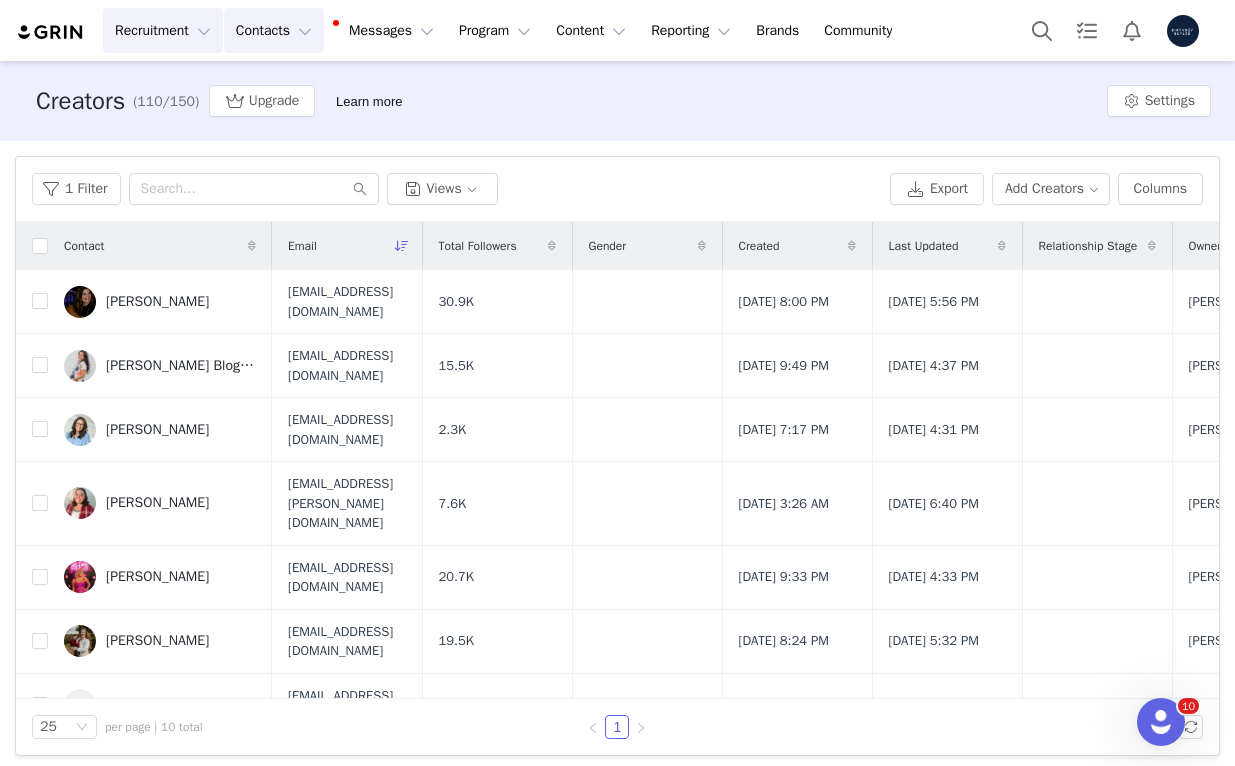 click on "Recruitment Recruitment" at bounding box center (163, 30) 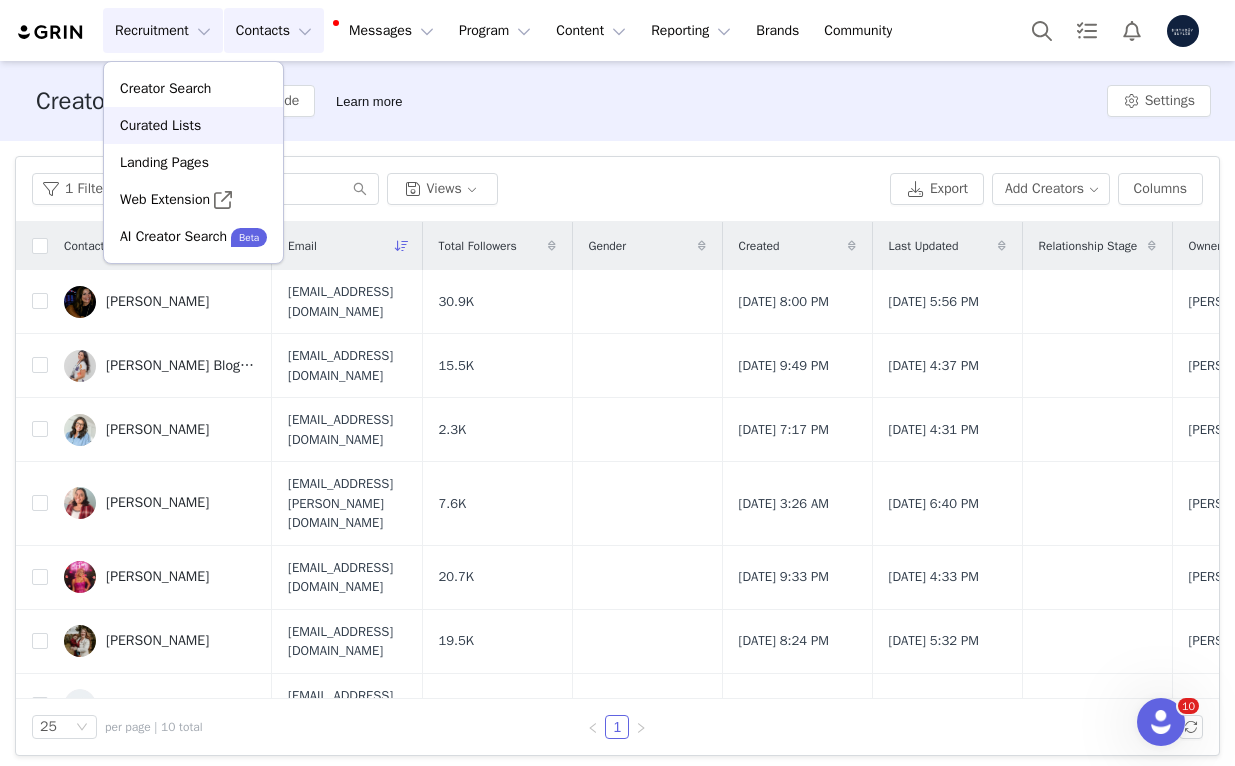 click on "Curated Lists" at bounding box center (160, 125) 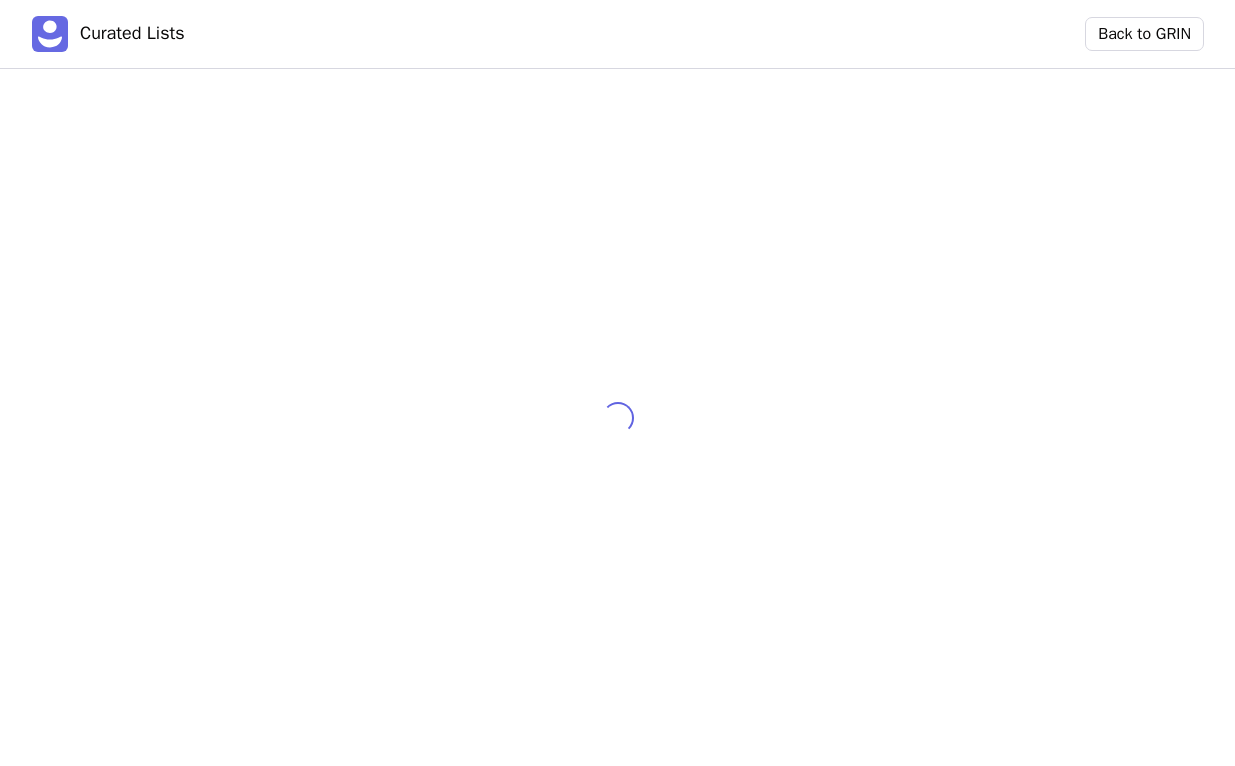 scroll, scrollTop: 0, scrollLeft: 0, axis: both 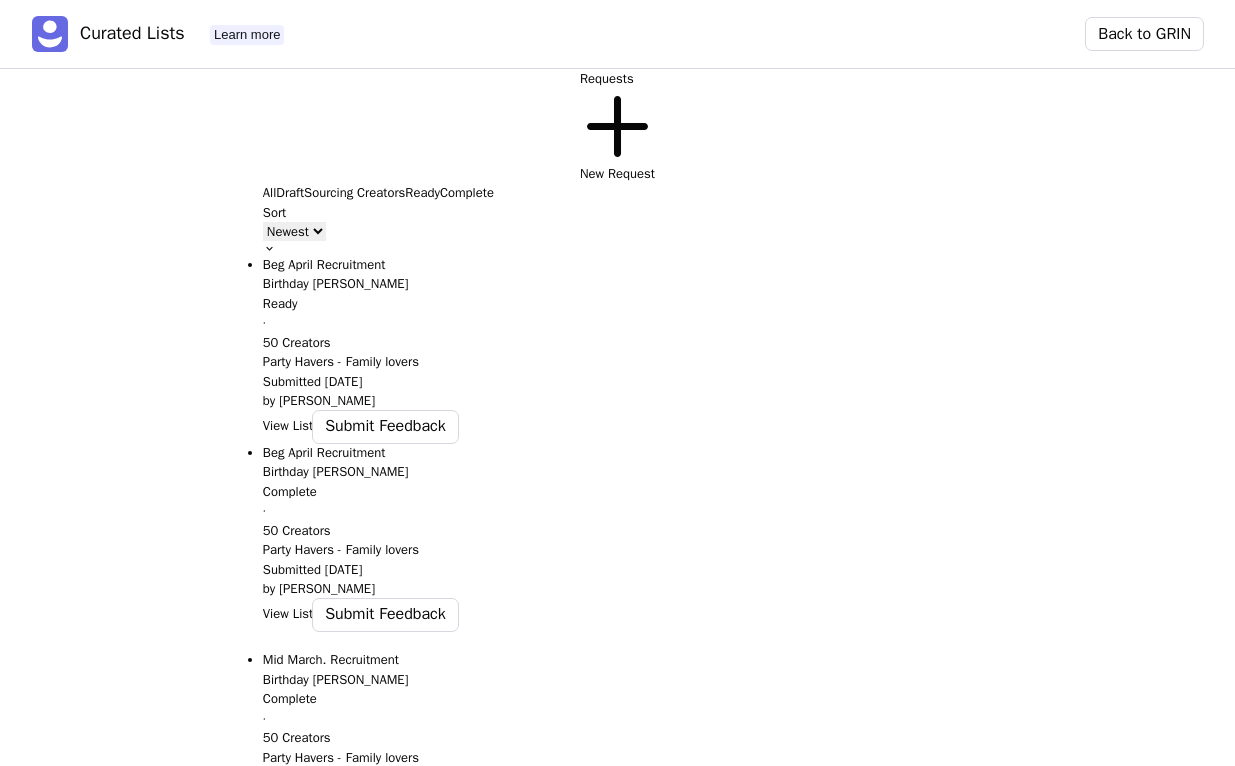 click on "View List" at bounding box center [288, 426] 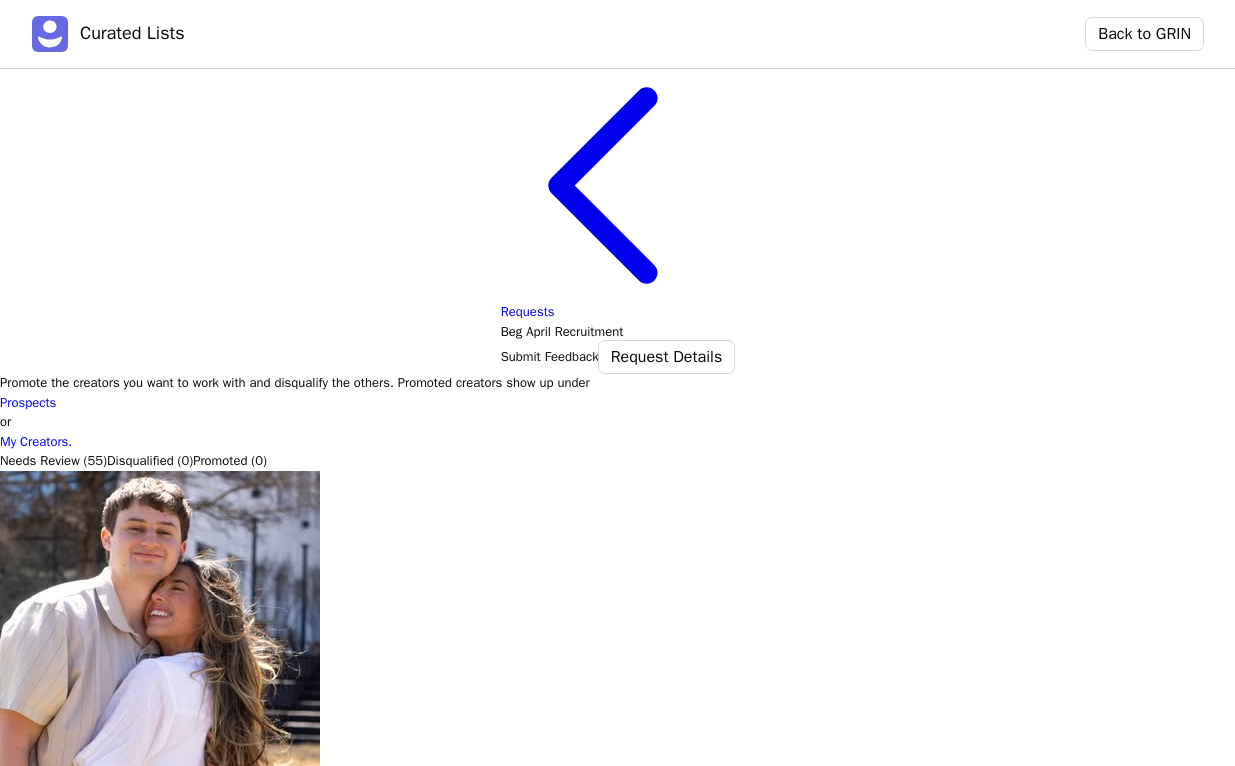click on "Promote" at bounding box center [23, 5940] 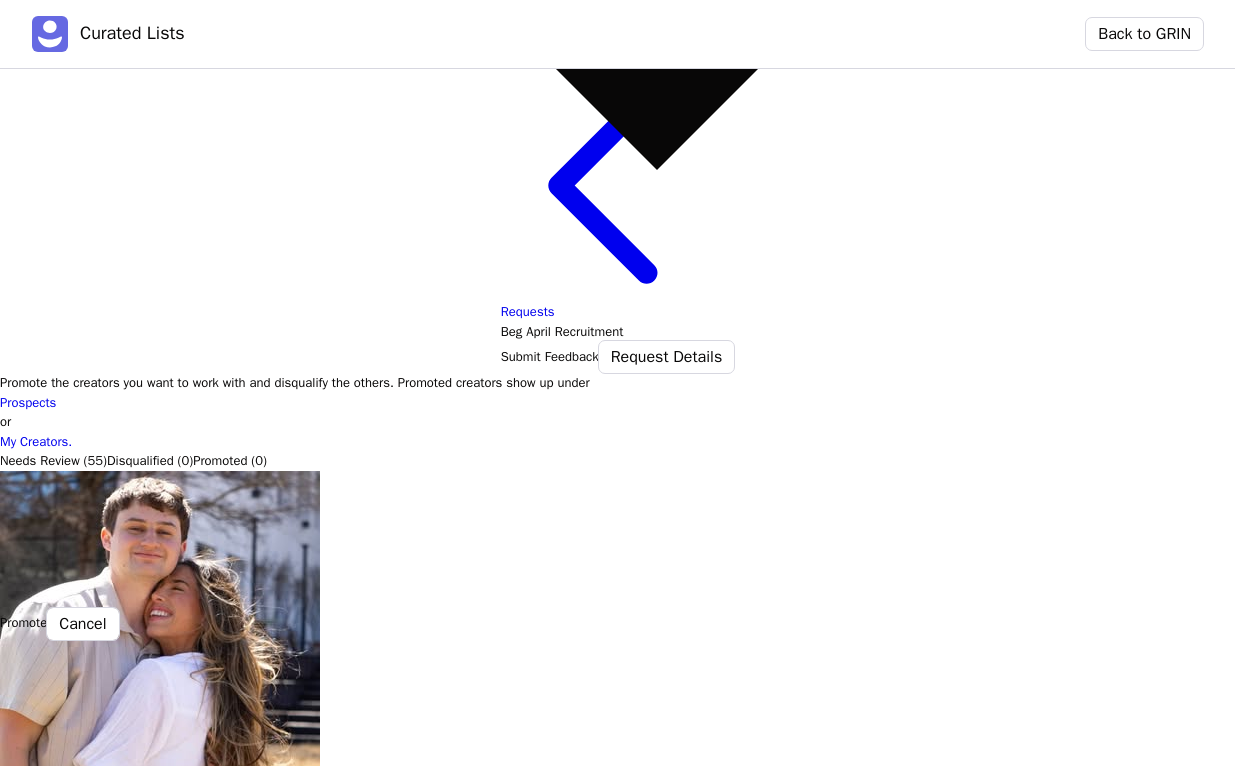 click at bounding box center [657, -2559] 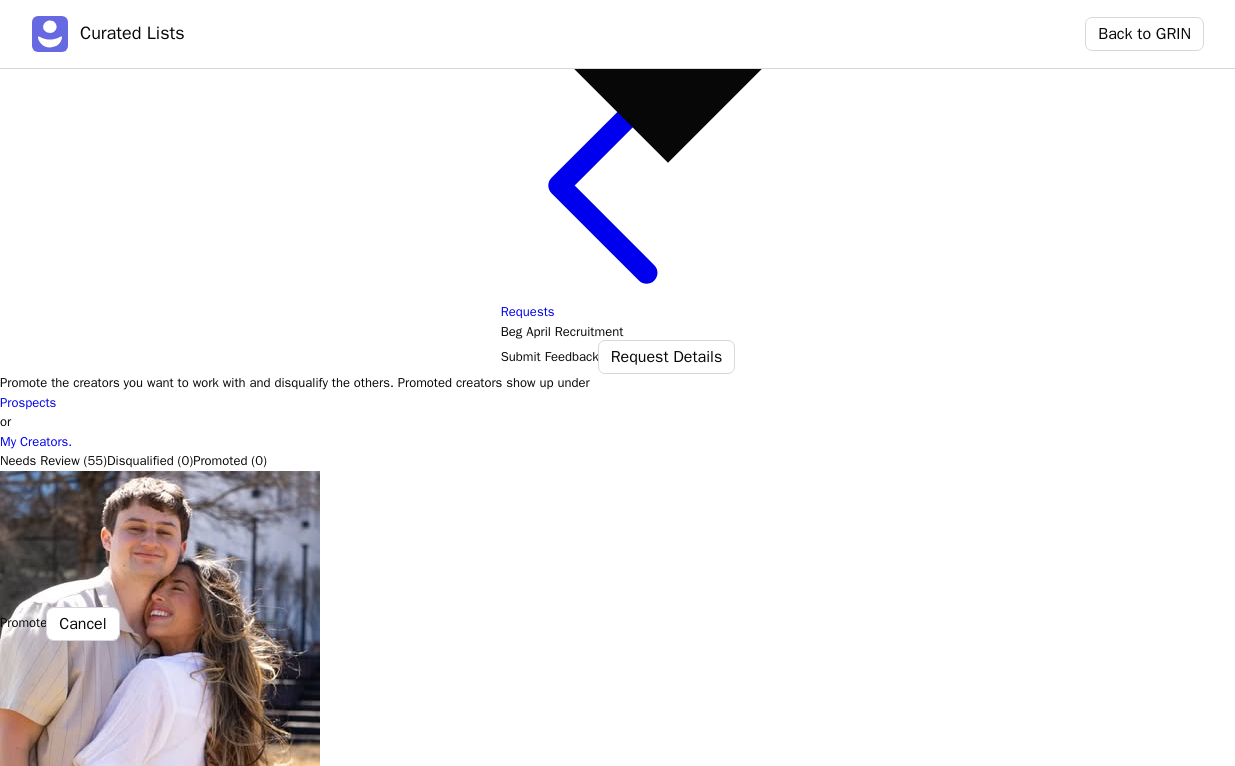 scroll, scrollTop: 0, scrollLeft: 0, axis: both 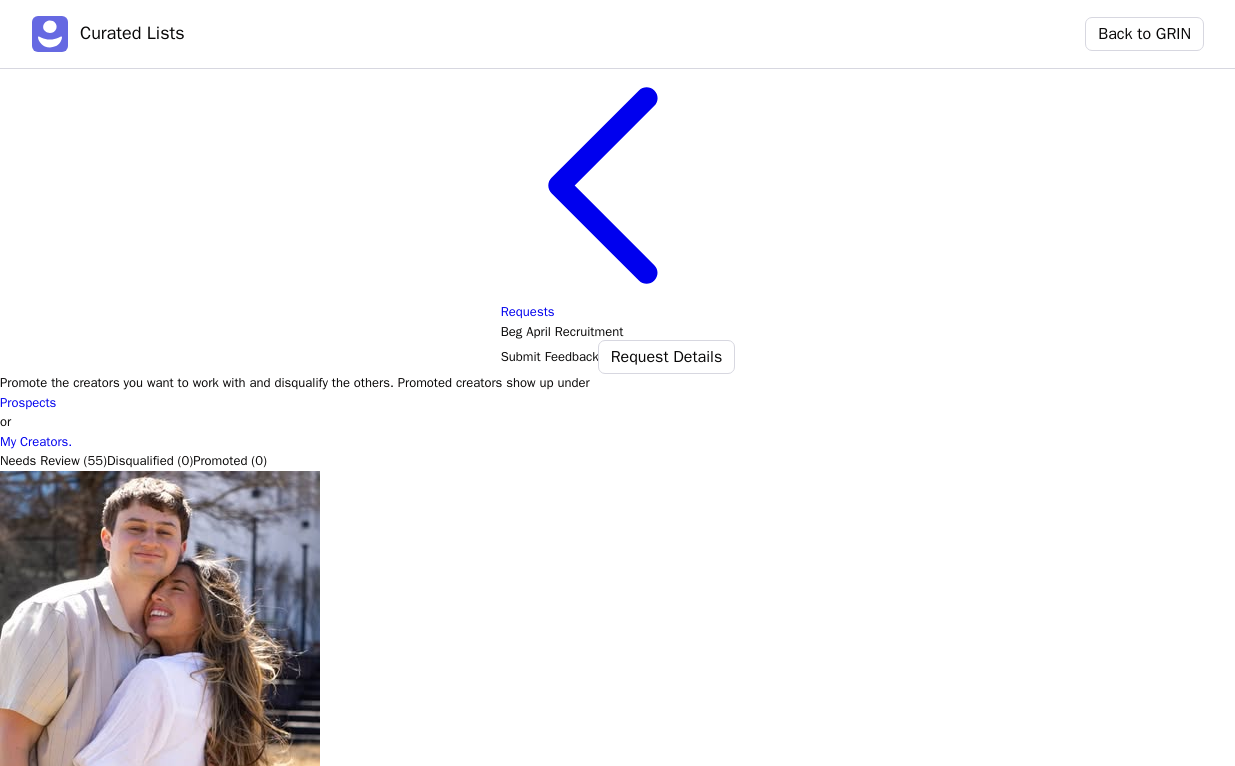 click on "Promote the creators you want to work with and disqualify the others. Promoted creators show up under Prospects or My Creators. Needs Review (55) Disqualified (0) Promoted (0) Aubree Avery aubreeaverycollab@gmail.com 37K followers 10% engagement Promote Disqualify Tori Dietz torisimeone@neonroseagency.com 42K followers 0% engagement Promote Disqualify Katie Dunlop ryan@lovesweatfitness.com 44K followers 2% engagement Promote Disqualify Marissa _Mamamarissa_ mamamarissa.business@gmail.com 39K followers 1% engagement Promote Disqualify Bethany Thegirlwithmonolids bethanywer@gmail.com 42K followers 1% engagement Promote Disqualify Victoria Brown imvictoriabrown@gmail.com 36K followers 1% engagement Promote Disqualify Katie Dunlop contact@lovesweatfitness.com 44K followers 2% engagement Promote Disqualify Tayla Burke info@mygirlwellness.com 29K followers 1% engagement Promote Disqualify Alexis Ivana Alcala lexialcala@gmail.com 30K followers 2% engagement Promote Disqualify Kaiandgarret Kaiandgarret 14K followers" at bounding box center (617, 117050) 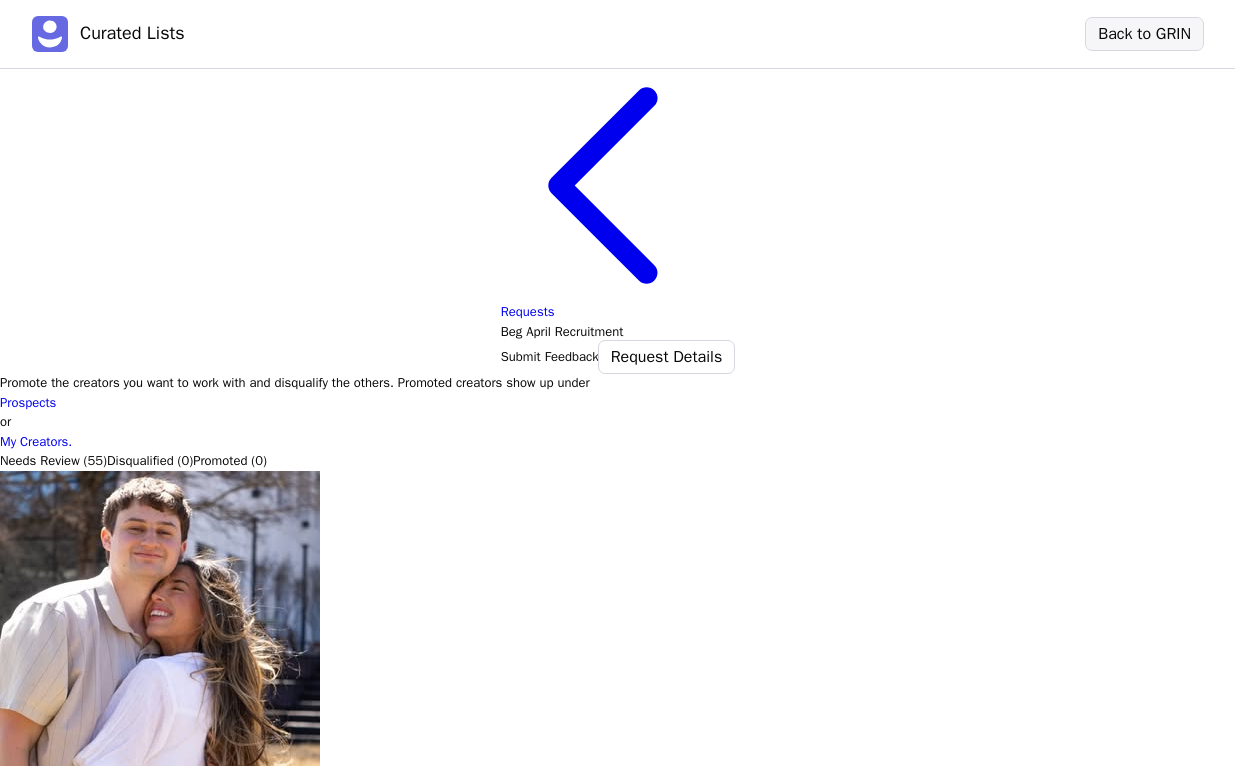 click on "Back to GRIN" at bounding box center [1144, 34] 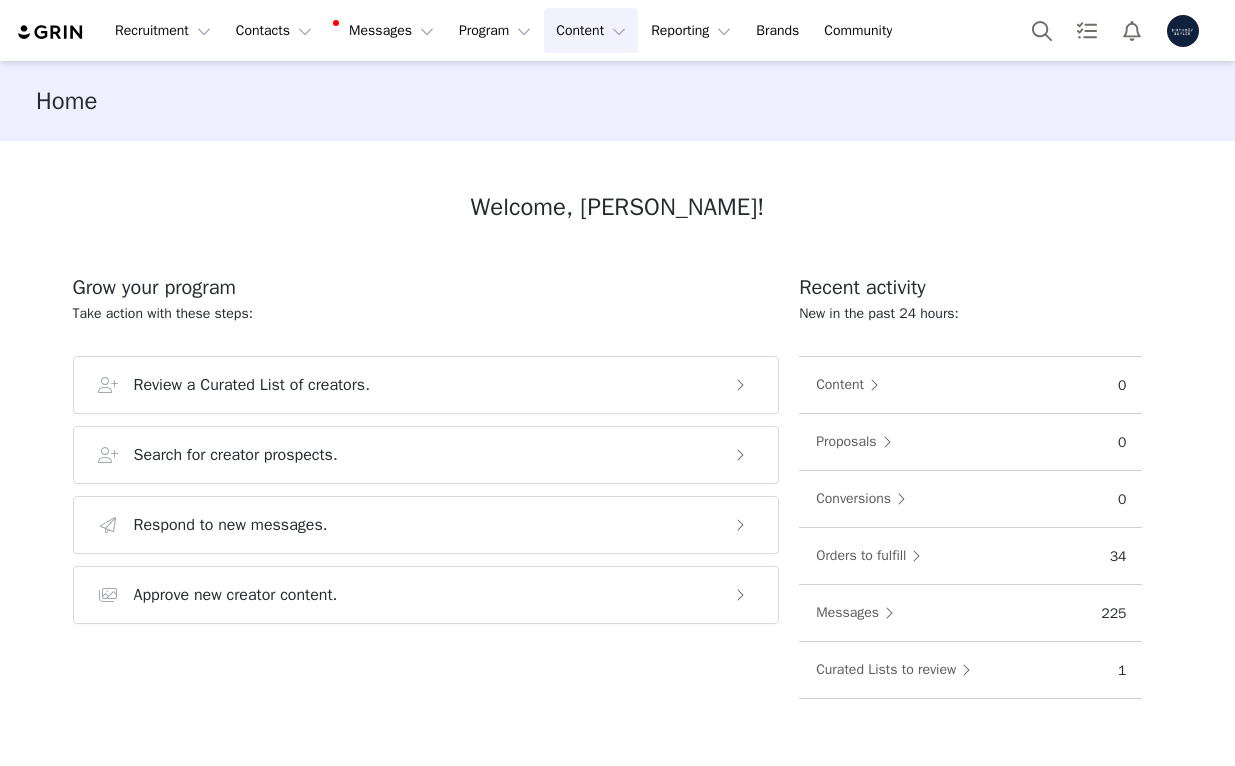 scroll, scrollTop: 0, scrollLeft: 0, axis: both 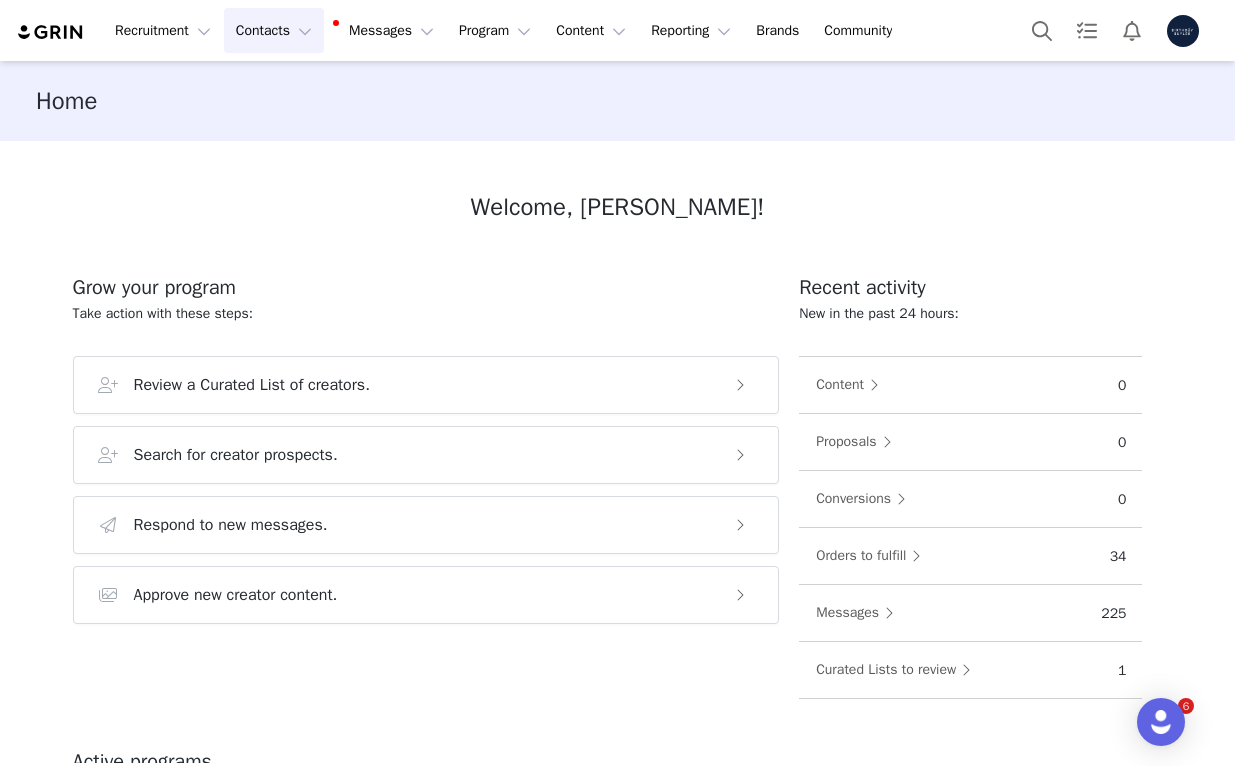 click on "Contacts Contacts" at bounding box center [274, 30] 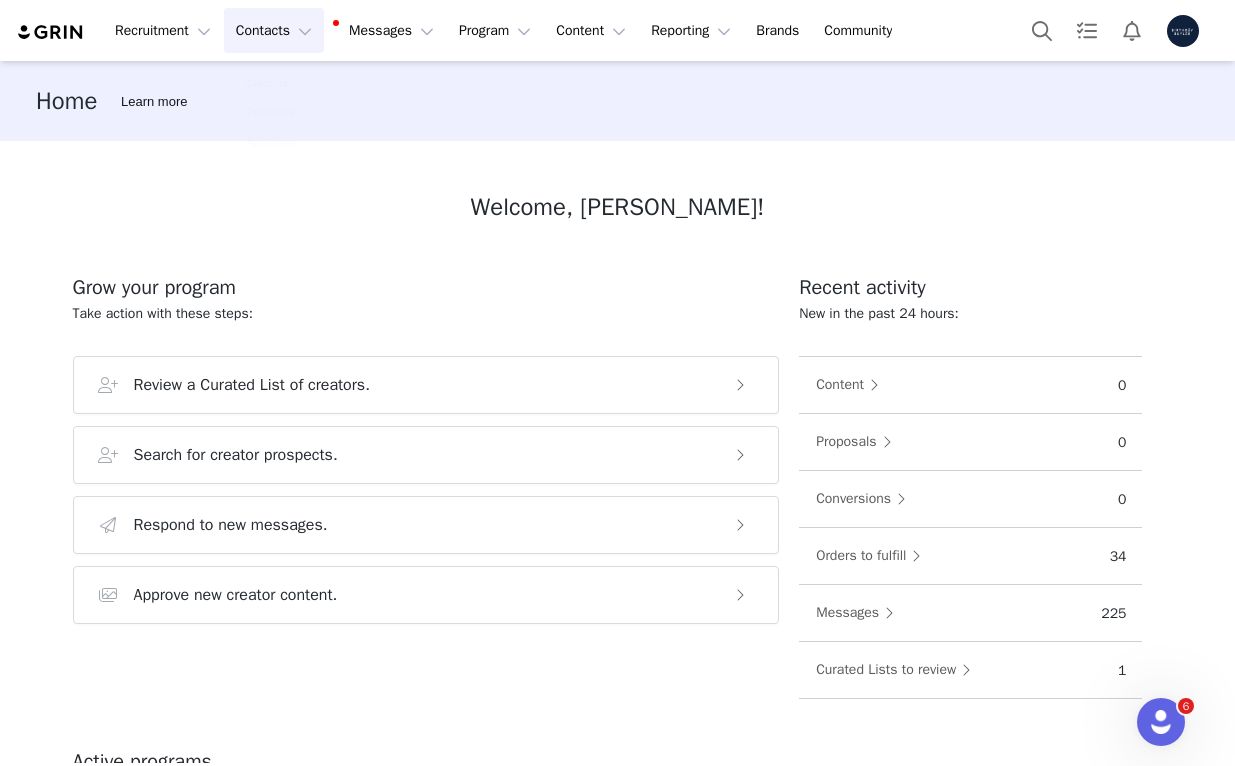 scroll, scrollTop: 0, scrollLeft: 0, axis: both 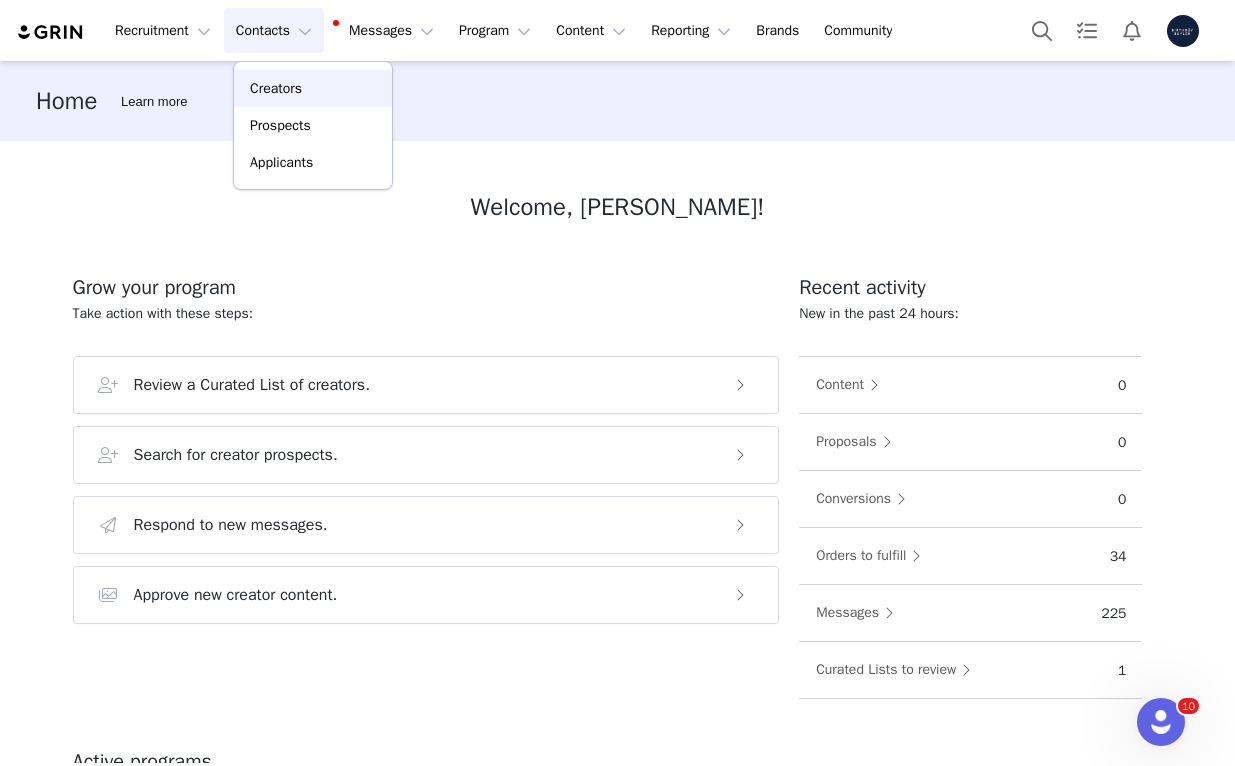click on "Creators" at bounding box center (276, 88) 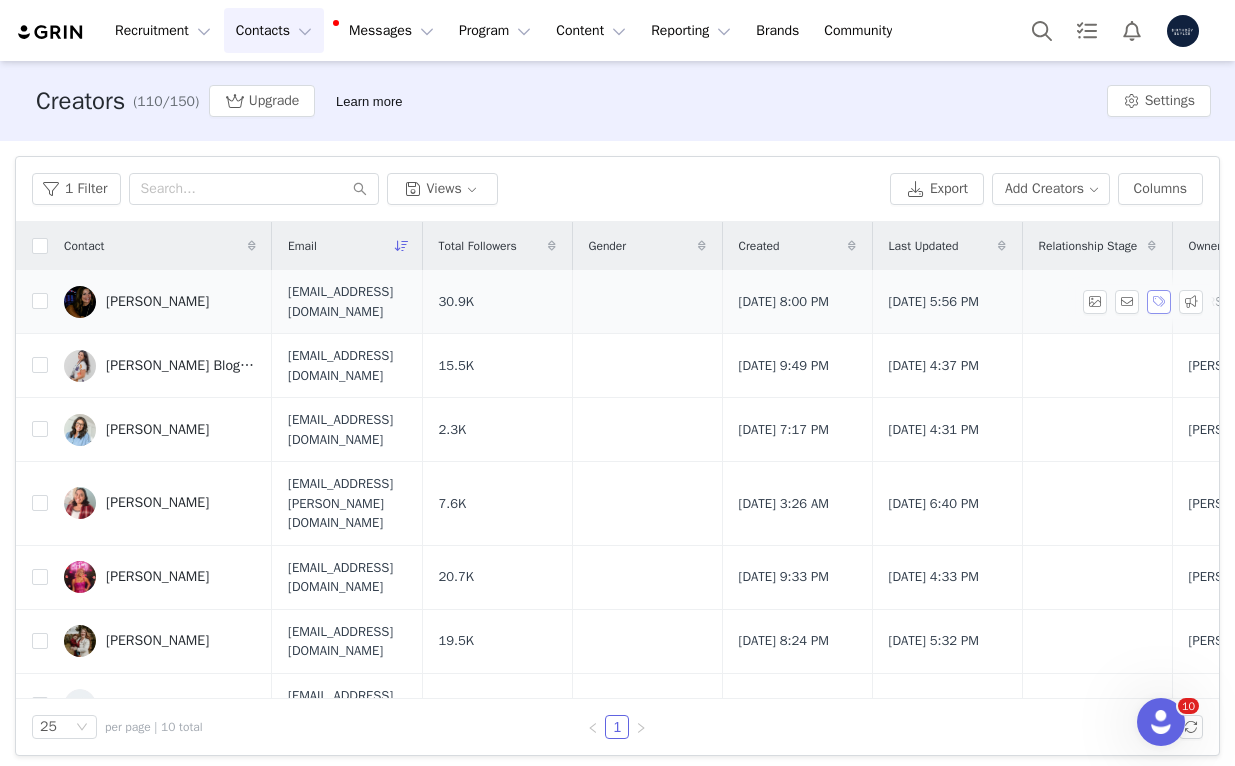 click at bounding box center [1159, 302] 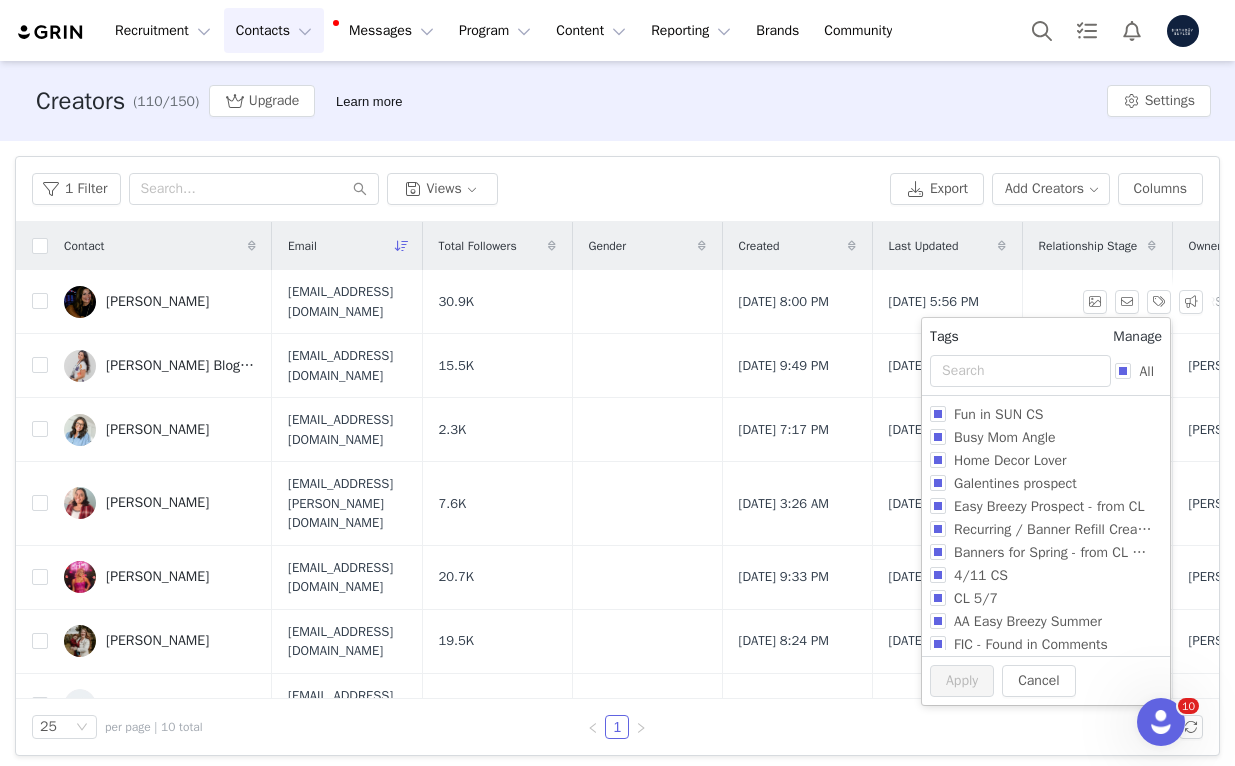 click on "Manage" at bounding box center (1137, 336) 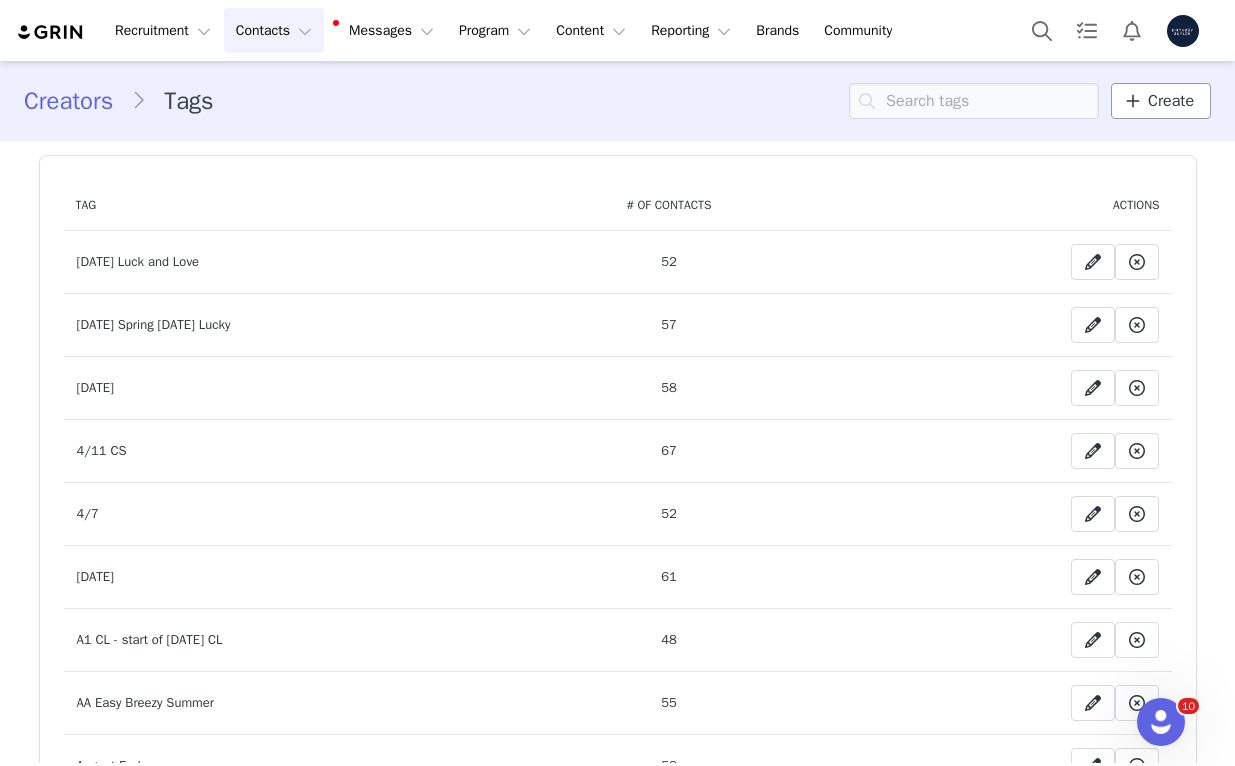 click on "Create" at bounding box center (1161, 101) 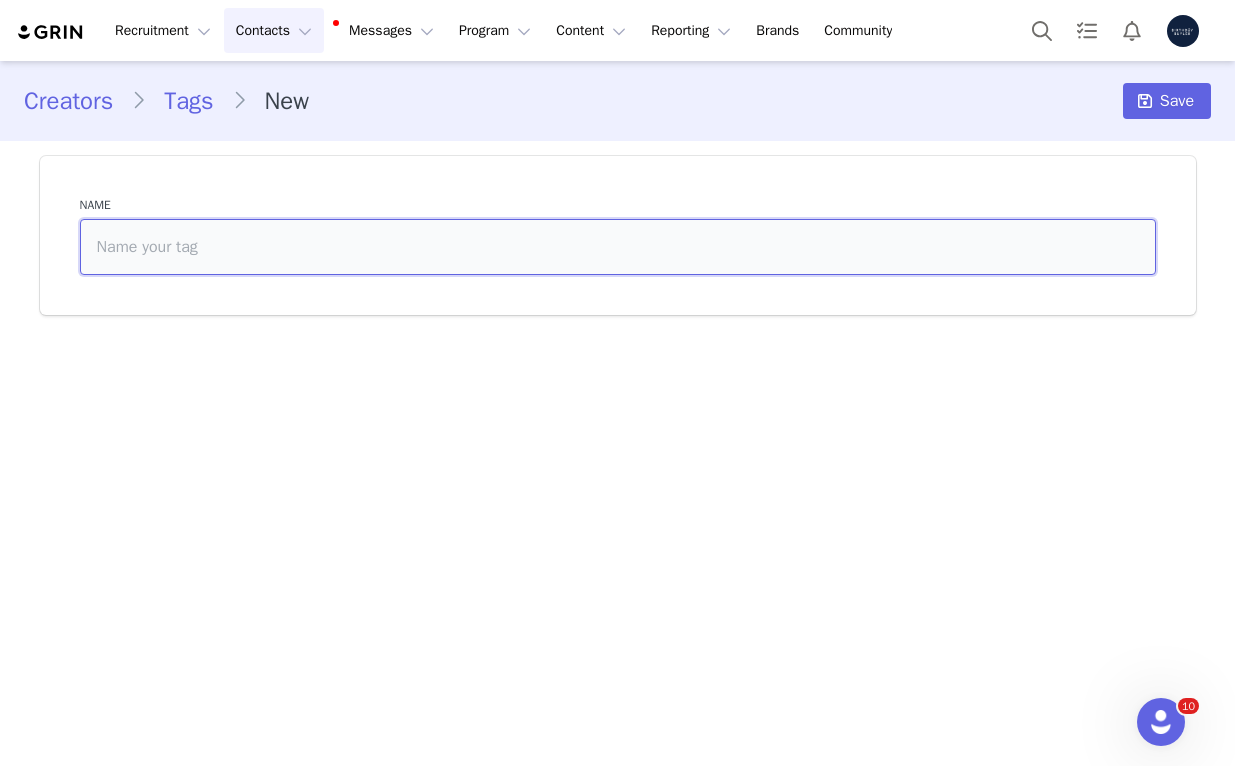 click at bounding box center [618, 247] 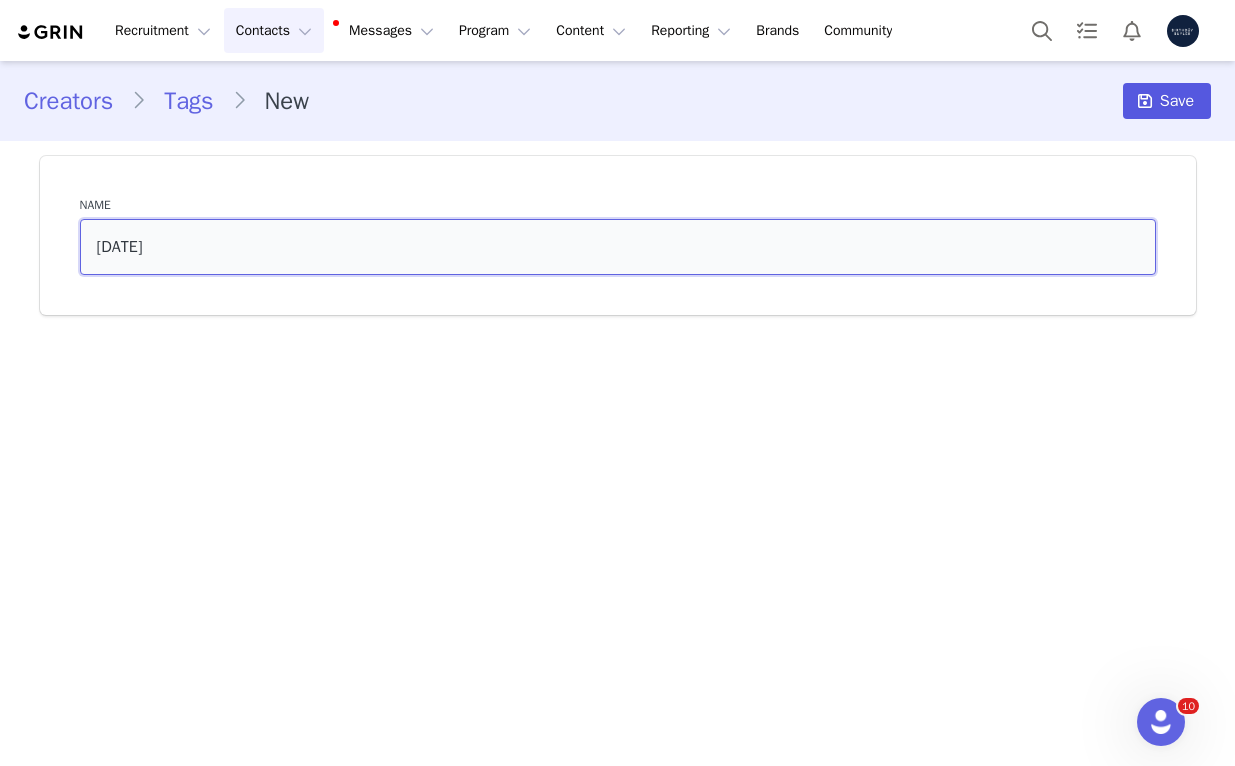 type on "July 11, 2025" 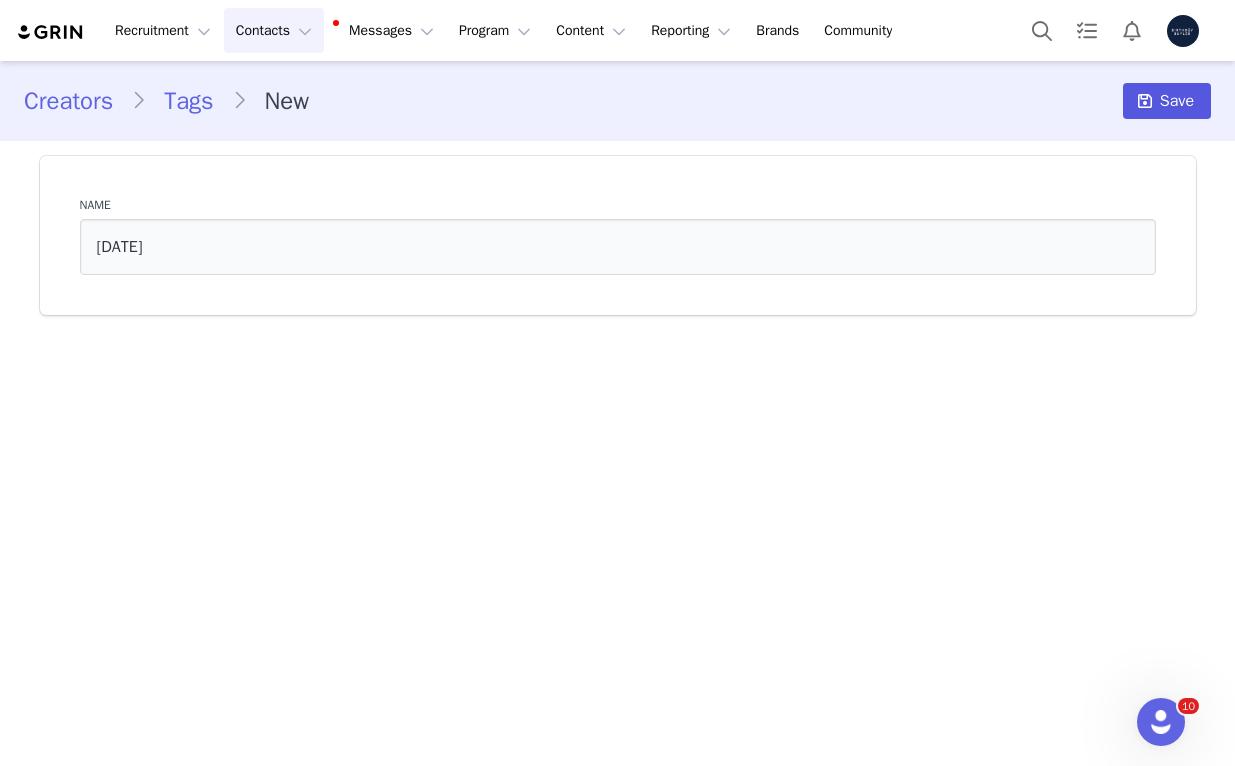 click on "Save" at bounding box center [1177, 101] 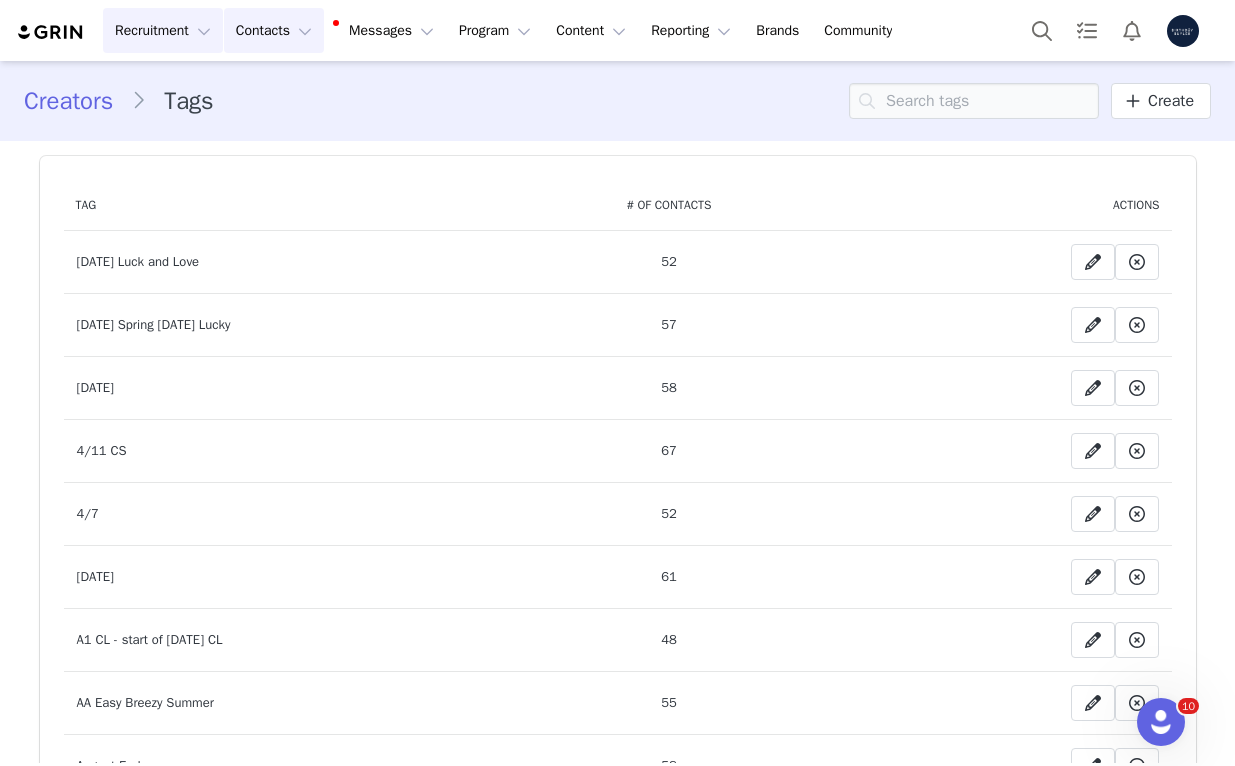 click on "Recruitment Recruitment" at bounding box center (163, 30) 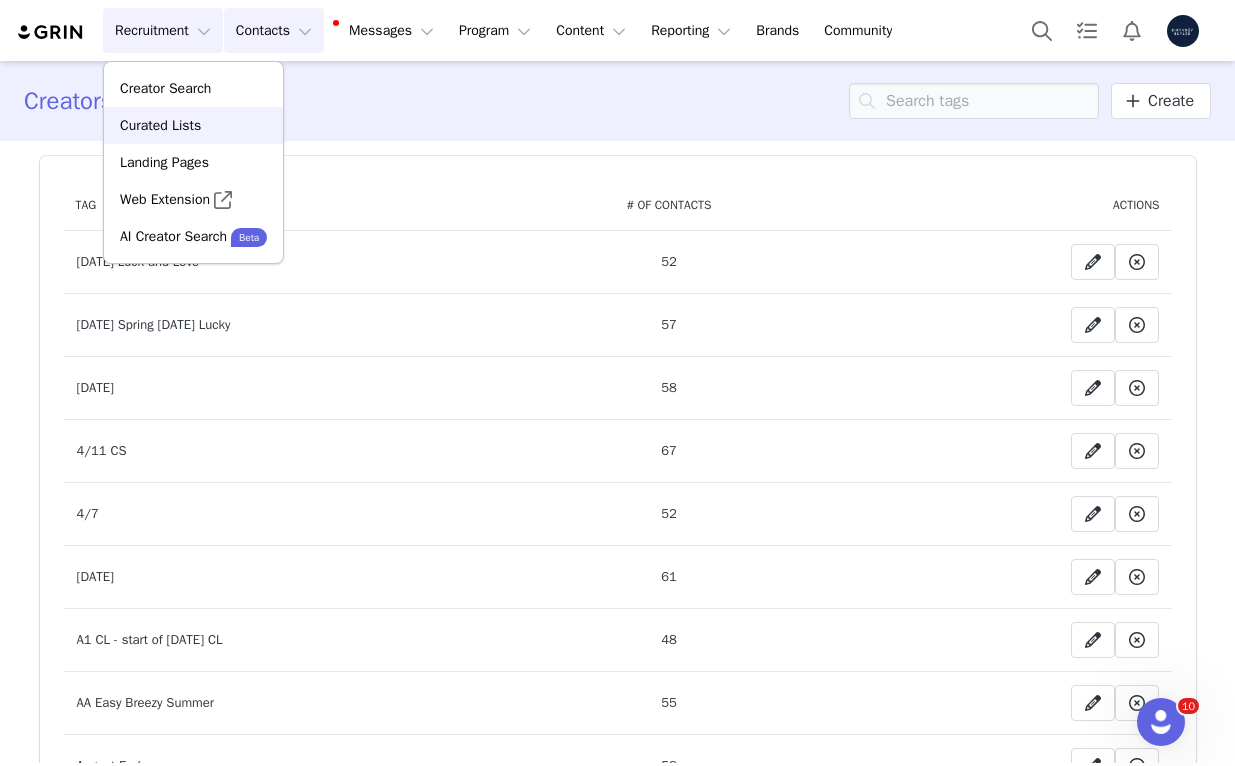 click on "Curated Lists" at bounding box center (160, 125) 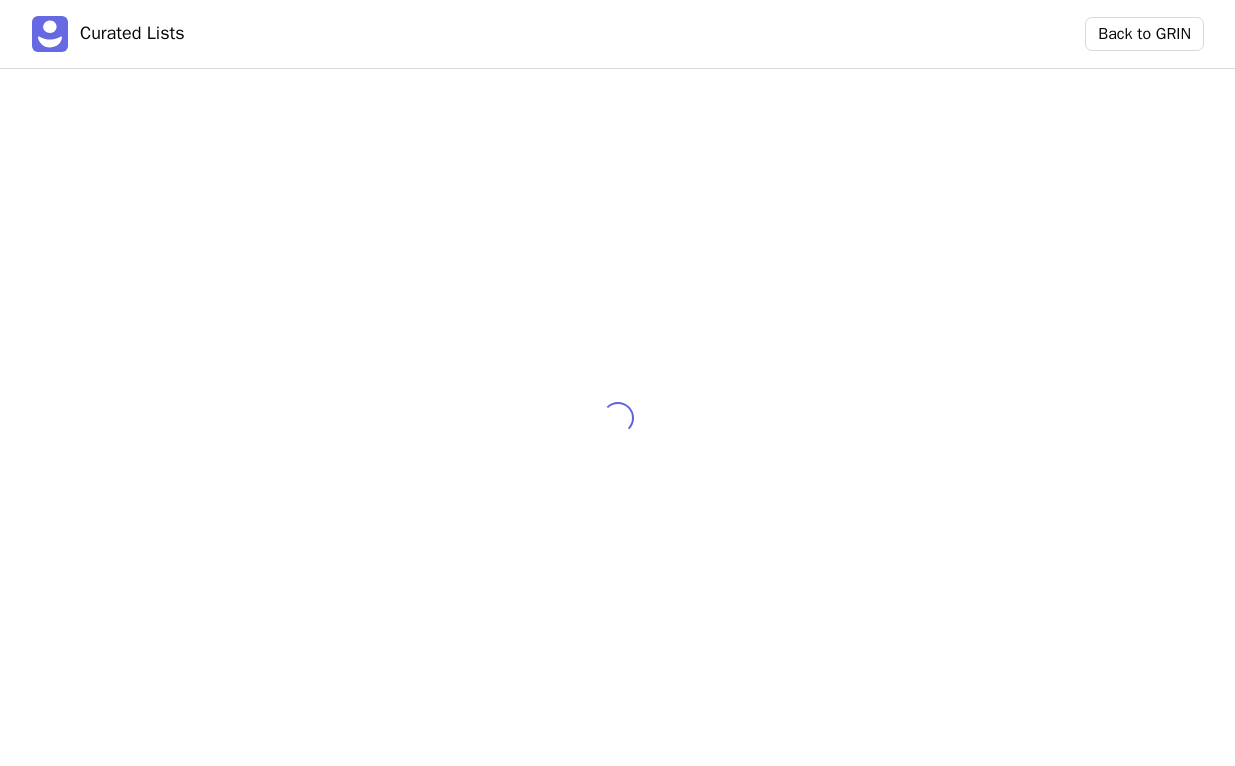 scroll, scrollTop: 0, scrollLeft: 0, axis: both 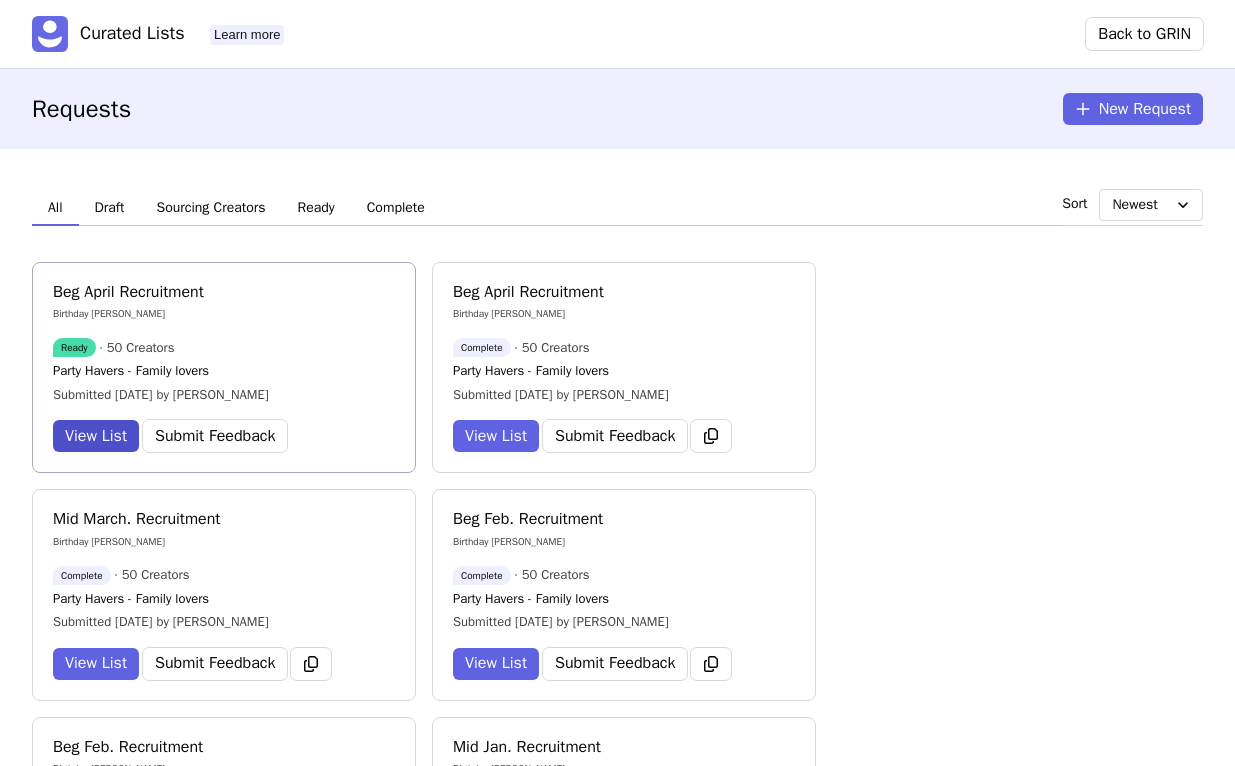 click on "View List" at bounding box center [96, 436] 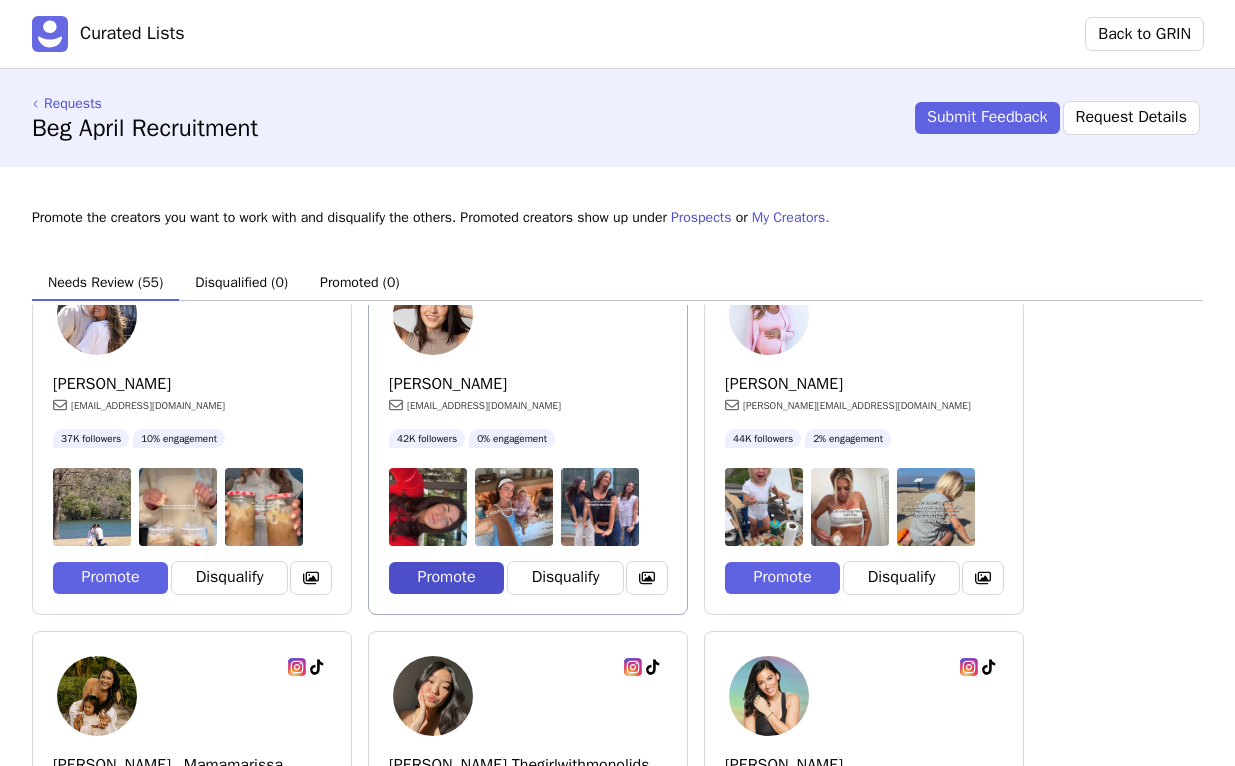scroll, scrollTop: 36, scrollLeft: 0, axis: vertical 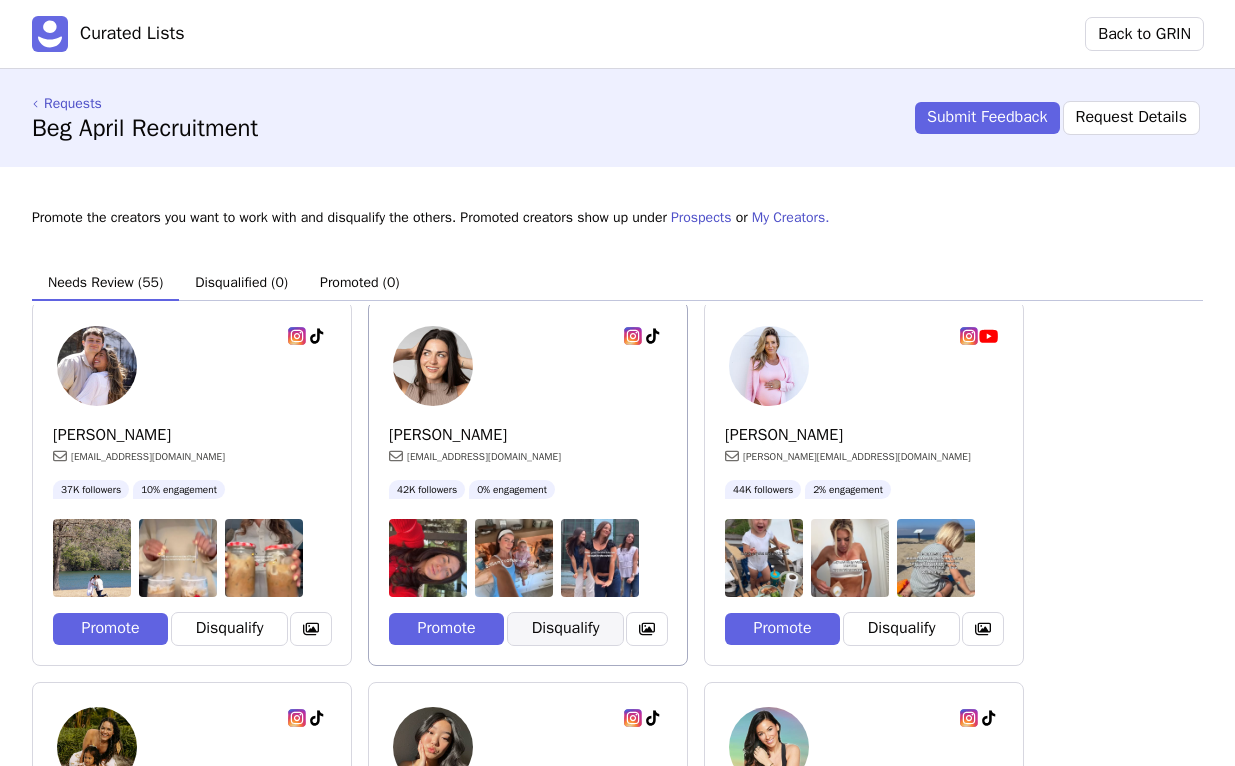 click on "Disqualify" at bounding box center (565, 629) 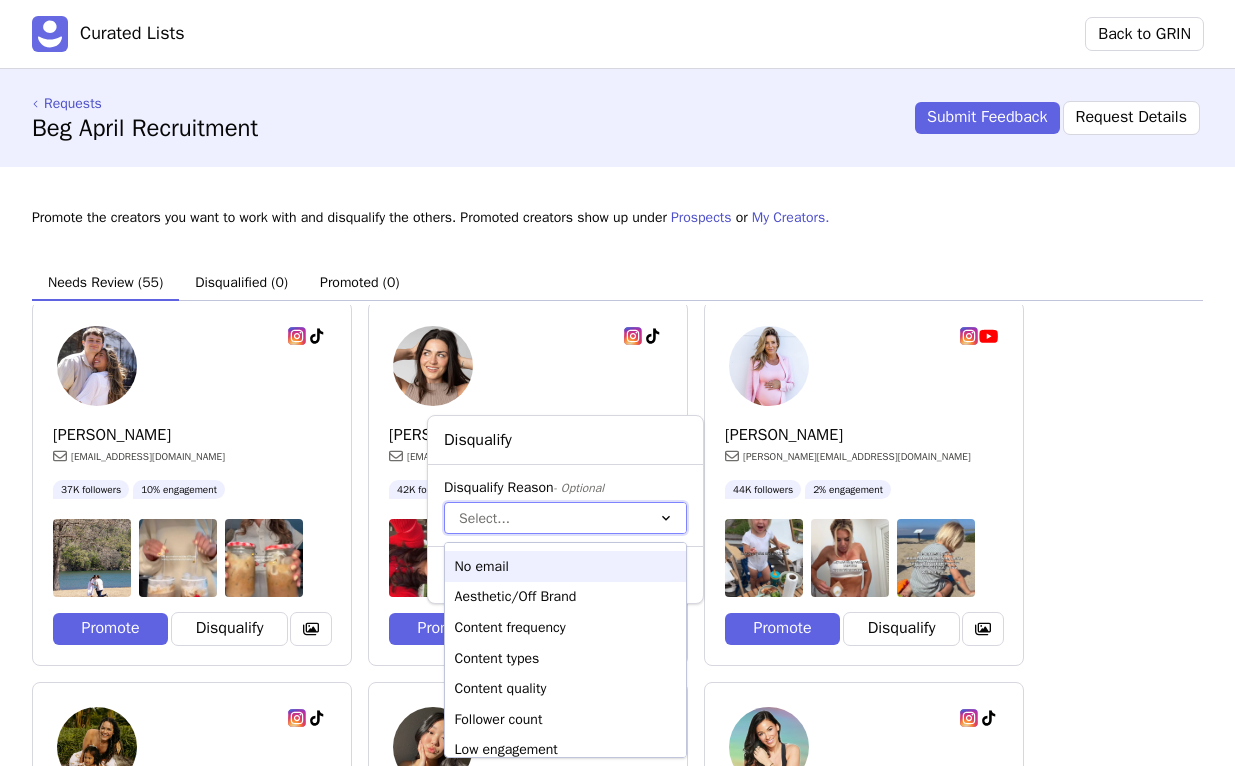 click on "Select..." at bounding box center [545, 518] 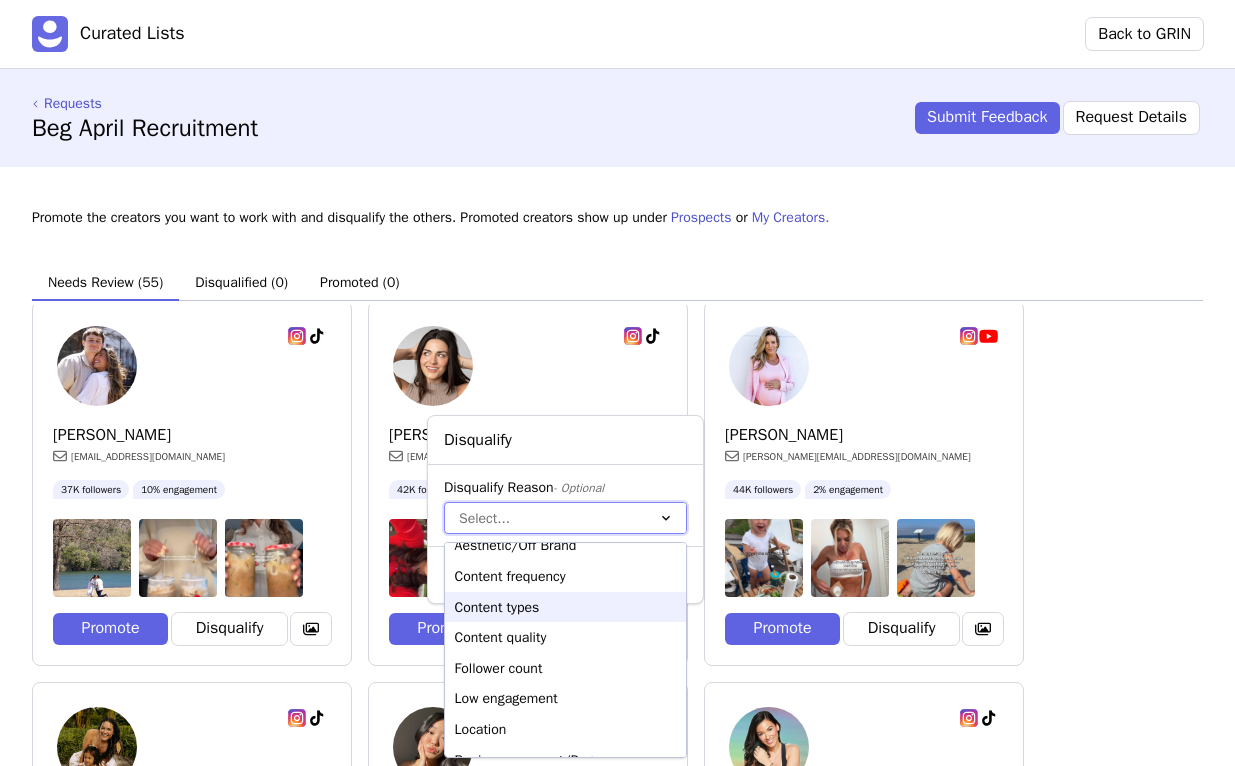 scroll, scrollTop: 60, scrollLeft: 0, axis: vertical 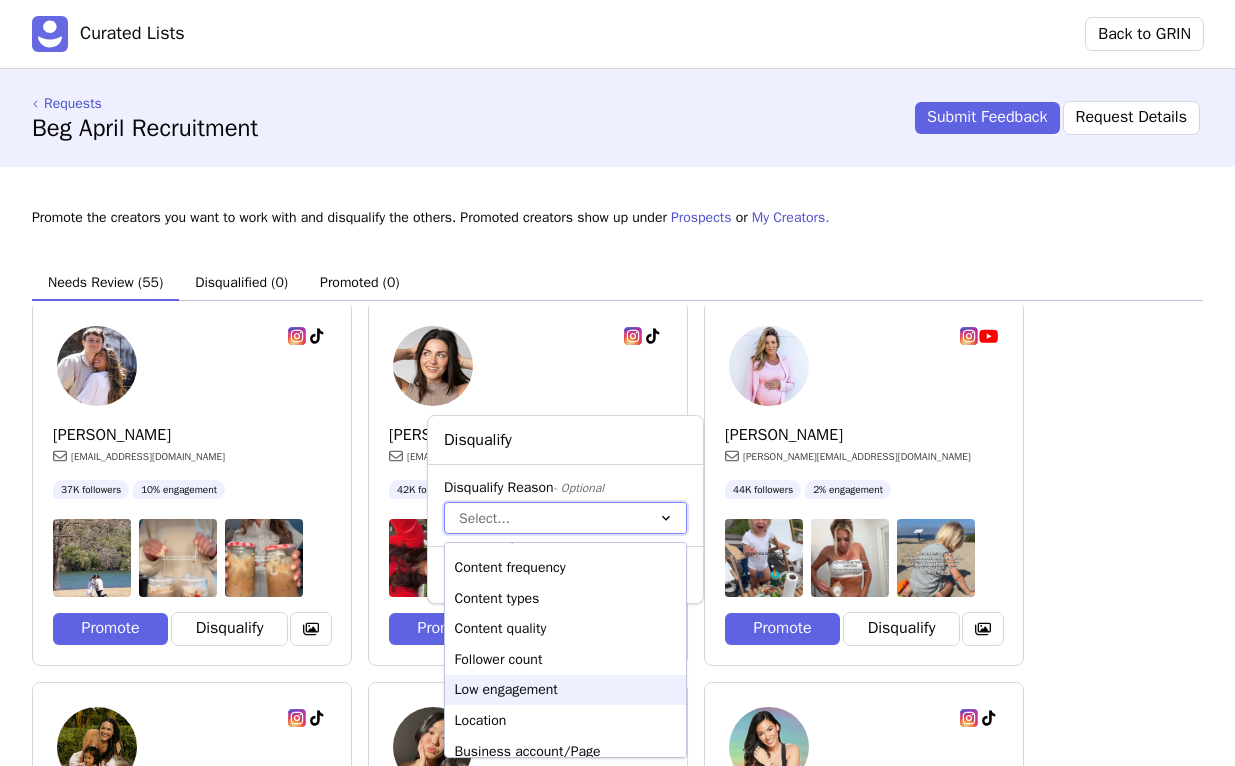 click on "Low engagement" at bounding box center (565, 690) 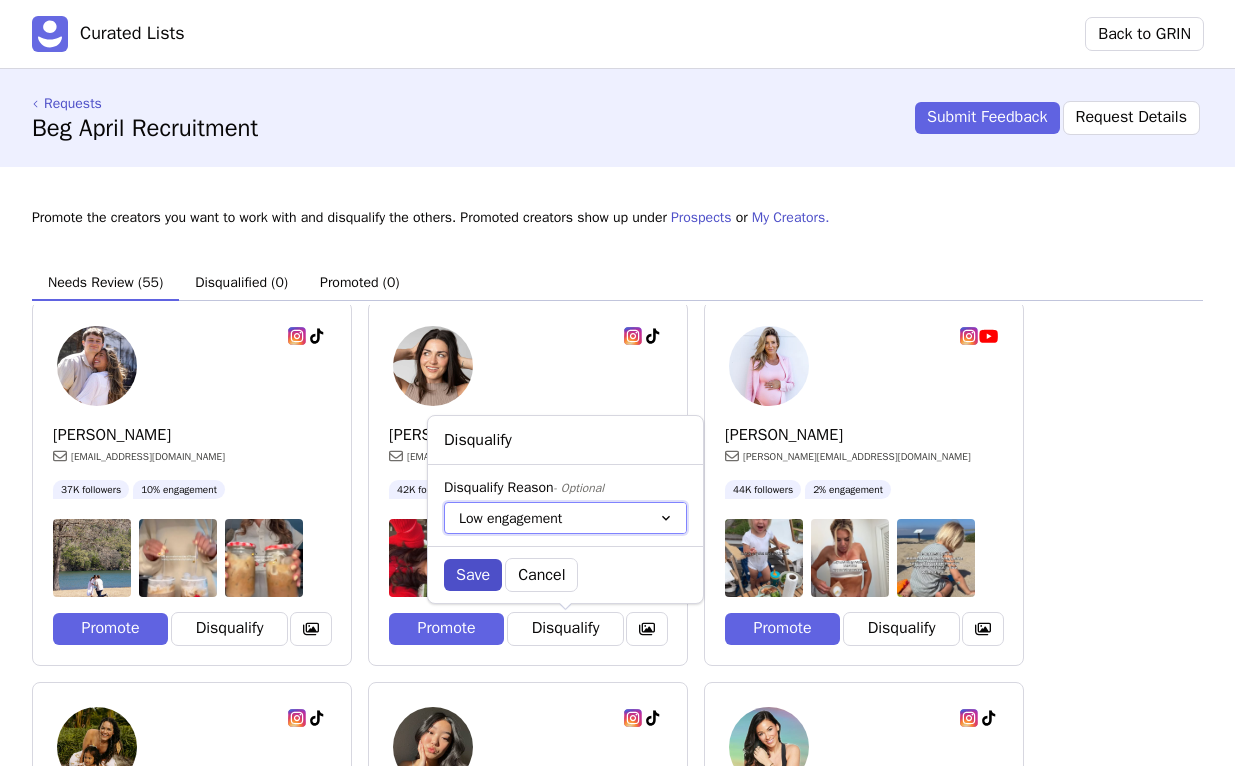 click on "Save" at bounding box center [473, 575] 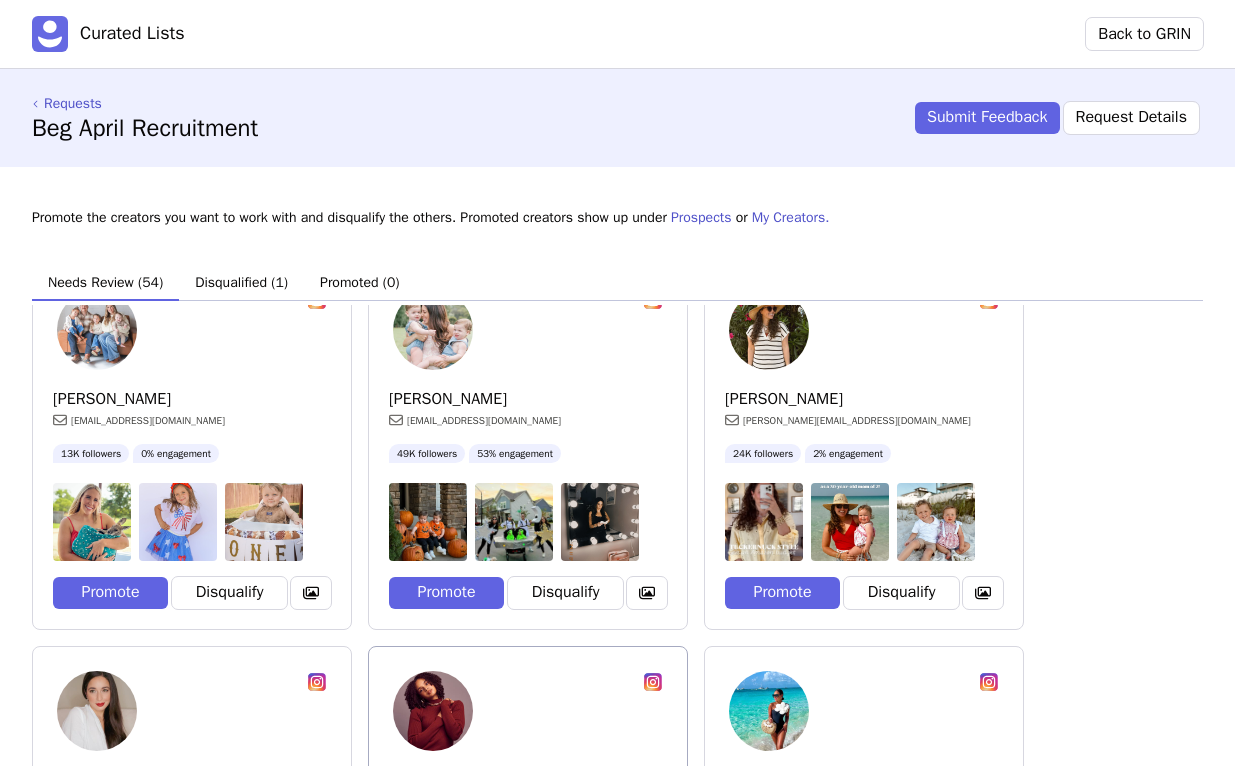 scroll, scrollTop: 6166, scrollLeft: 0, axis: vertical 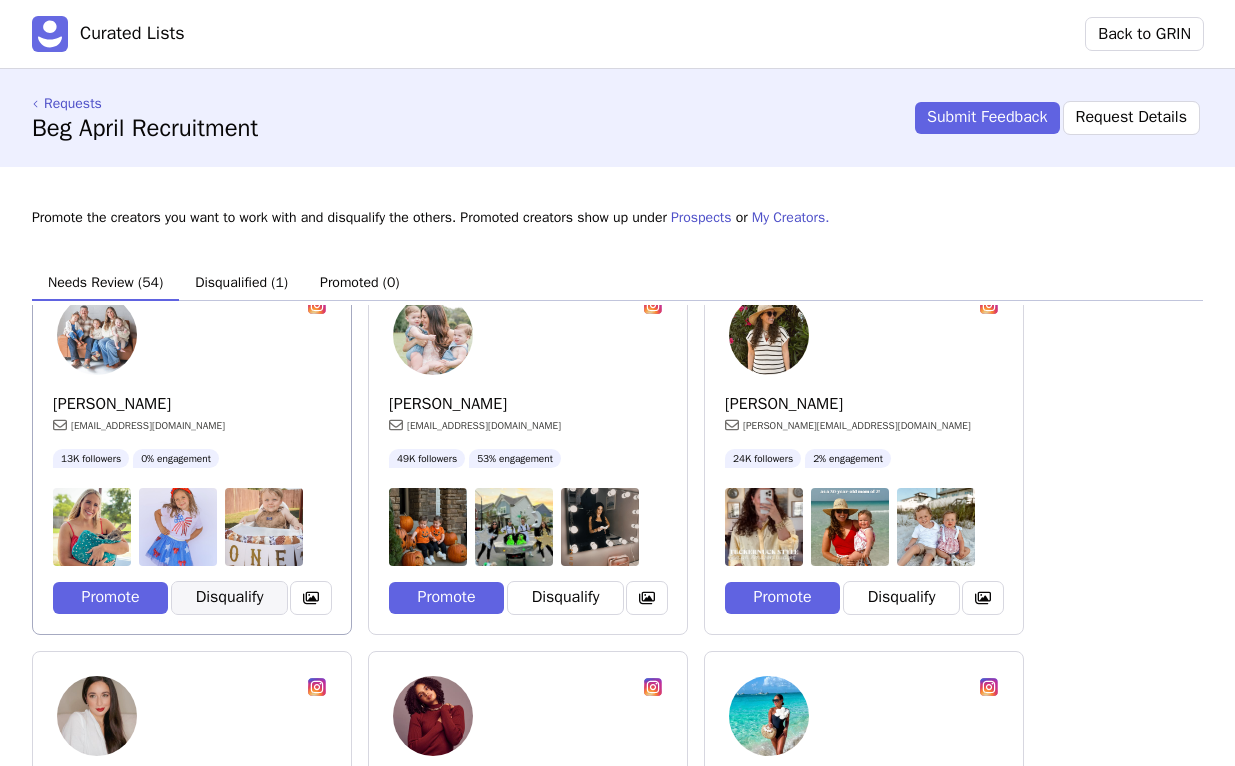 click on "Disqualify" at bounding box center [229, 598] 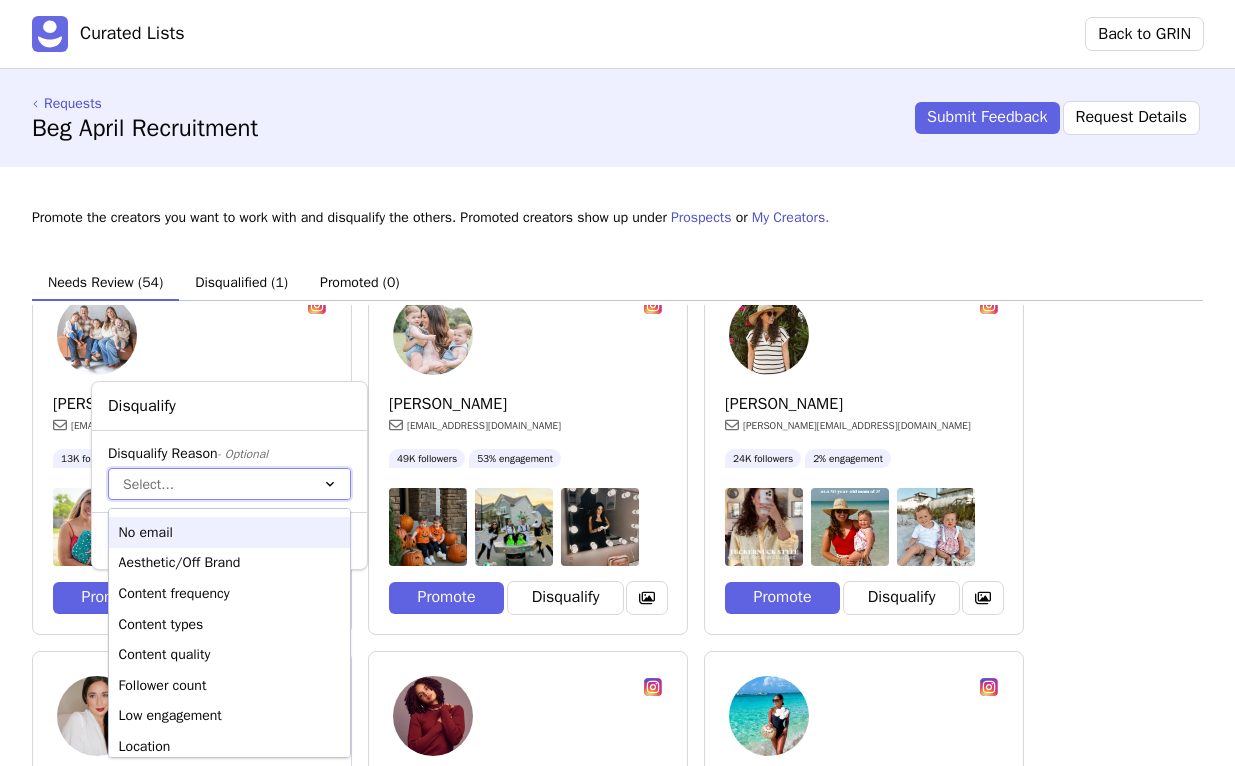 click at bounding box center (209, 484) 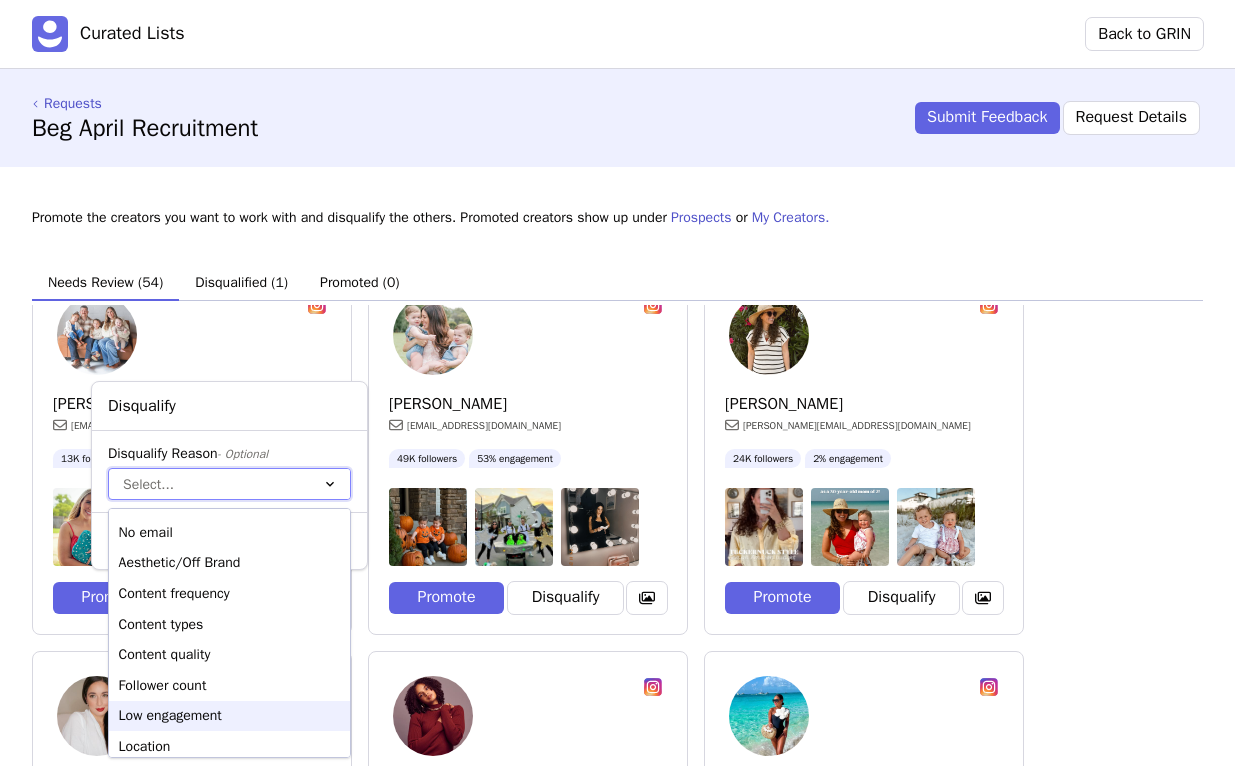 click on "Low engagement" at bounding box center [229, 716] 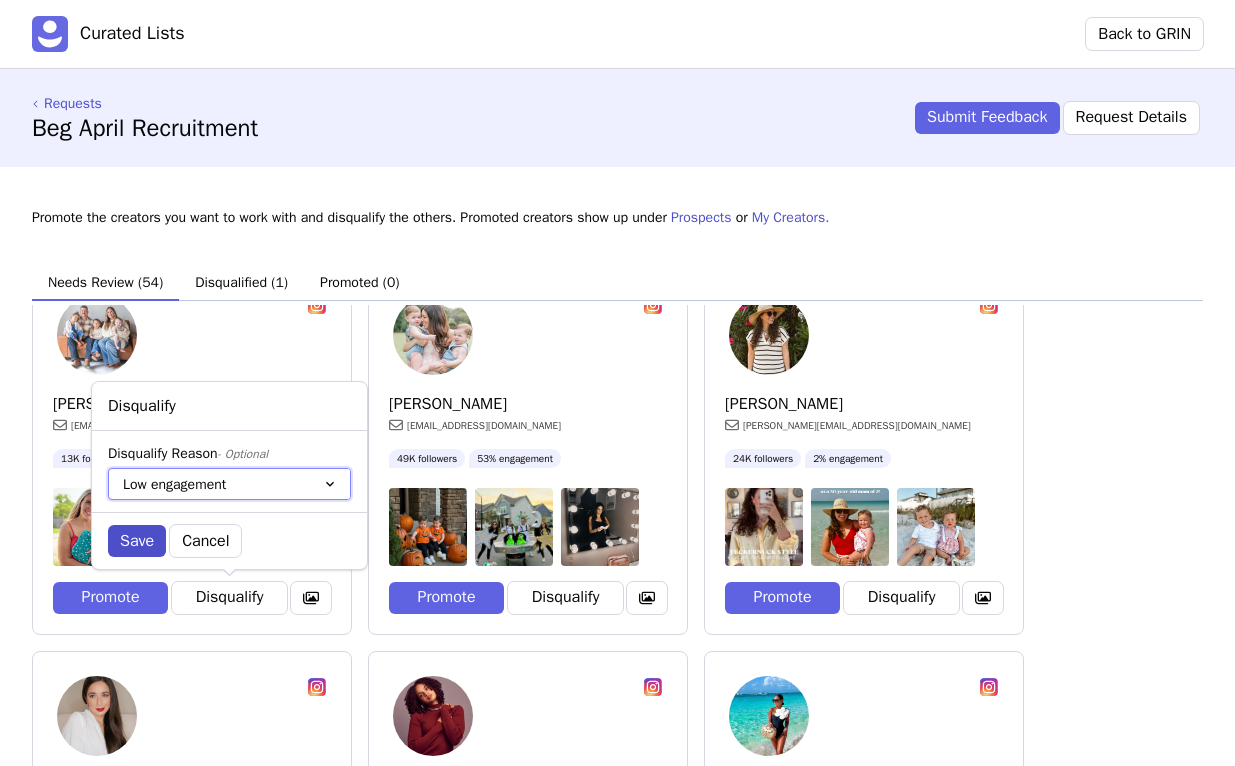 click on "Save" at bounding box center (137, 541) 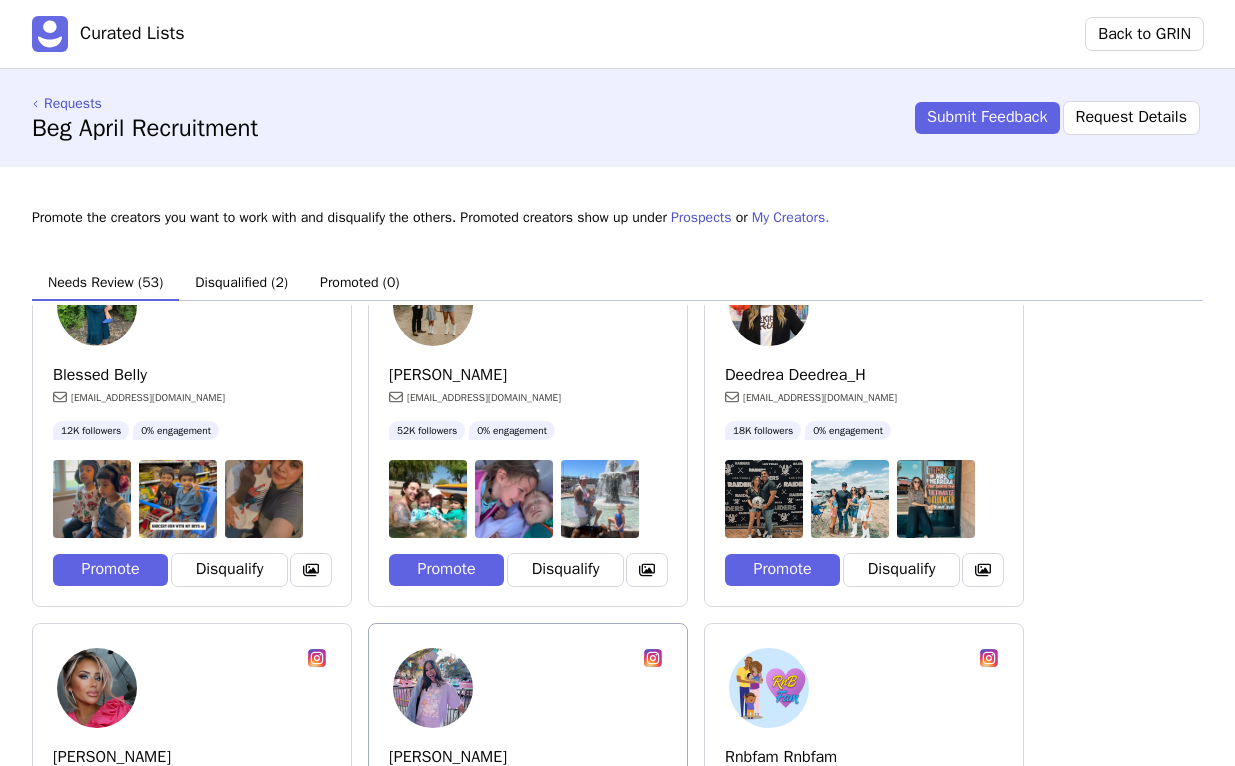 scroll, scrollTop: 5431, scrollLeft: 0, axis: vertical 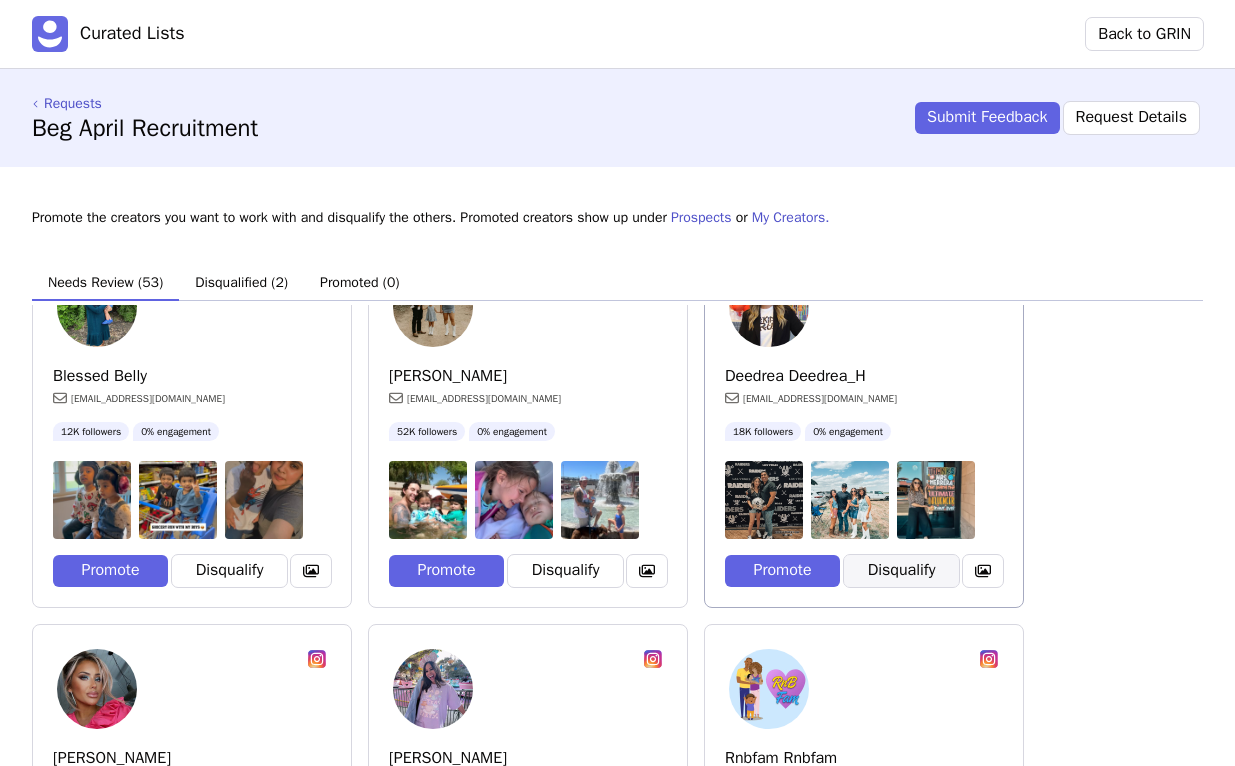 click on "Disqualify" at bounding box center [901, 571] 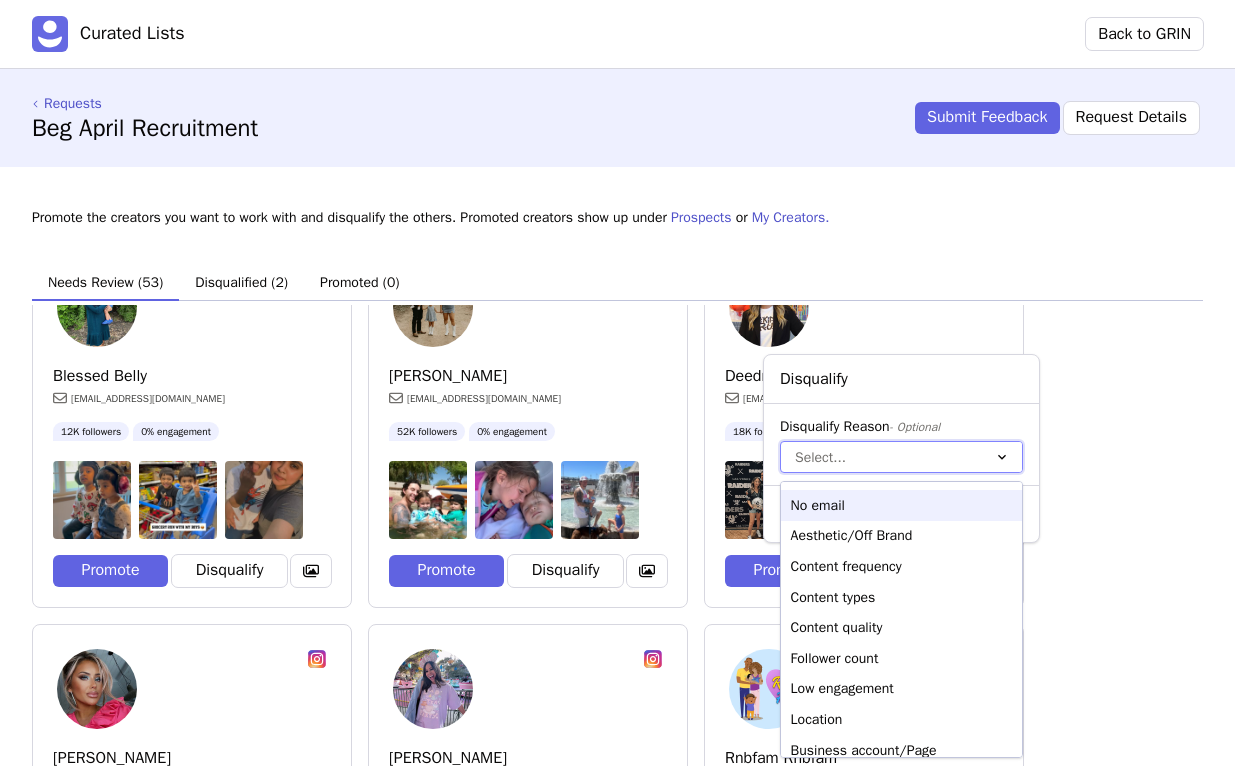 click on "Select..." at bounding box center [881, 457] 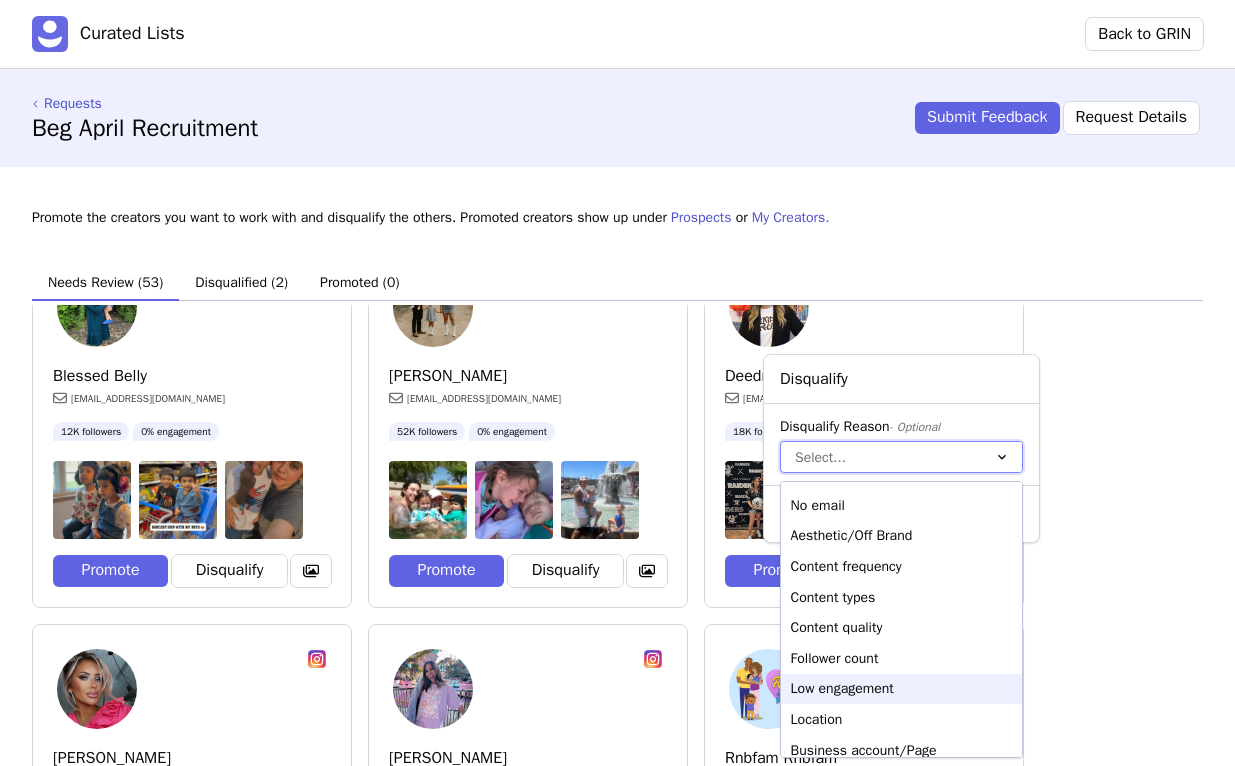 click on "Low engagement" at bounding box center [901, 689] 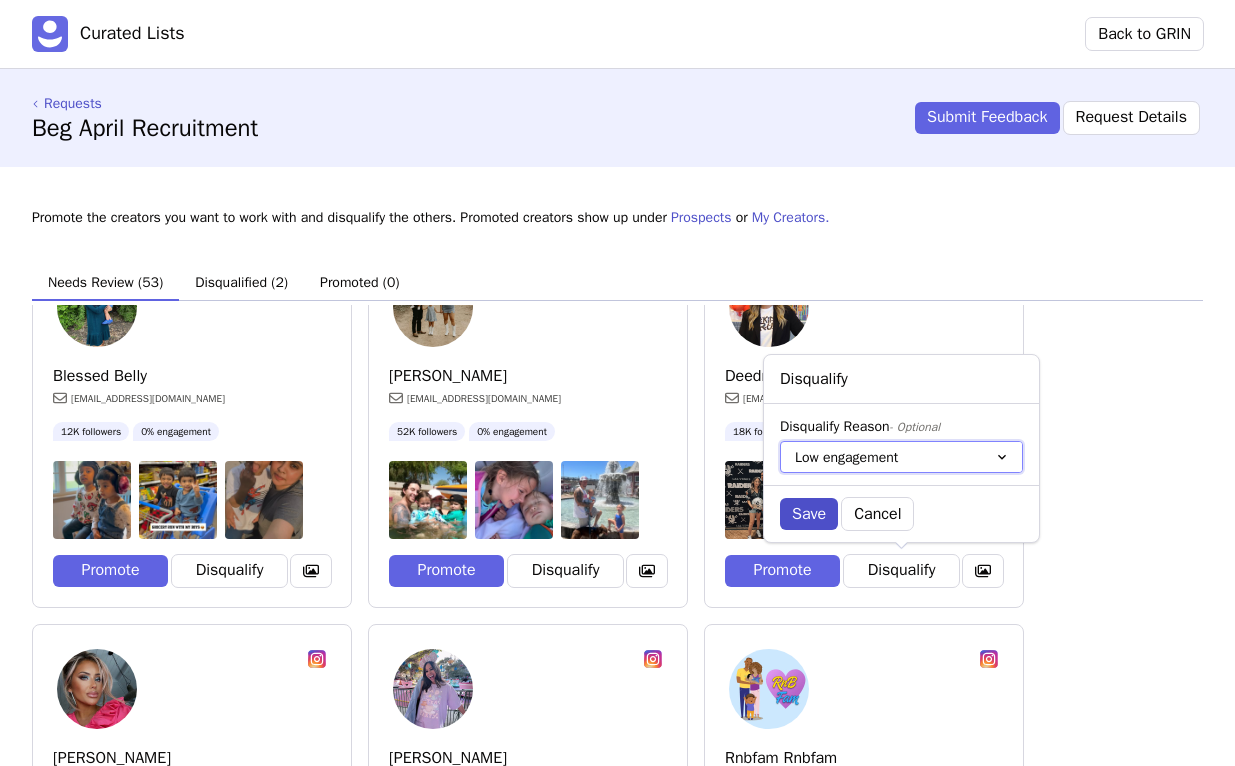 click on "Save" at bounding box center (809, 514) 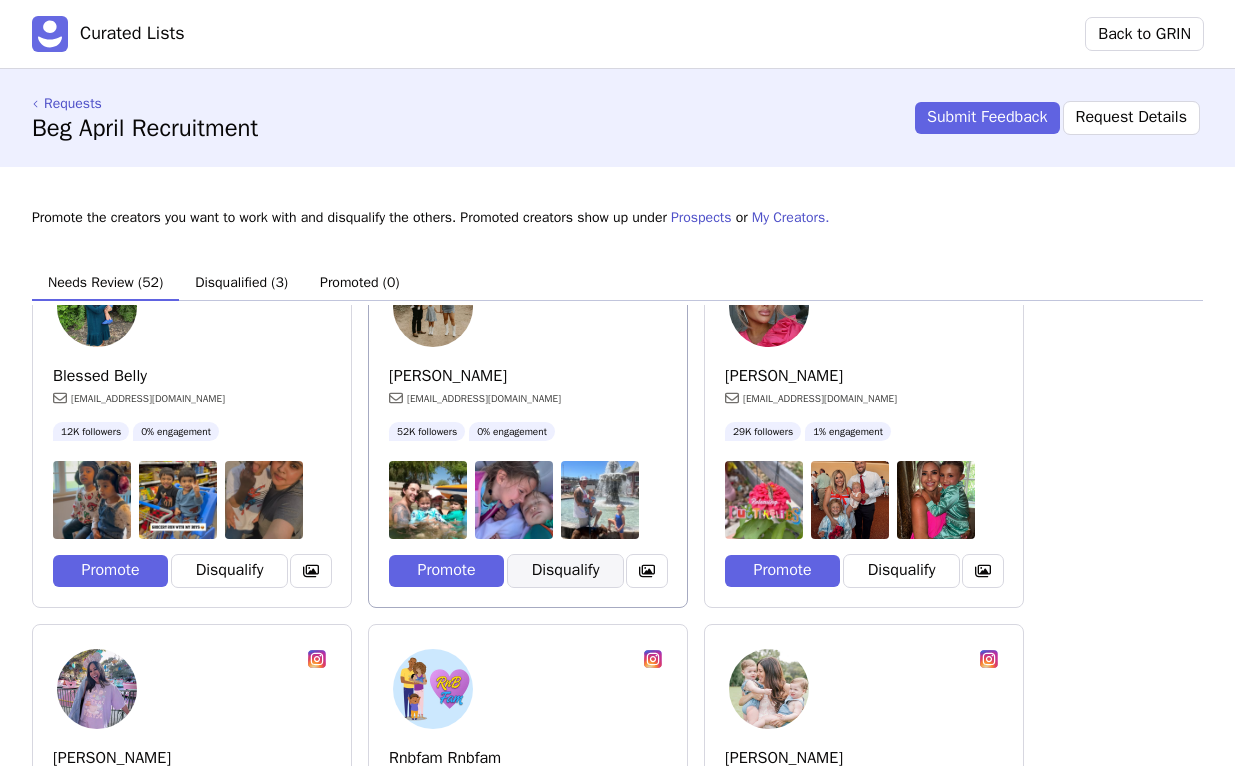 click on "Disqualify" at bounding box center (565, 571) 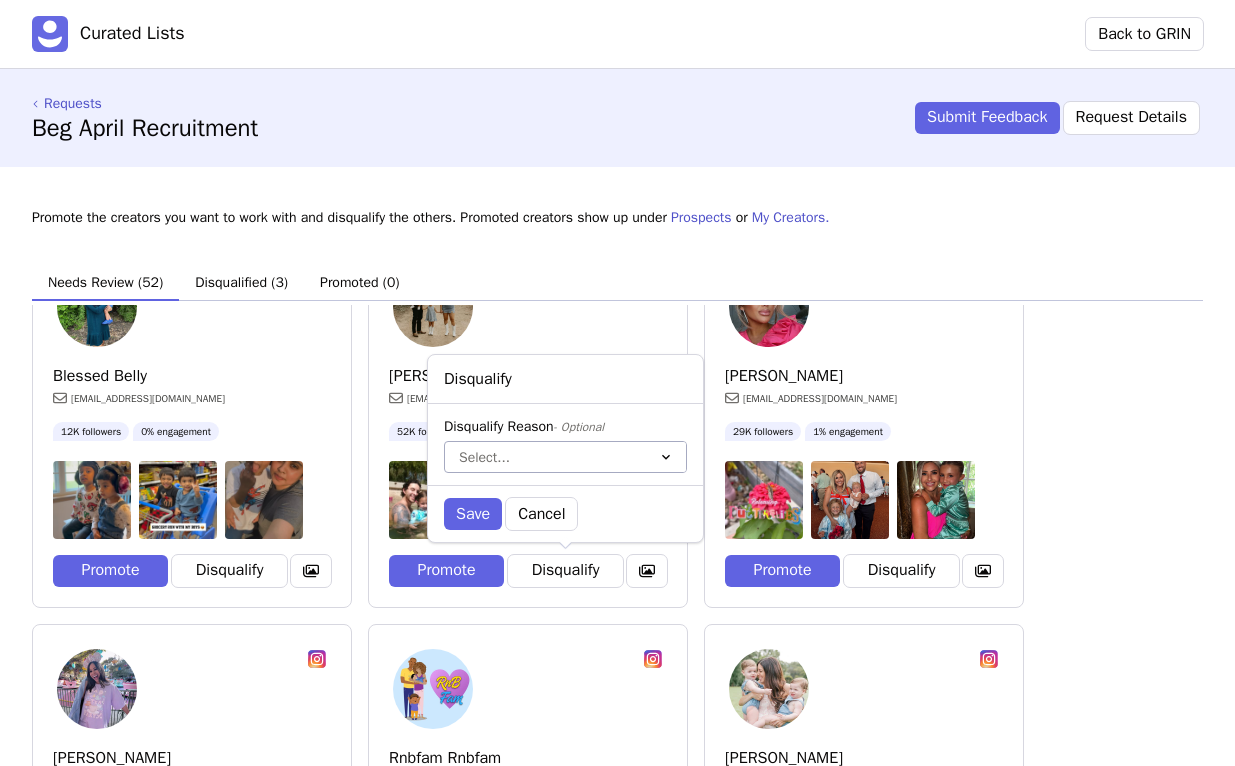 click at bounding box center [545, 457] 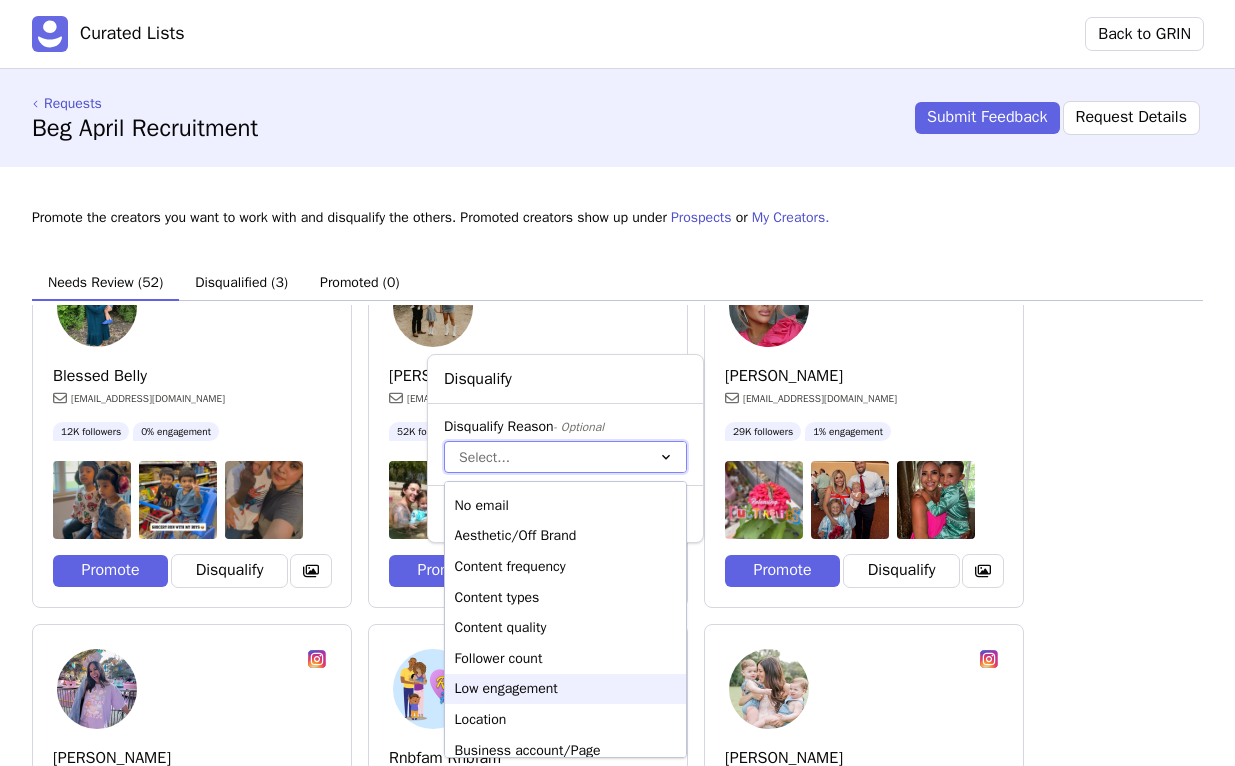 click on "Low engagement" at bounding box center (565, 689) 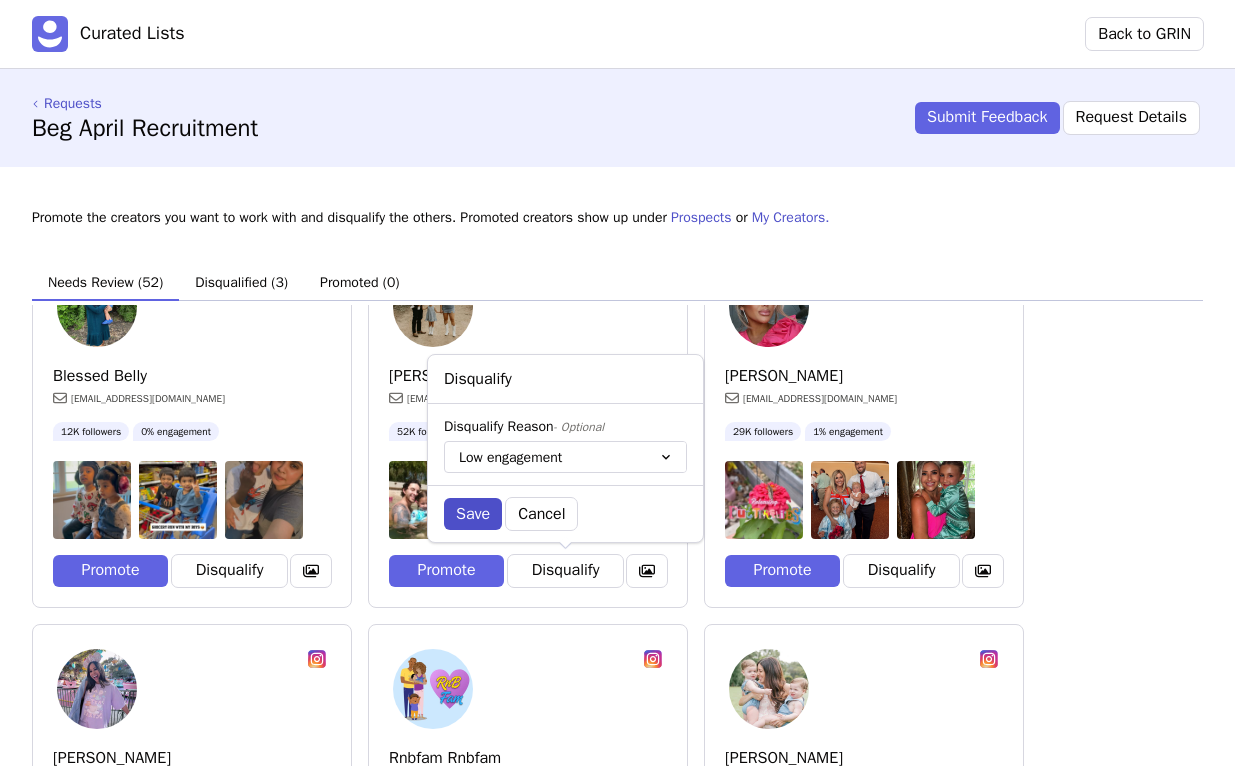 click on "Save" at bounding box center [473, 514] 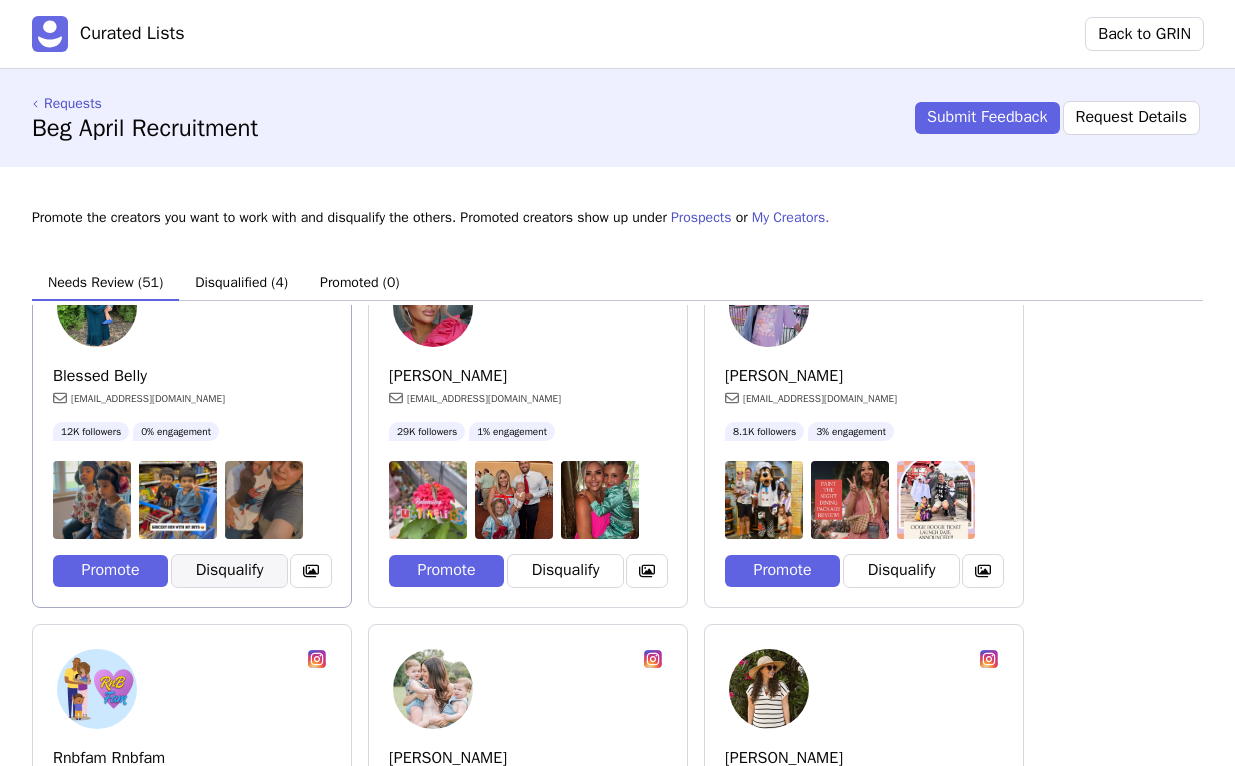 click on "Disqualify" at bounding box center (229, 571) 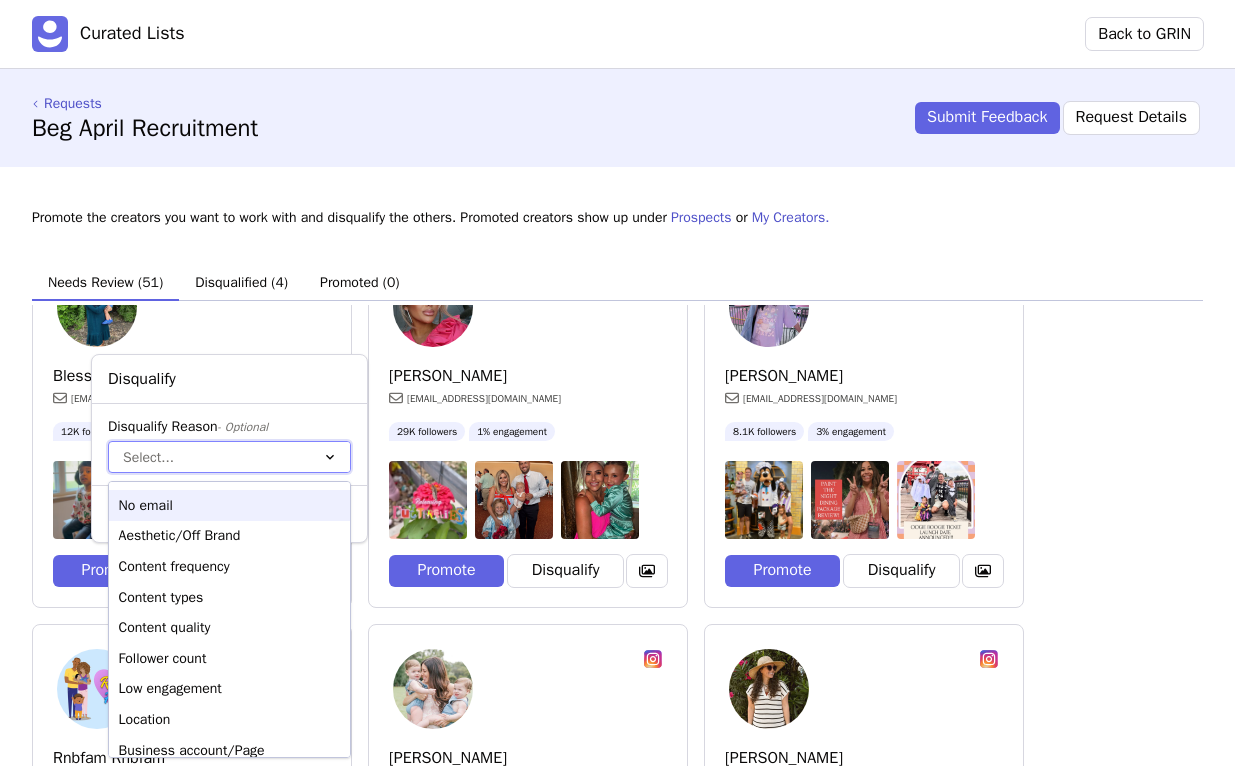 click at bounding box center (209, 457) 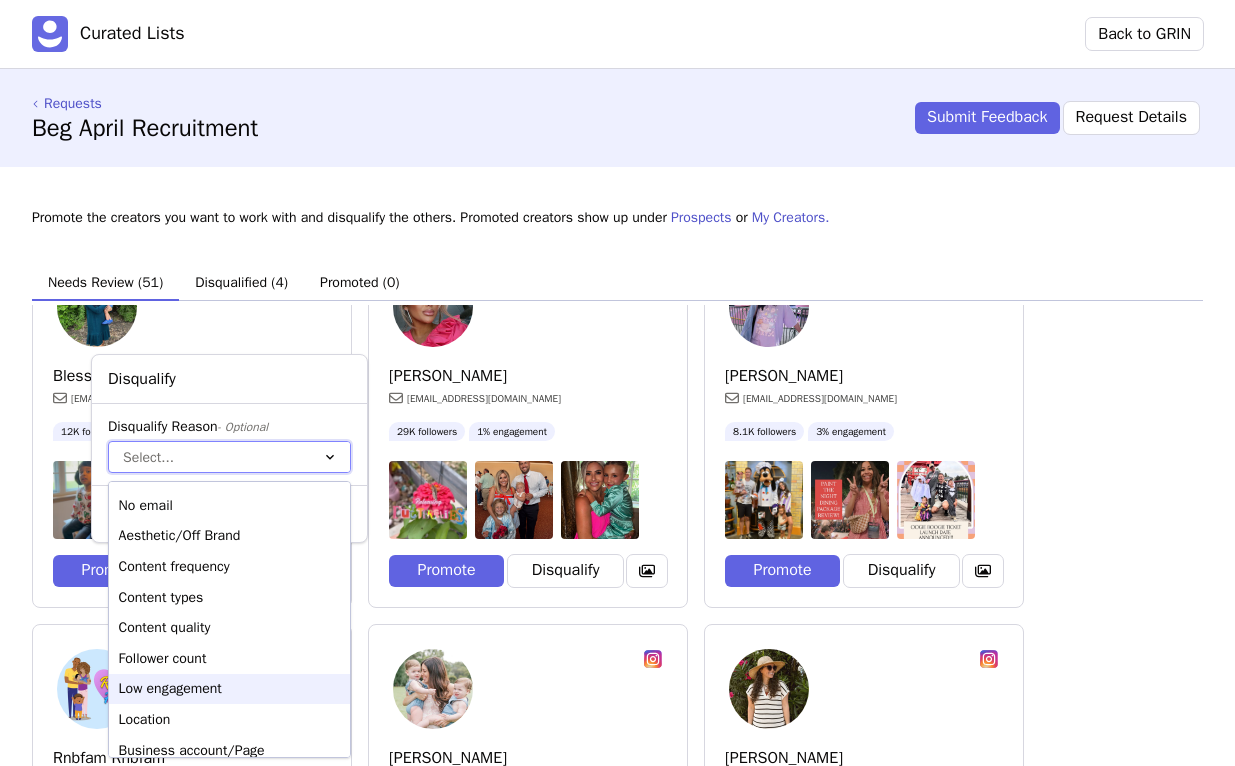 click on "Low engagement" at bounding box center [229, 689] 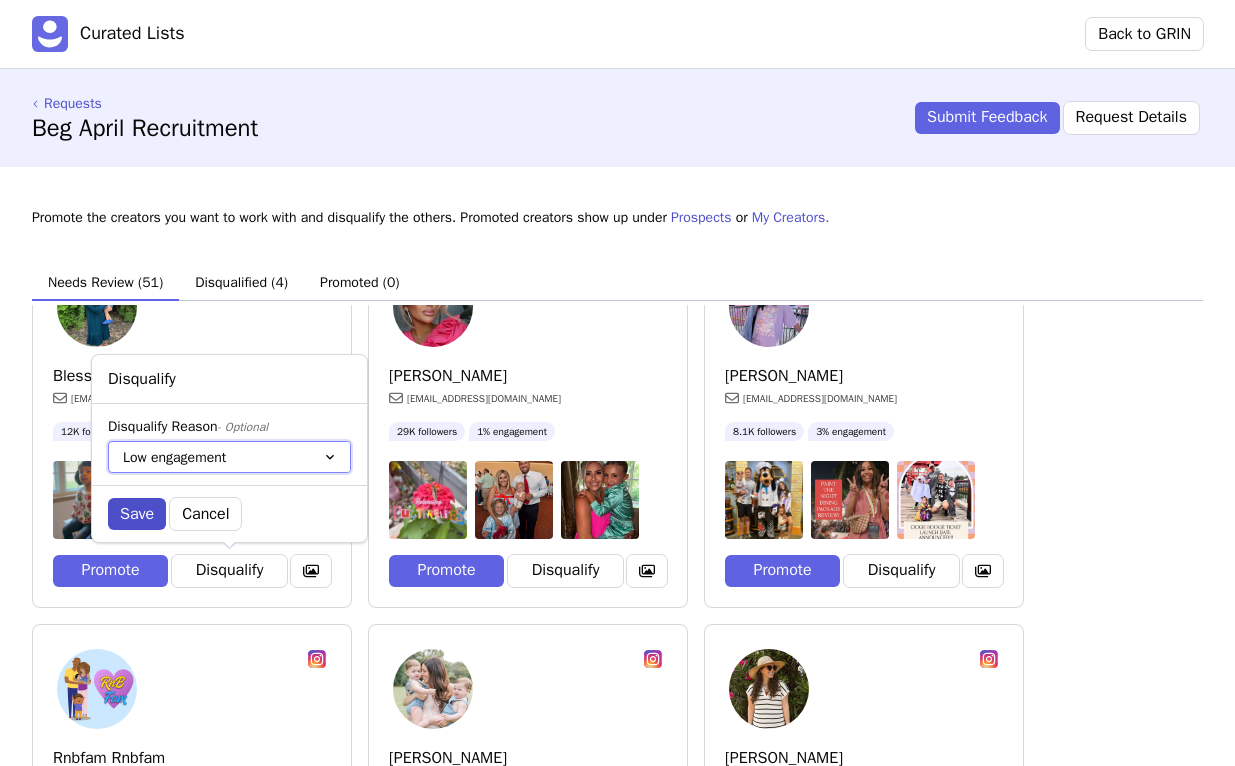 click on "Save" at bounding box center [137, 514] 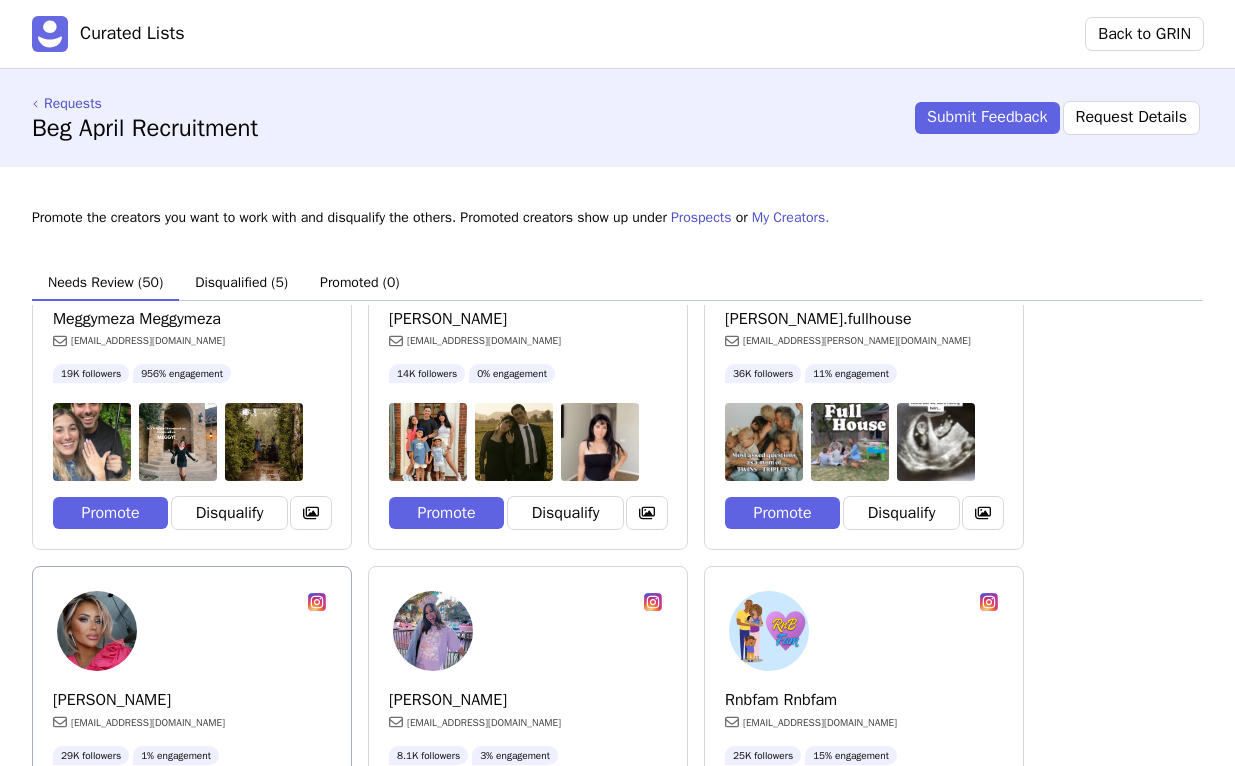 scroll, scrollTop: 5084, scrollLeft: 0, axis: vertical 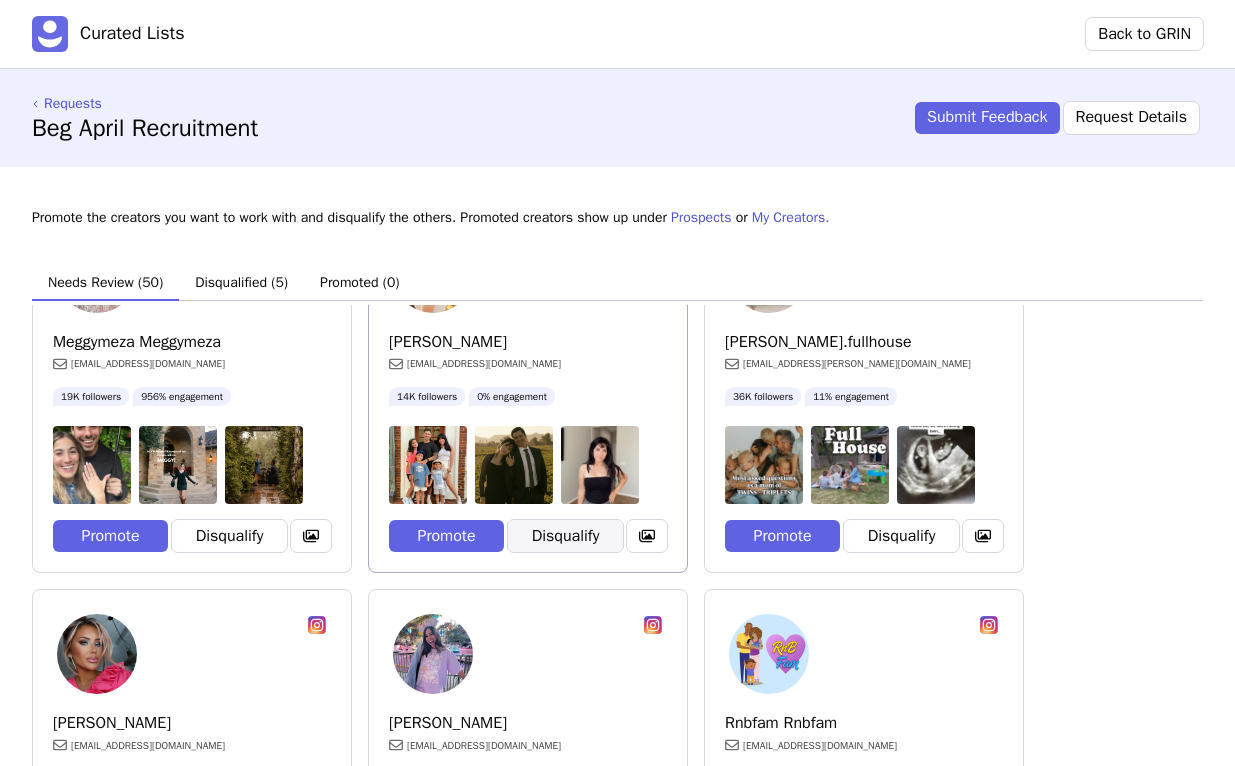 click on "Disqualify" at bounding box center (565, 536) 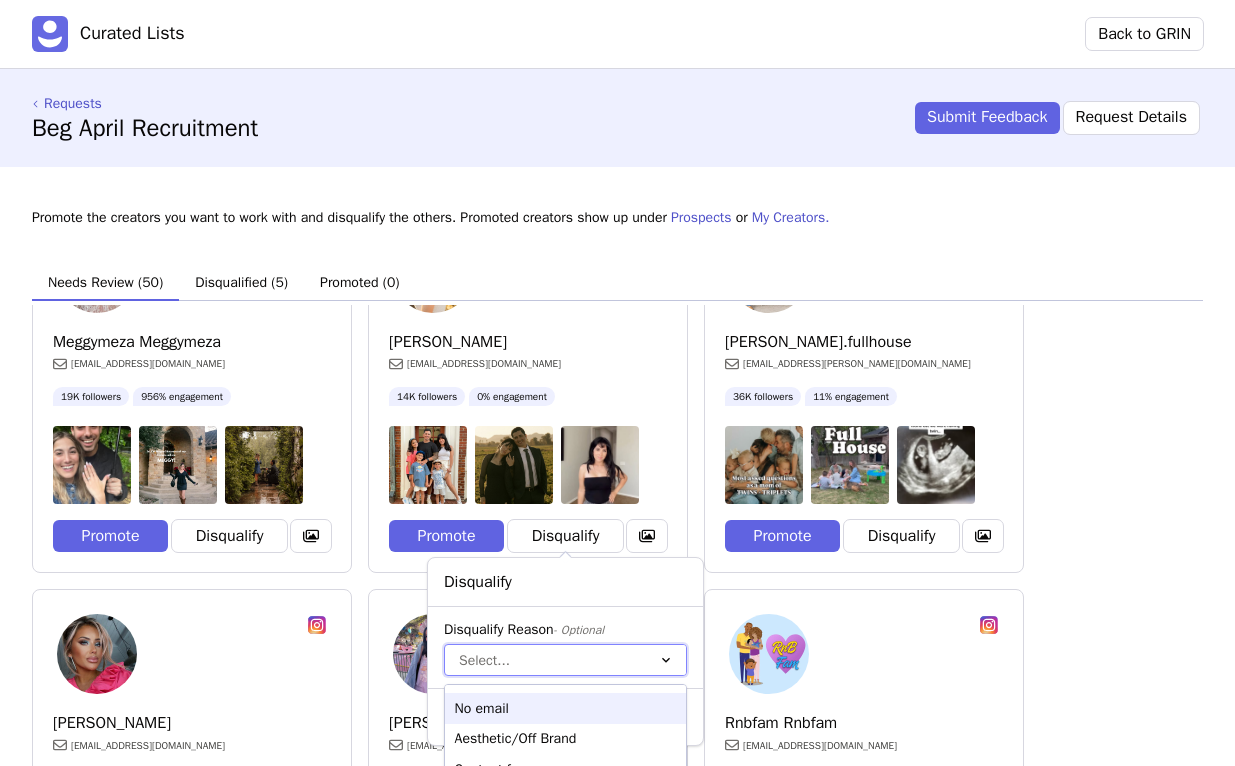 click on "option No email focused, 1 of 12. 12 results available. Use Up and Down to choose options, press Enter to select the currently focused option, press Escape to exit the menu, press Tab to select the option and exit the menu. Select... No email Aesthetic/Off Brand Content frequency Content types Content quality Follower count Low engagement Location Business account/Page Page not found Affiliate Other" at bounding box center (565, 660) 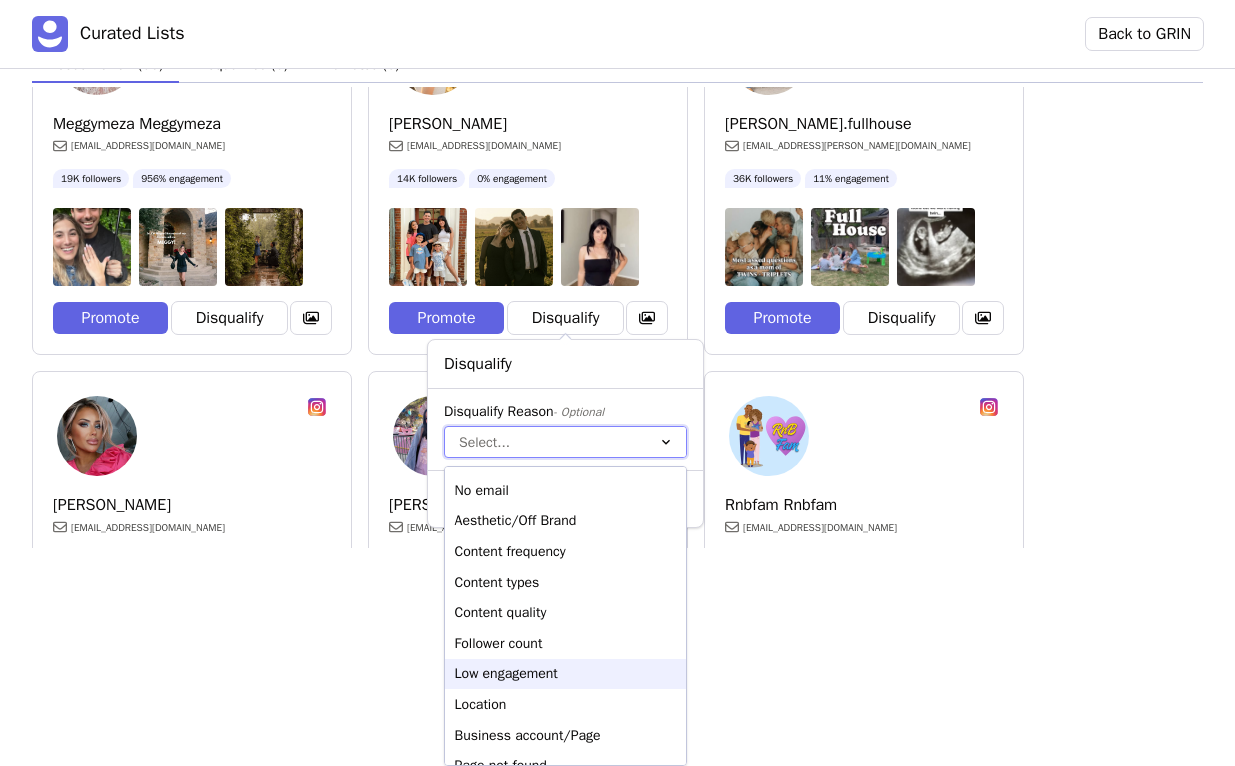 click on "Low engagement" at bounding box center [565, 674] 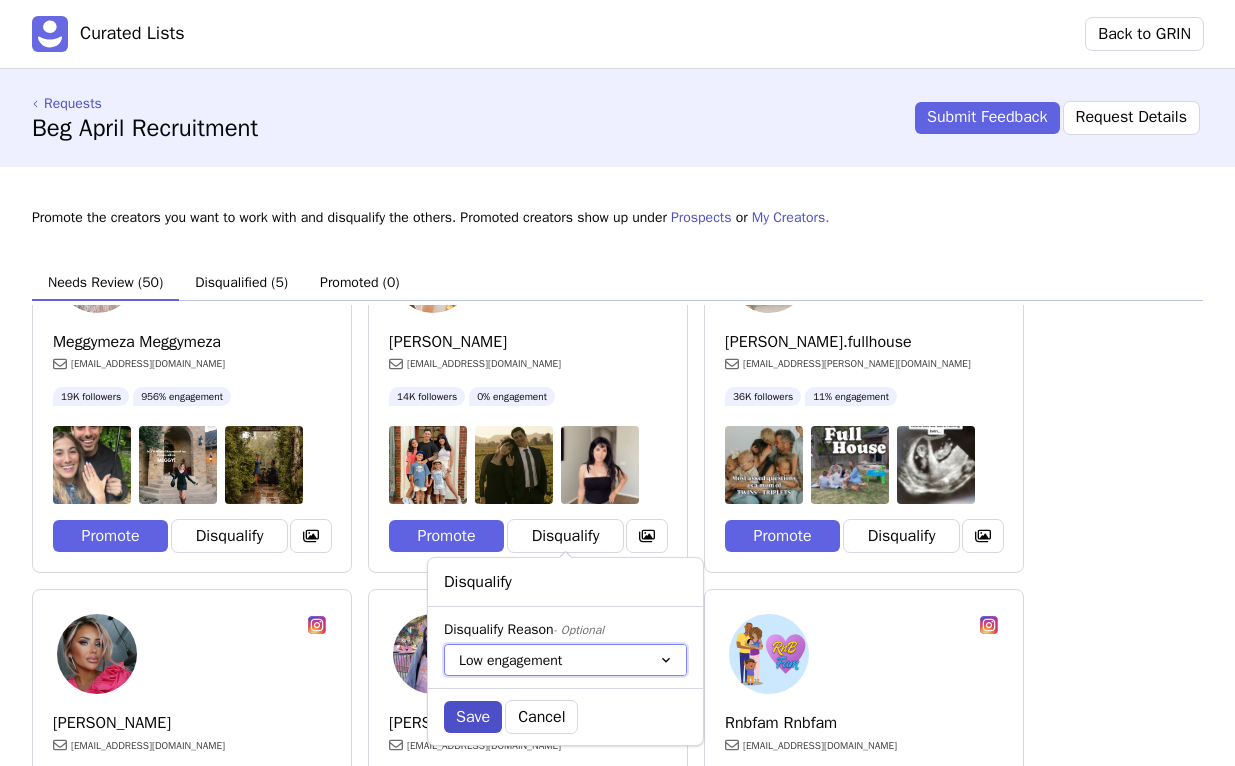 click on "Save" at bounding box center [473, 717] 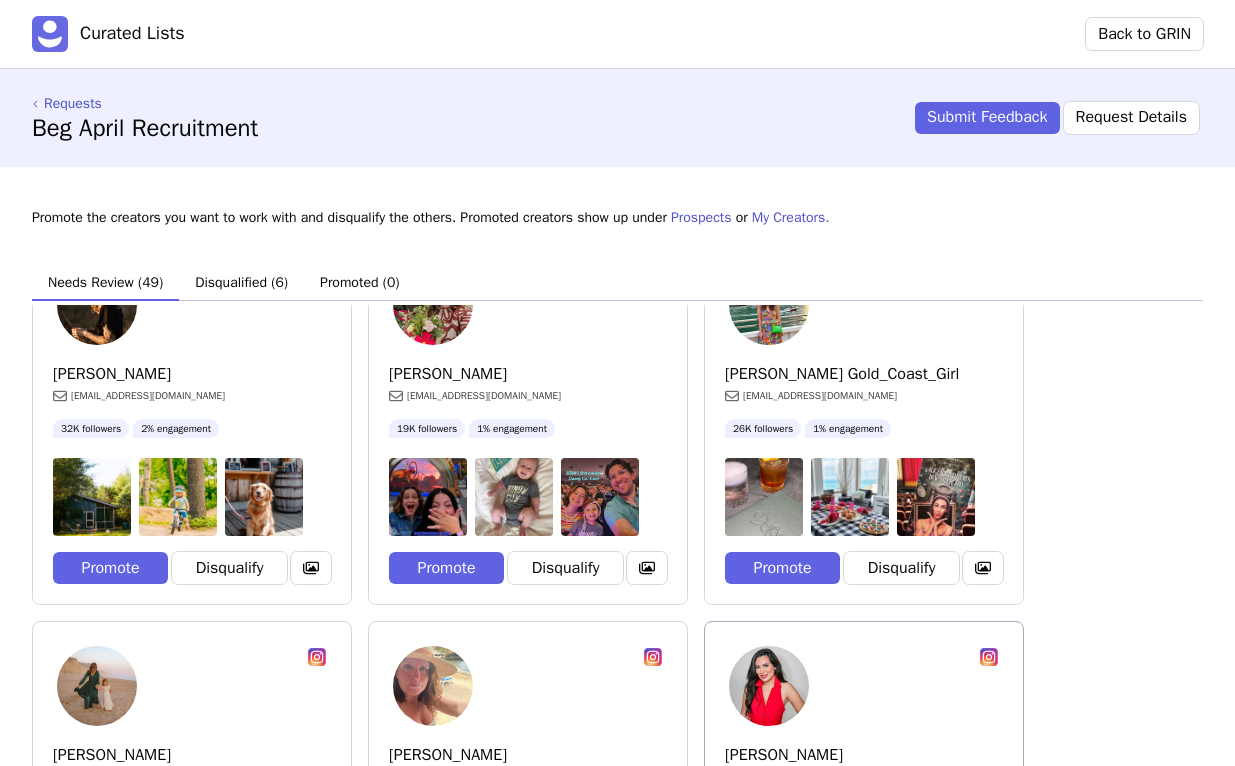 scroll, scrollTop: 3134, scrollLeft: 0, axis: vertical 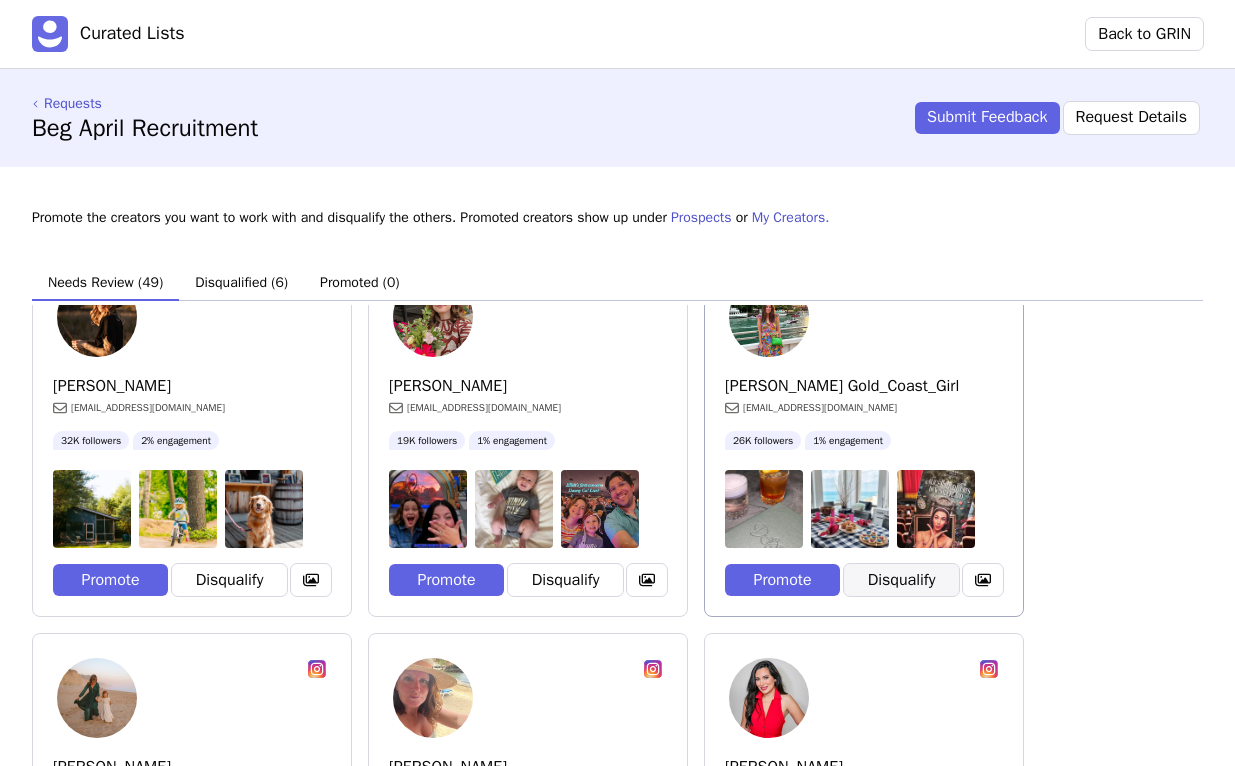 click on "Disqualify" at bounding box center (901, 580) 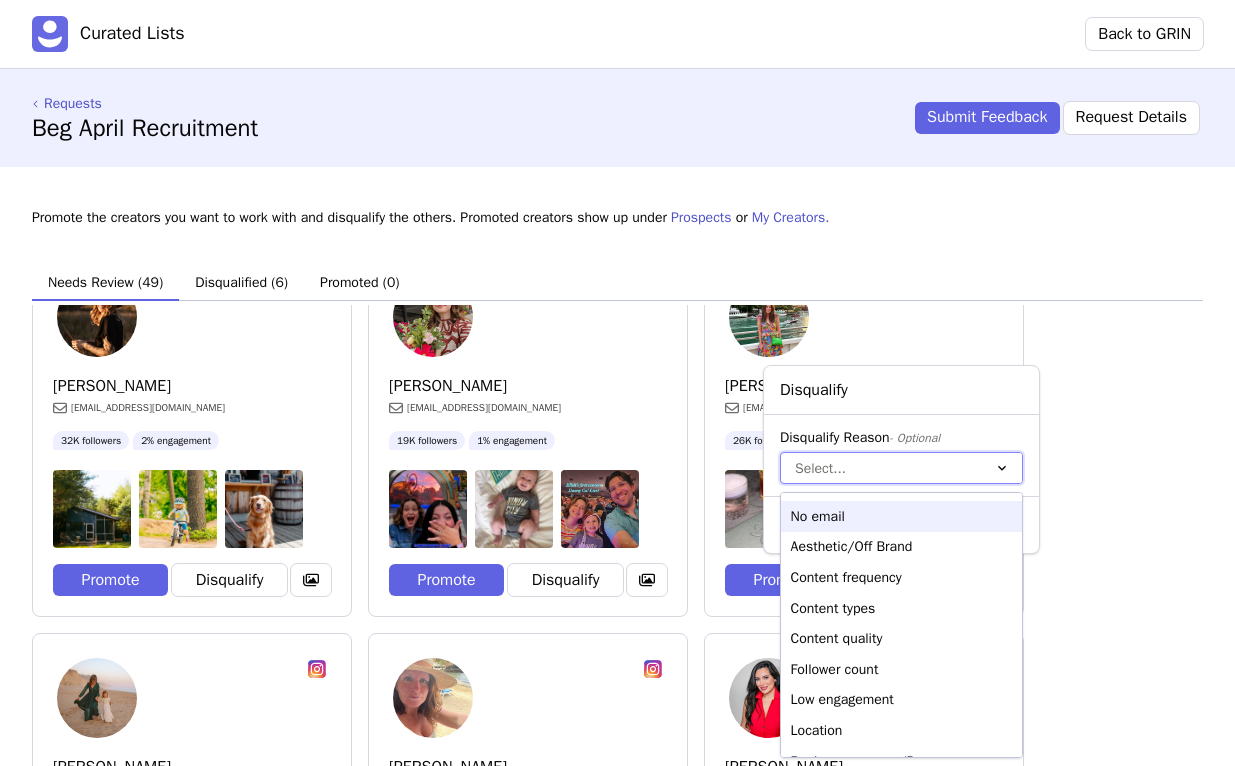 click on "Select..." at bounding box center [881, 468] 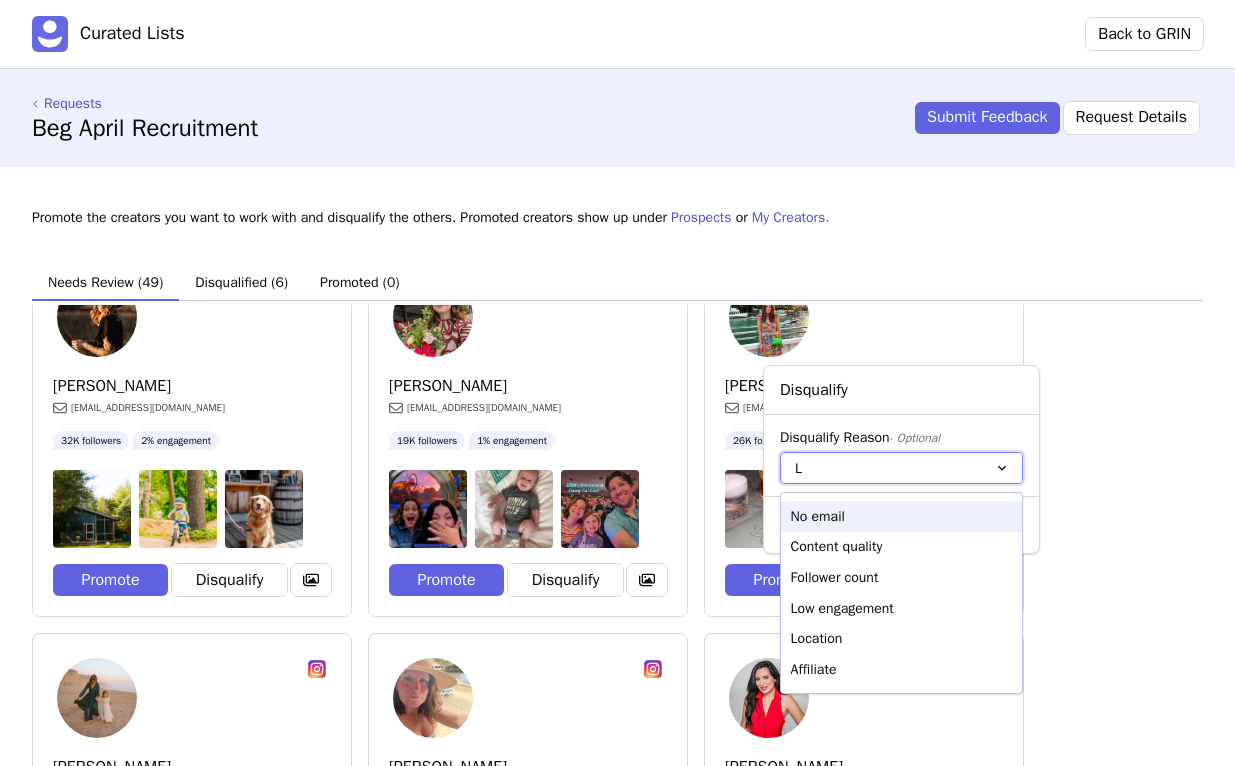 type on "Lo" 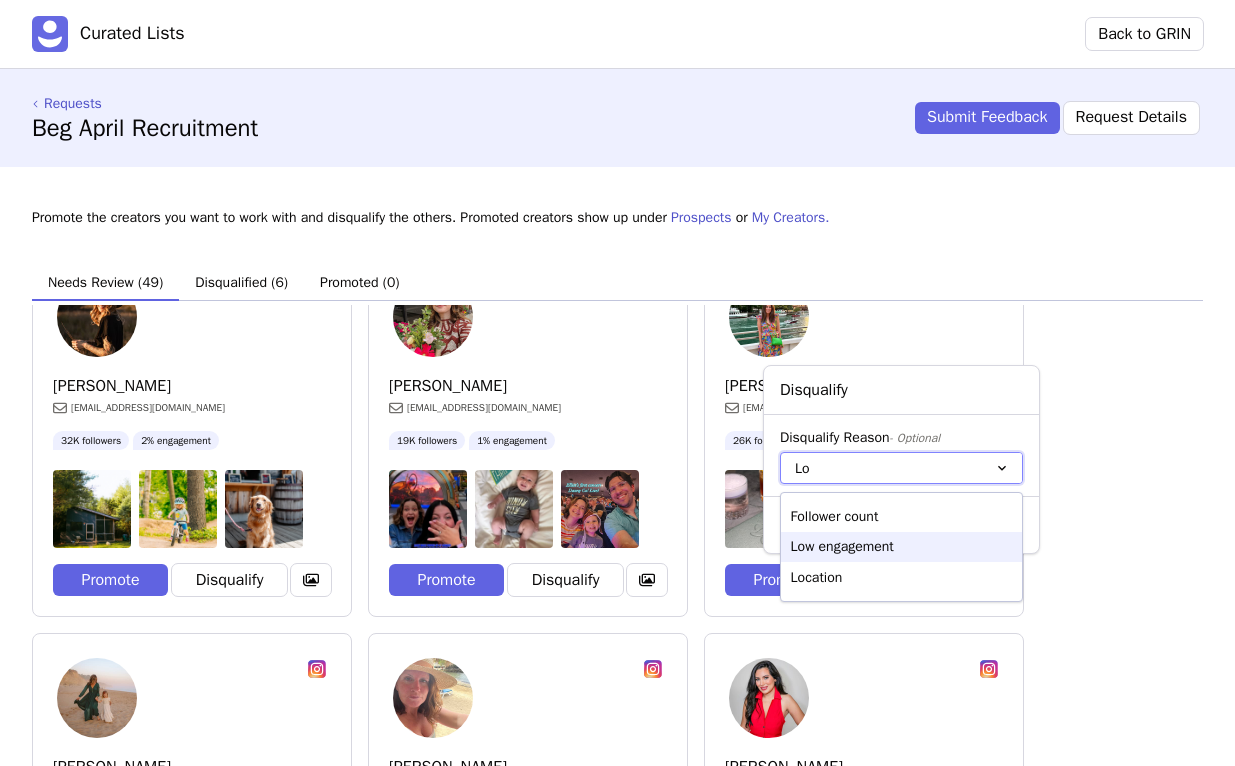 click on "Low engagement" at bounding box center (901, 547) 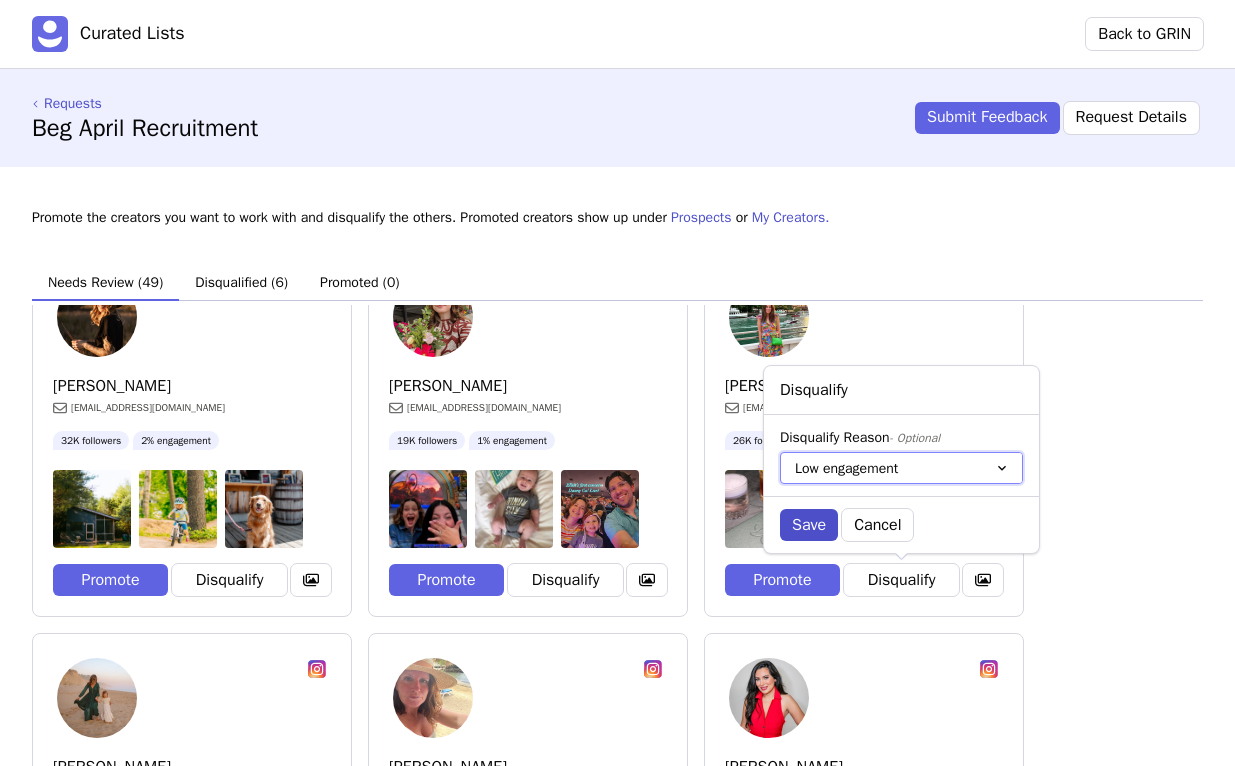 click on "Save" at bounding box center (809, 525) 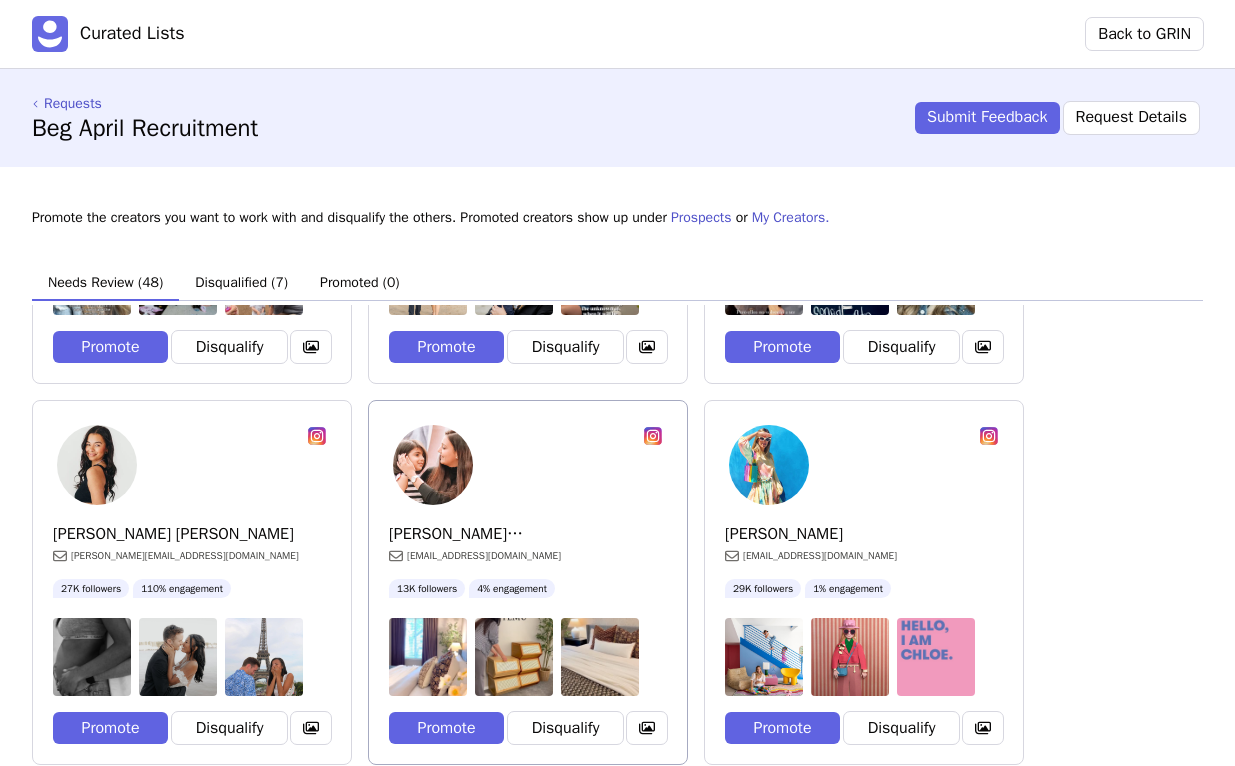 scroll, scrollTop: 2601, scrollLeft: 0, axis: vertical 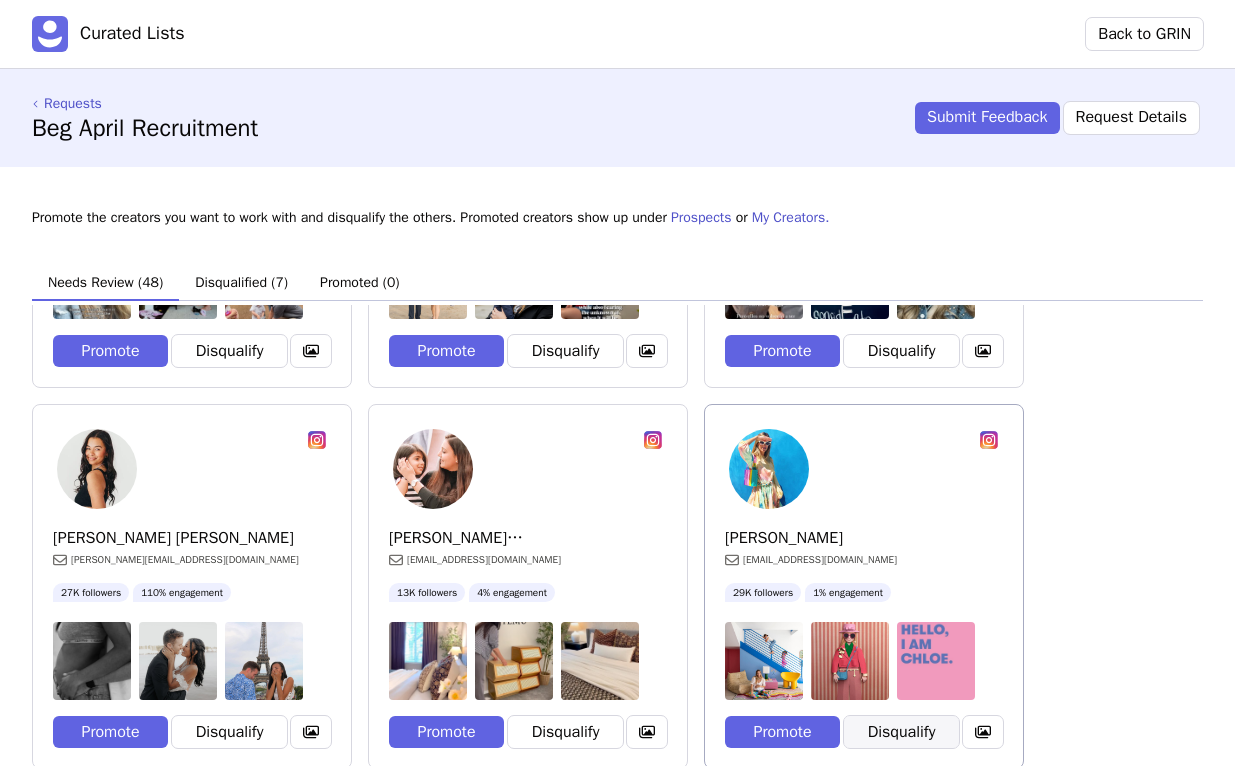 click on "Disqualify" at bounding box center [901, 732] 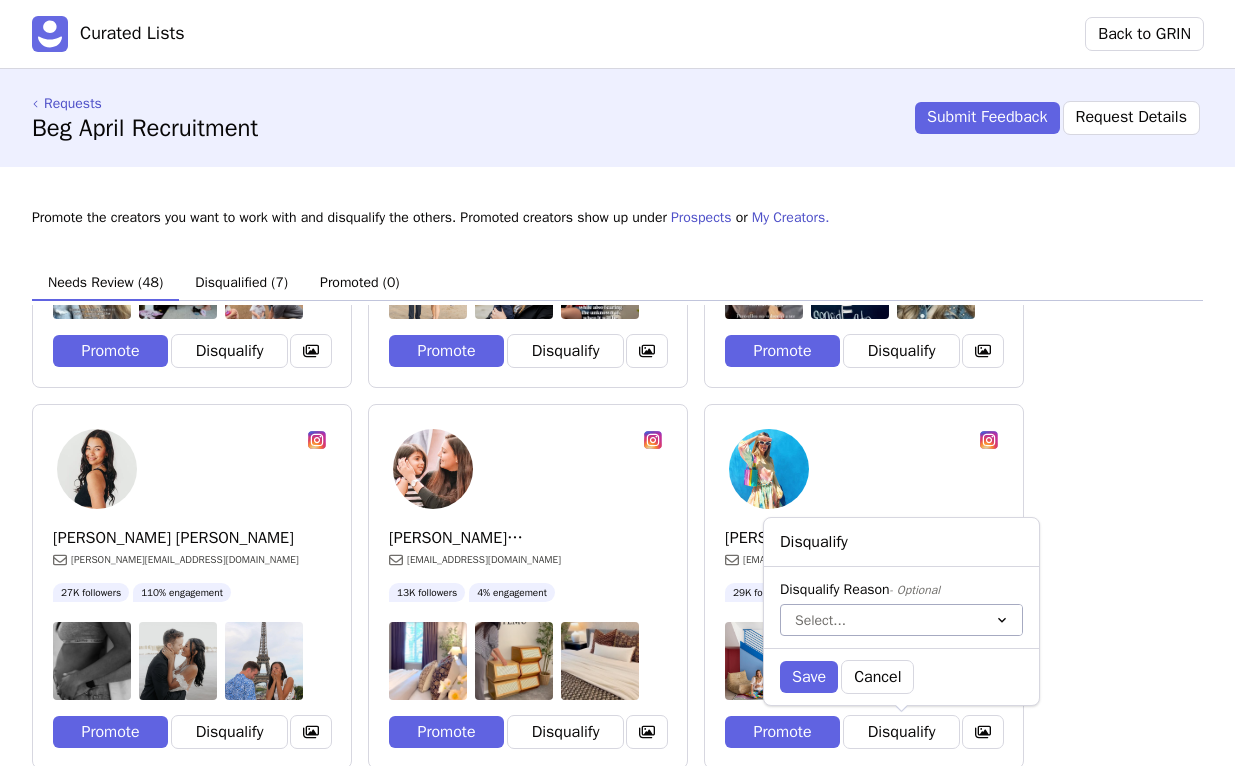 click on "Select..." at bounding box center [901, 620] 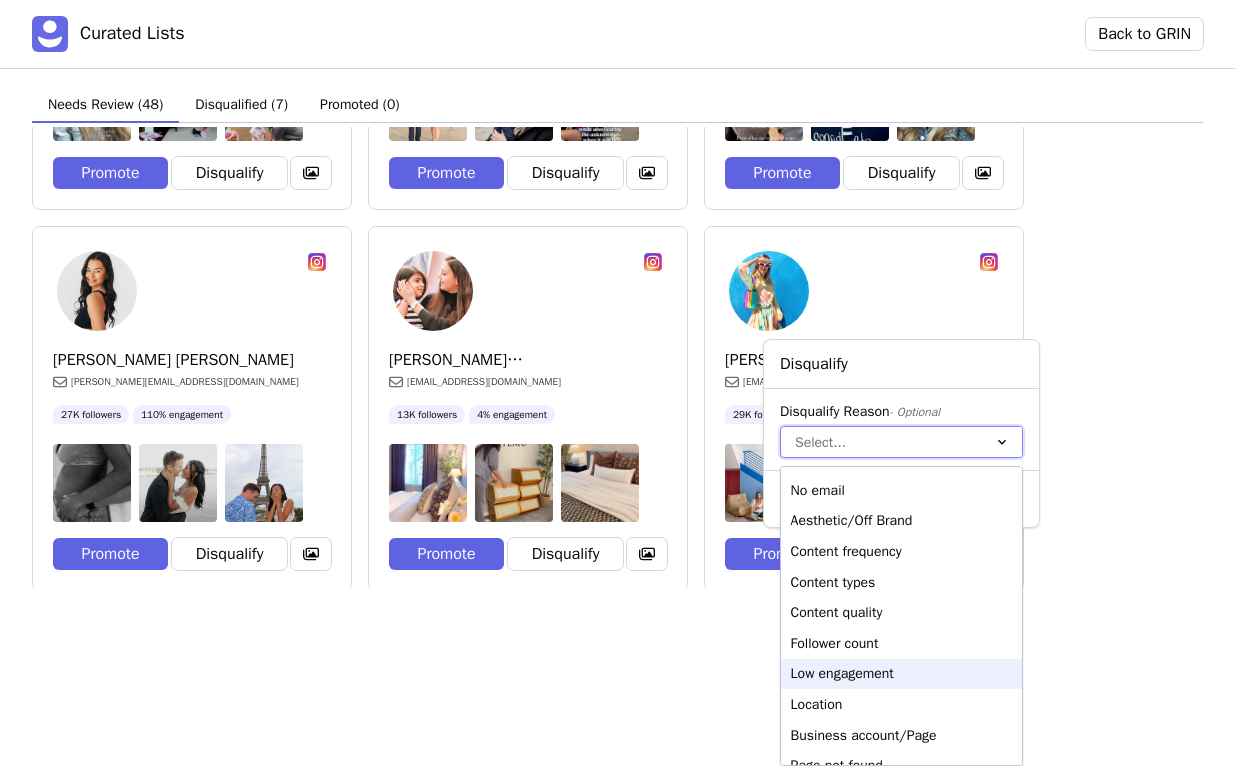 click on "Low engagement" at bounding box center [901, 674] 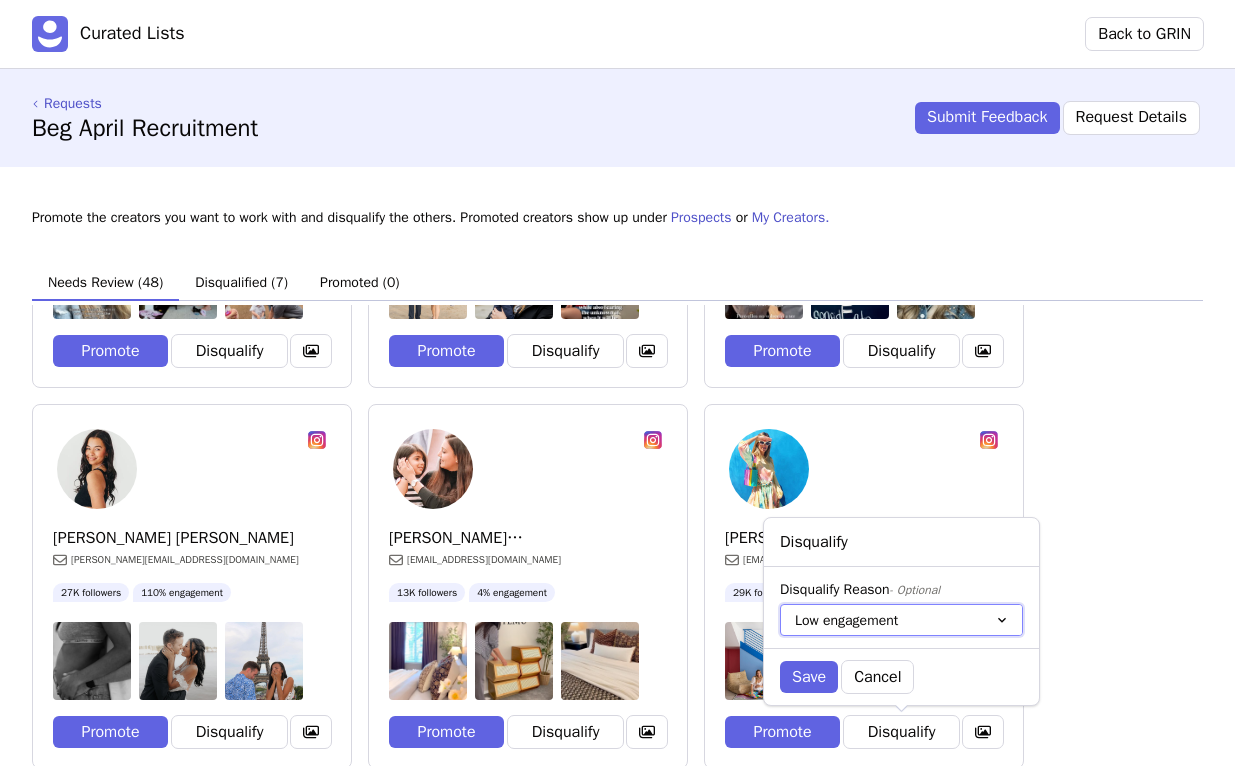 scroll, scrollTop: 0, scrollLeft: 0, axis: both 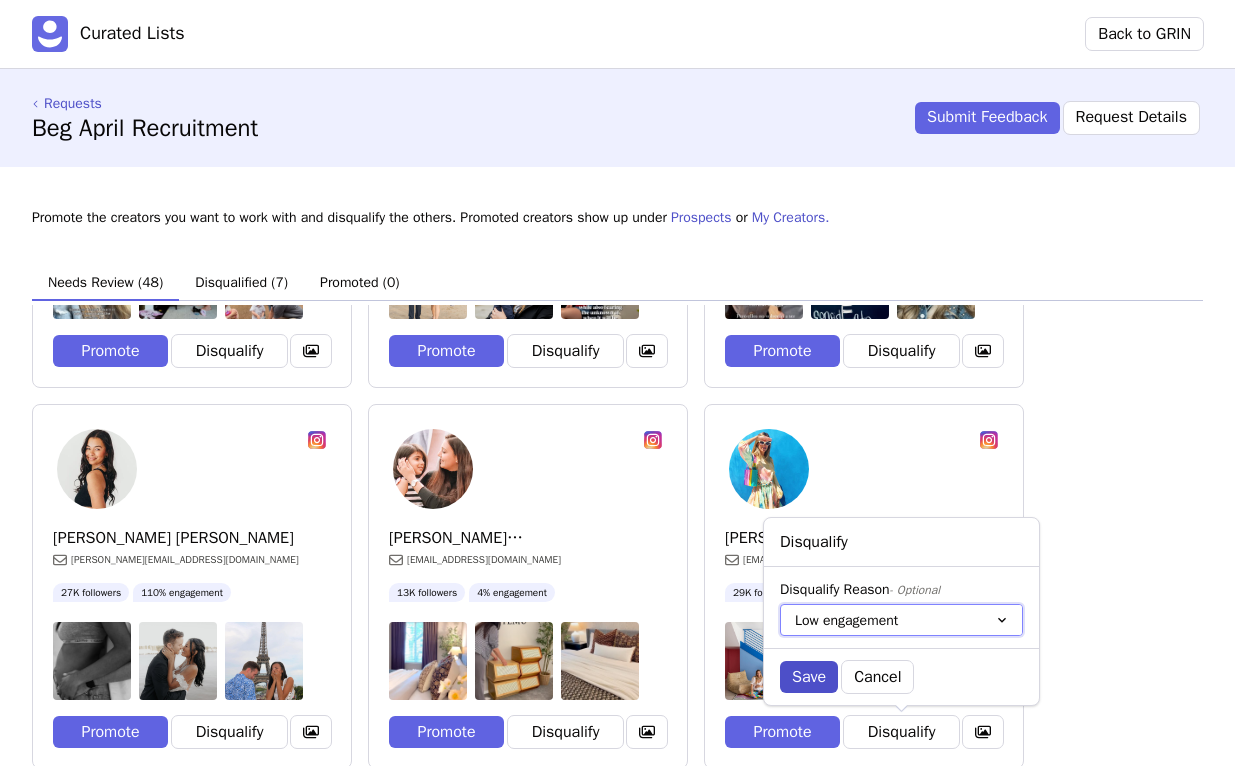 click on "Save" at bounding box center [809, 677] 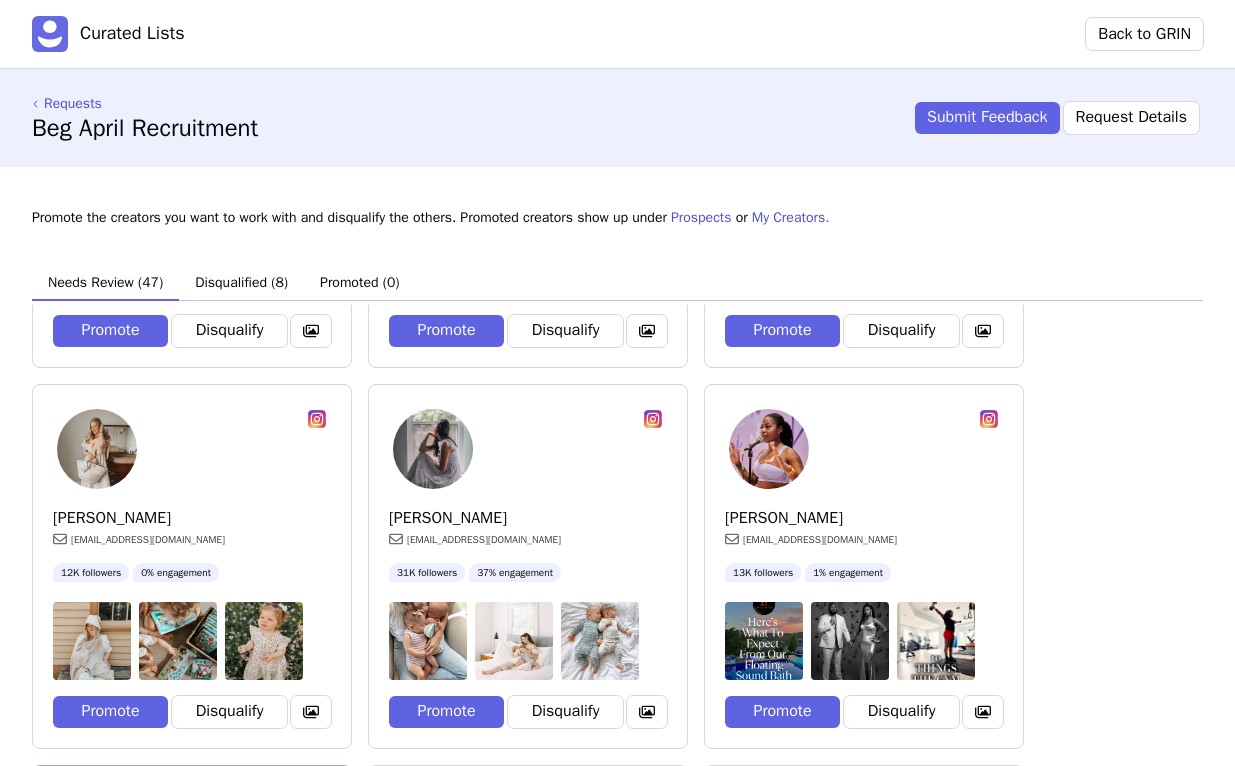 scroll, scrollTop: 1864, scrollLeft: 0, axis: vertical 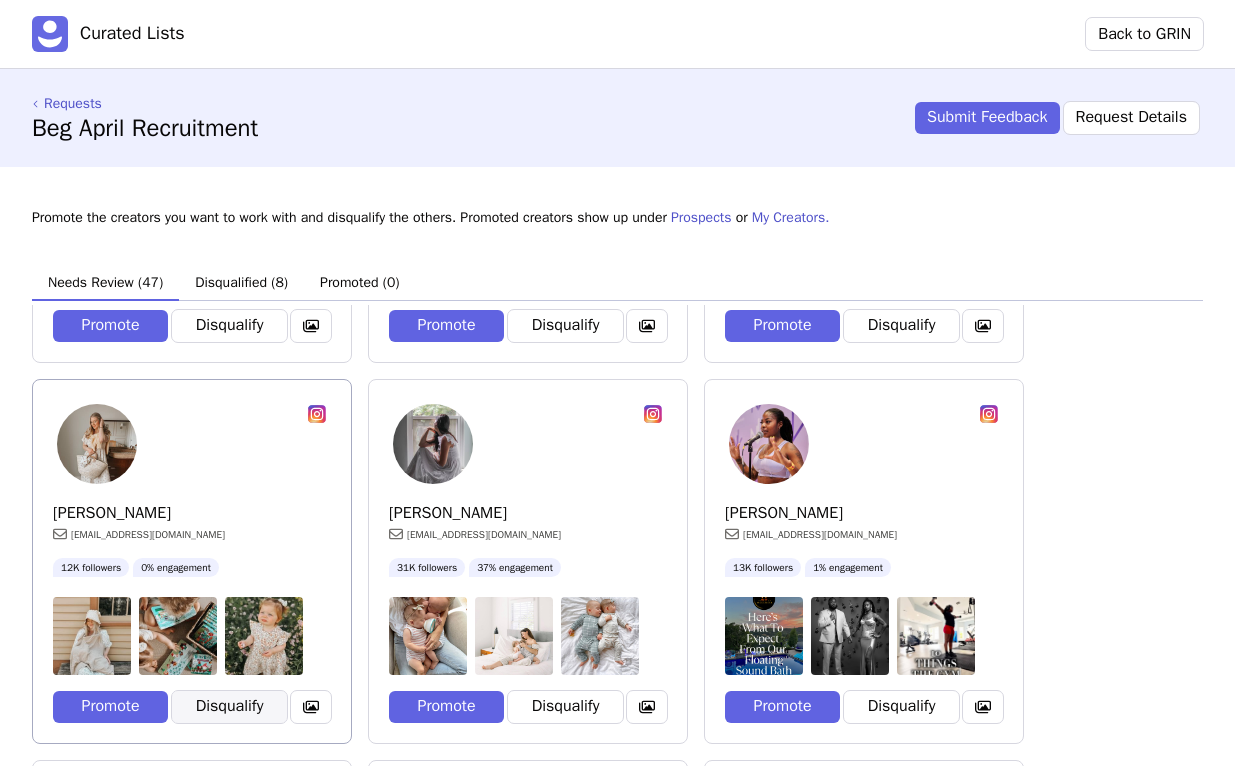 click on "Disqualify" at bounding box center [229, 707] 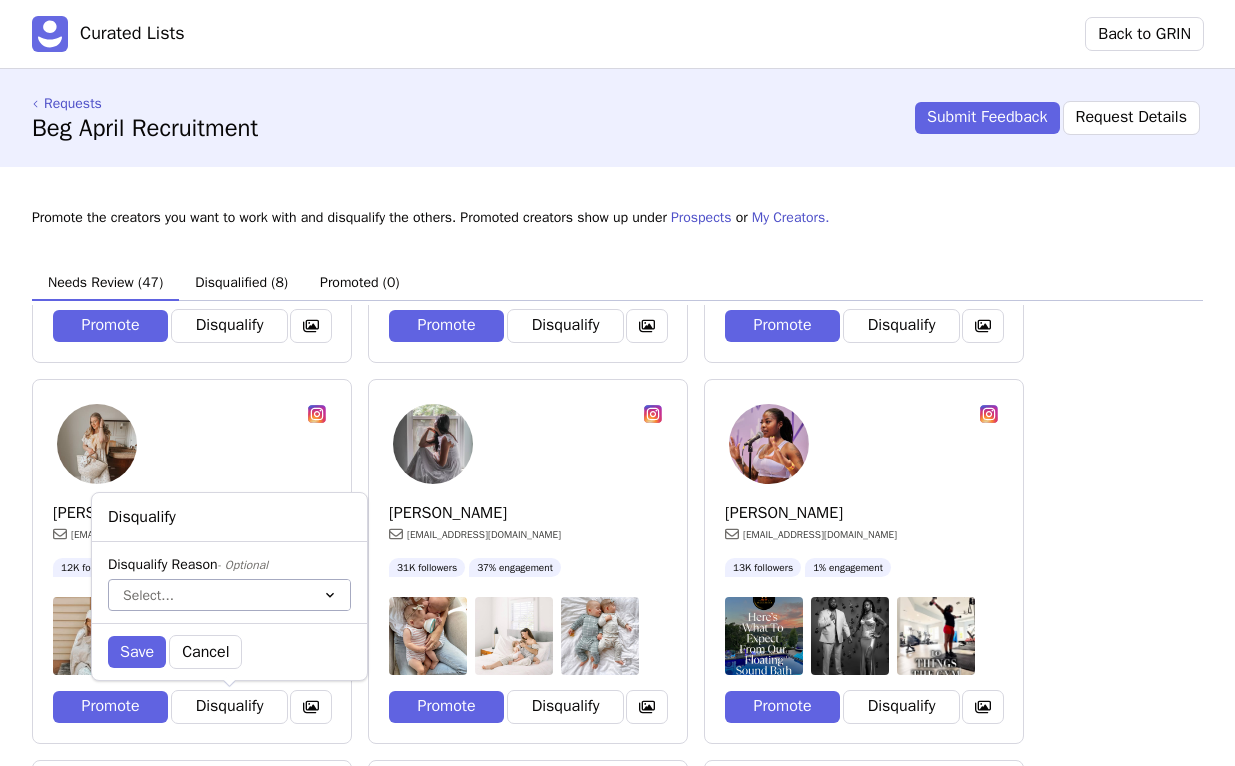 click at bounding box center [209, 595] 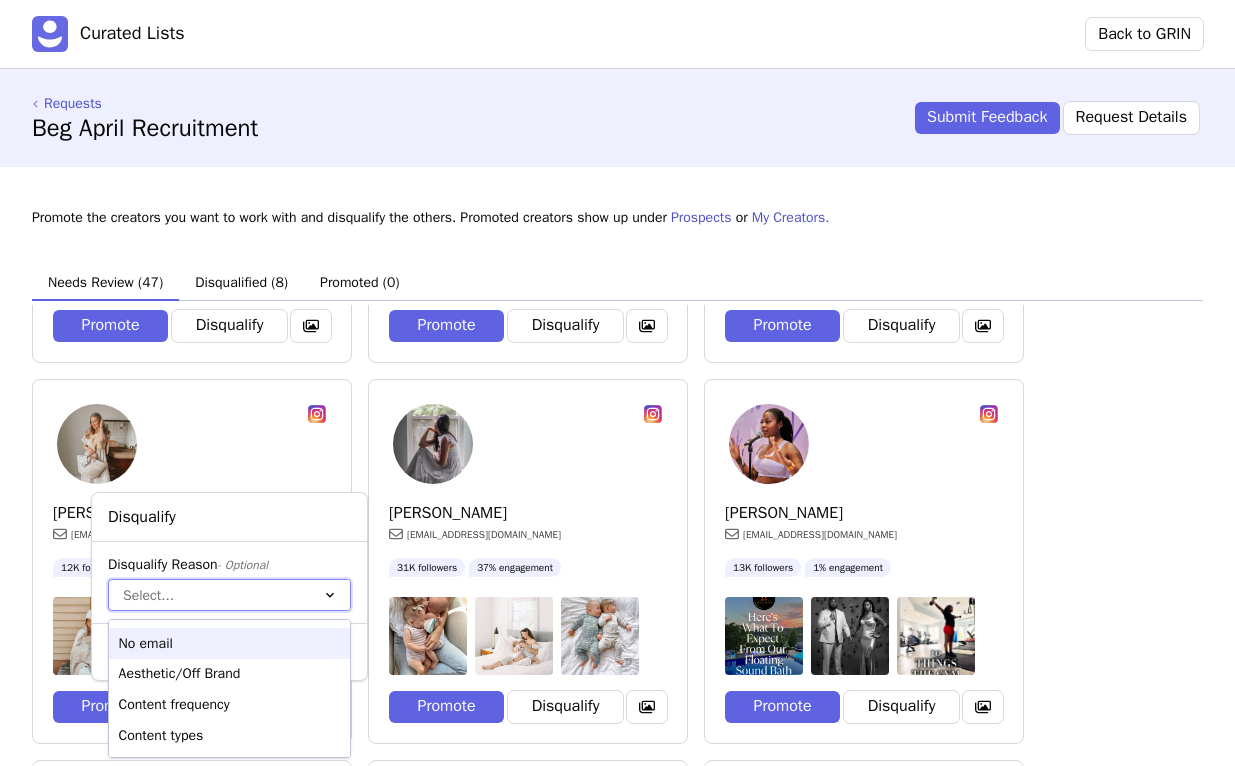 scroll, scrollTop: 0, scrollLeft: 0, axis: both 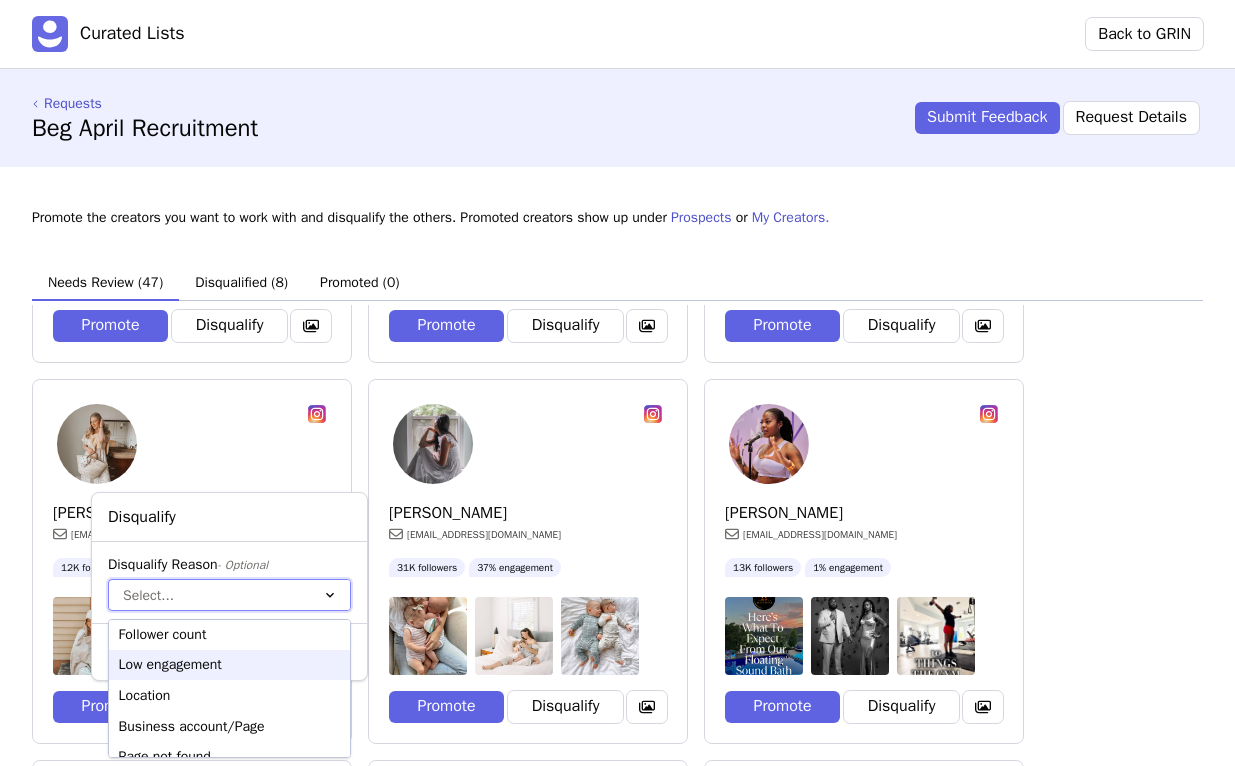 click on "Low engagement" at bounding box center (229, 665) 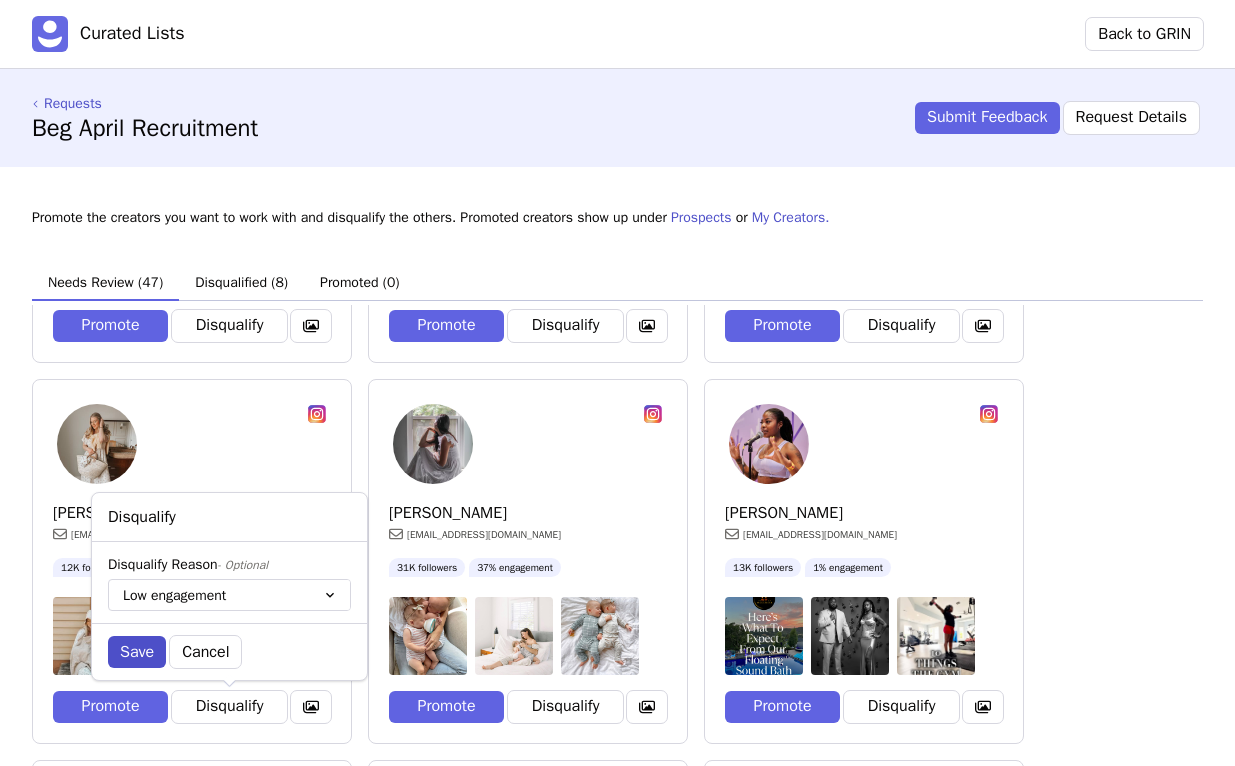 click on "Save" at bounding box center (137, 652) 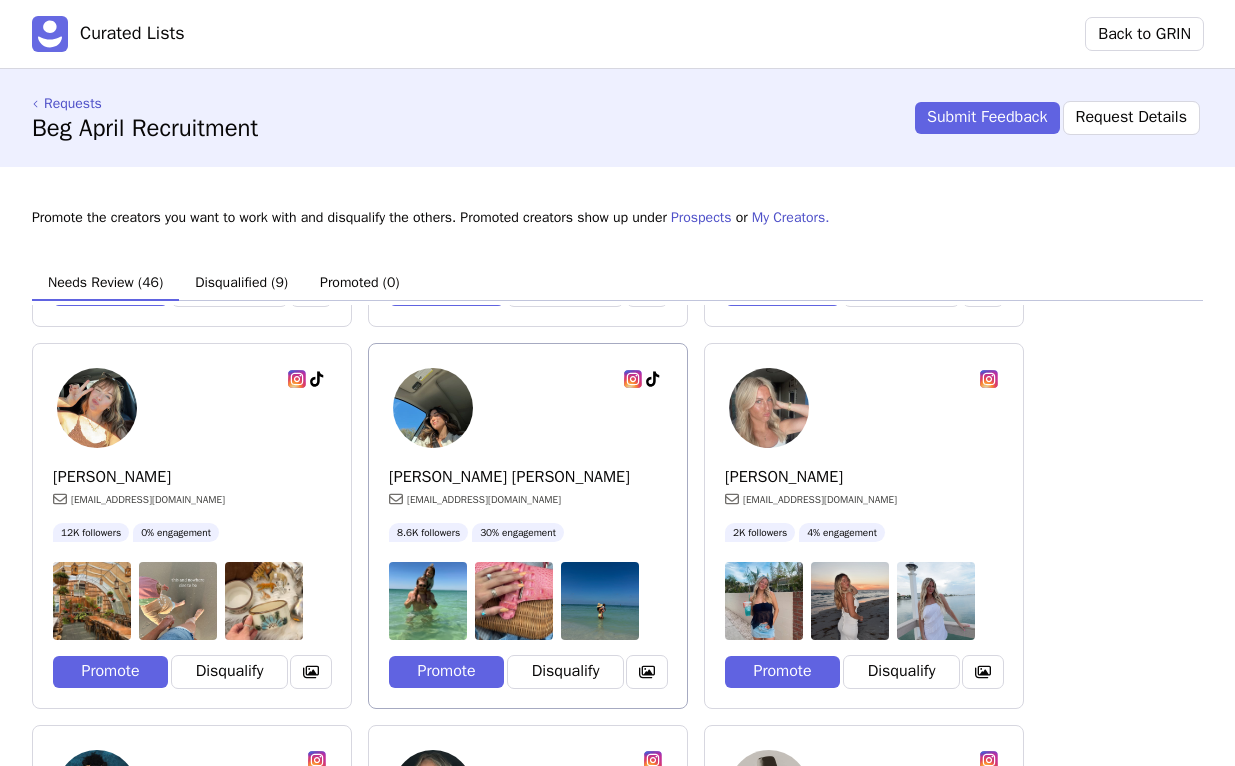 scroll, scrollTop: 1135, scrollLeft: 0, axis: vertical 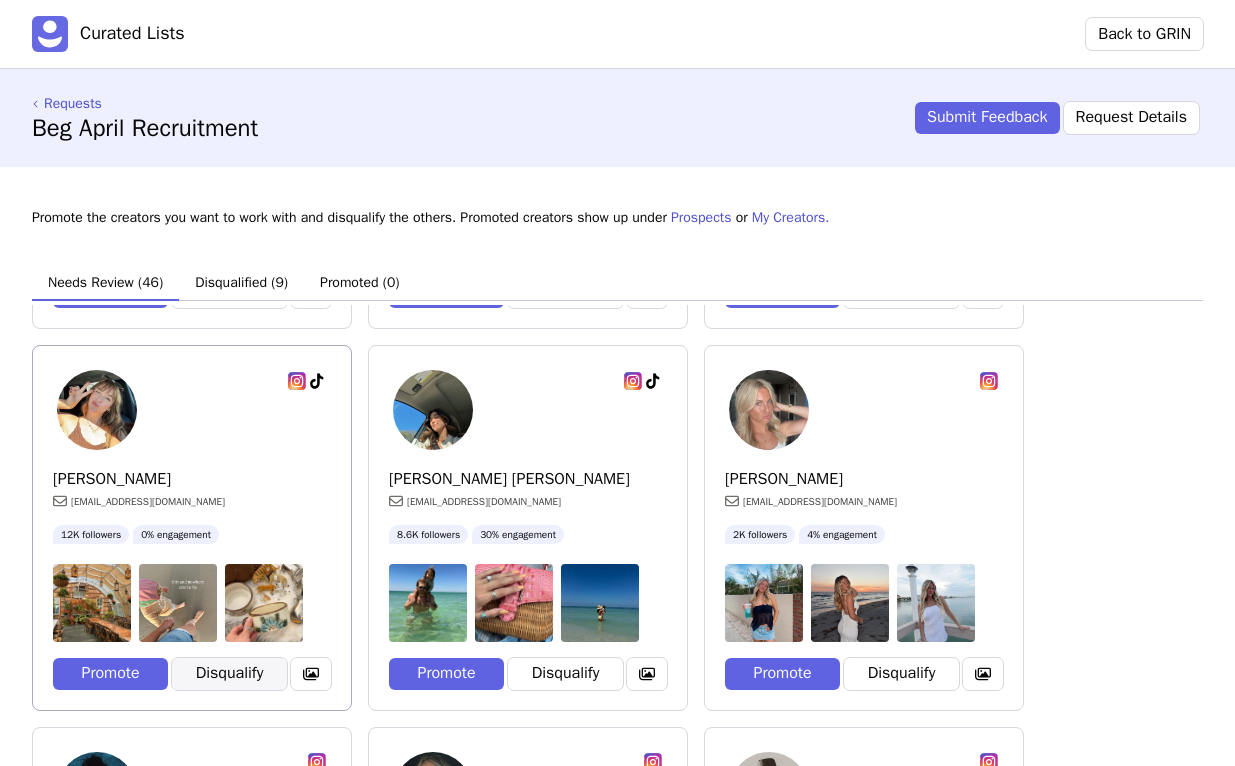 click on "Disqualify" at bounding box center [229, 674] 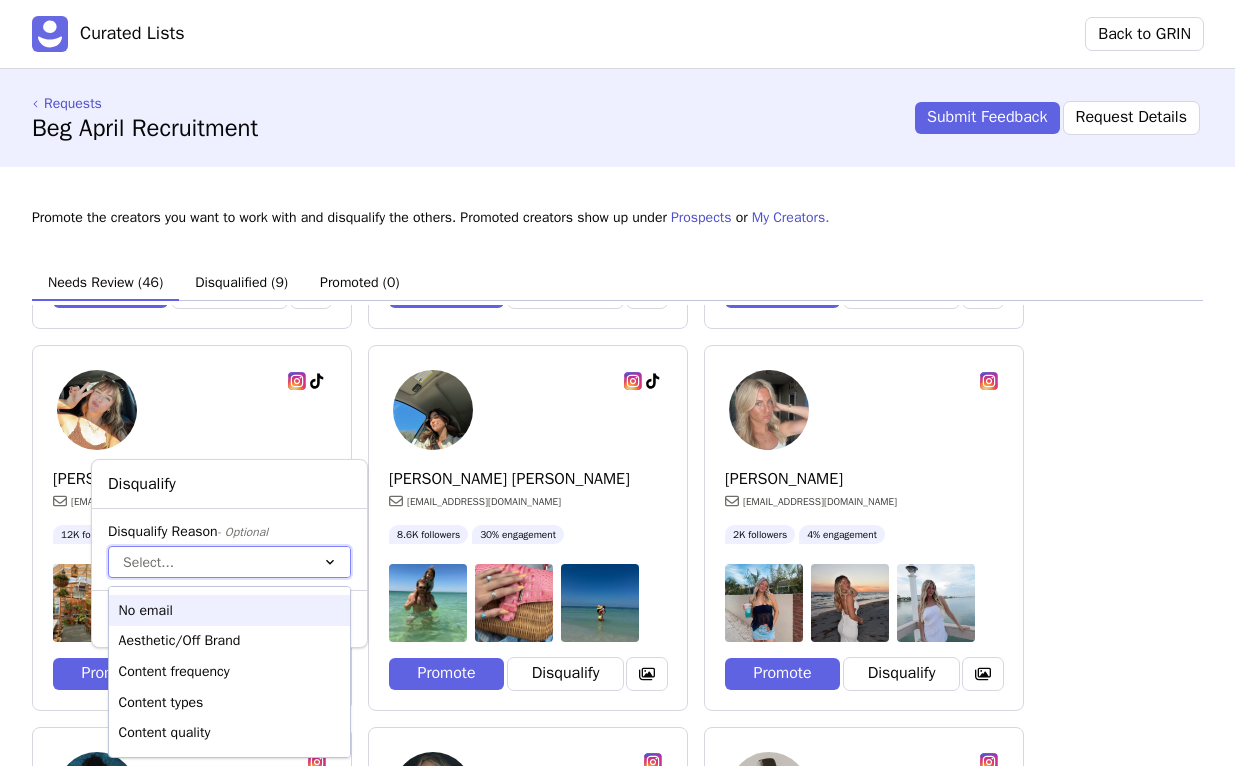 click at bounding box center (209, 562) 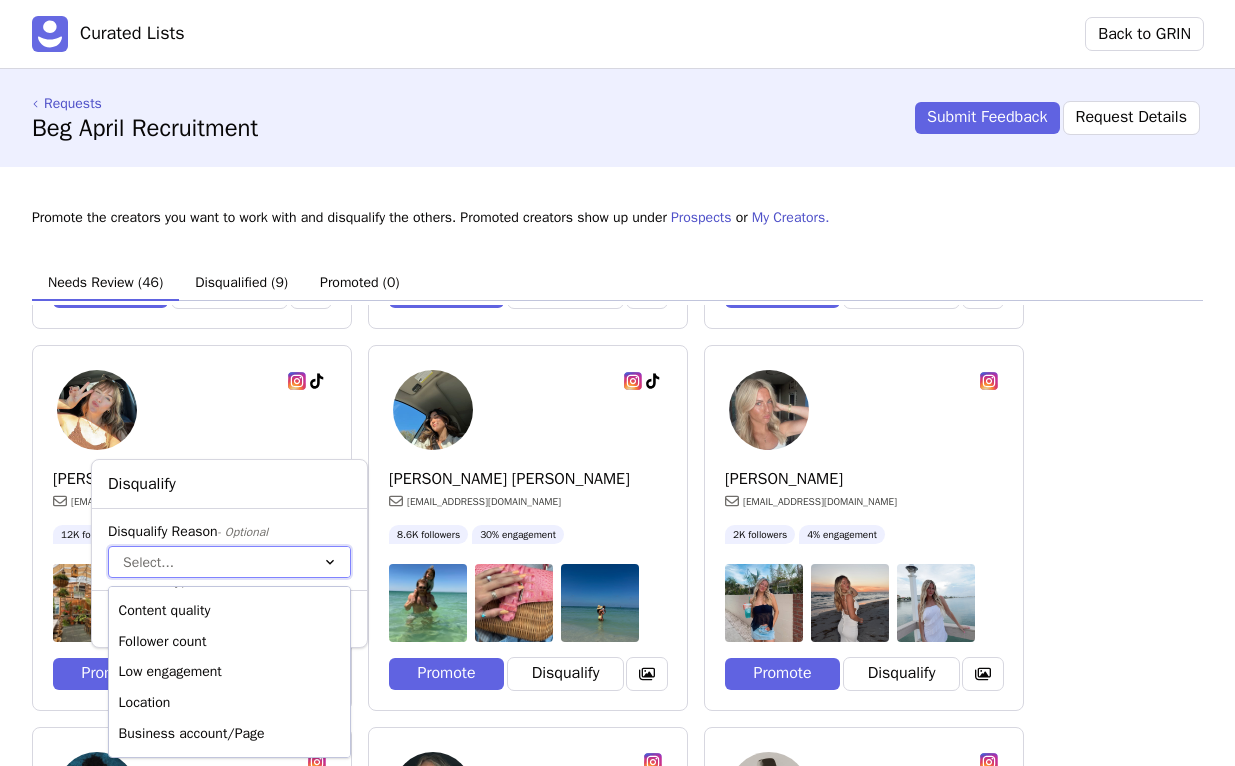 scroll, scrollTop: 128, scrollLeft: 0, axis: vertical 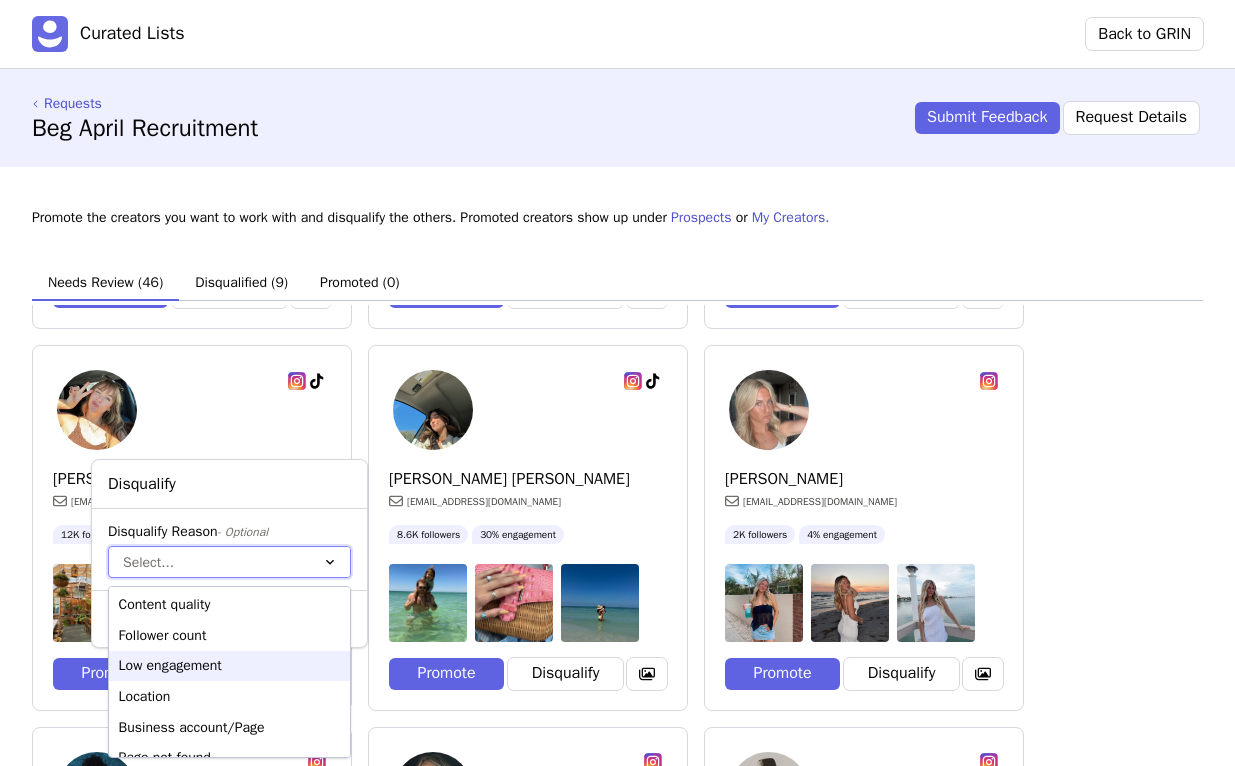 click on "Low engagement" at bounding box center [229, 666] 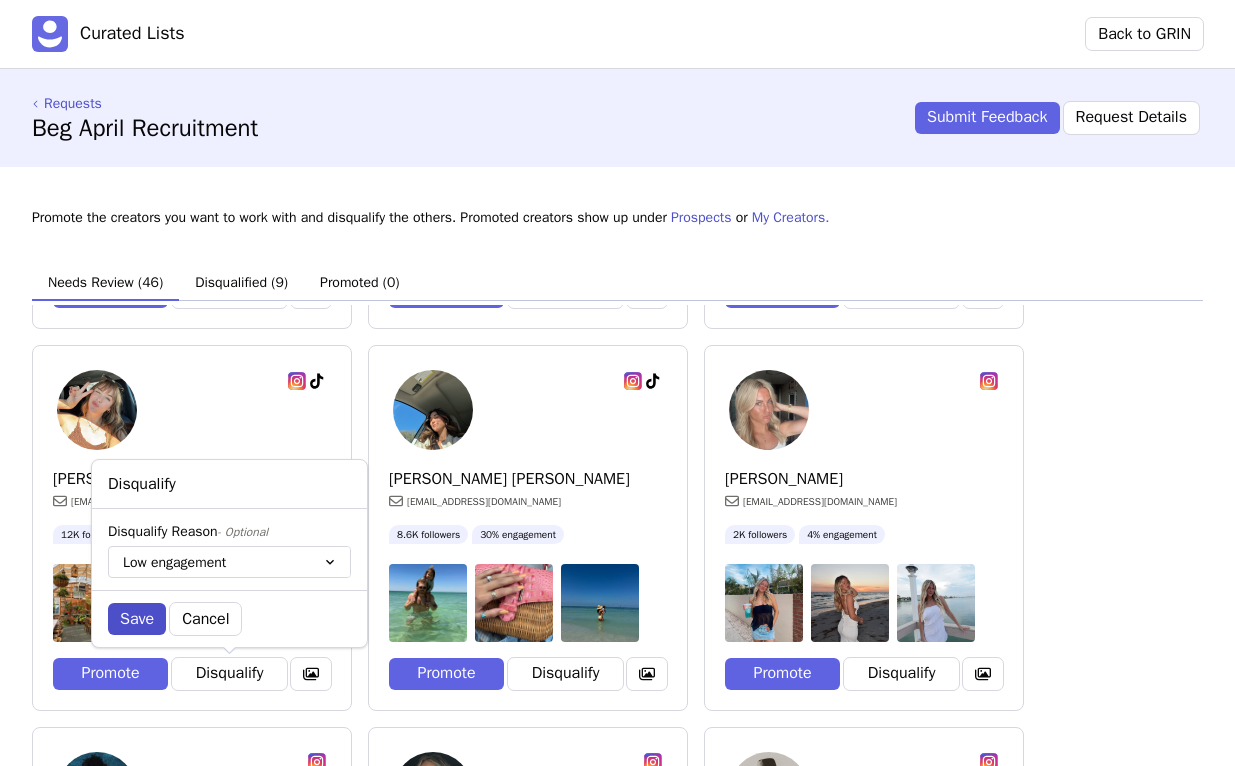 click on "Save" at bounding box center [137, 619] 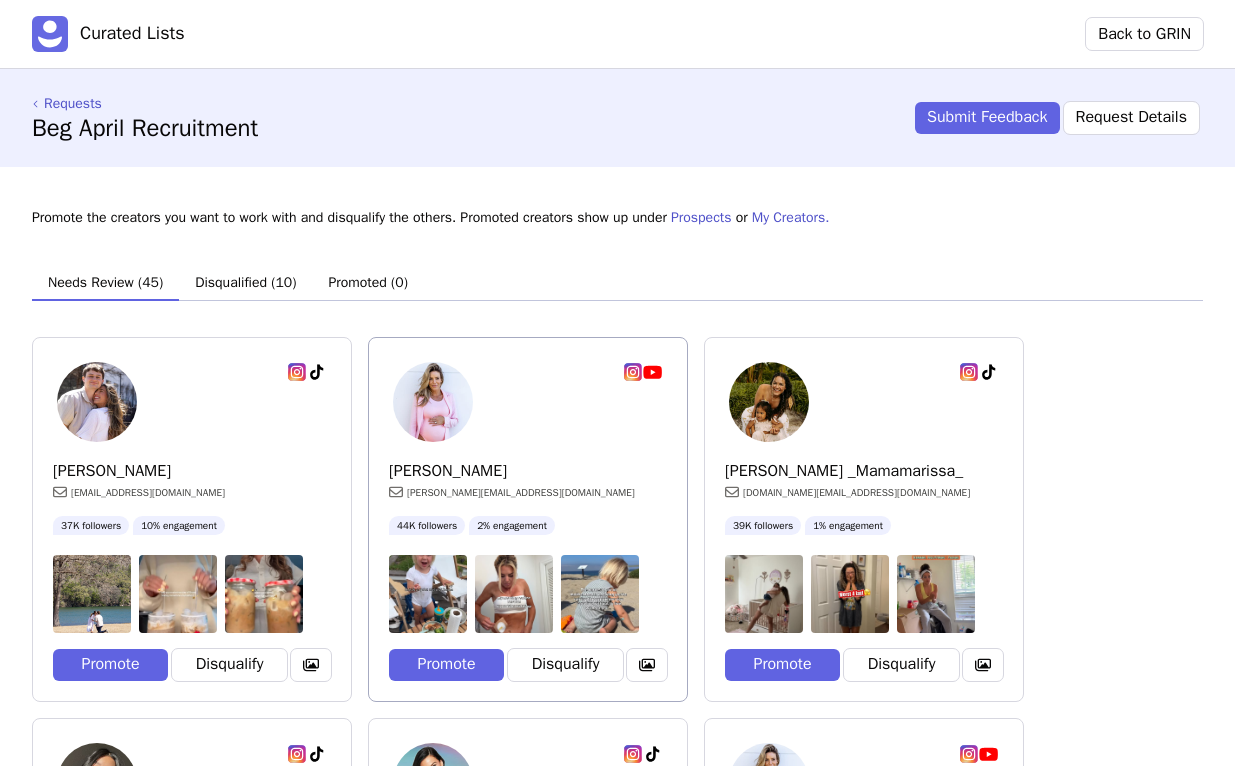scroll, scrollTop: 0, scrollLeft: 0, axis: both 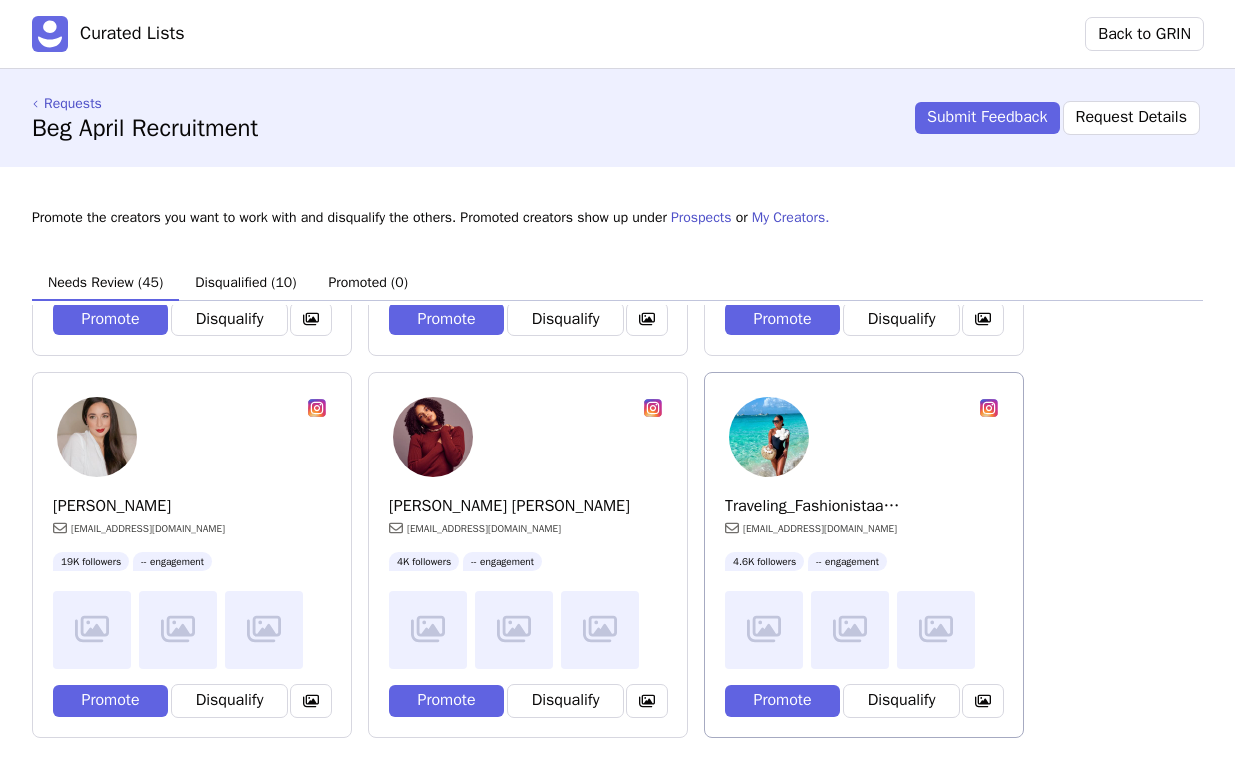 click on "Traveling_Fashionistaa Traveling_Fashionistaa" at bounding box center (864, 506) 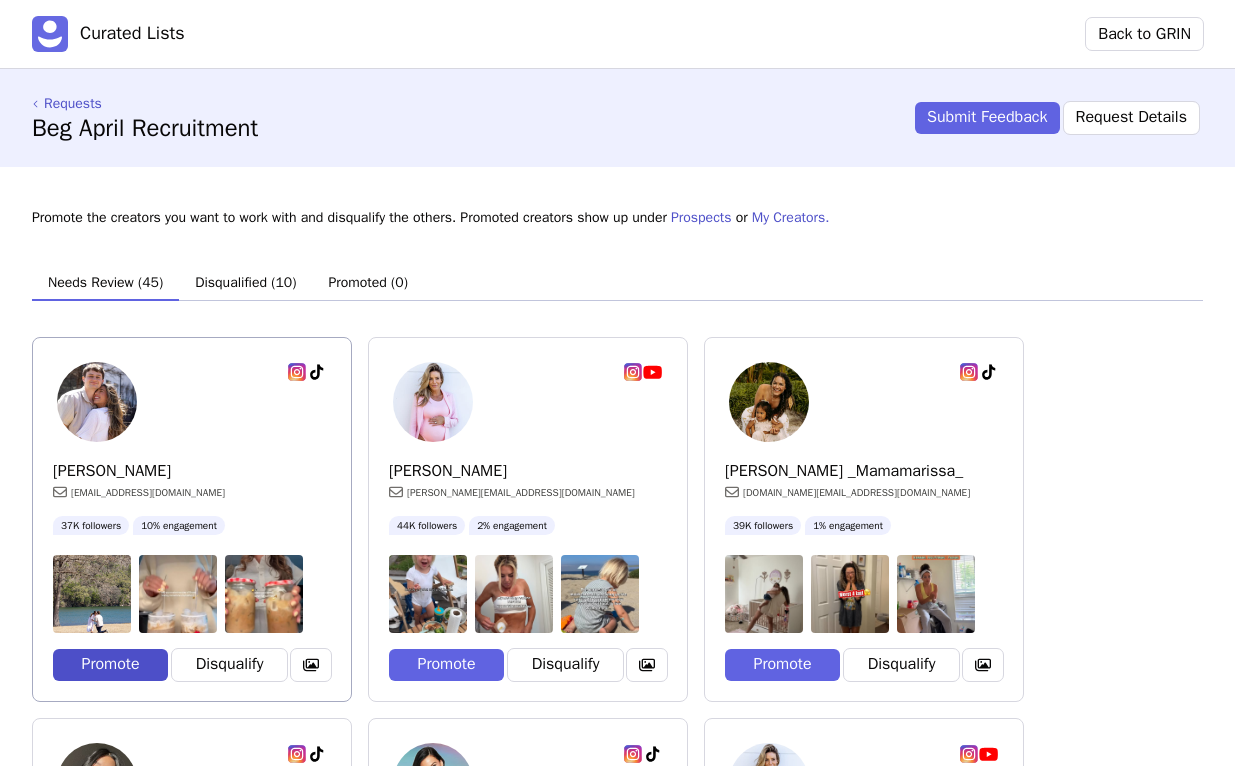 scroll, scrollTop: 0, scrollLeft: 0, axis: both 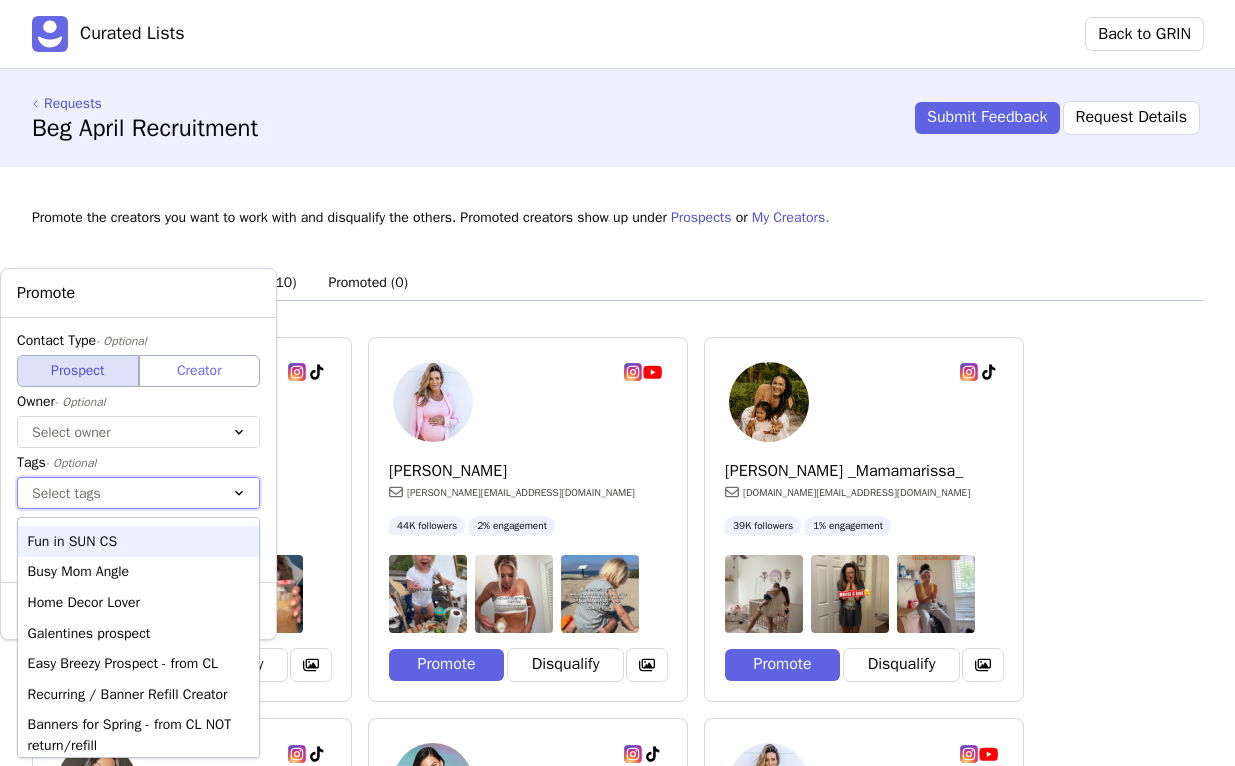 click on "Select tags" at bounding box center (118, 493) 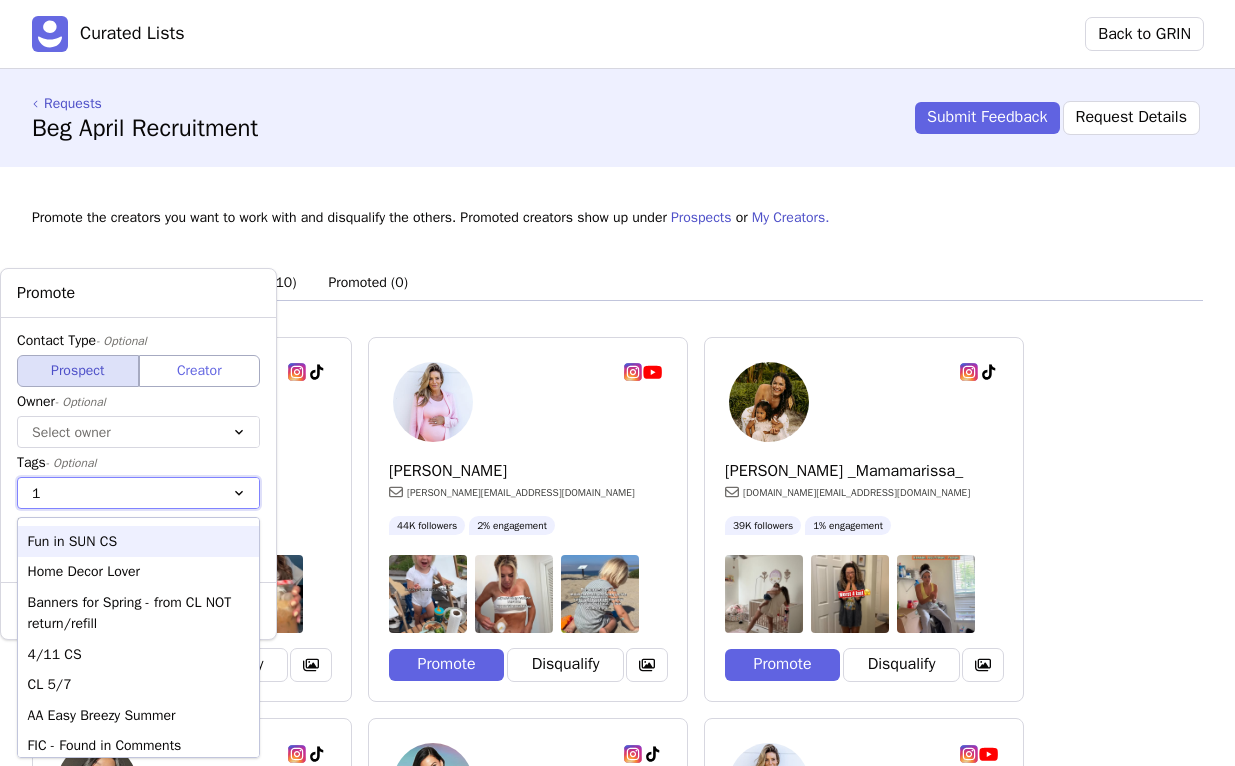 type on "11" 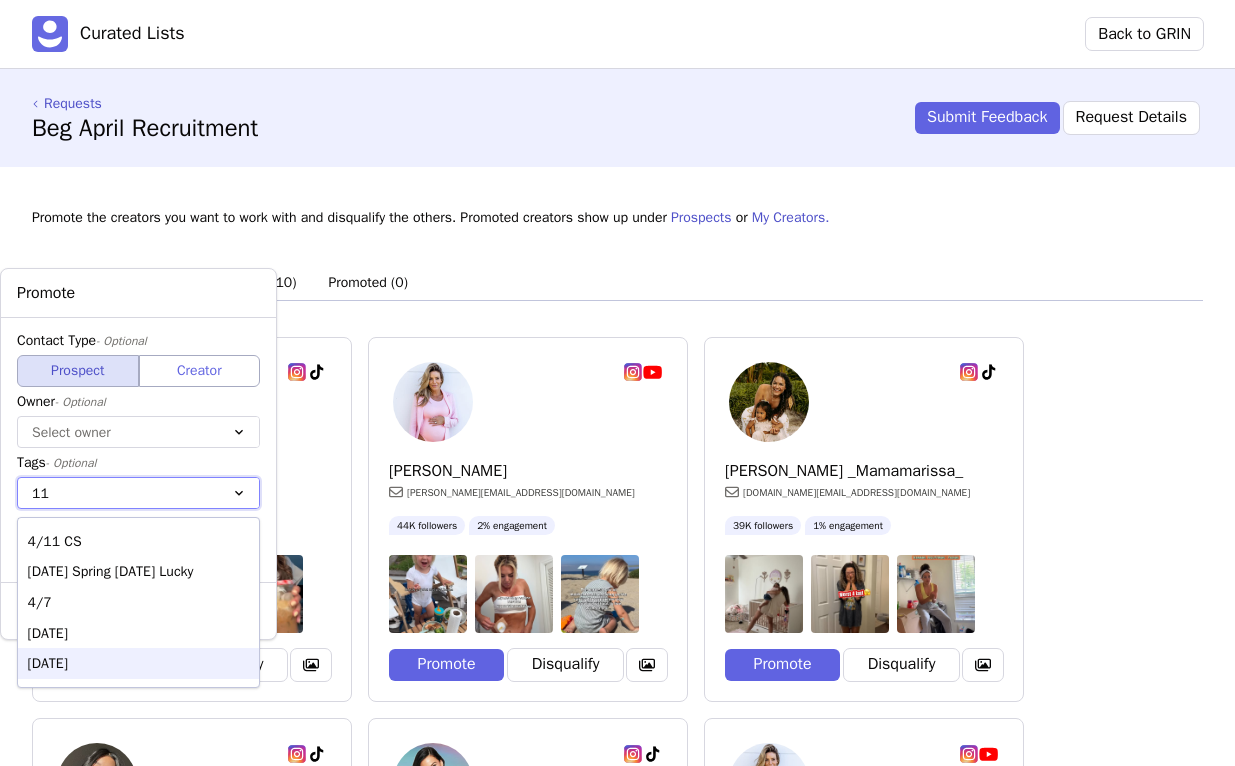 click on "[DATE]" at bounding box center (138, 663) 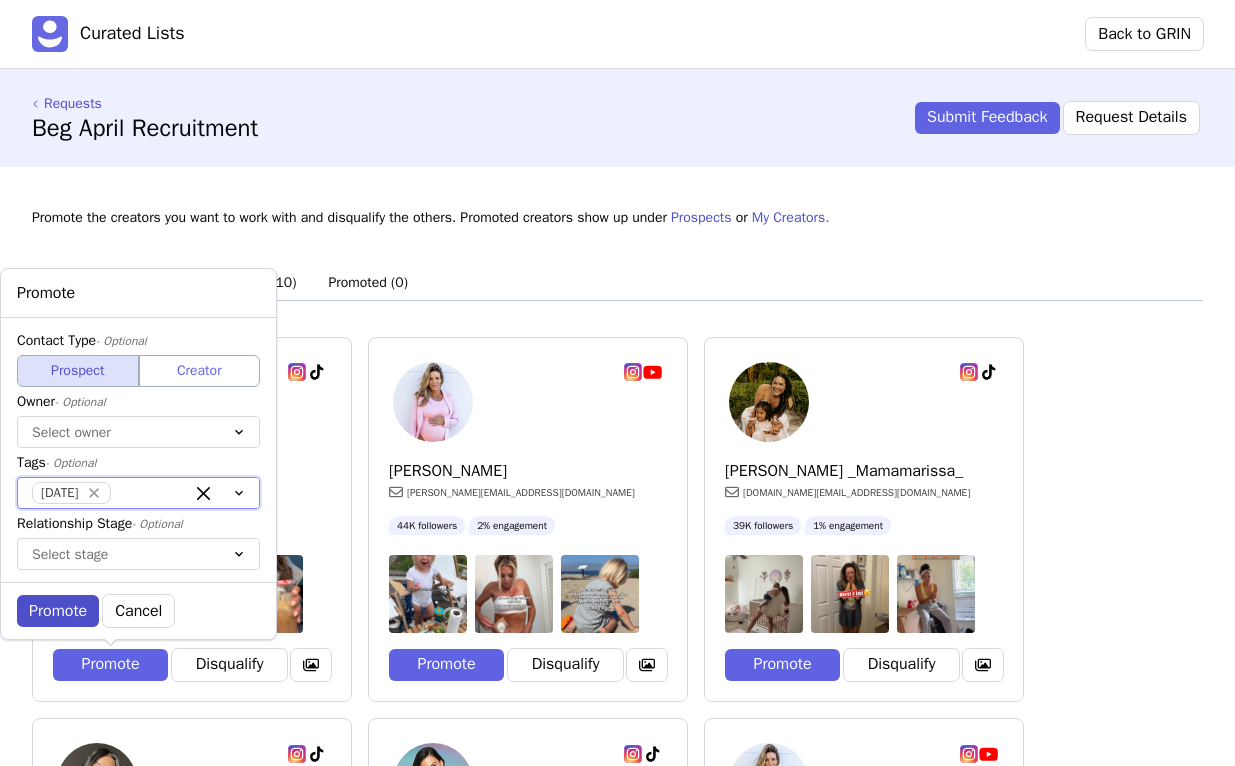 click on "Promote" at bounding box center [58, 611] 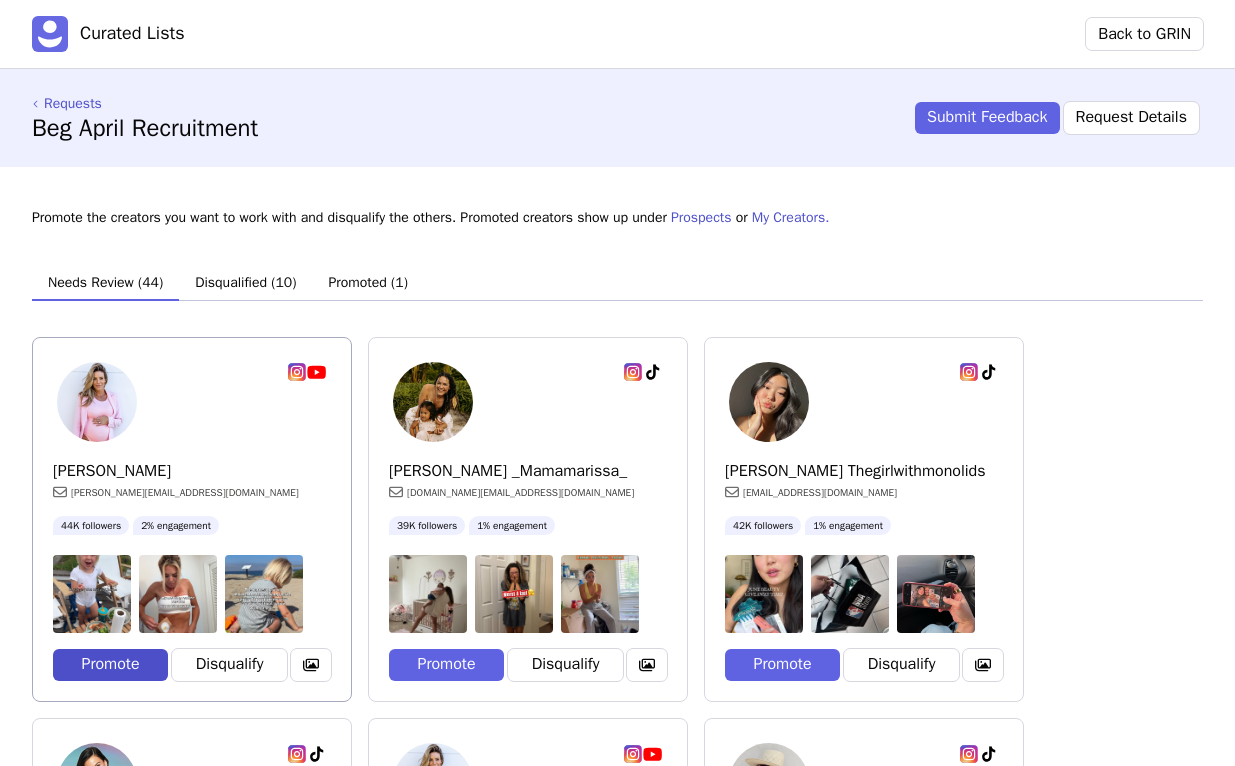 click on "Promote" at bounding box center (110, 665) 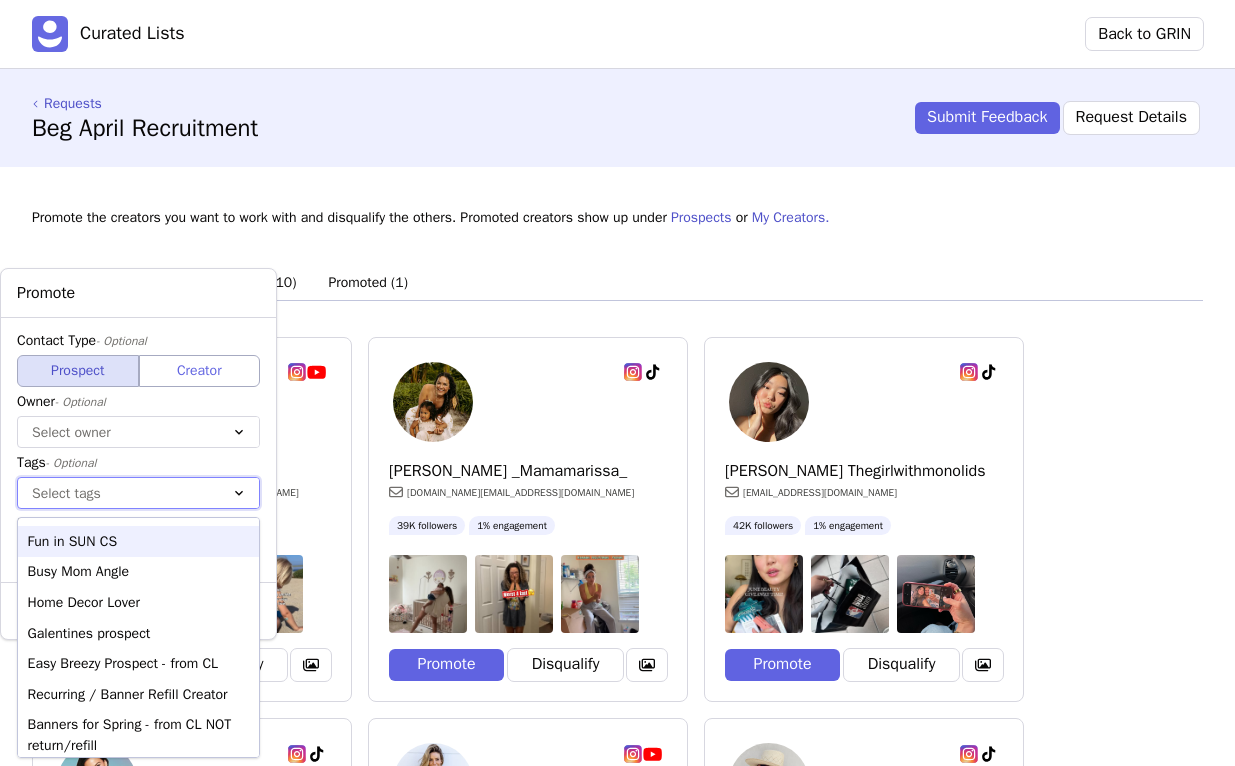 click on "Select tags" at bounding box center (118, 493) 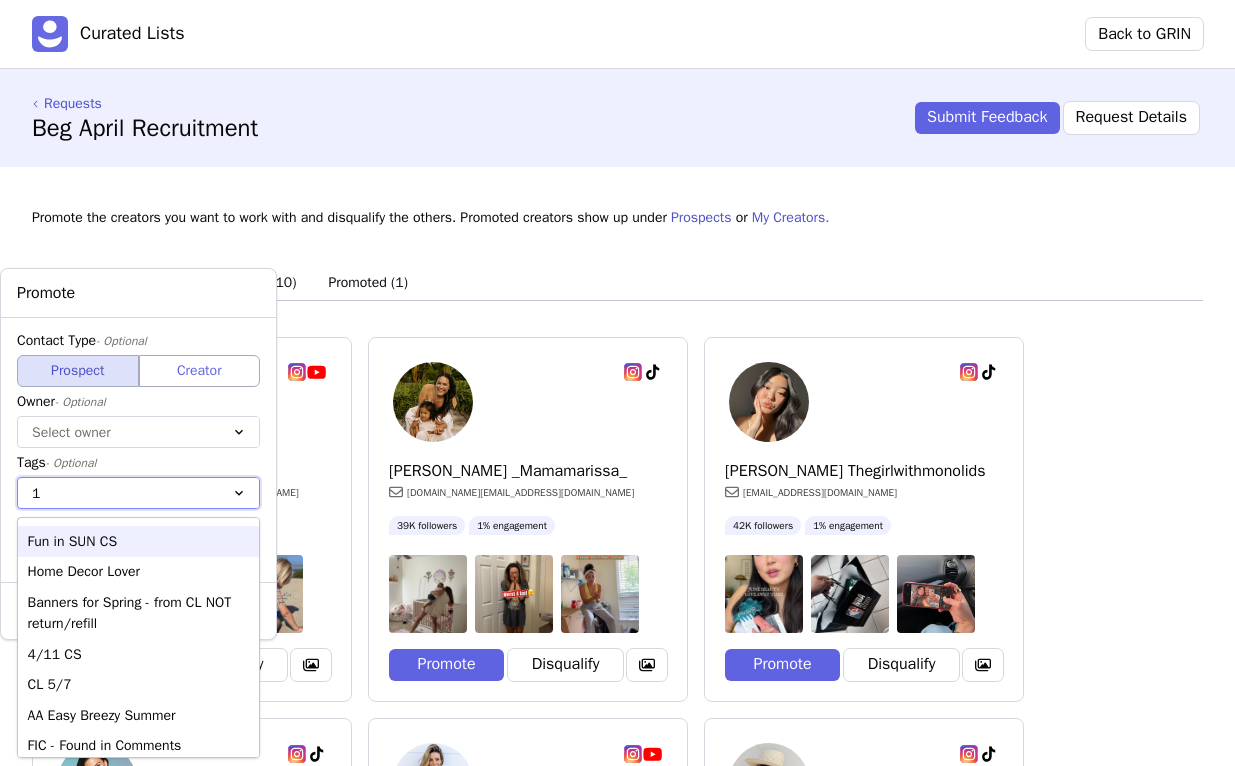 type on "11" 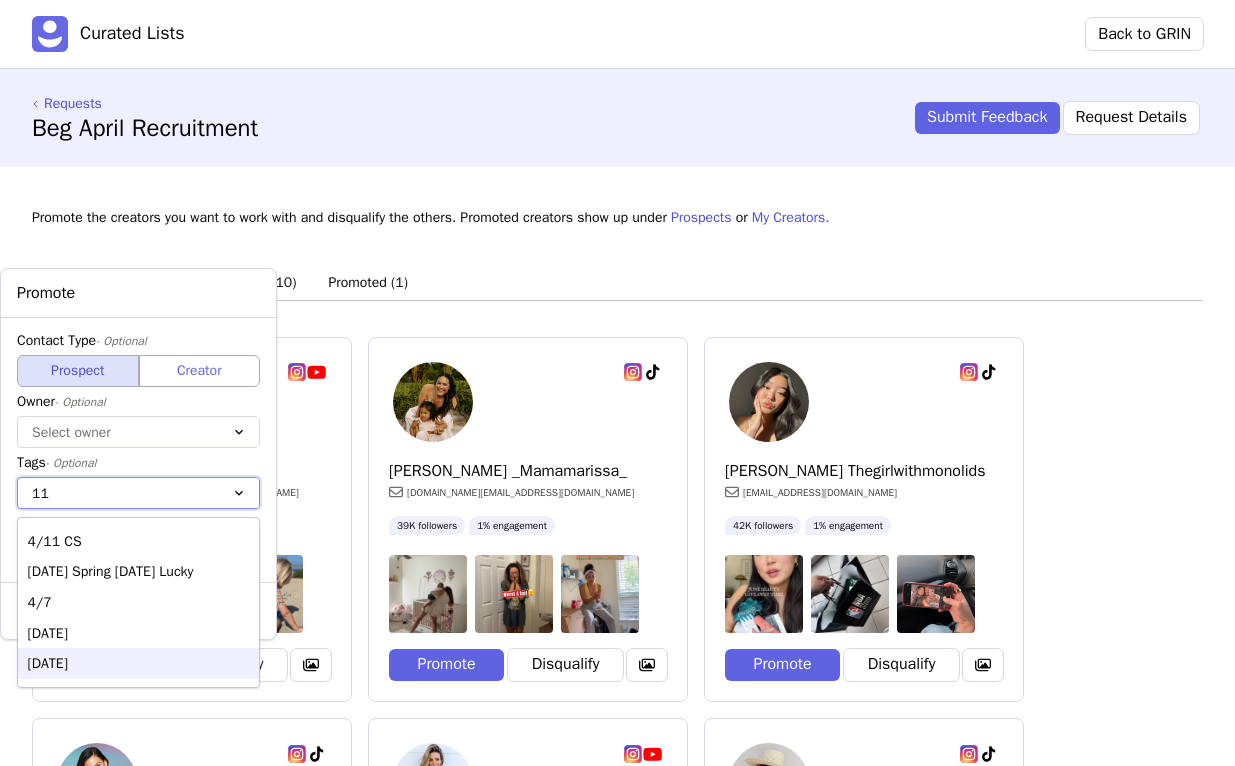 click on "[DATE]" at bounding box center [138, 663] 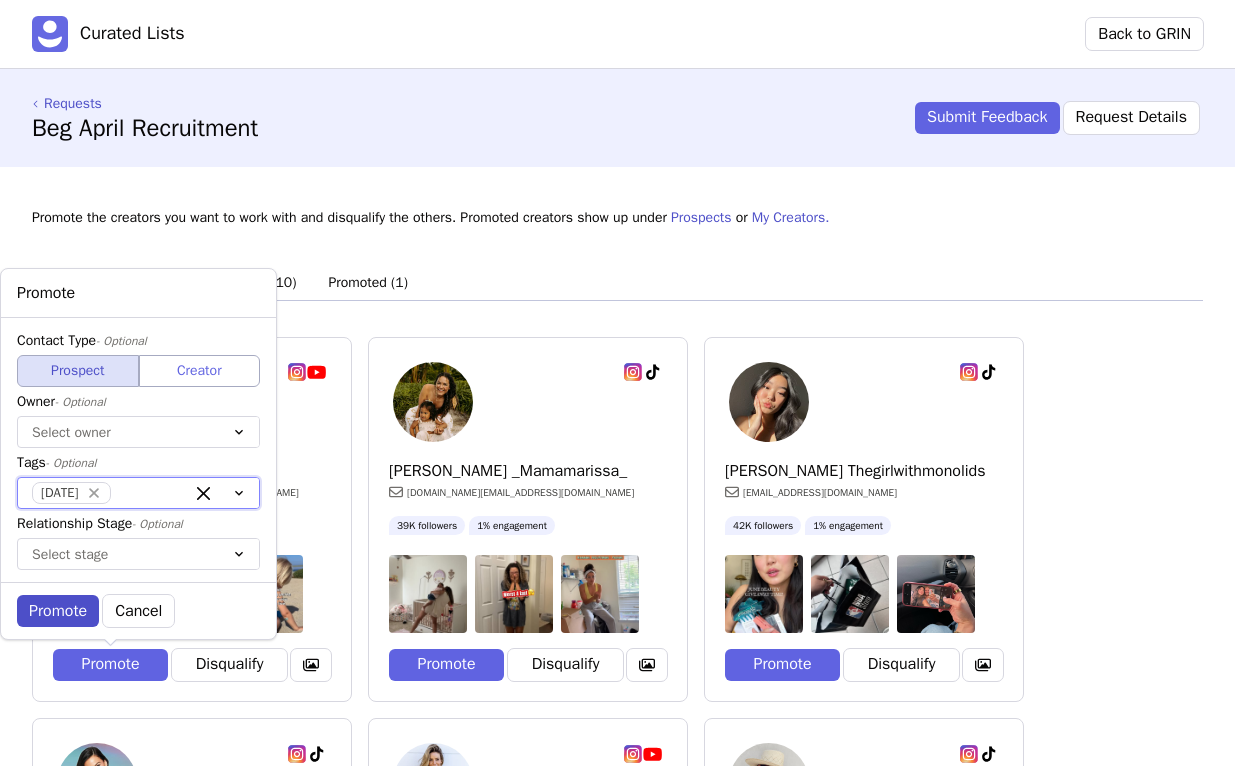 click on "Promote" at bounding box center (58, 611) 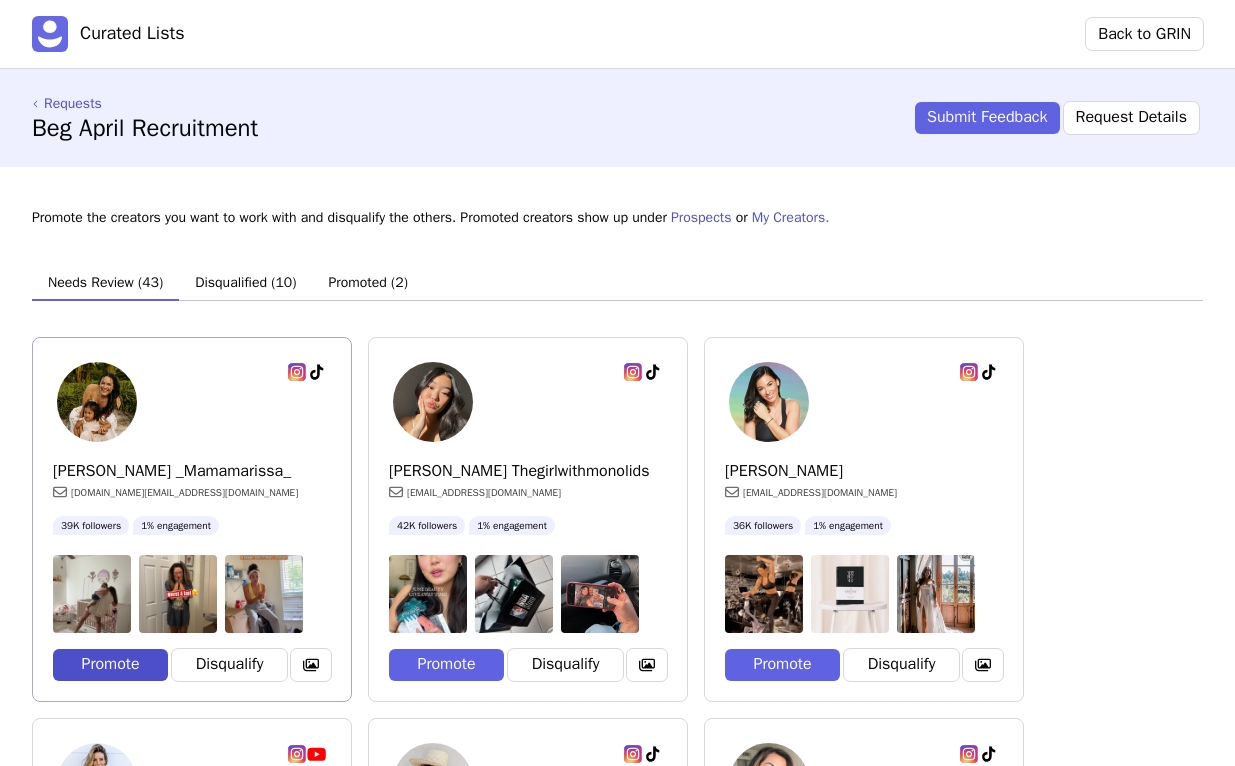 click on "Promote" at bounding box center [110, 665] 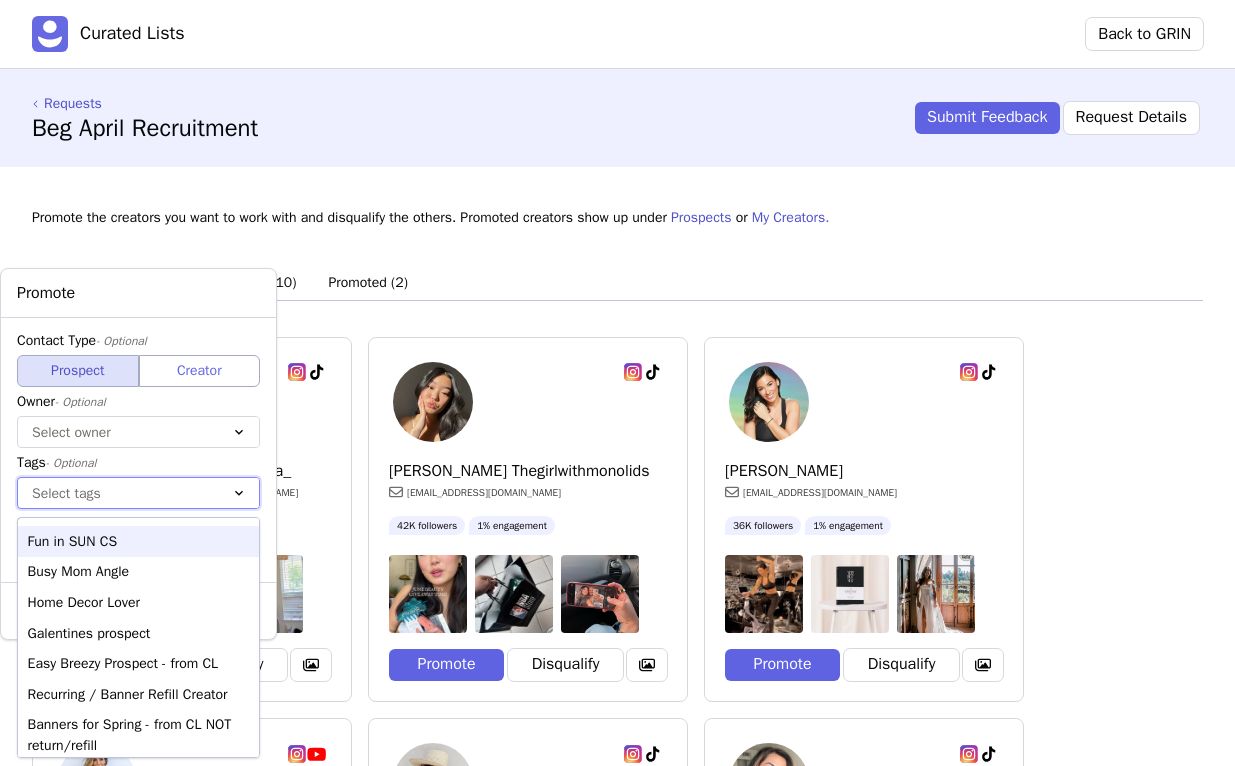 click on "Select tags" at bounding box center (118, 493) 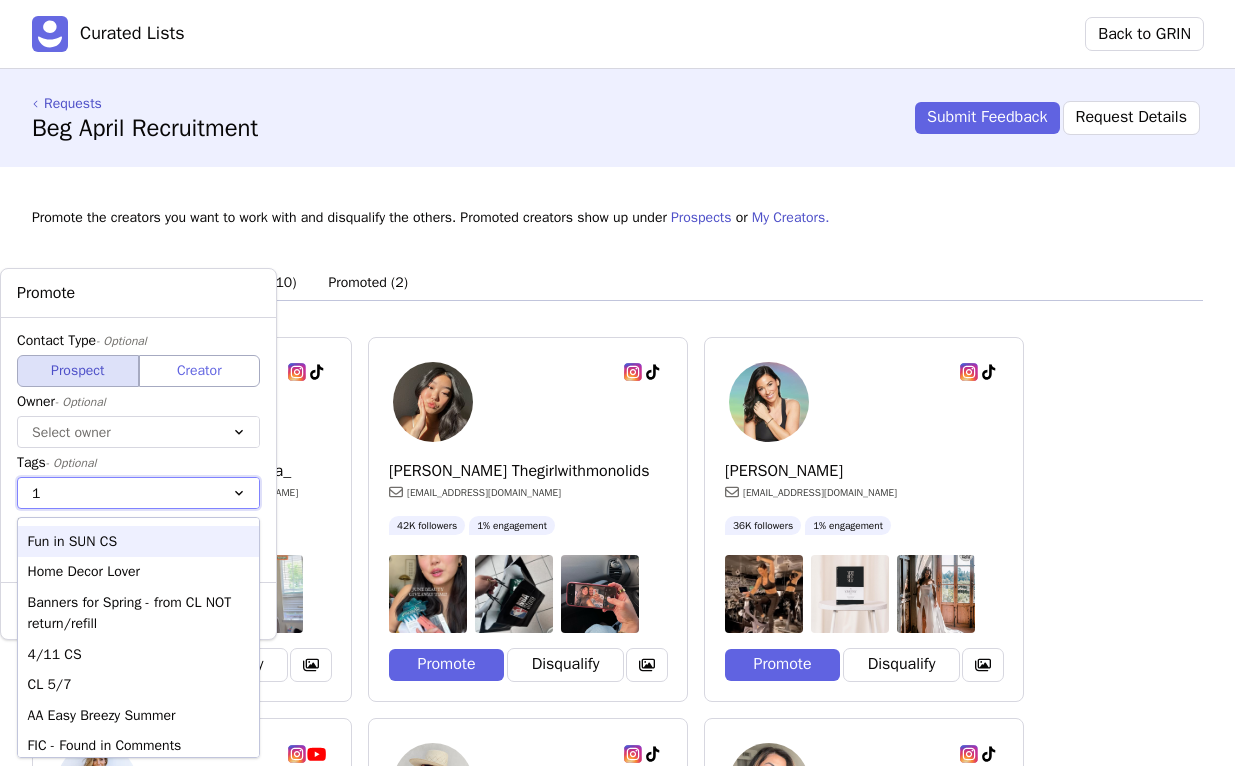 type on "11" 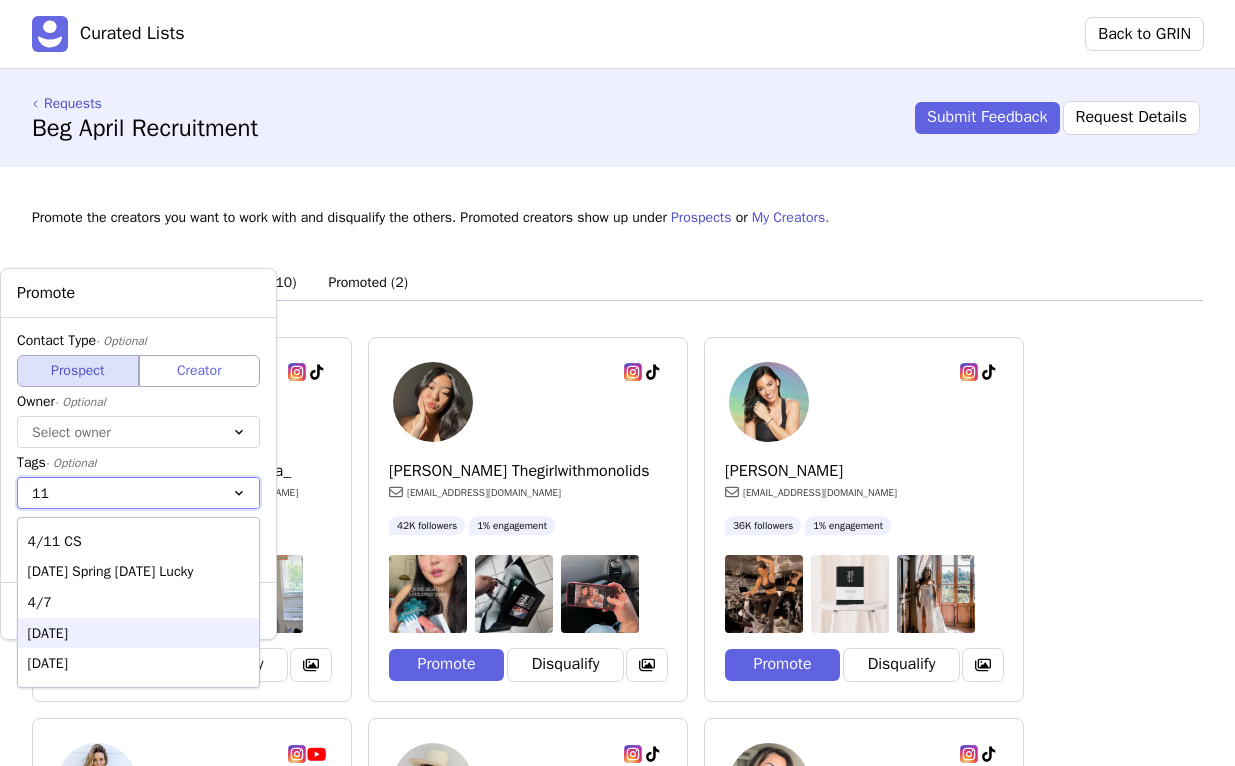 click on "[DATE]" at bounding box center (138, 663) 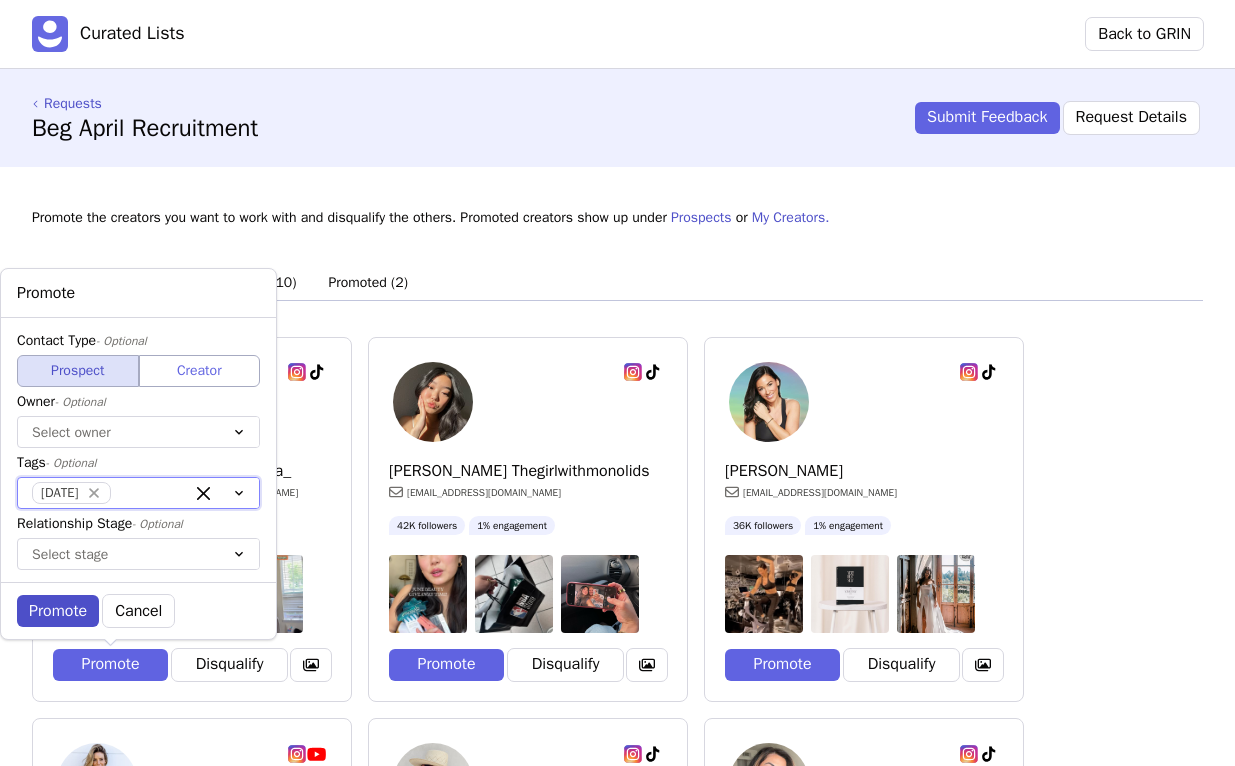 click on "Promote" at bounding box center (58, 611) 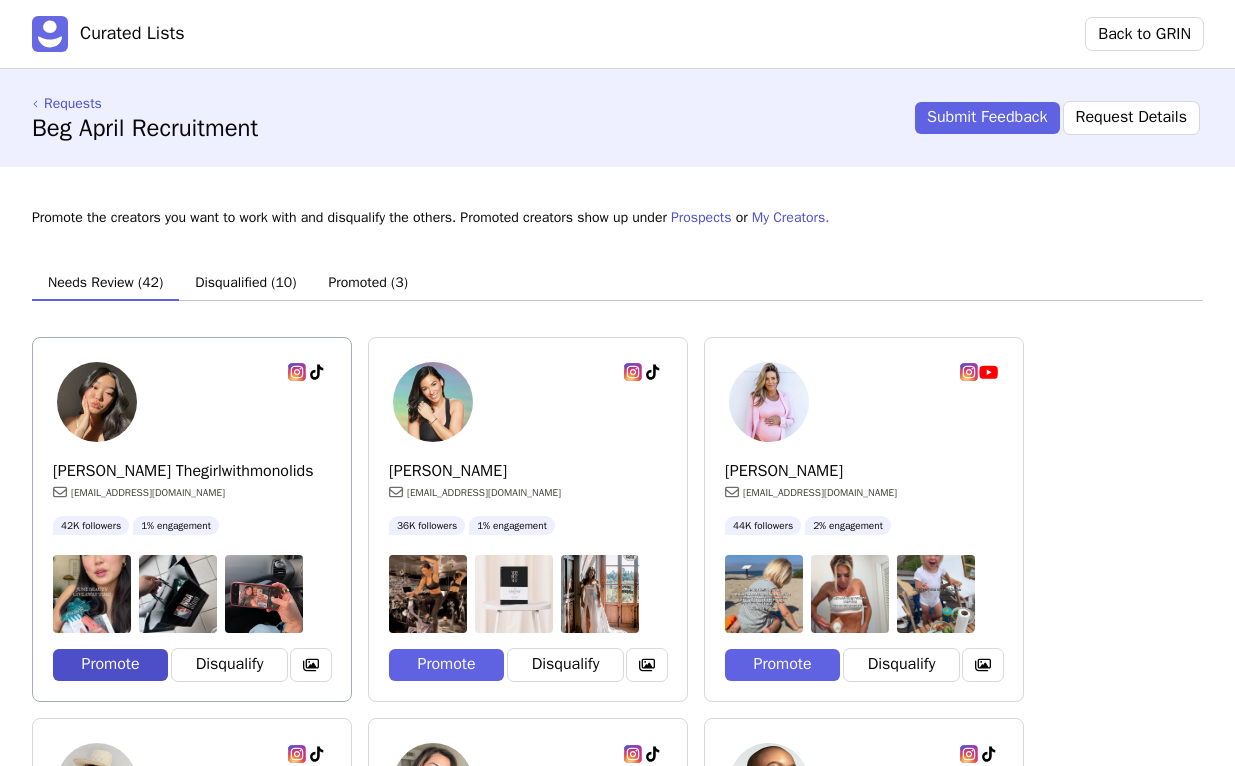 click on "Promote" at bounding box center (110, 665) 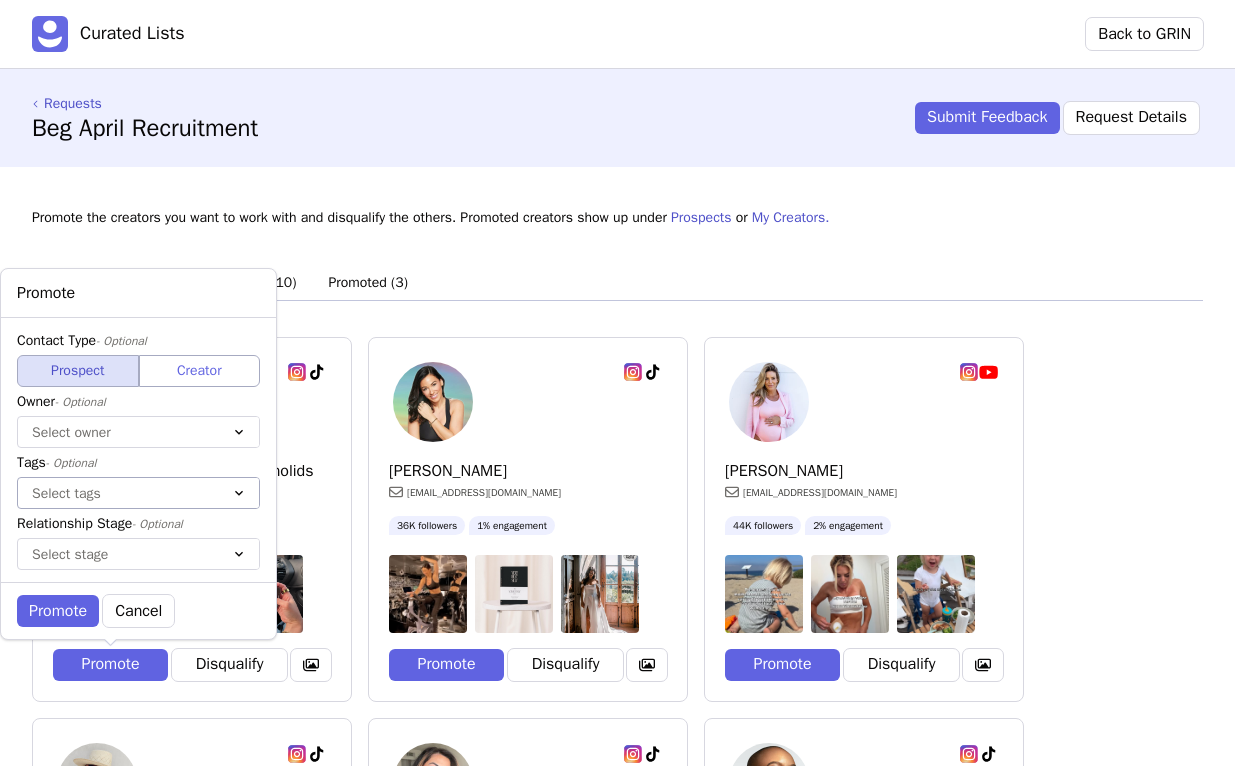 click on "Select tags" at bounding box center (118, 493) 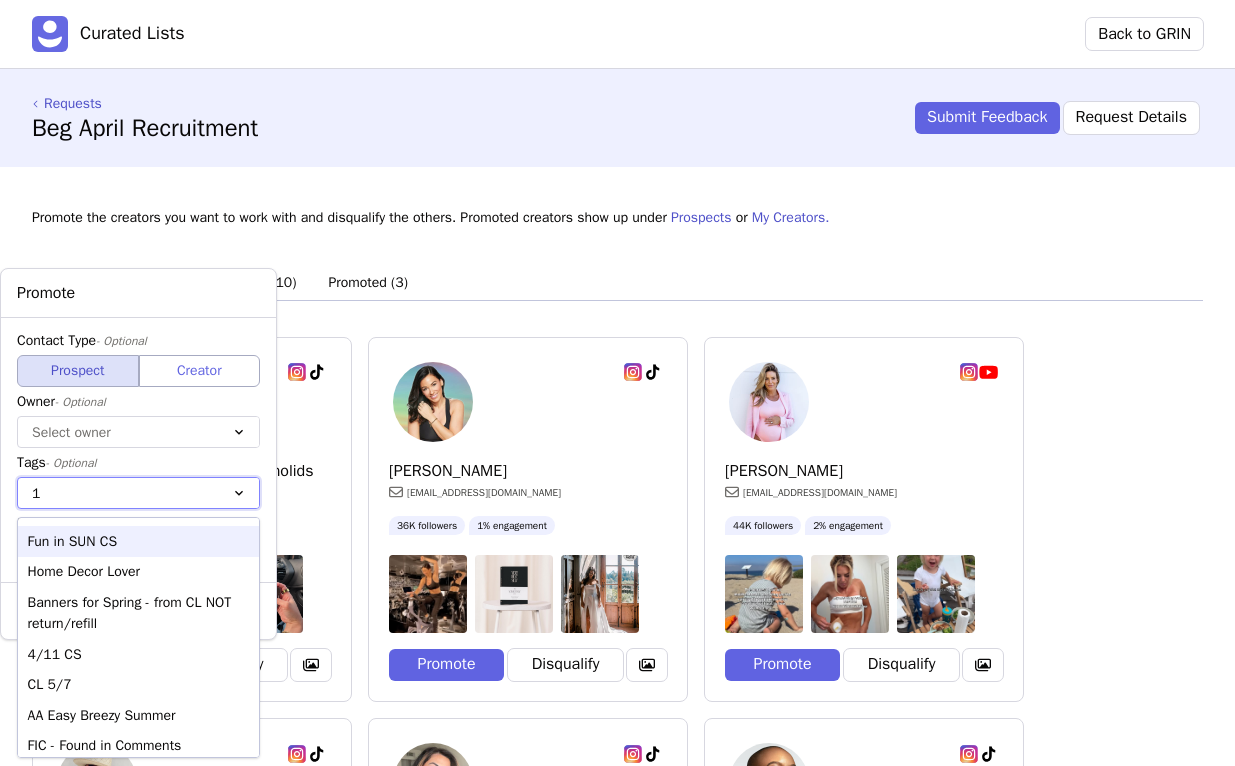 type on "11" 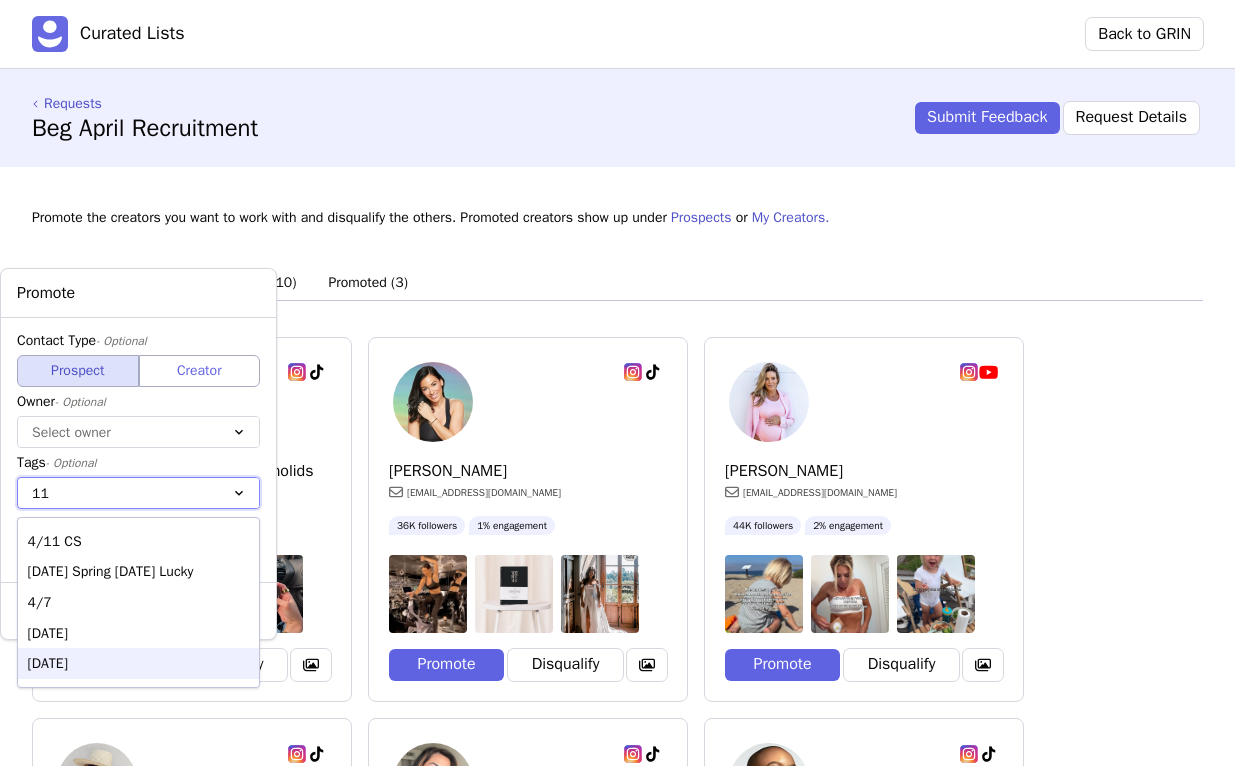 click on "[DATE]" at bounding box center [138, 663] 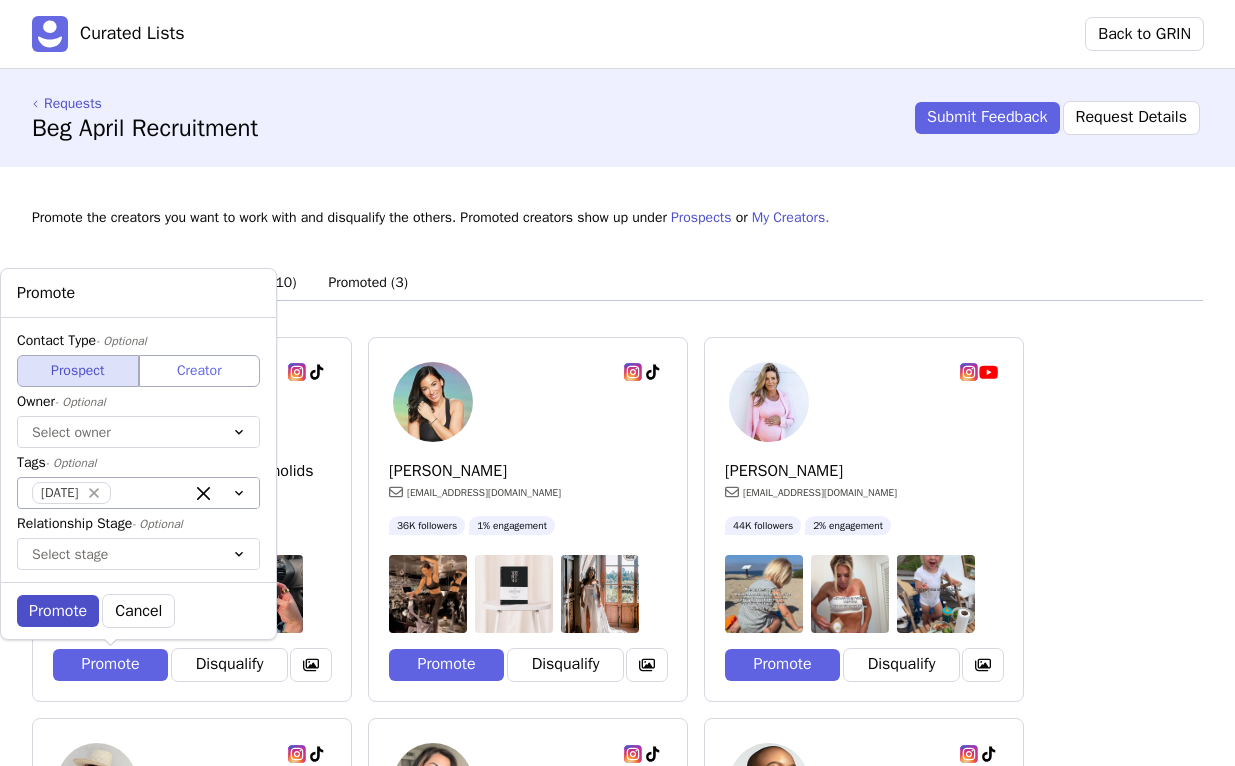 click on "Promote" at bounding box center [58, 611] 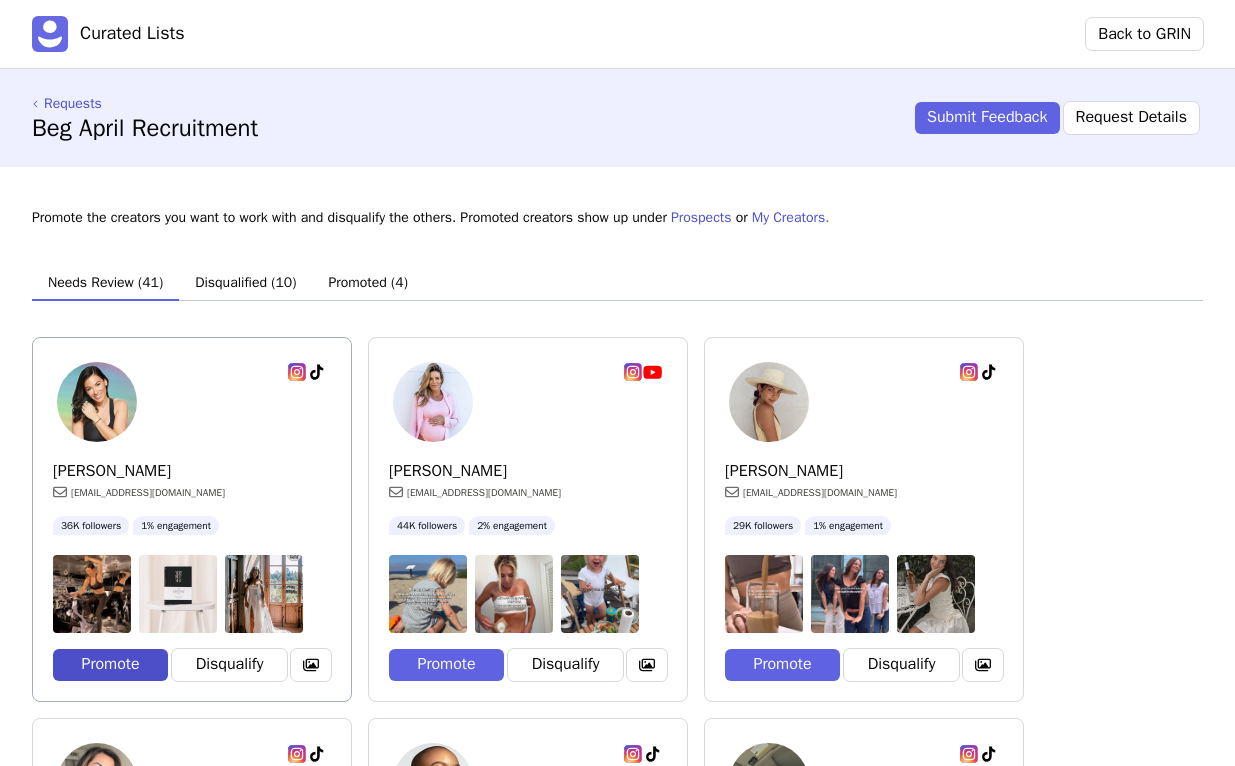 click on "Promote" at bounding box center (110, 665) 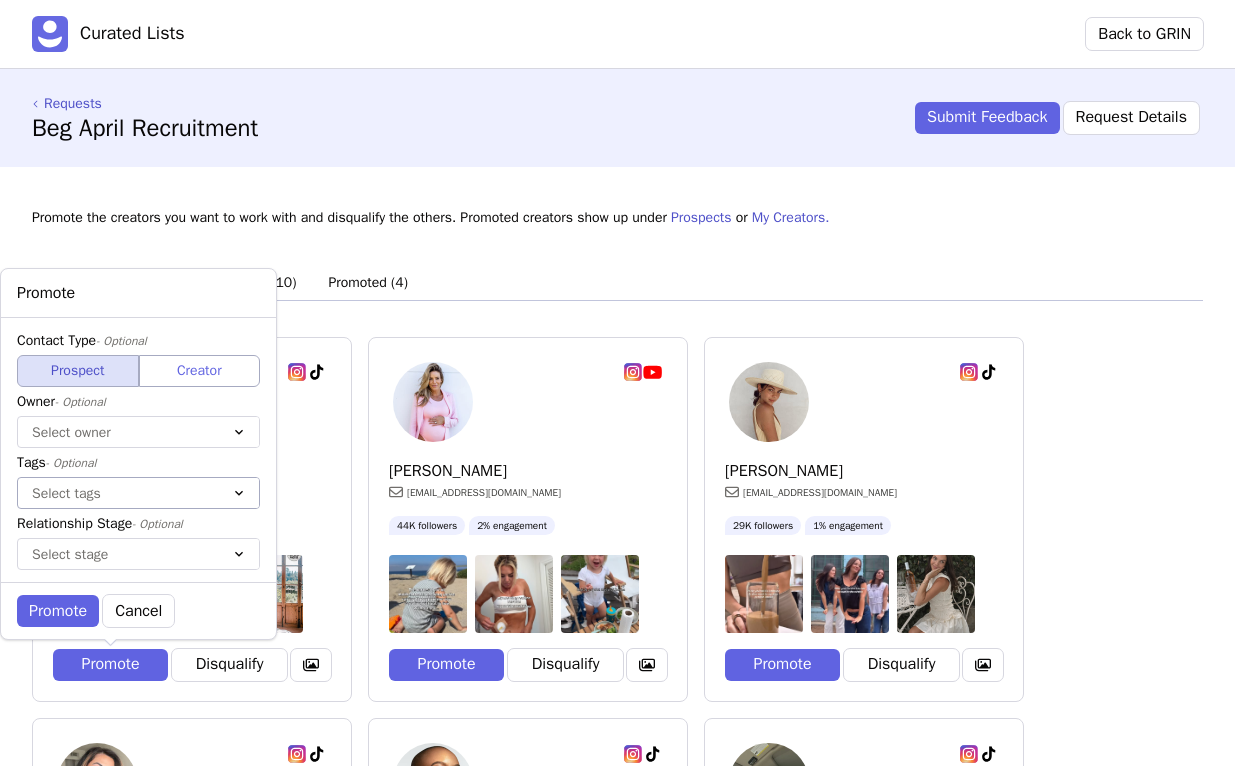 click at bounding box center (118, 493) 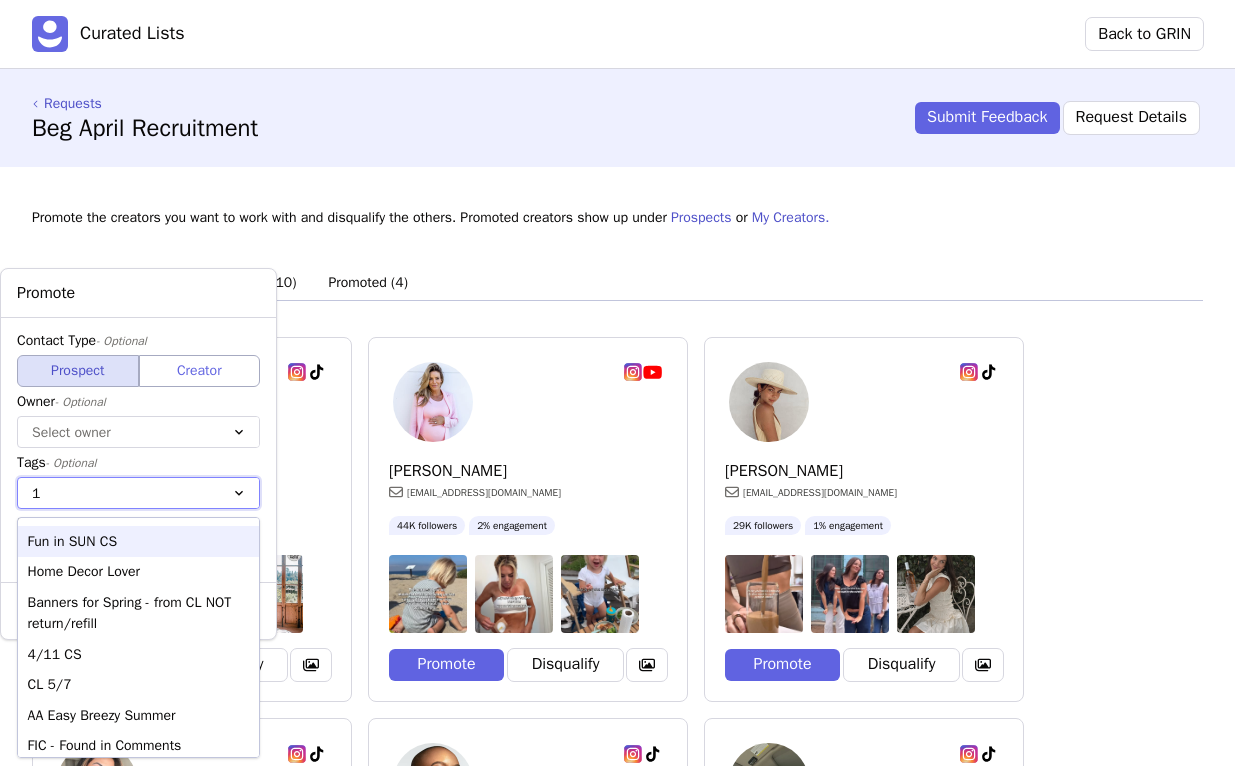 type on "11" 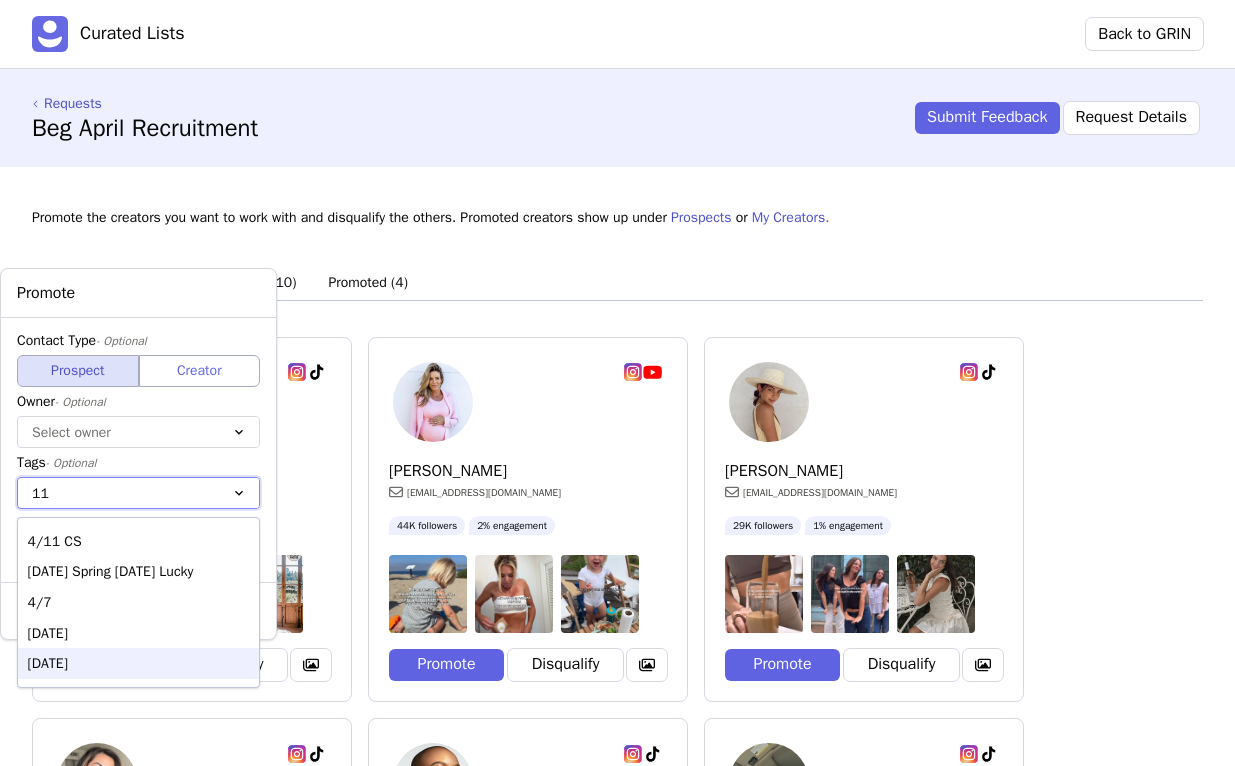 click on "[DATE]" at bounding box center [138, 663] 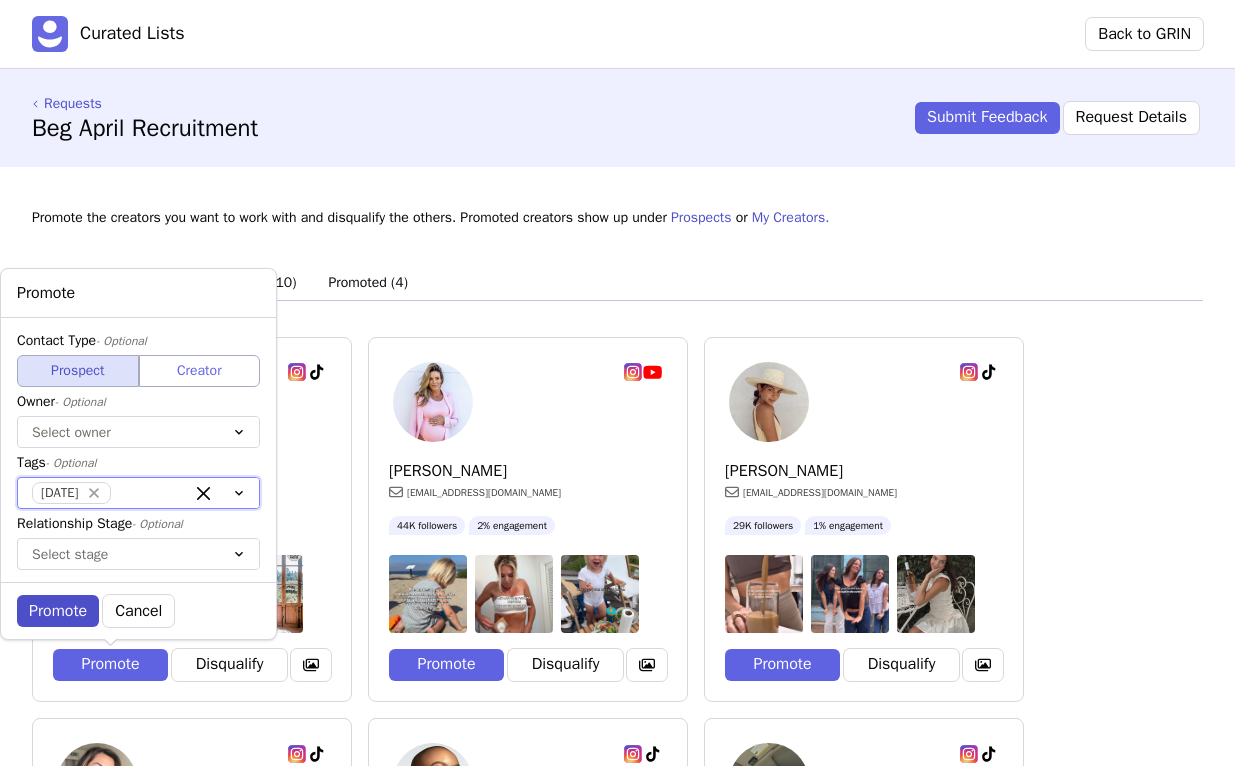 click on "Promote" at bounding box center (58, 611) 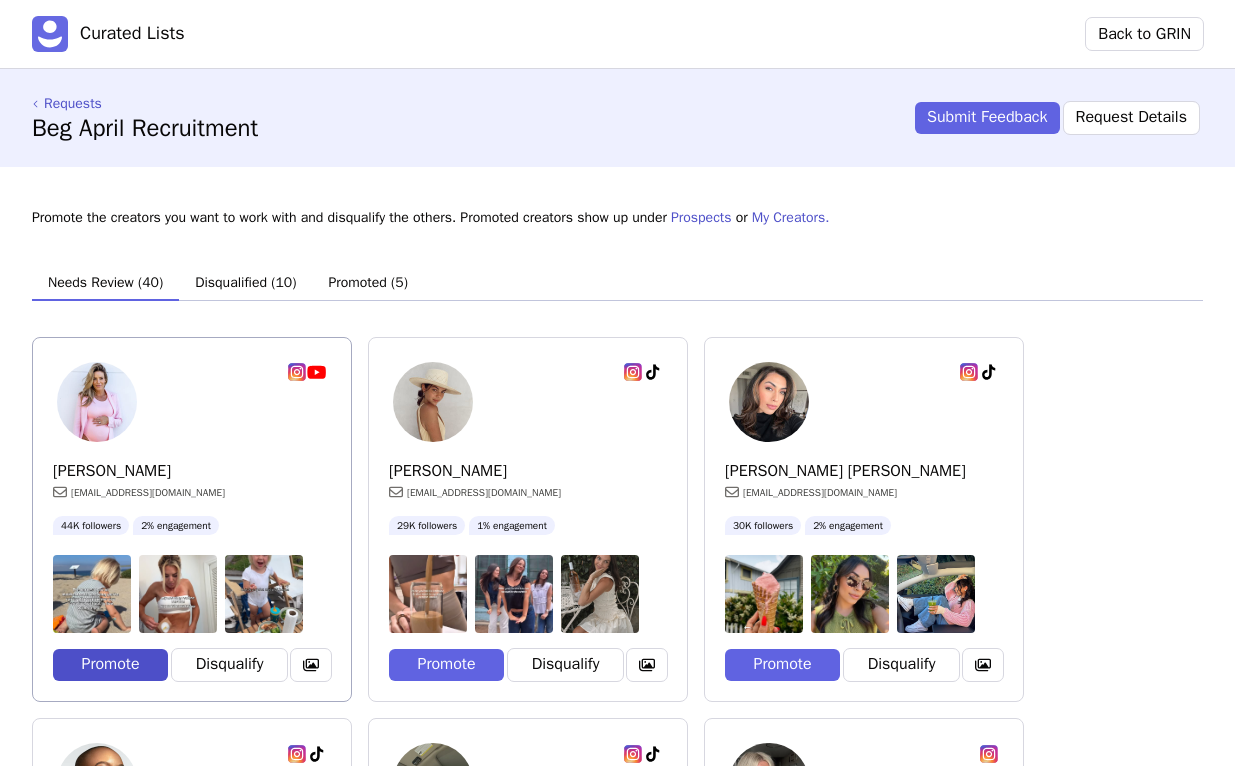 click on "Promote" at bounding box center (110, 665) 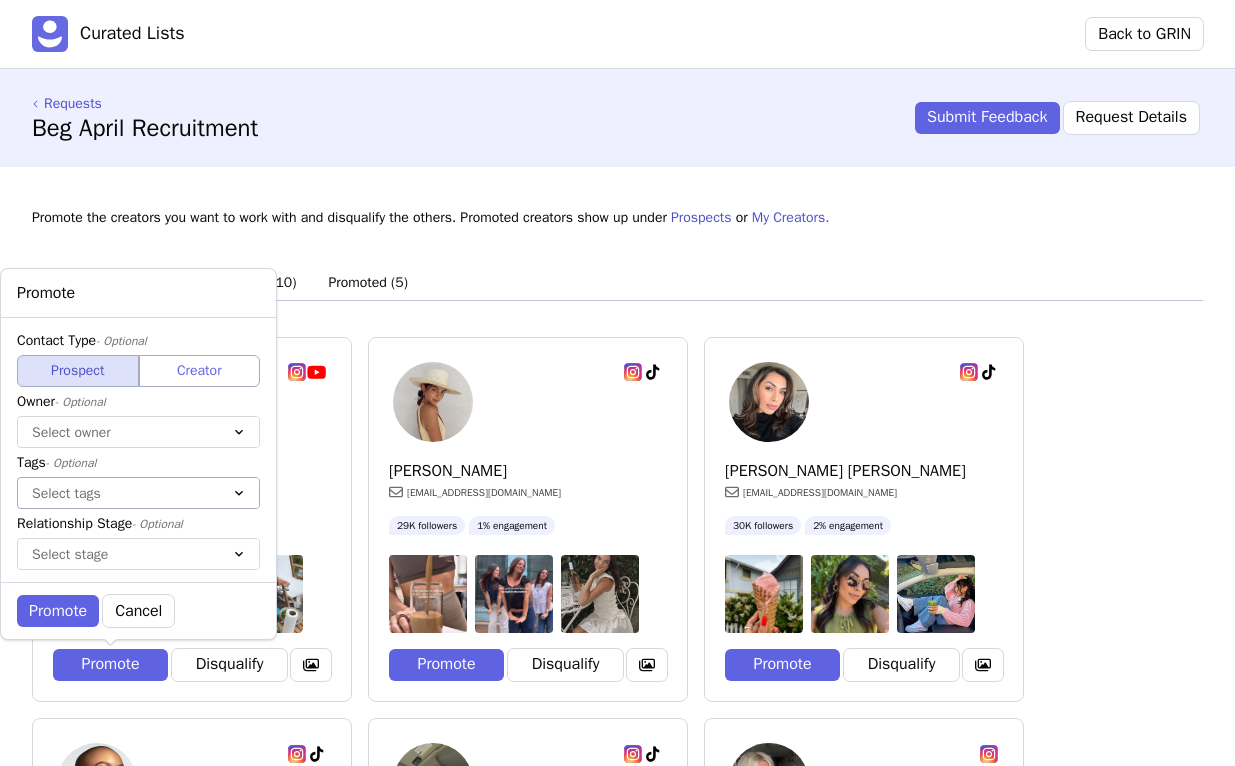 click on "Select tags" at bounding box center (118, 493) 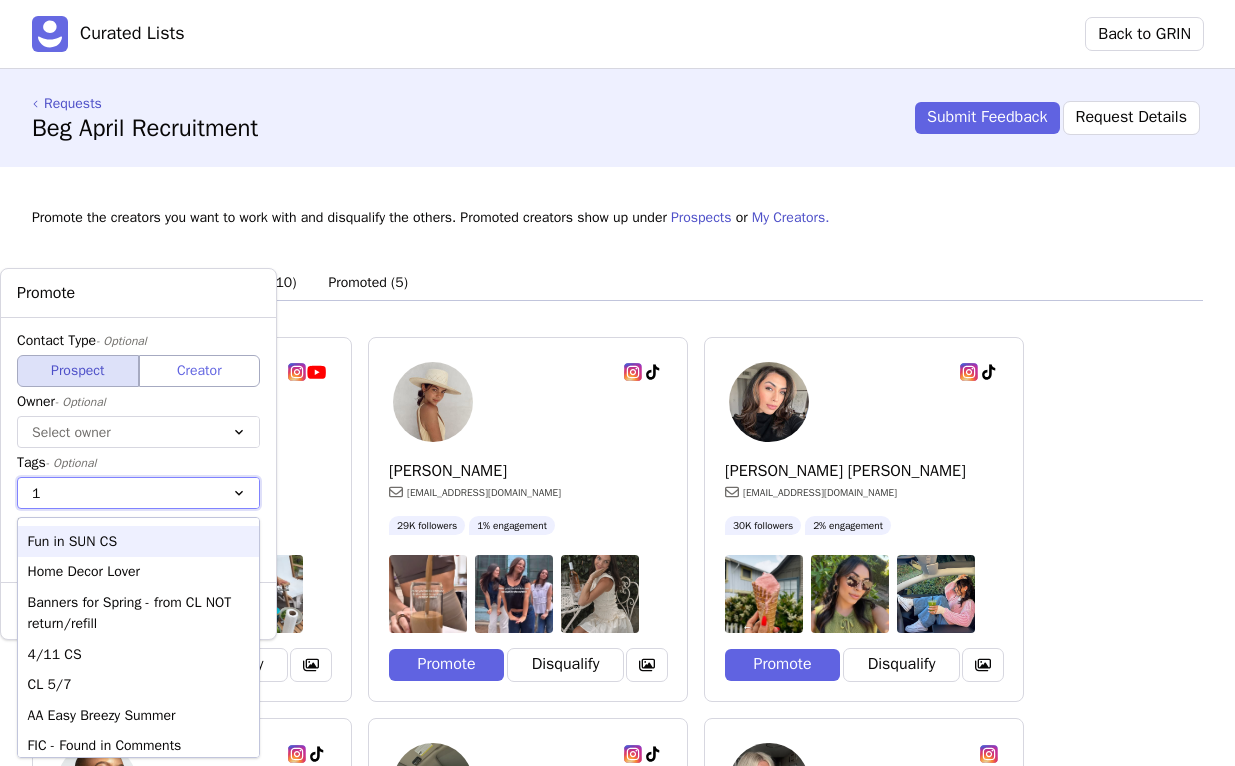 type on "11" 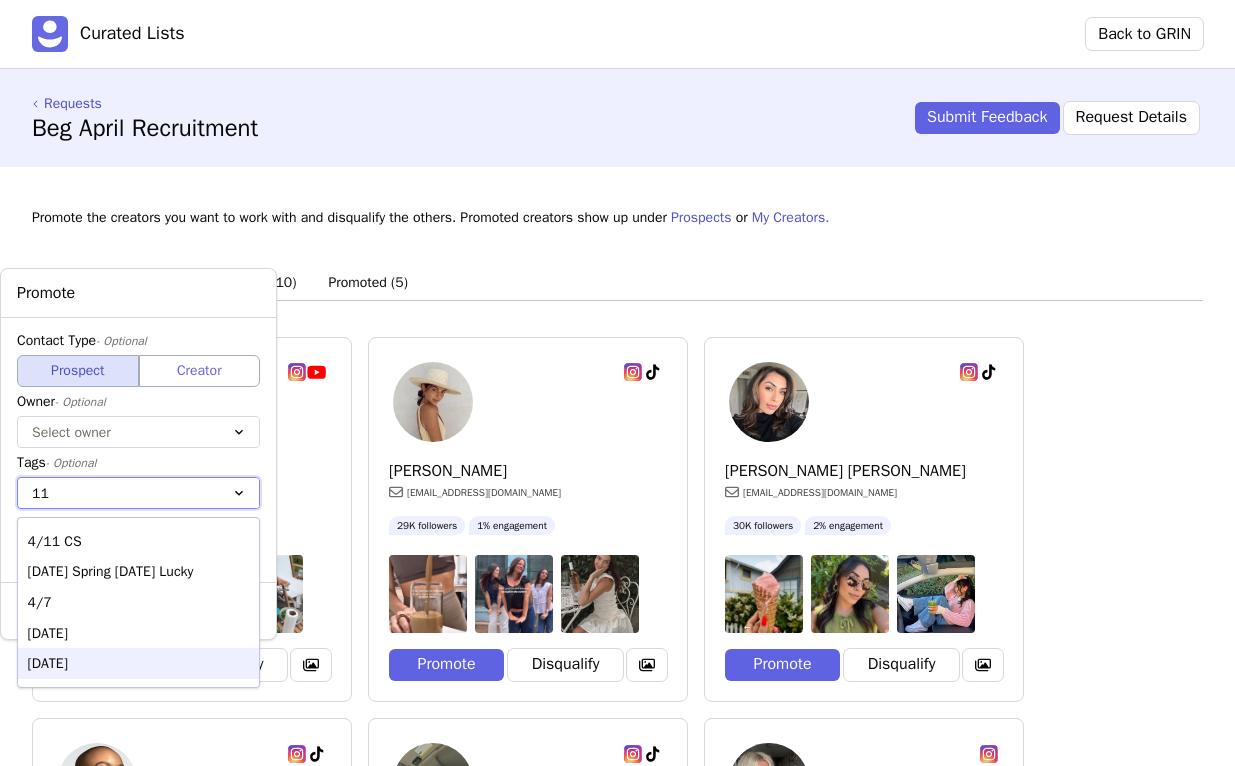 click on "[DATE]" at bounding box center (138, 663) 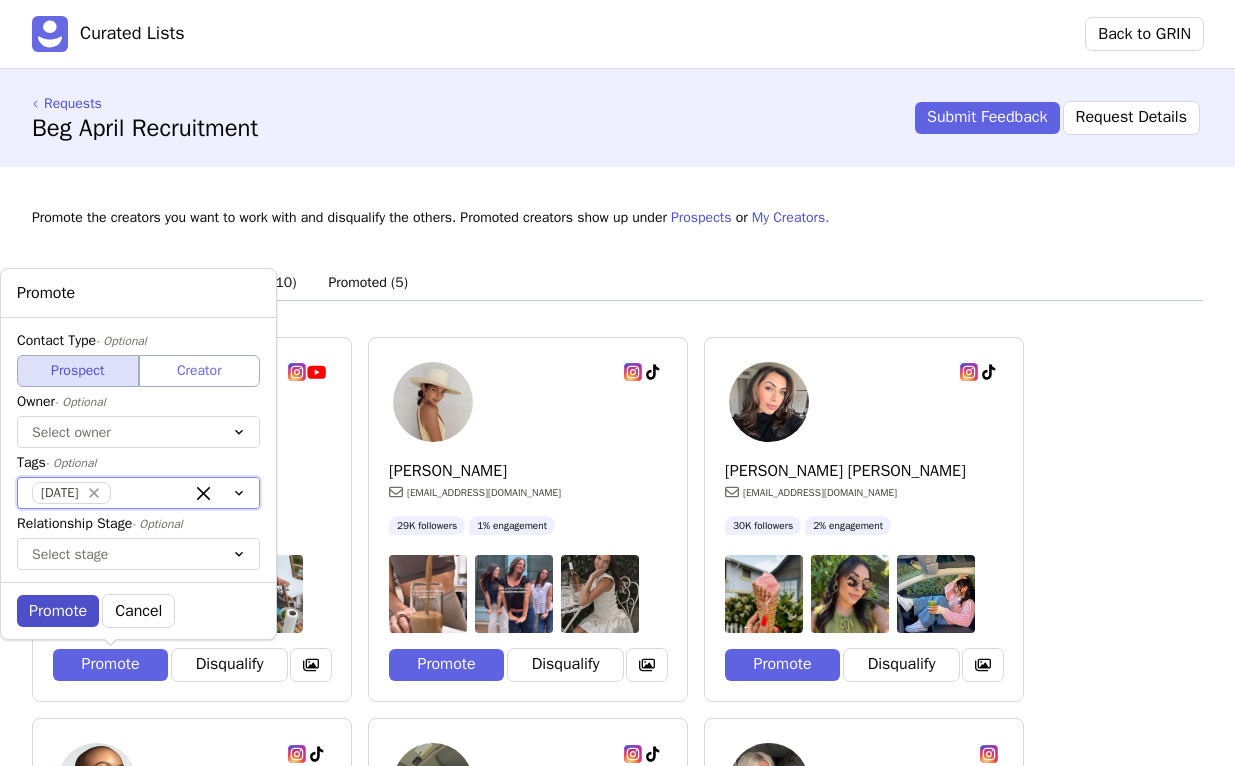 click on "Promote" at bounding box center (58, 611) 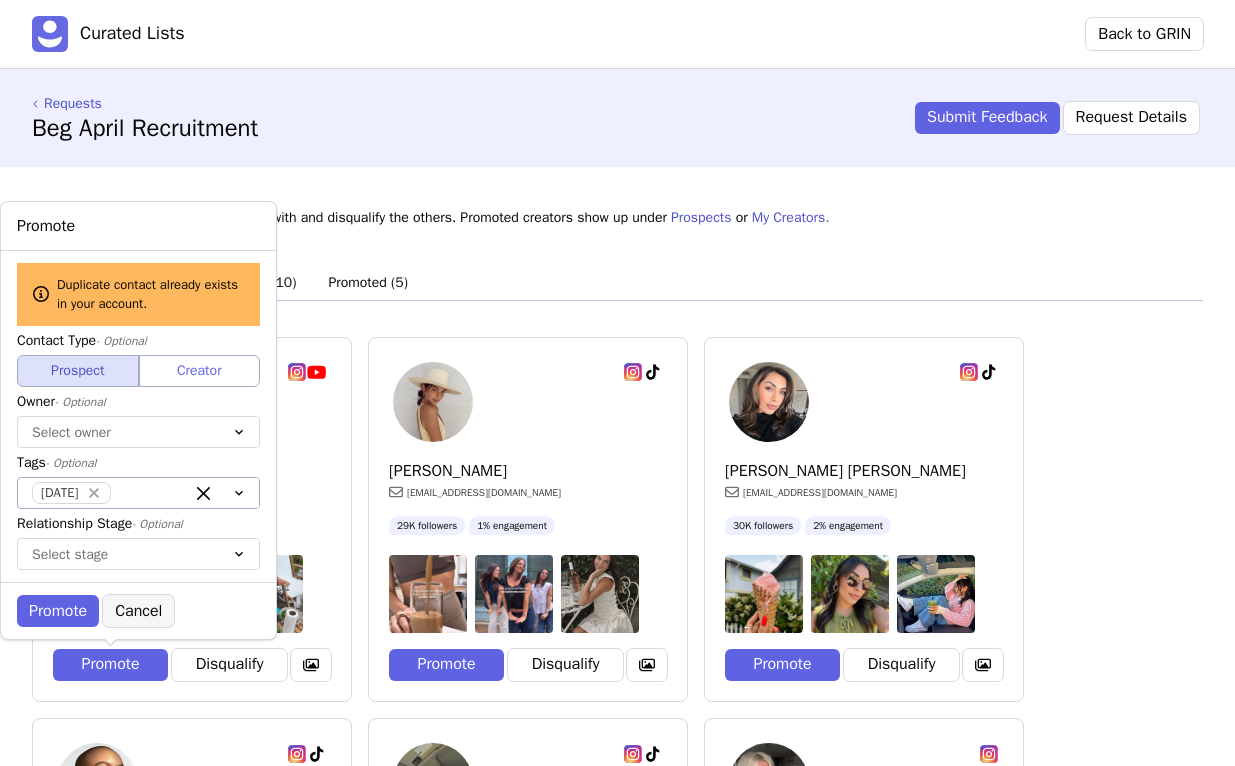 click on "Cancel" at bounding box center (138, 611) 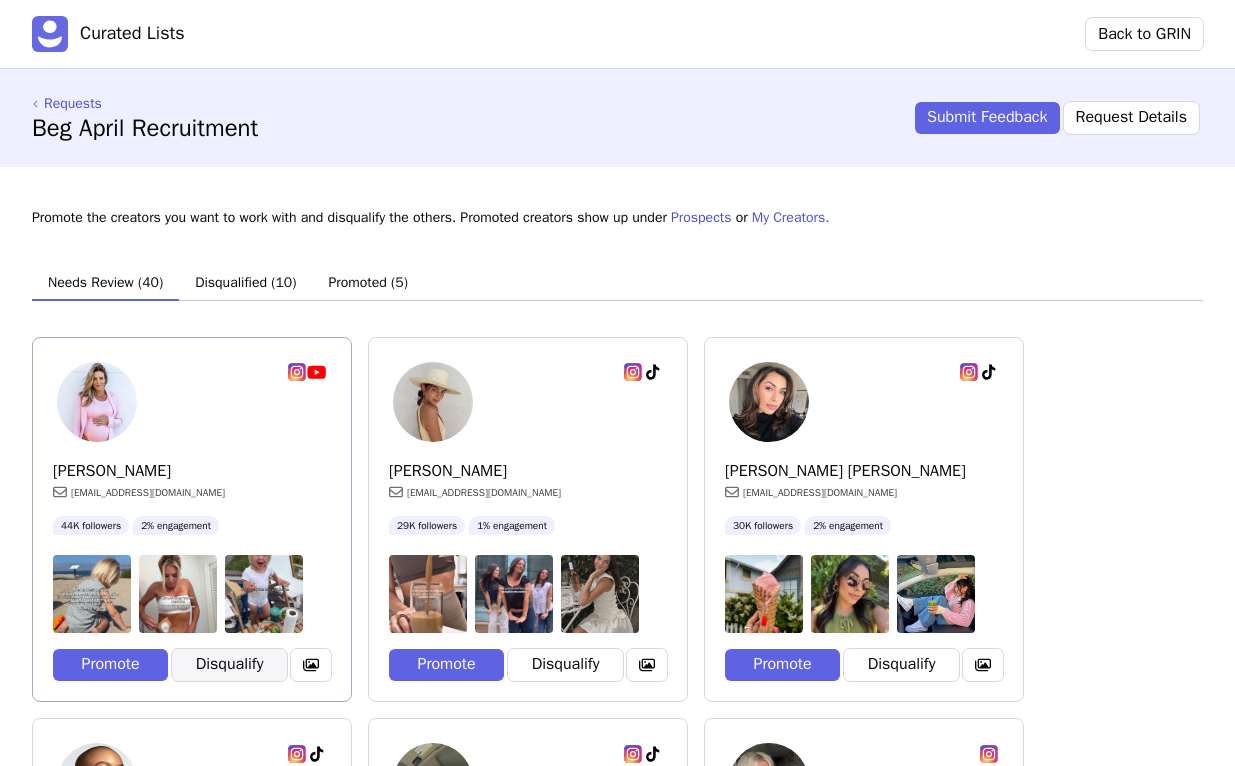 click on "Disqualify" at bounding box center [229, 665] 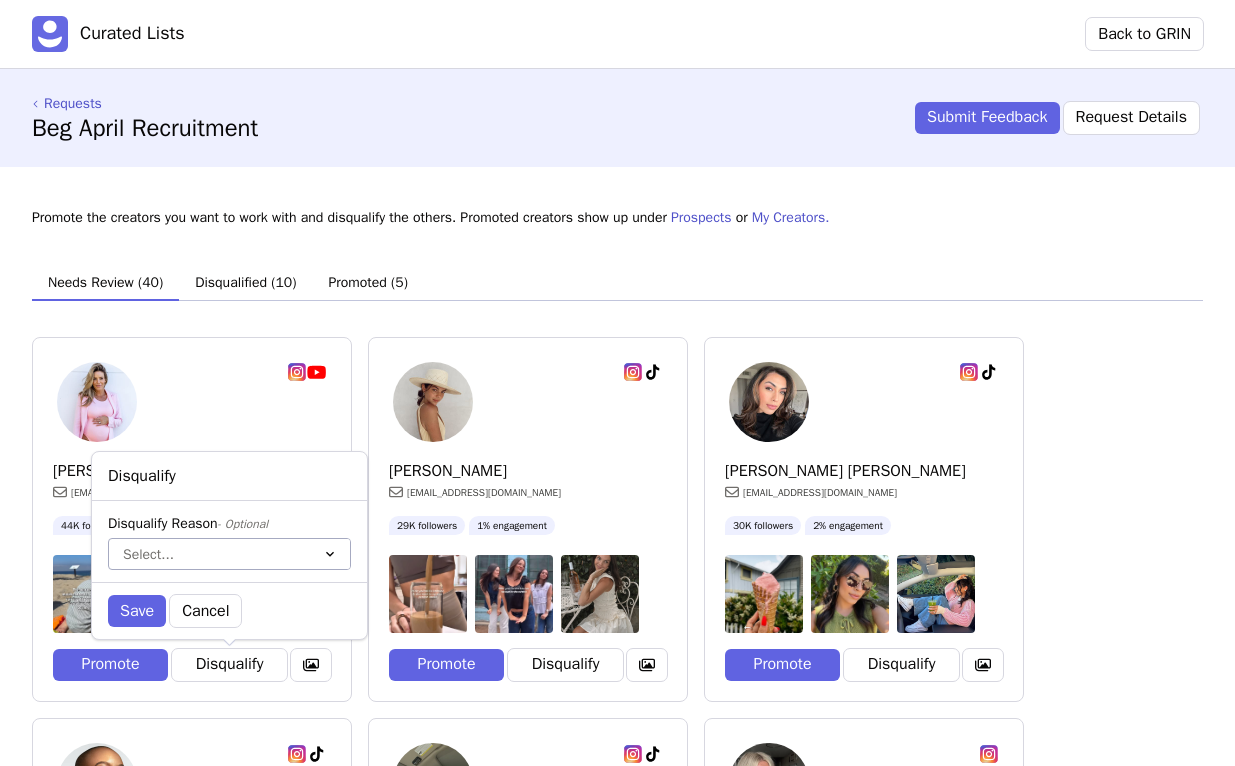 click at bounding box center [209, 554] 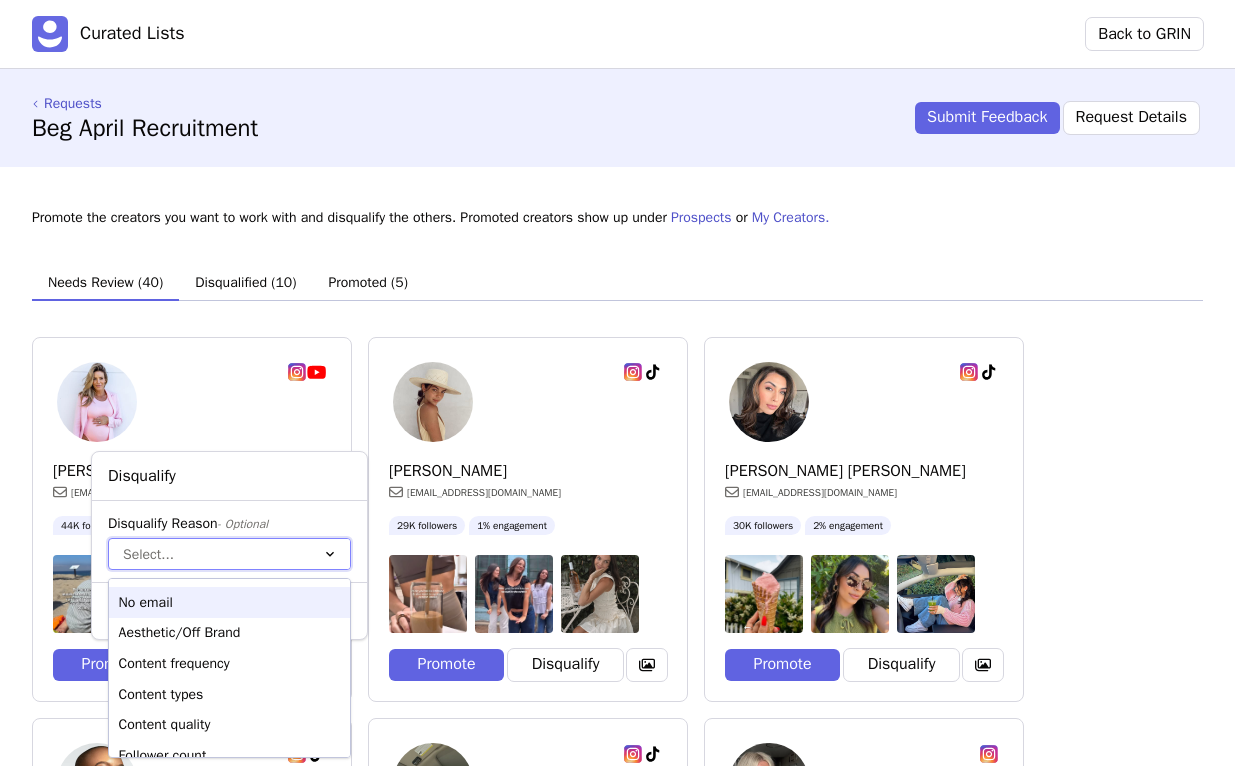click on "No email" at bounding box center (229, 602) 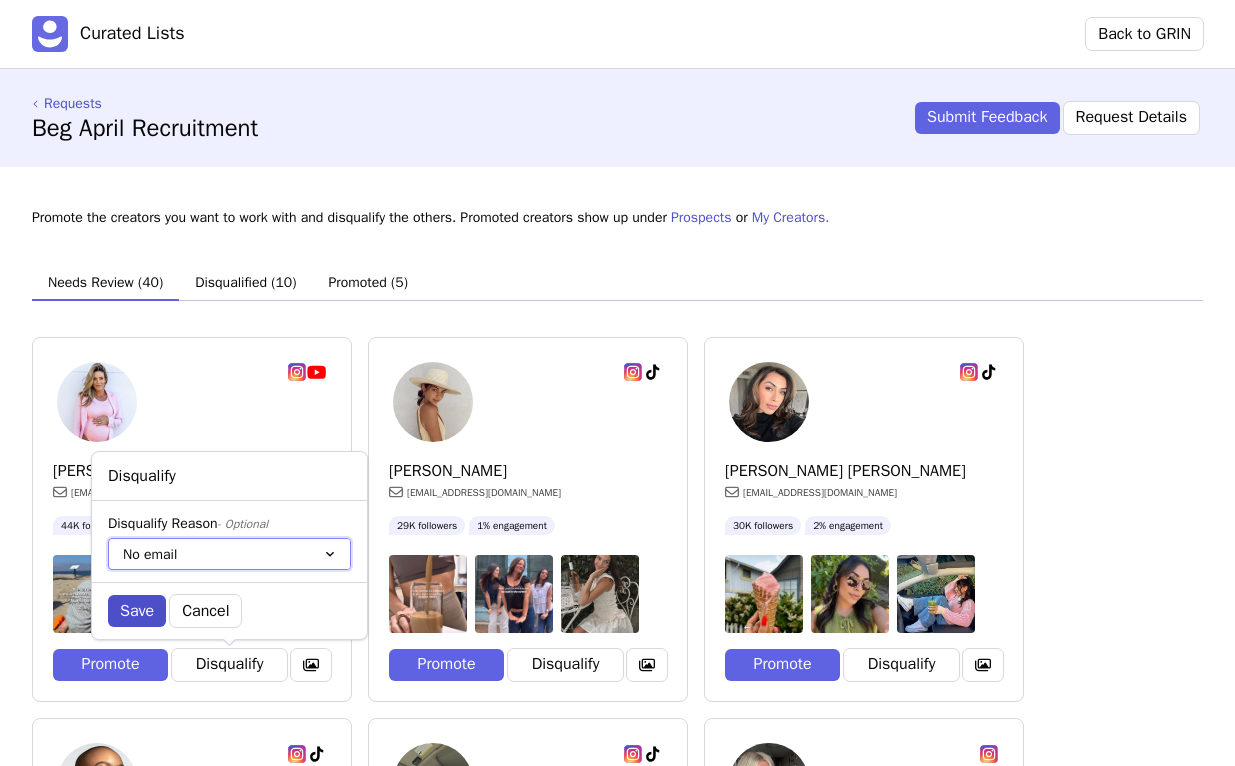 click on "Save" at bounding box center (137, 611) 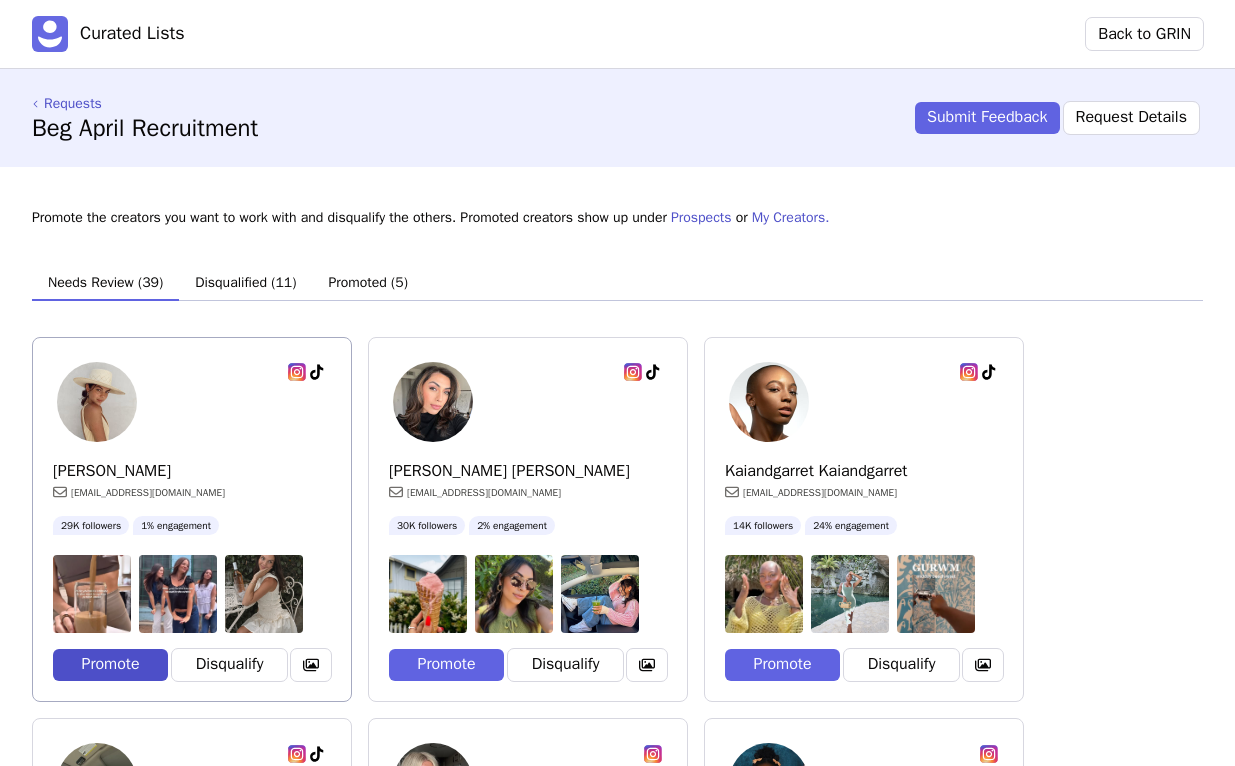 click on "Promote" at bounding box center (110, 665) 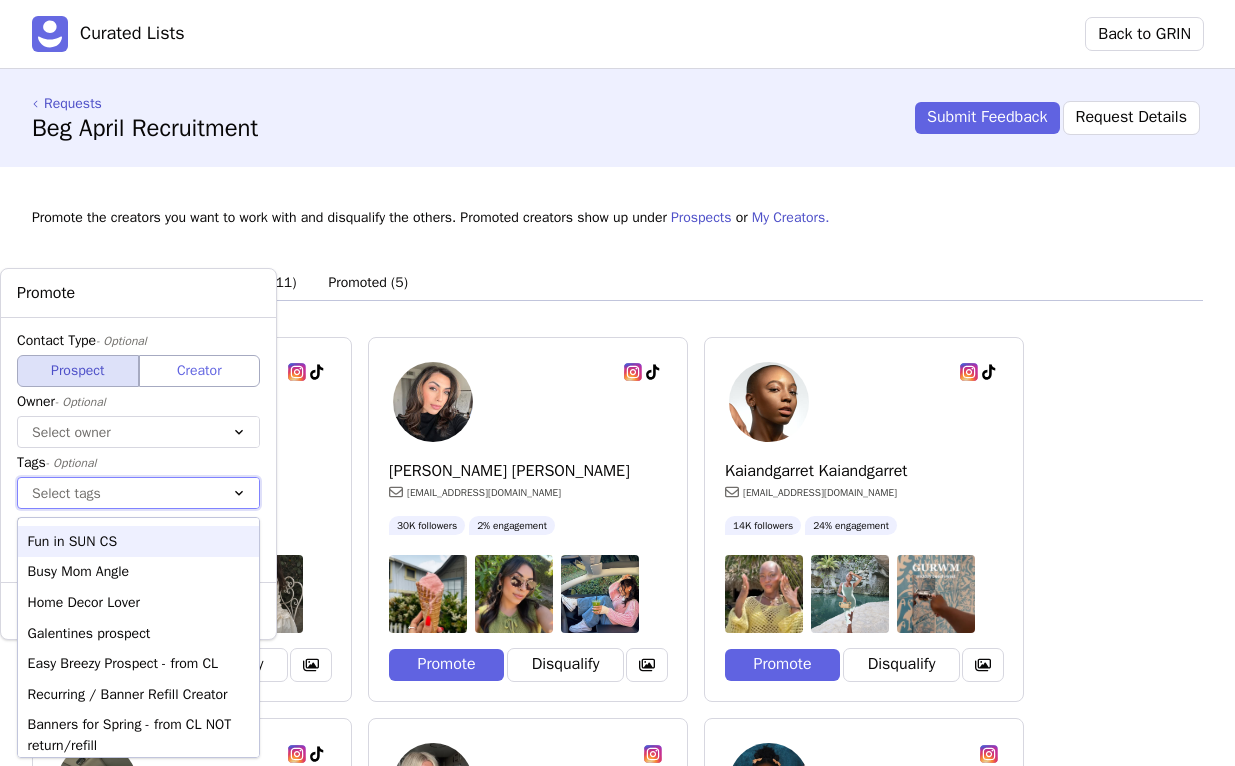 click at bounding box center [118, 493] 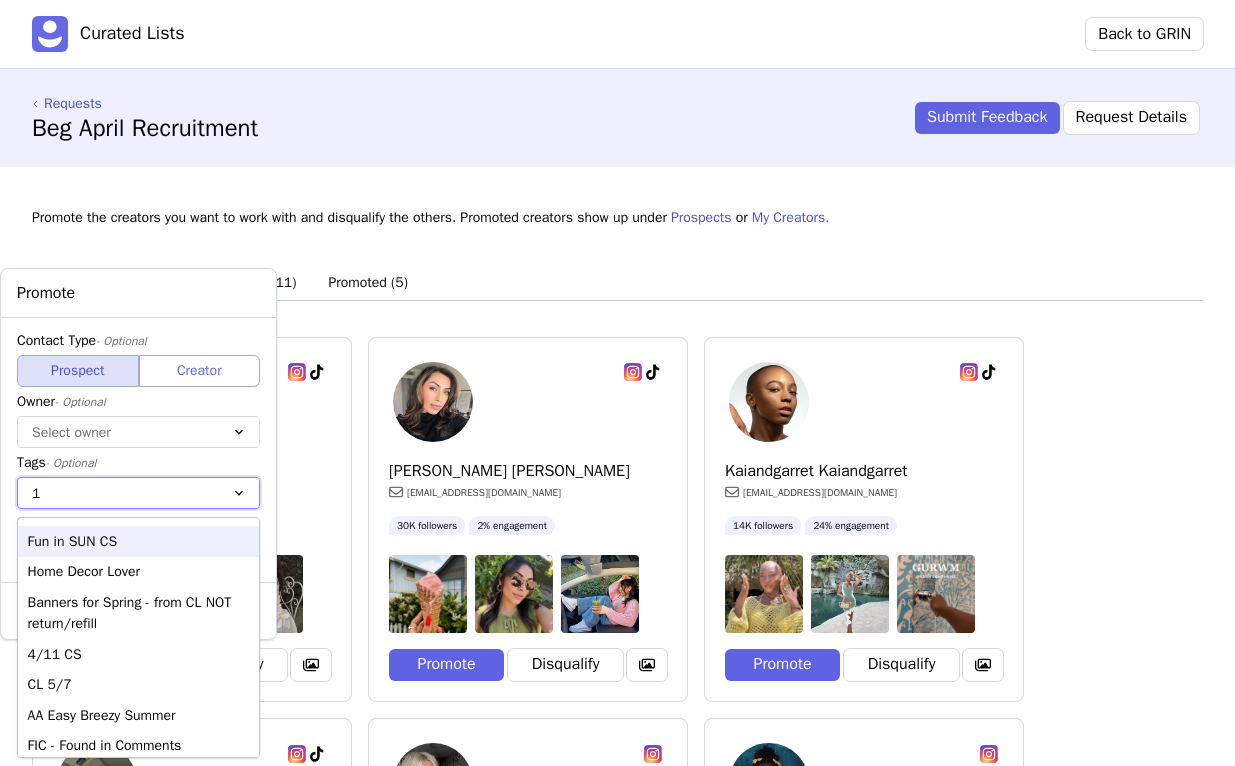 type on "11" 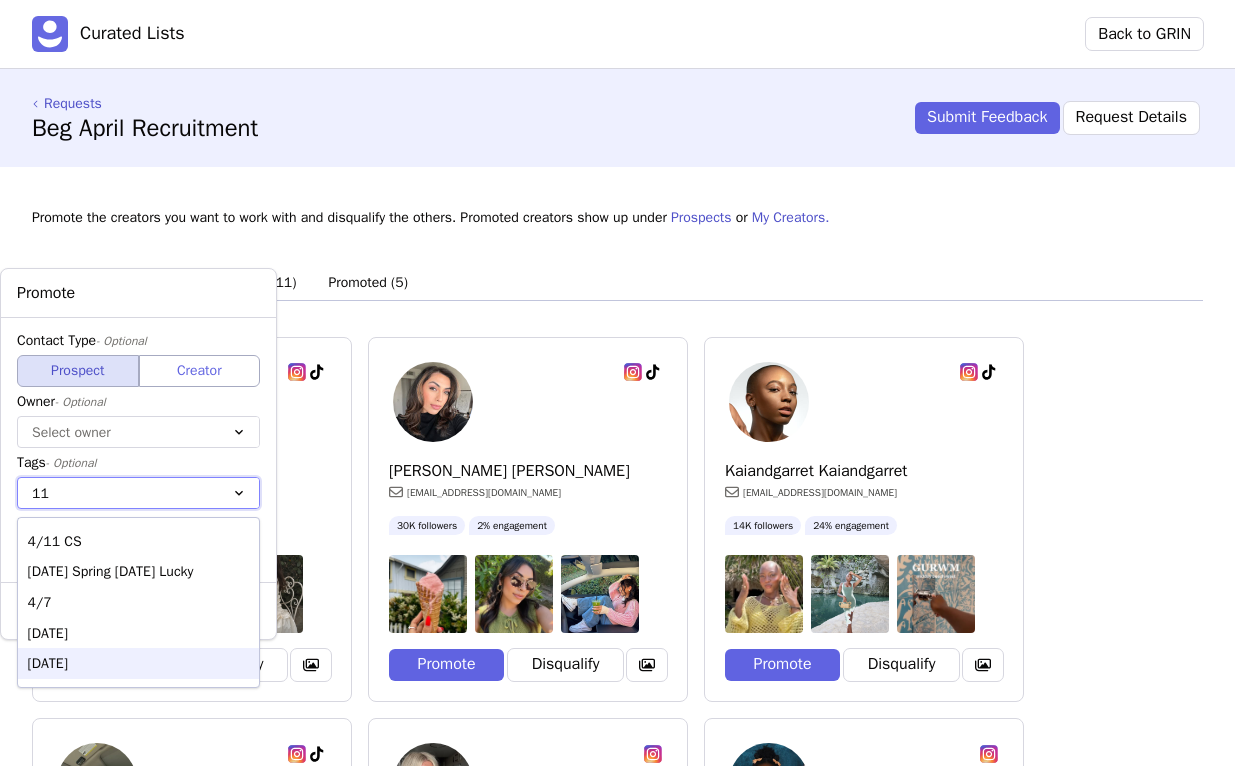 click on "[DATE]" at bounding box center [138, 663] 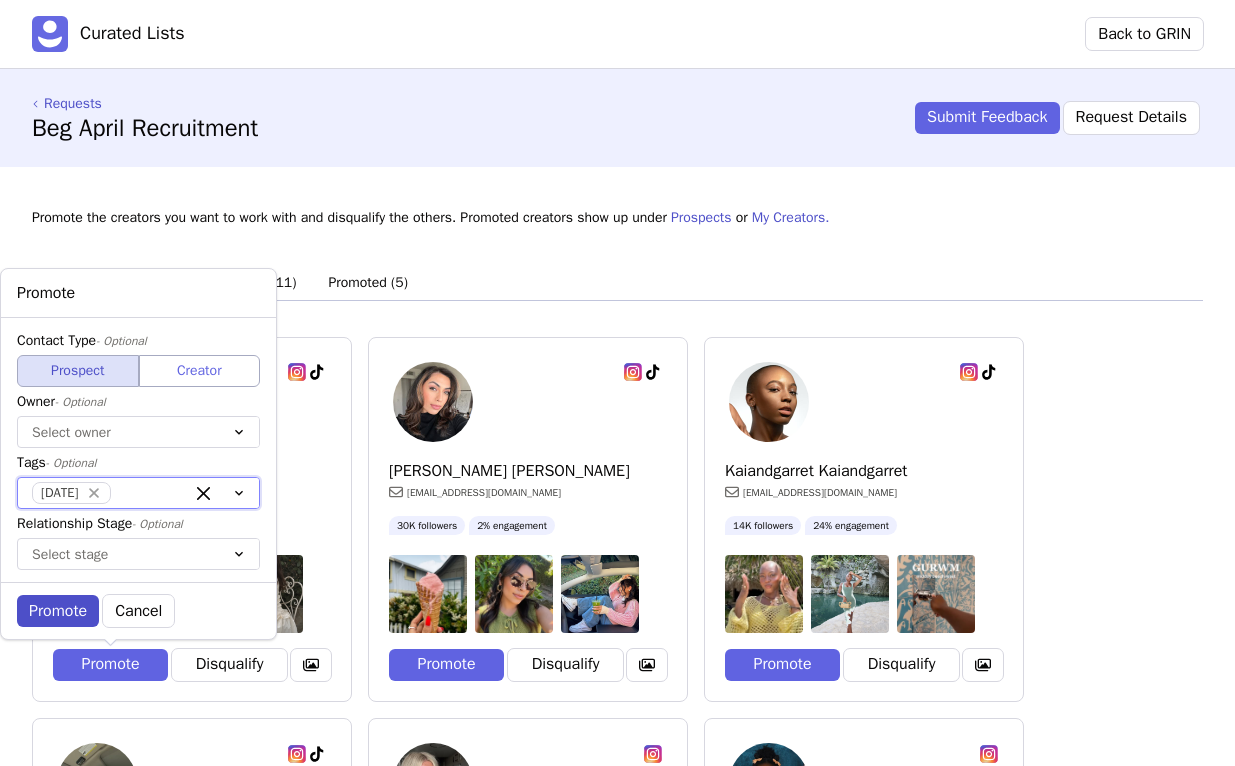click on "Promote" at bounding box center [58, 611] 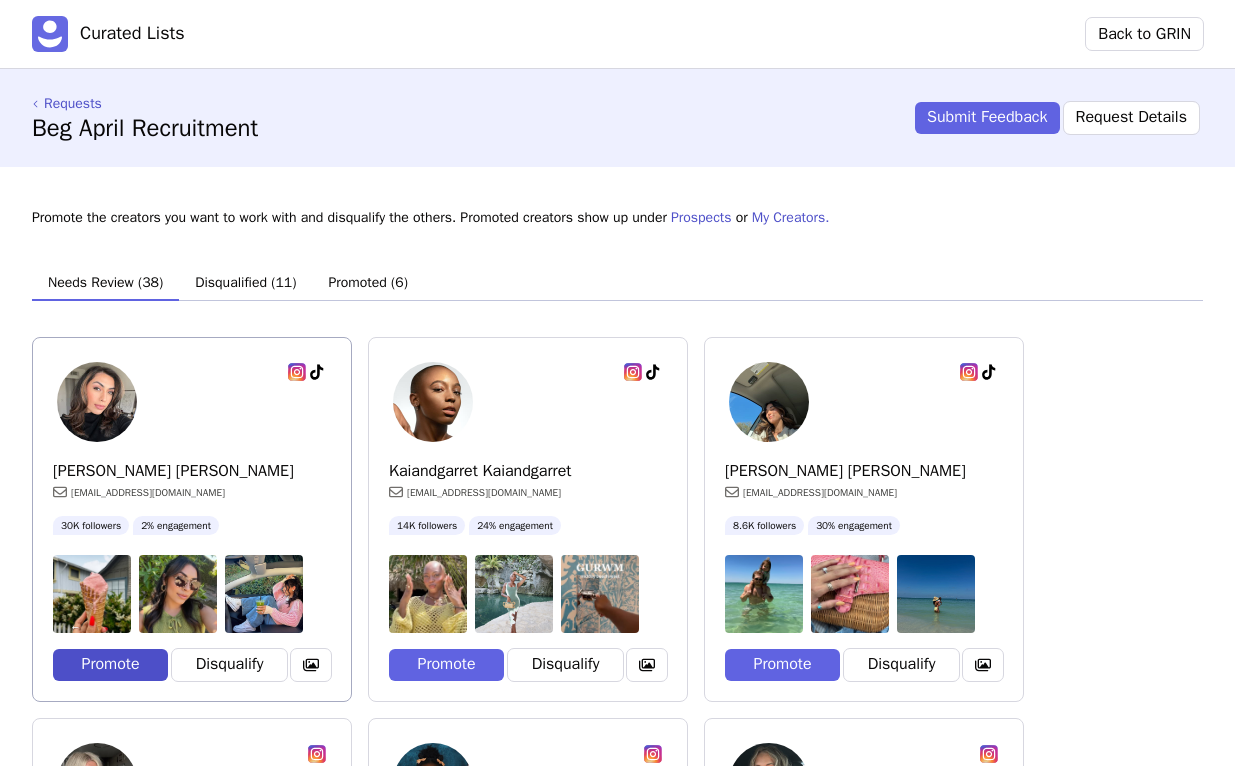 click on "Promote" at bounding box center (110, 665) 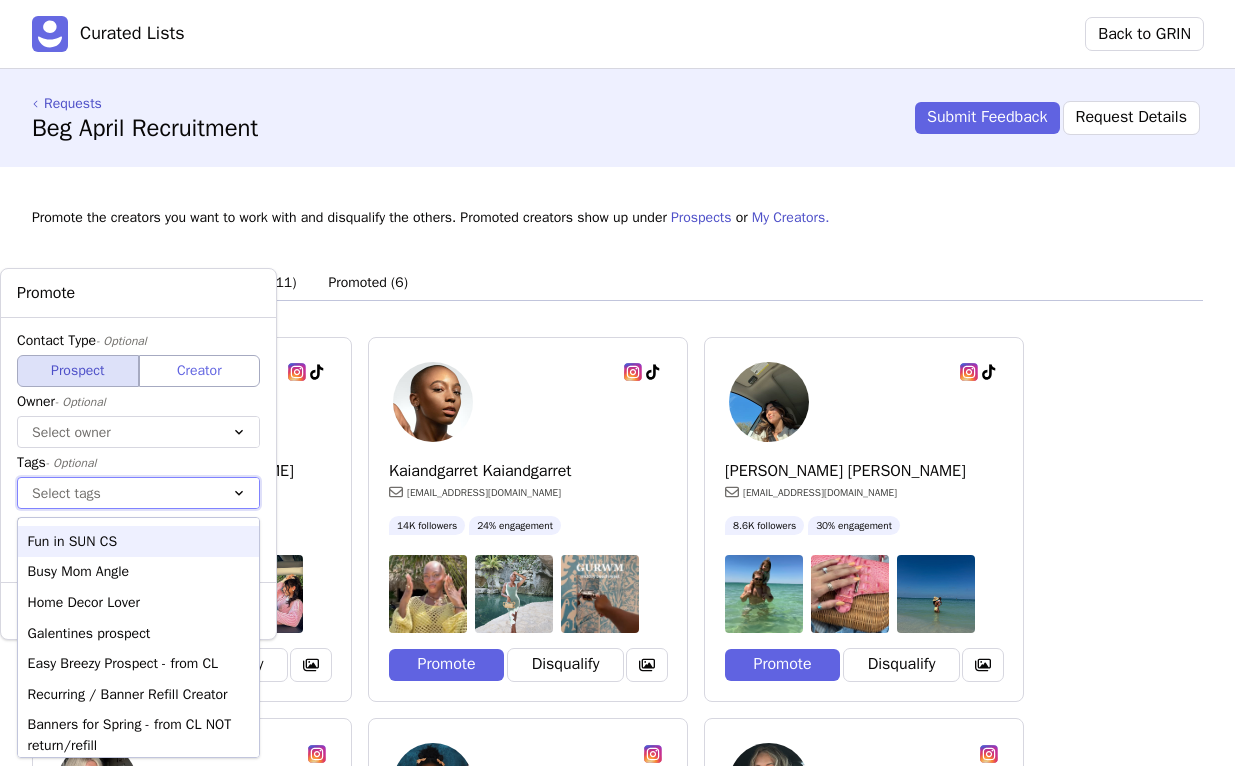 click on "Select tags" at bounding box center (118, 493) 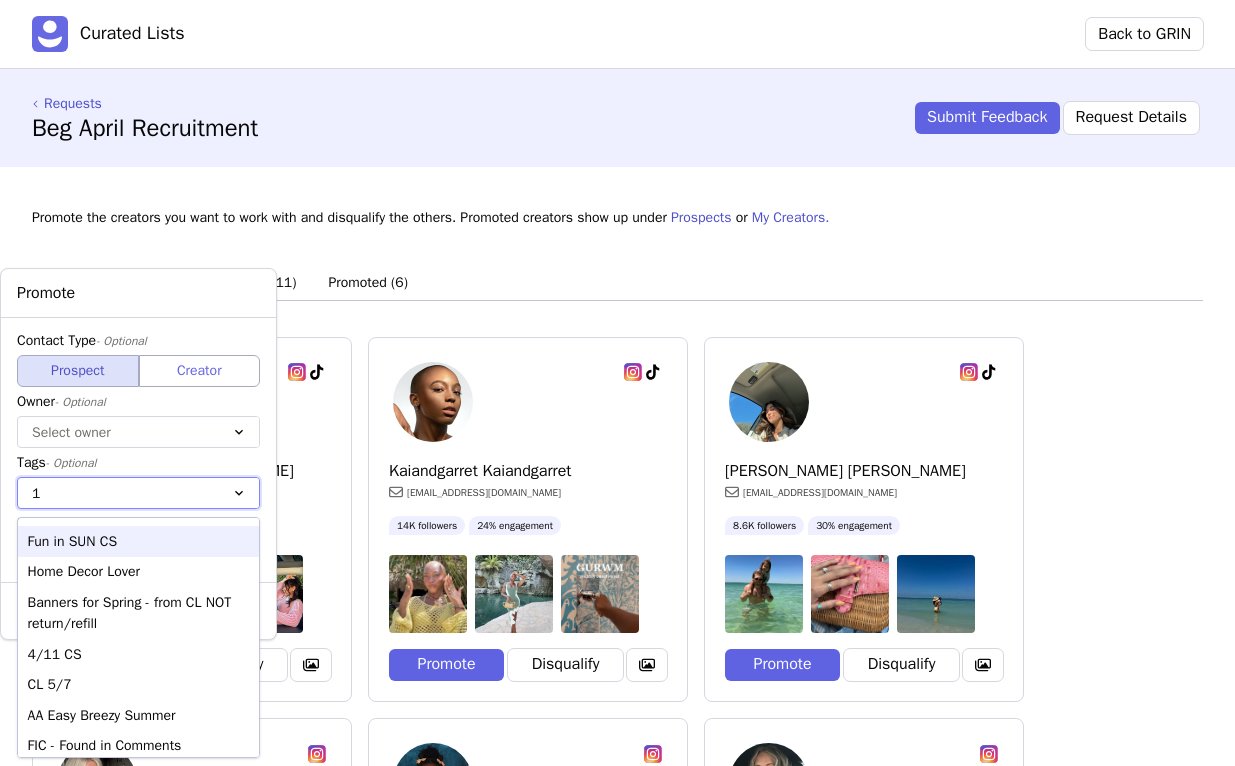 type on "11" 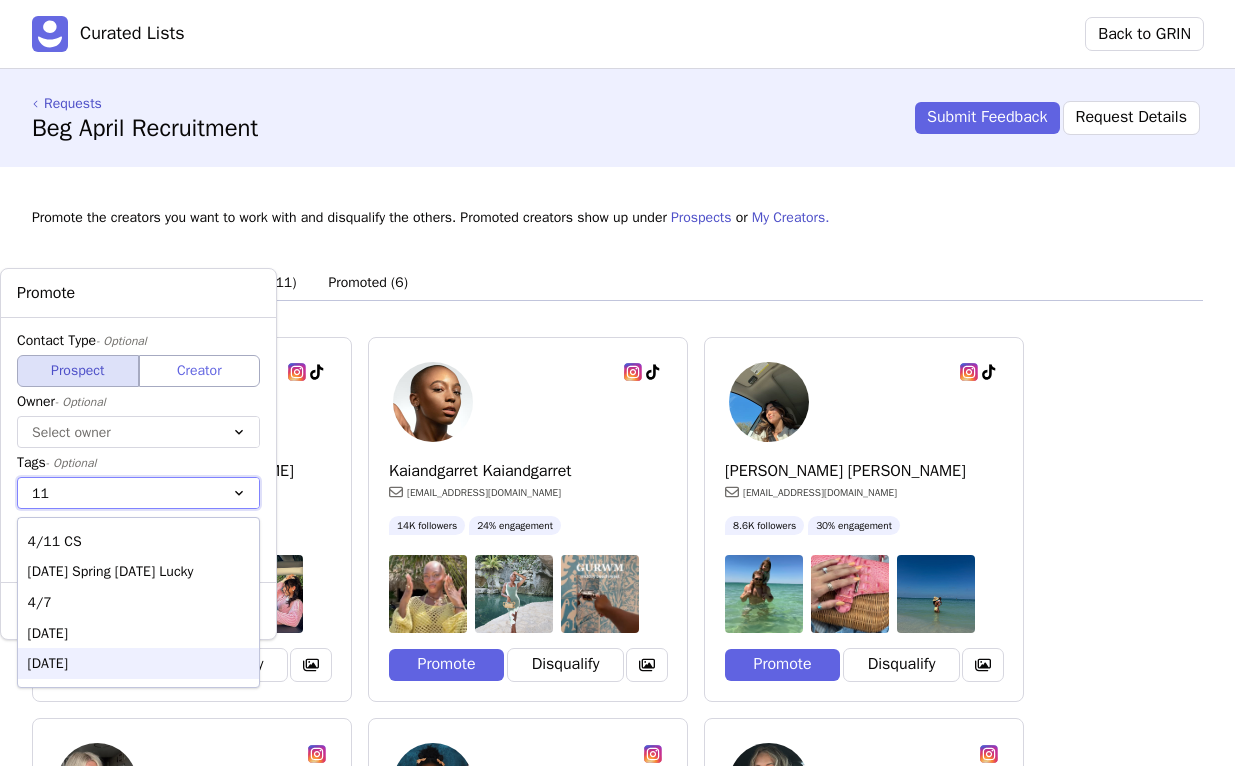 click on "[DATE]" at bounding box center (138, 663) 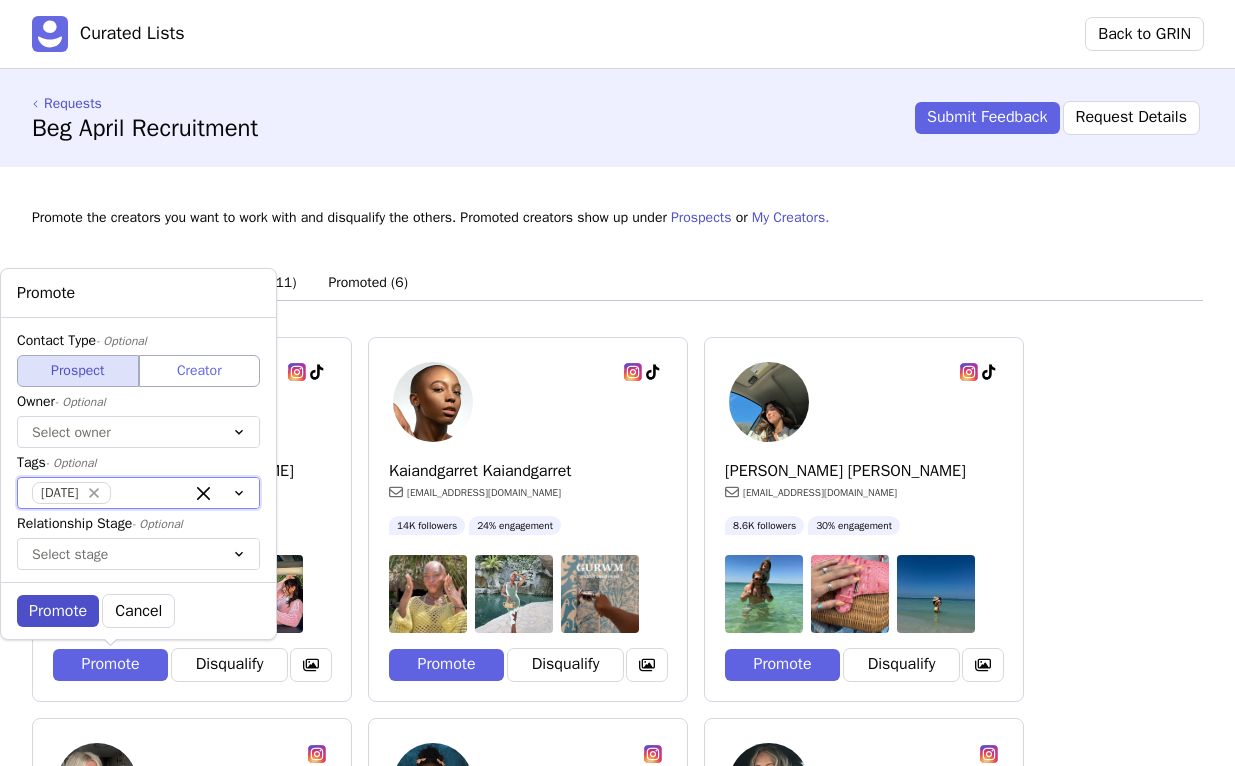 click on "Promote" at bounding box center [58, 611] 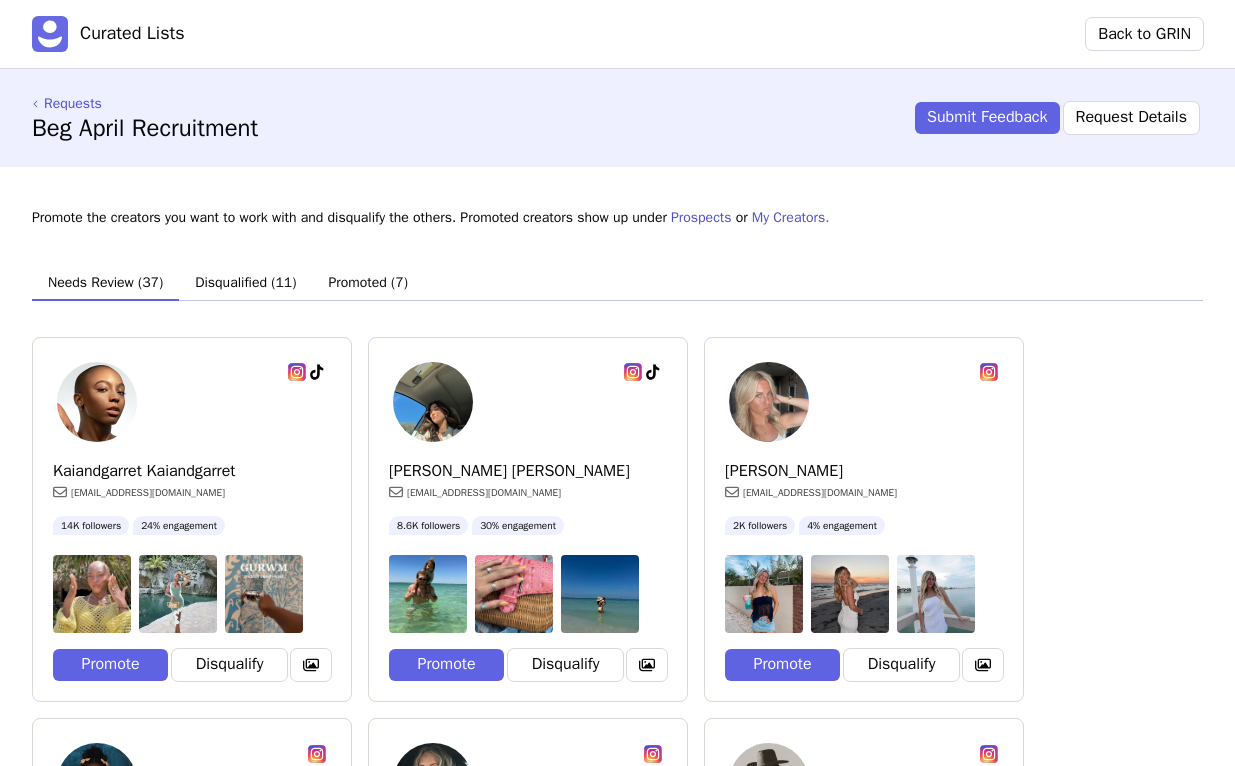 click on "Promote" at bounding box center [110, 665] 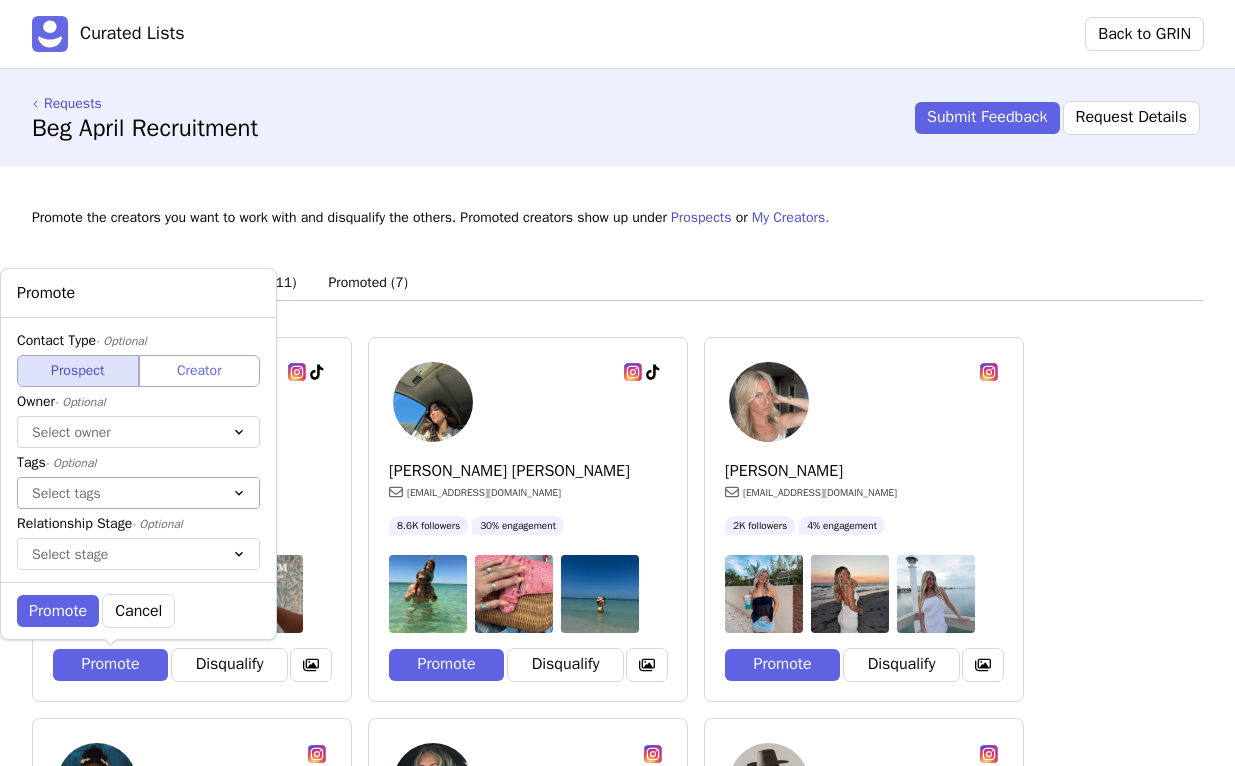 click on "Select tags" at bounding box center [118, 493] 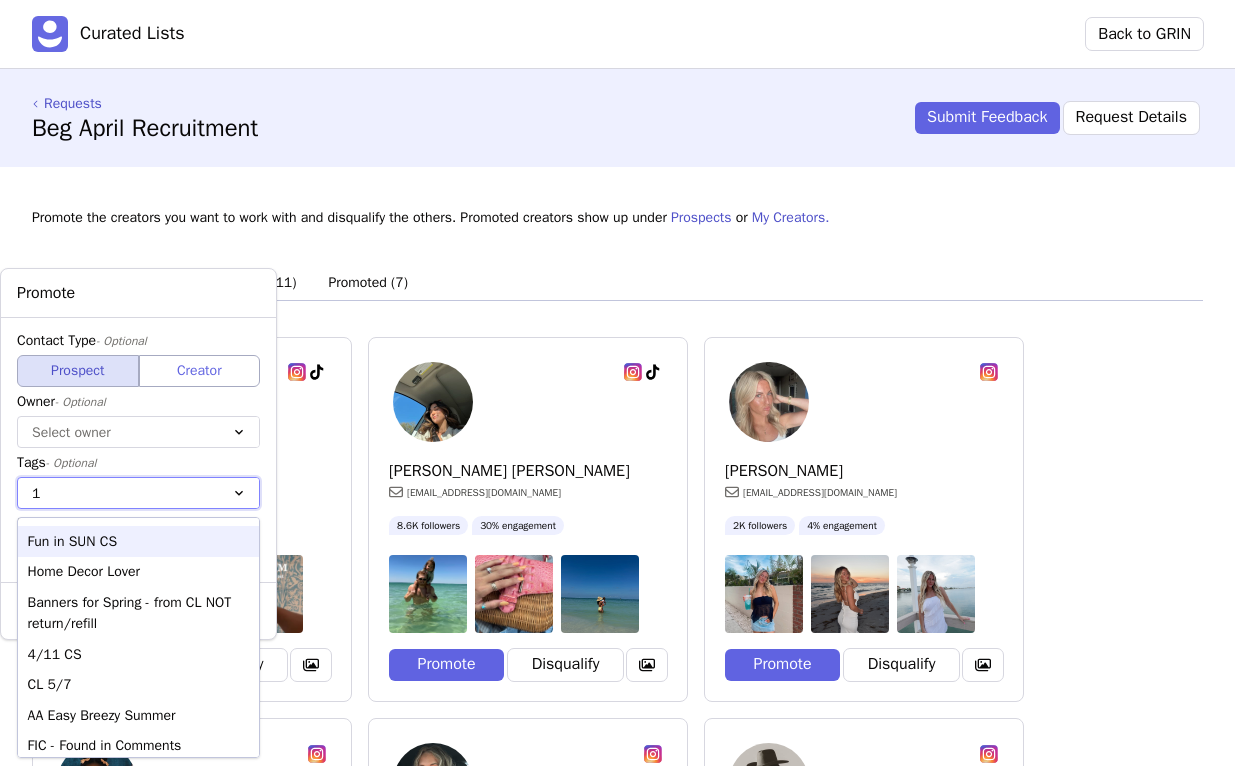 type on "11" 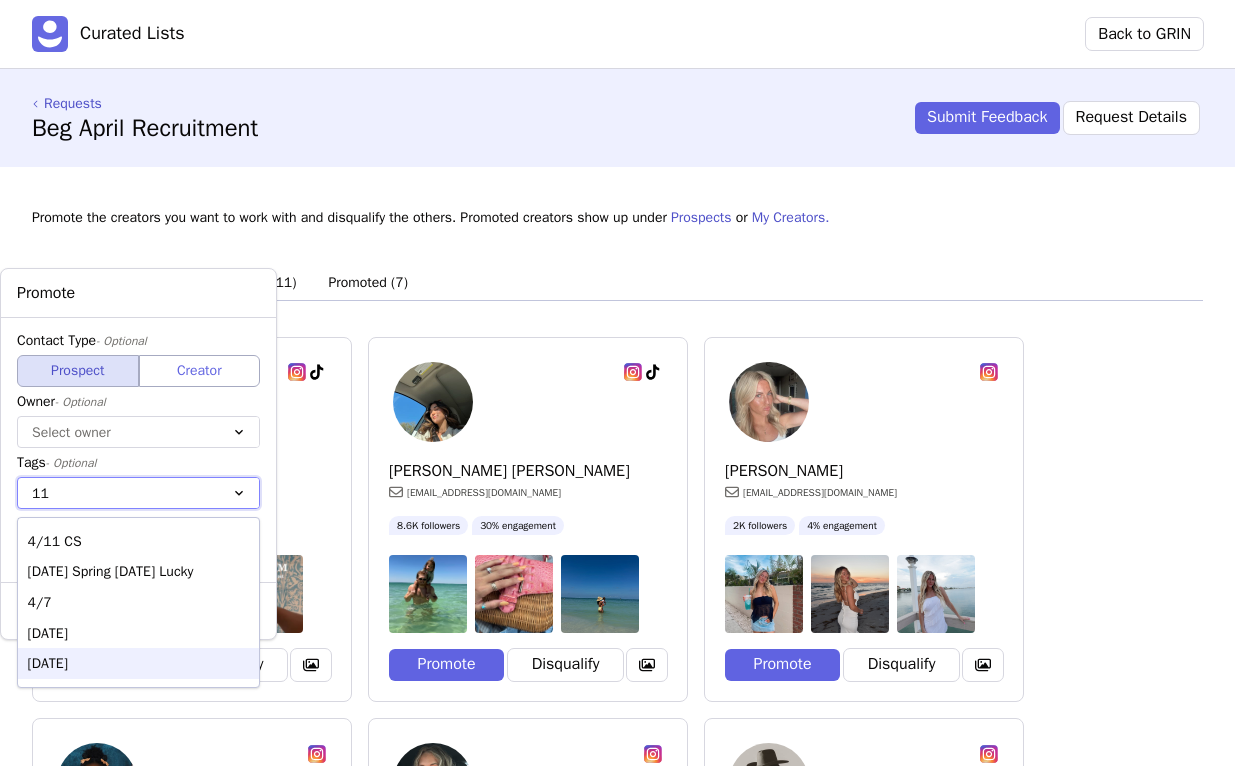 click on "[DATE]" at bounding box center [138, 663] 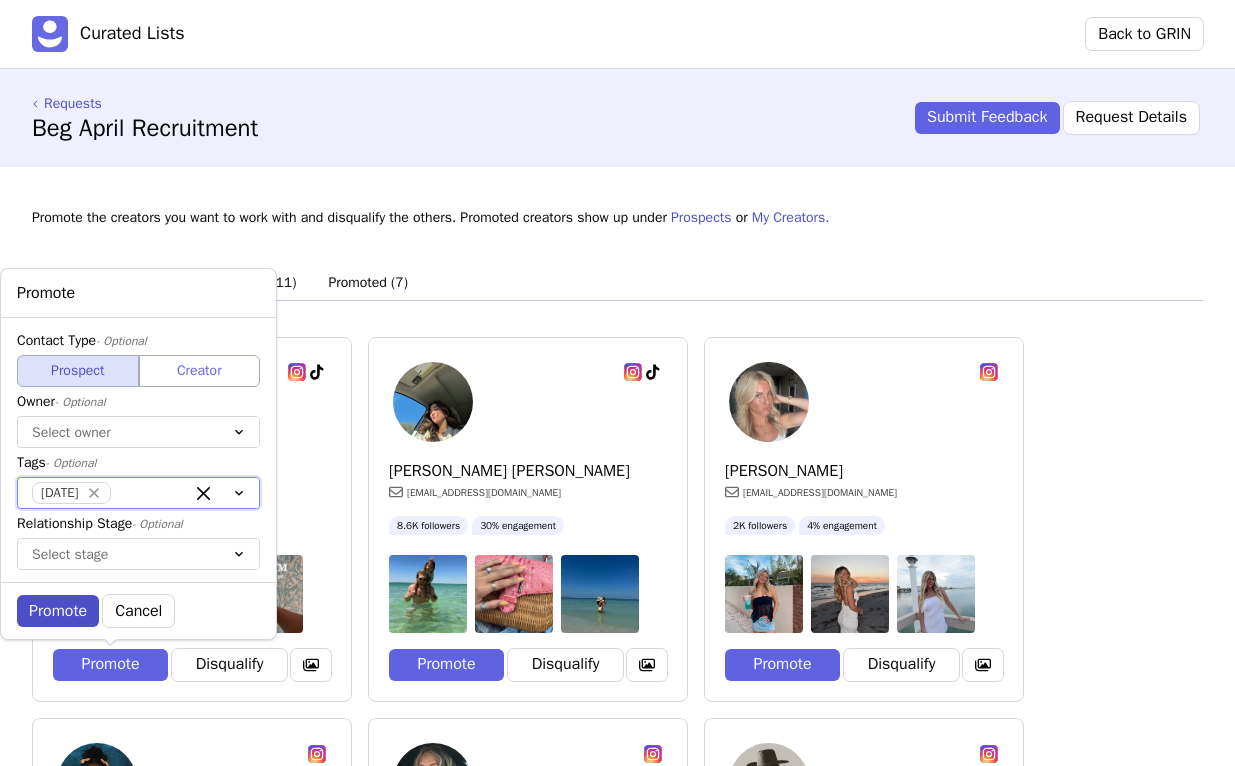 click on "Promote" at bounding box center [58, 611] 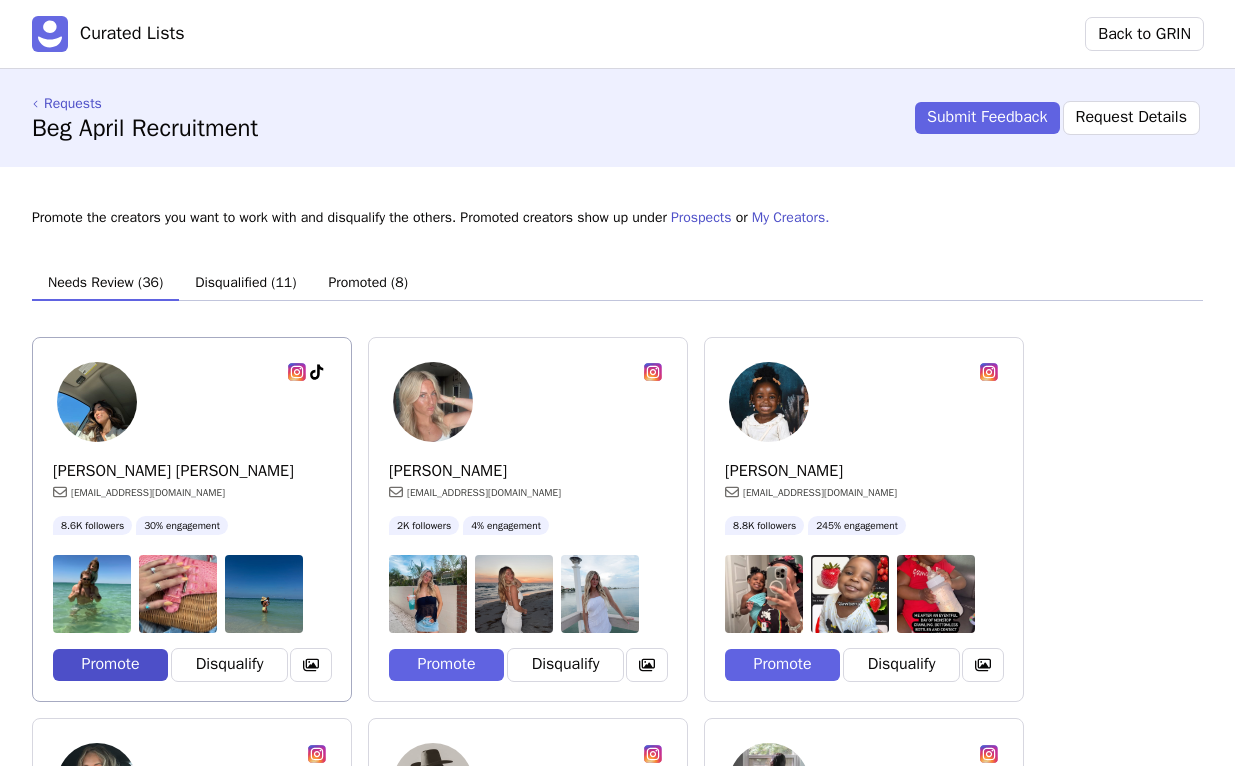 click on "Promote" at bounding box center (110, 665) 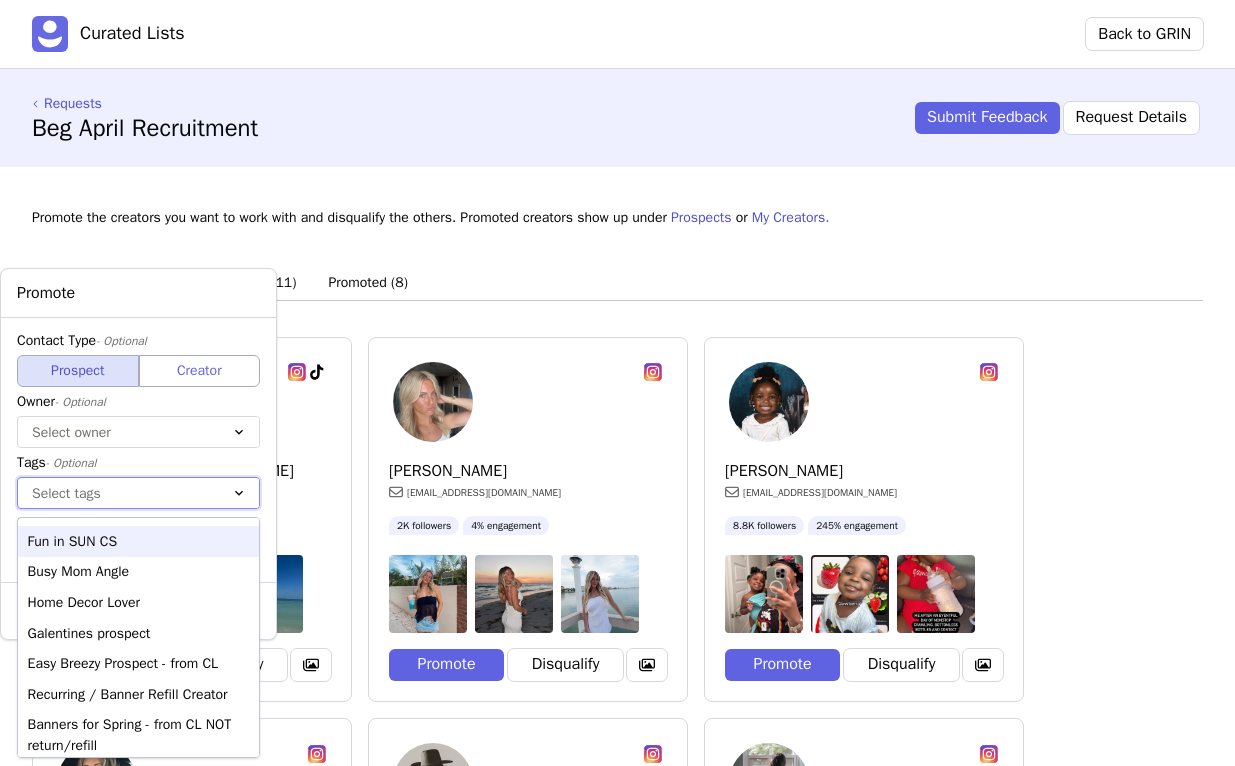 click at bounding box center [118, 493] 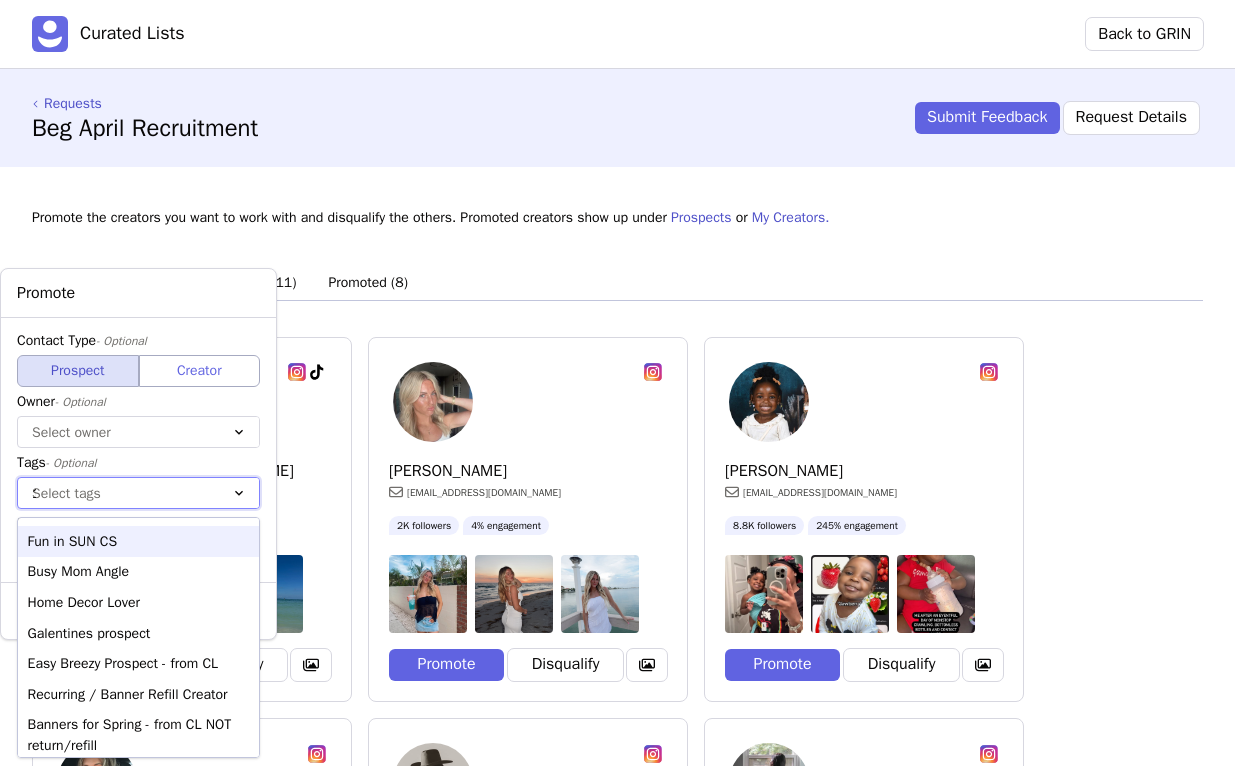type on "11" 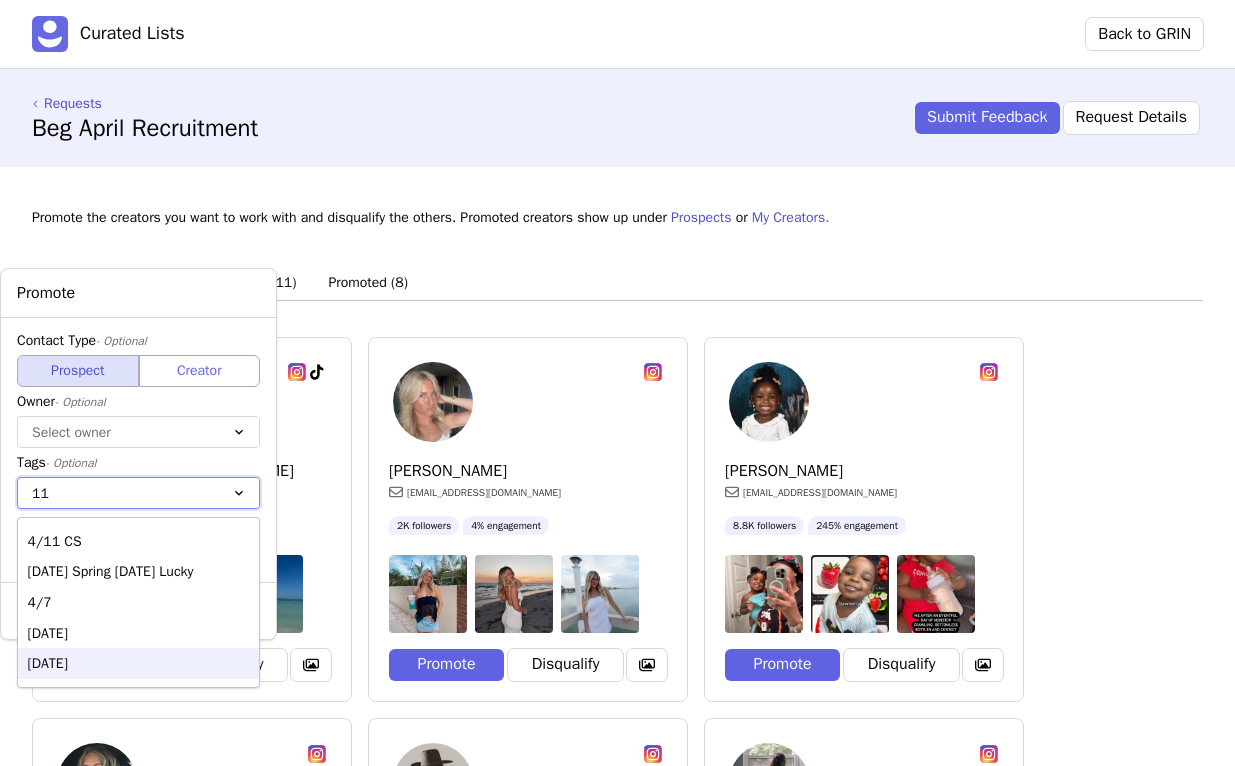 click on "[DATE]" at bounding box center [138, 663] 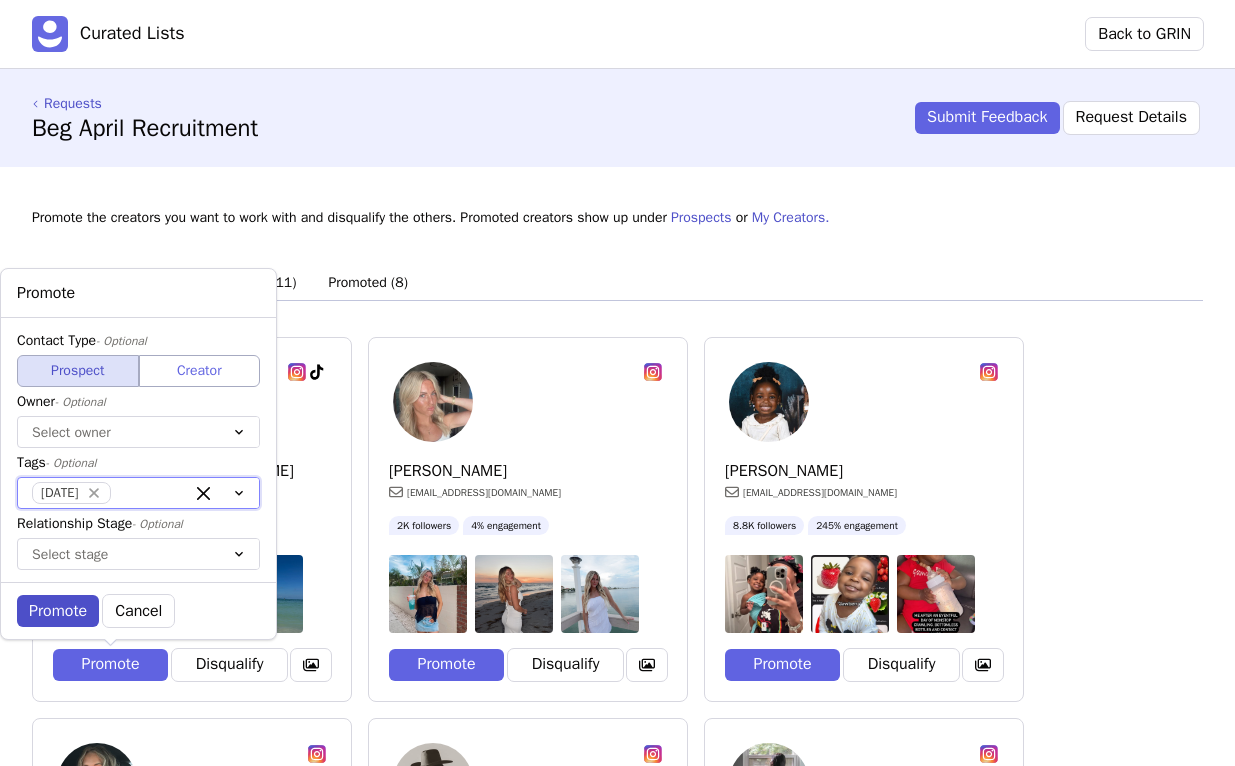 click on "Promote" at bounding box center (58, 611) 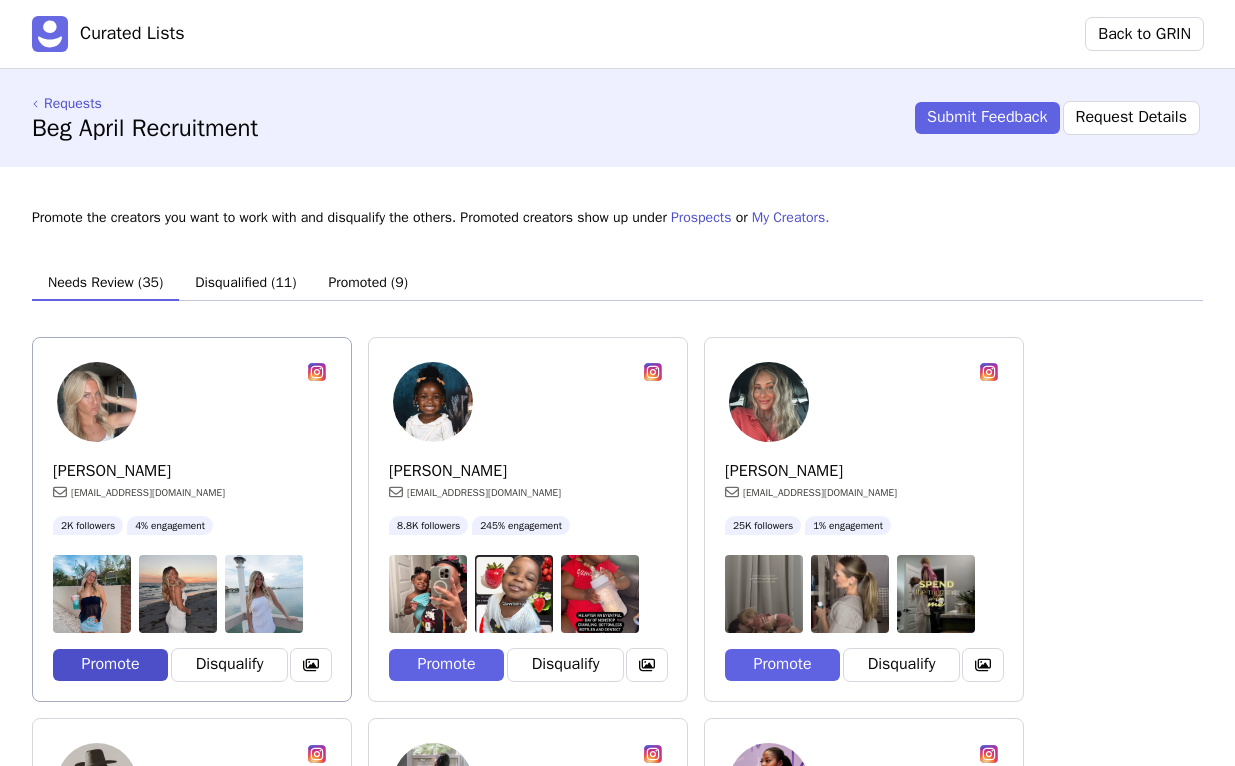 click on "Promote" at bounding box center (110, 665) 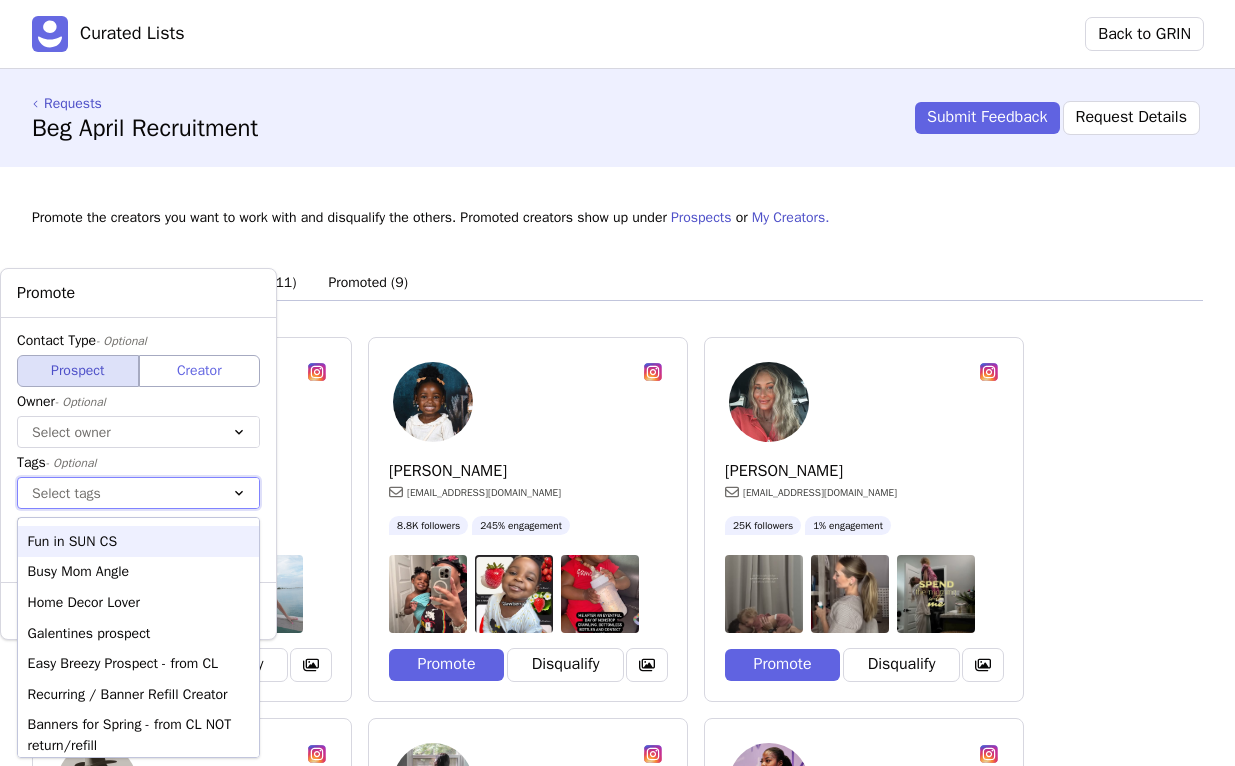 click on "Select tags" at bounding box center (118, 493) 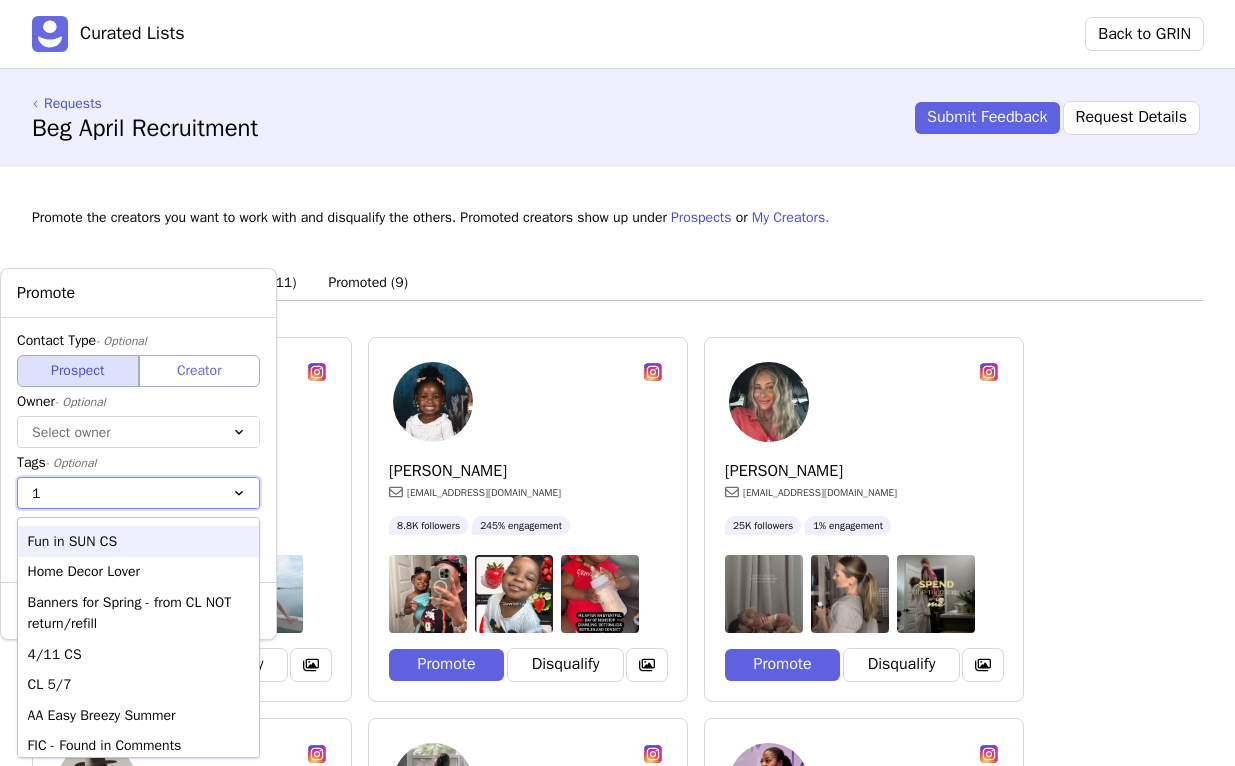 type on "11" 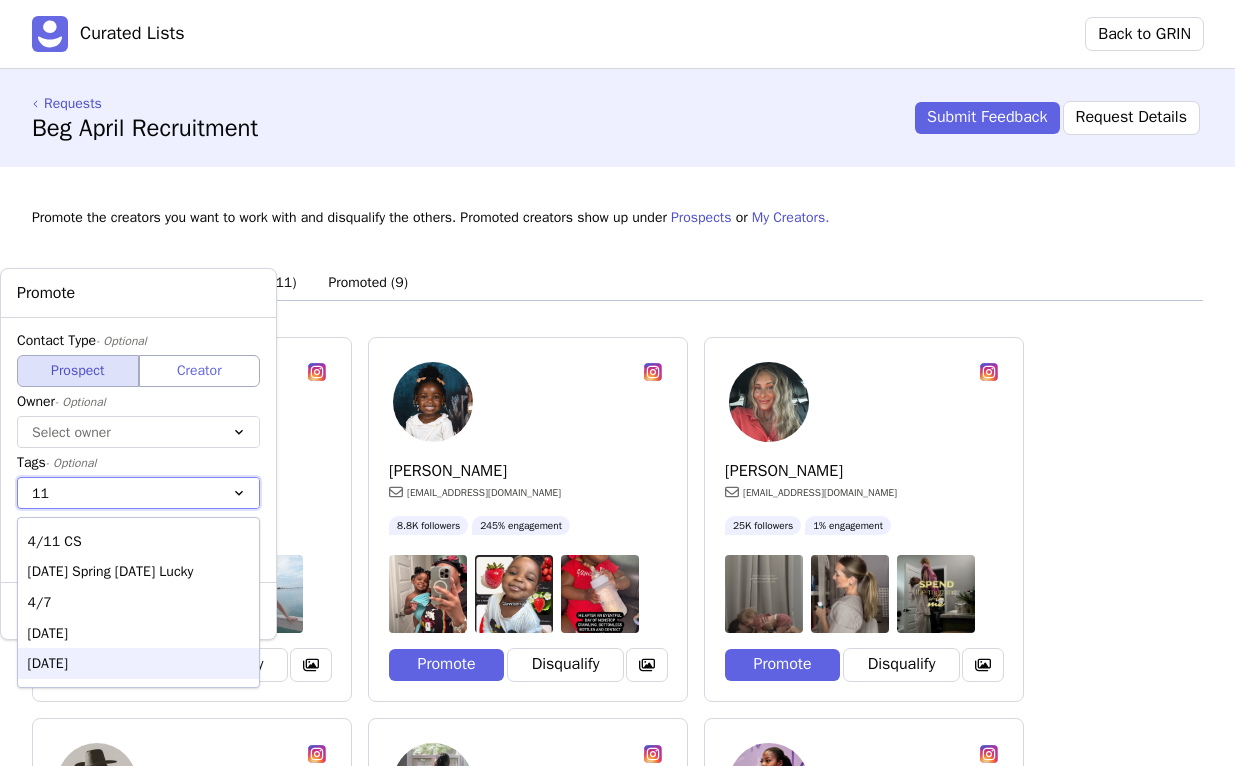 click on "[DATE]" at bounding box center (138, 663) 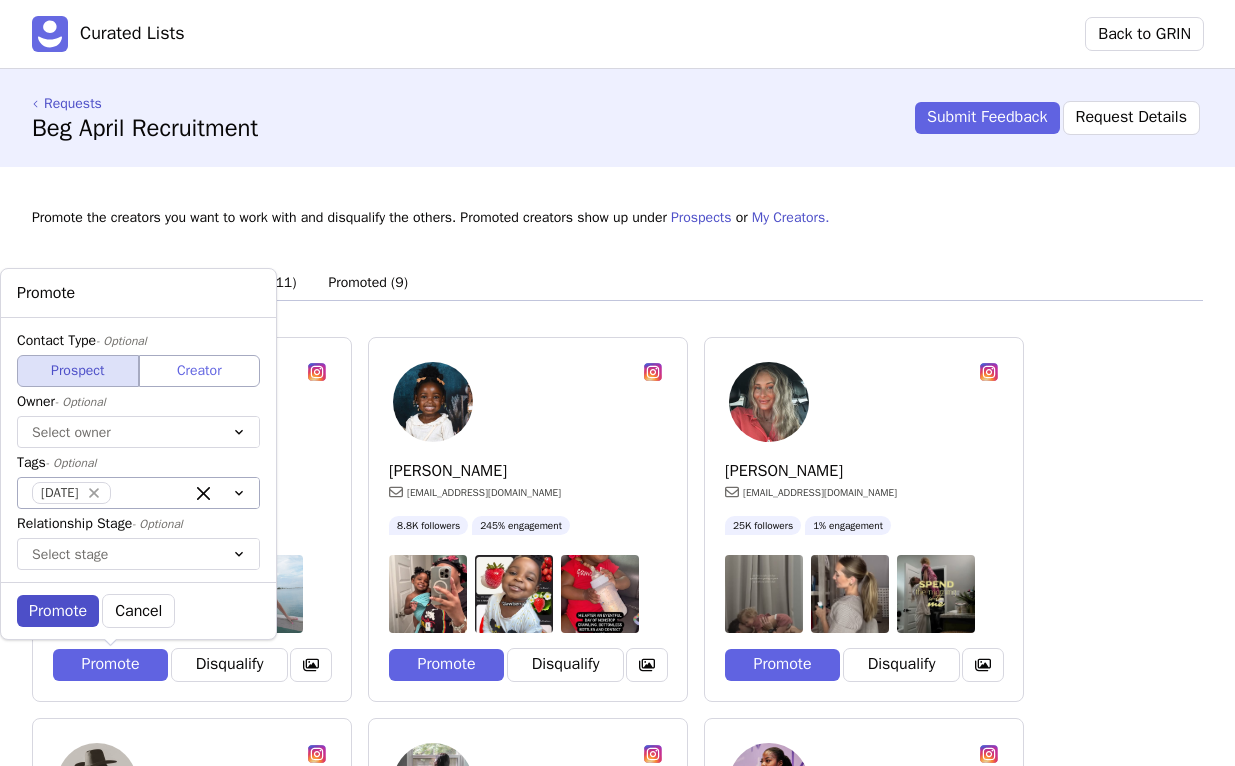 click on "Promote" at bounding box center (58, 611) 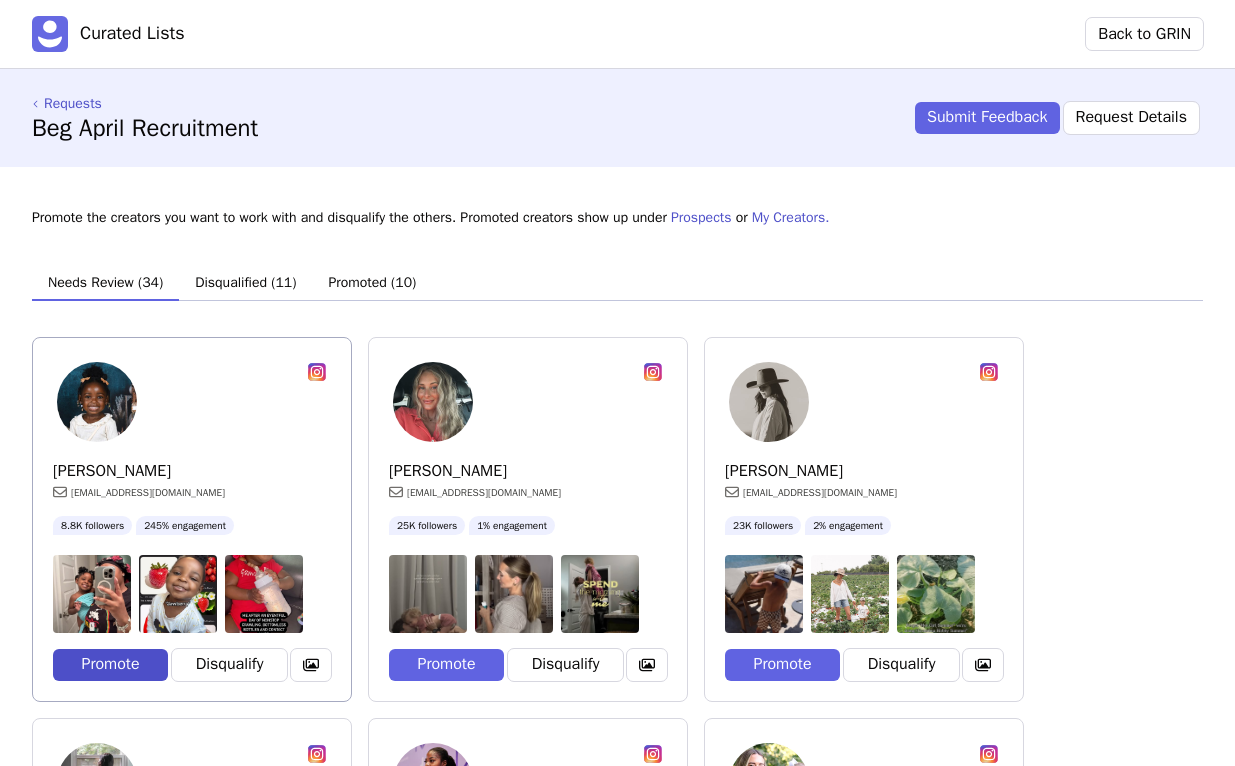 click on "Promote" at bounding box center [110, 665] 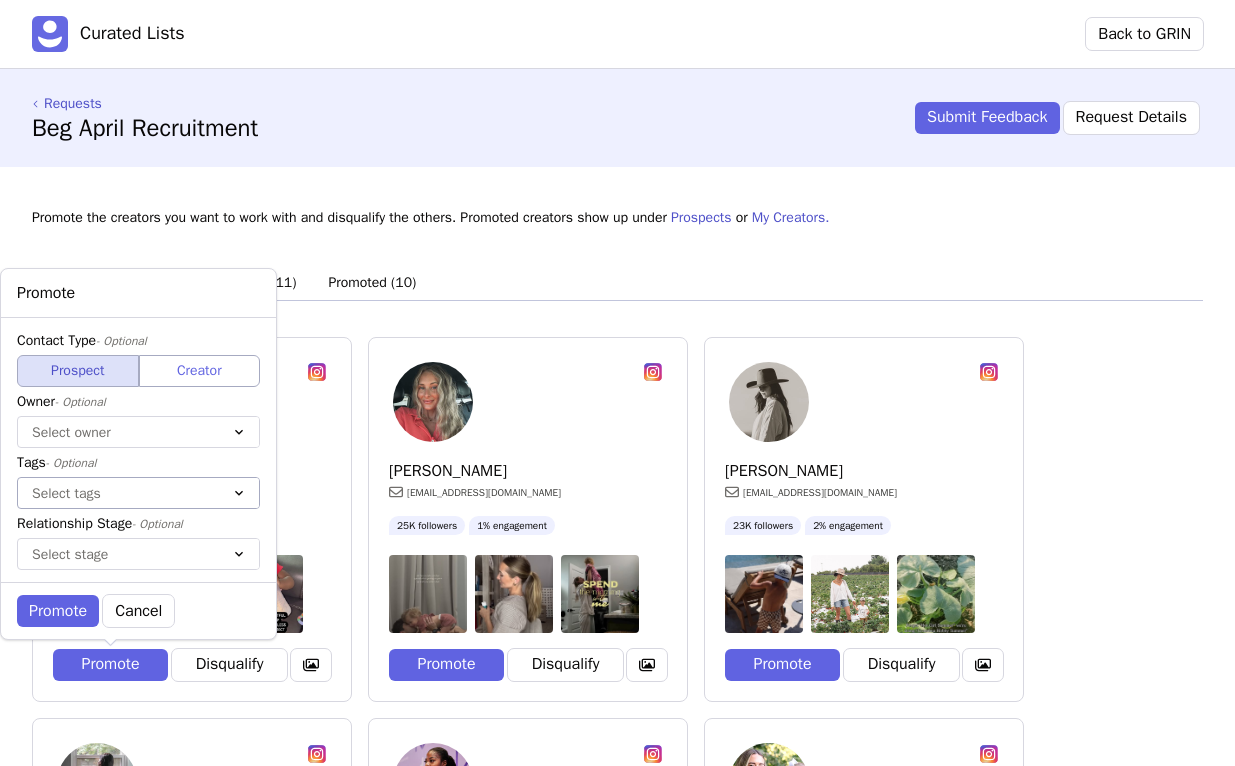 click on "Select tags" at bounding box center [118, 493] 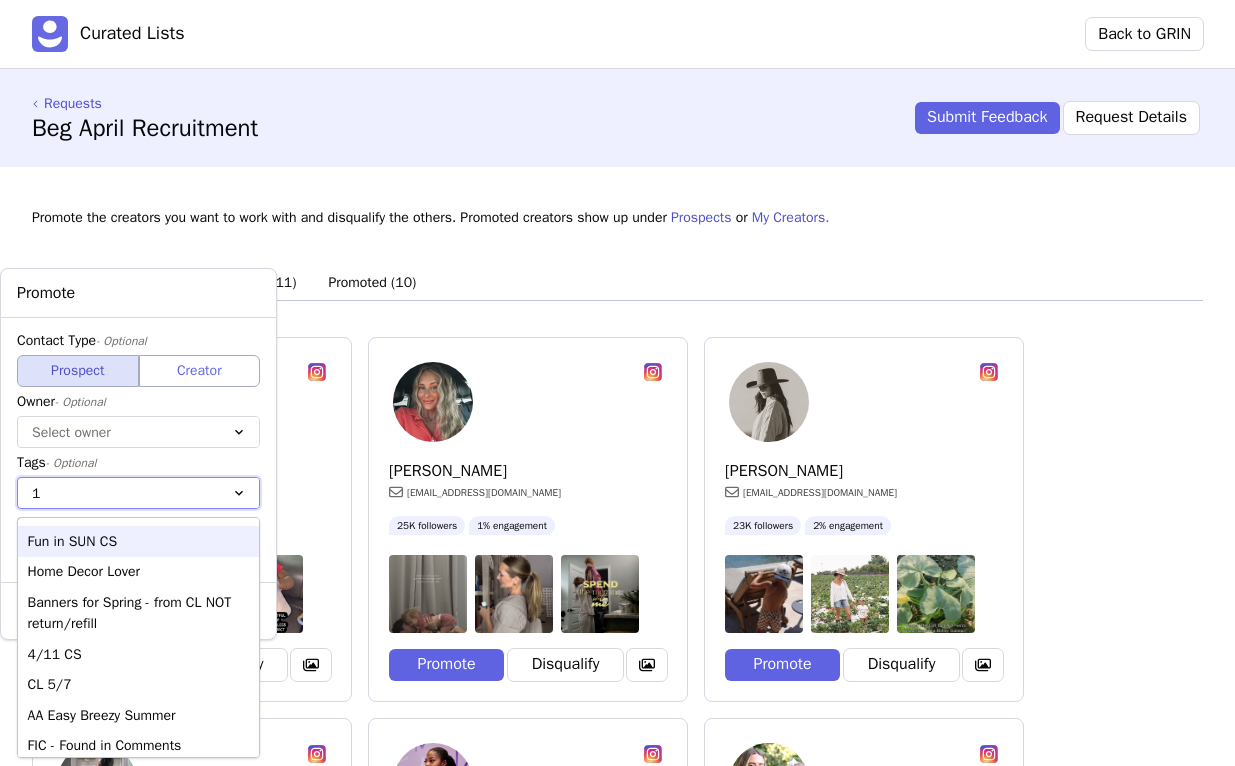 type on "11" 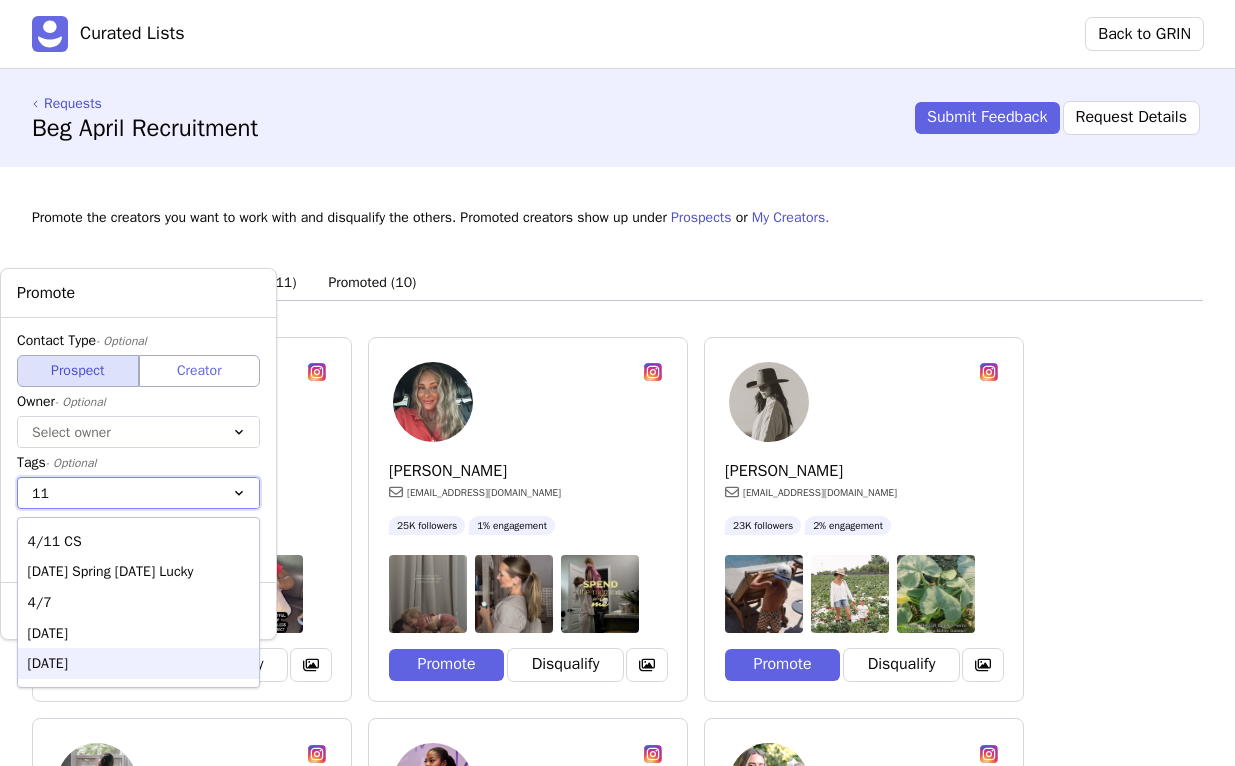 click on "[DATE]" at bounding box center (138, 663) 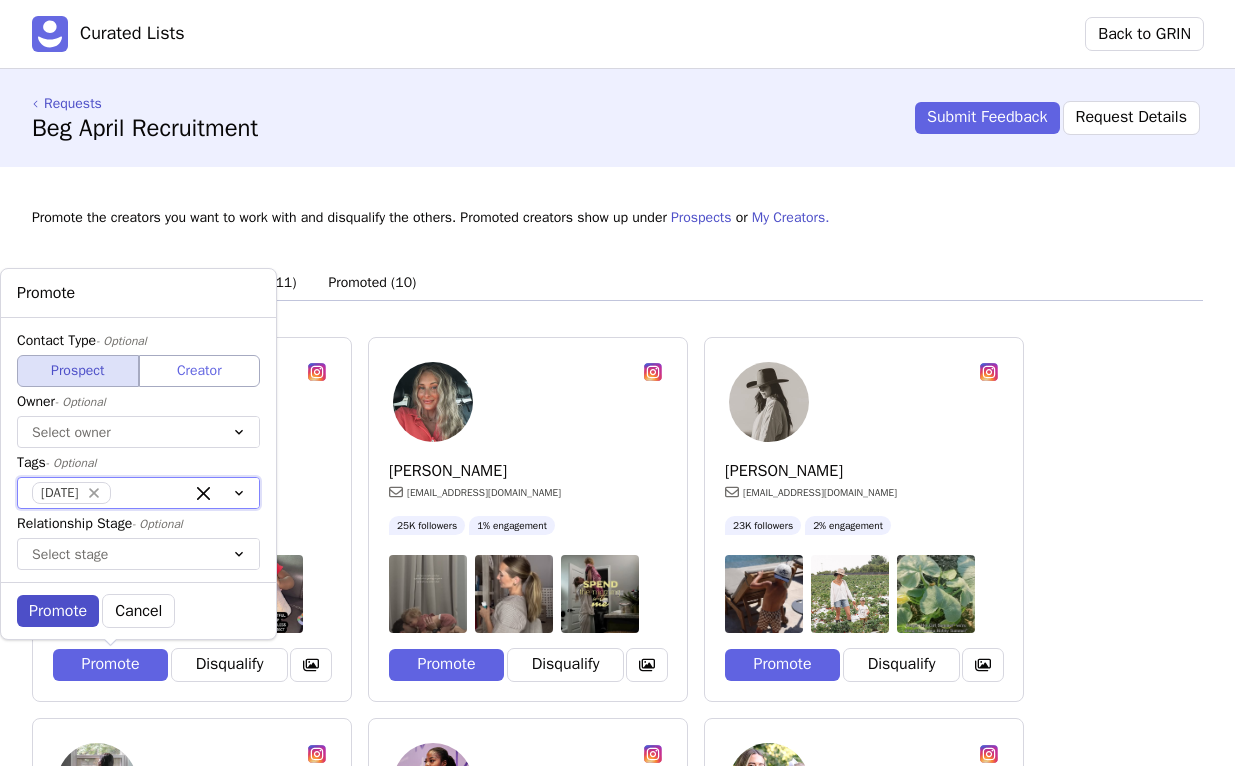 click on "Promote" at bounding box center [58, 611] 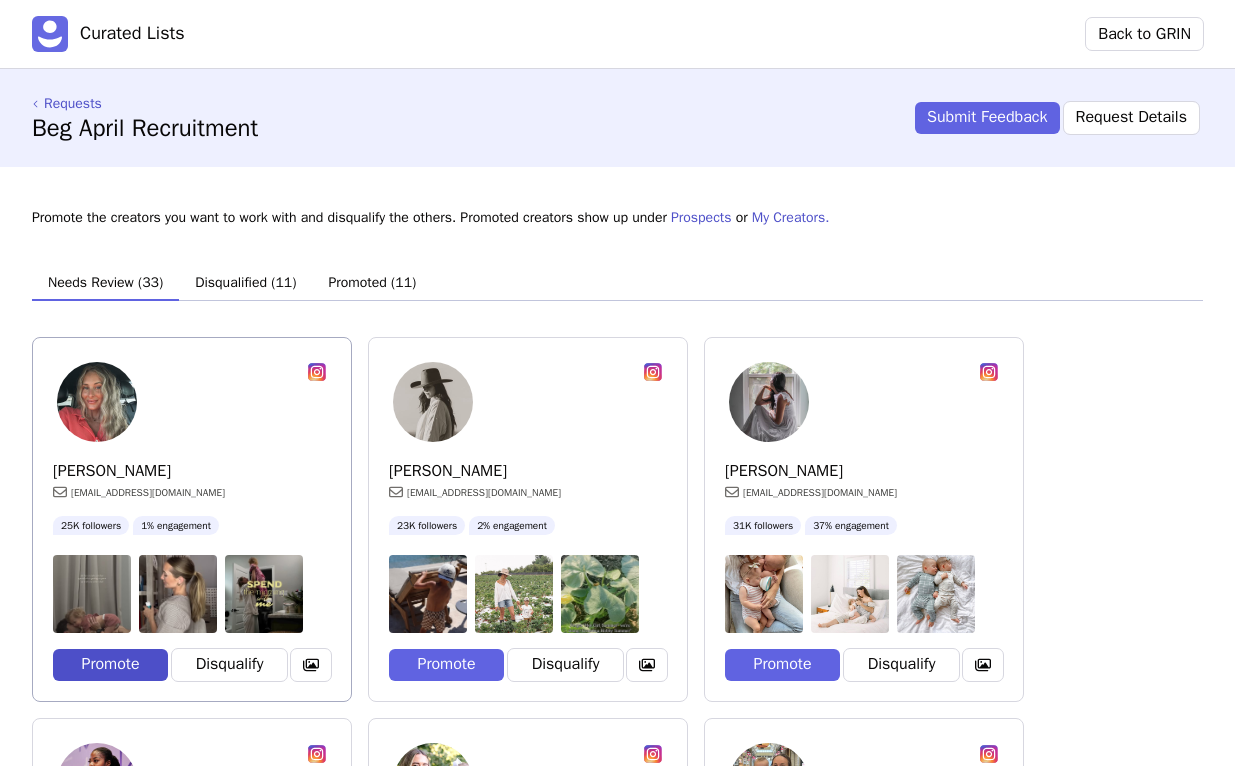 click on "Promote" at bounding box center (110, 665) 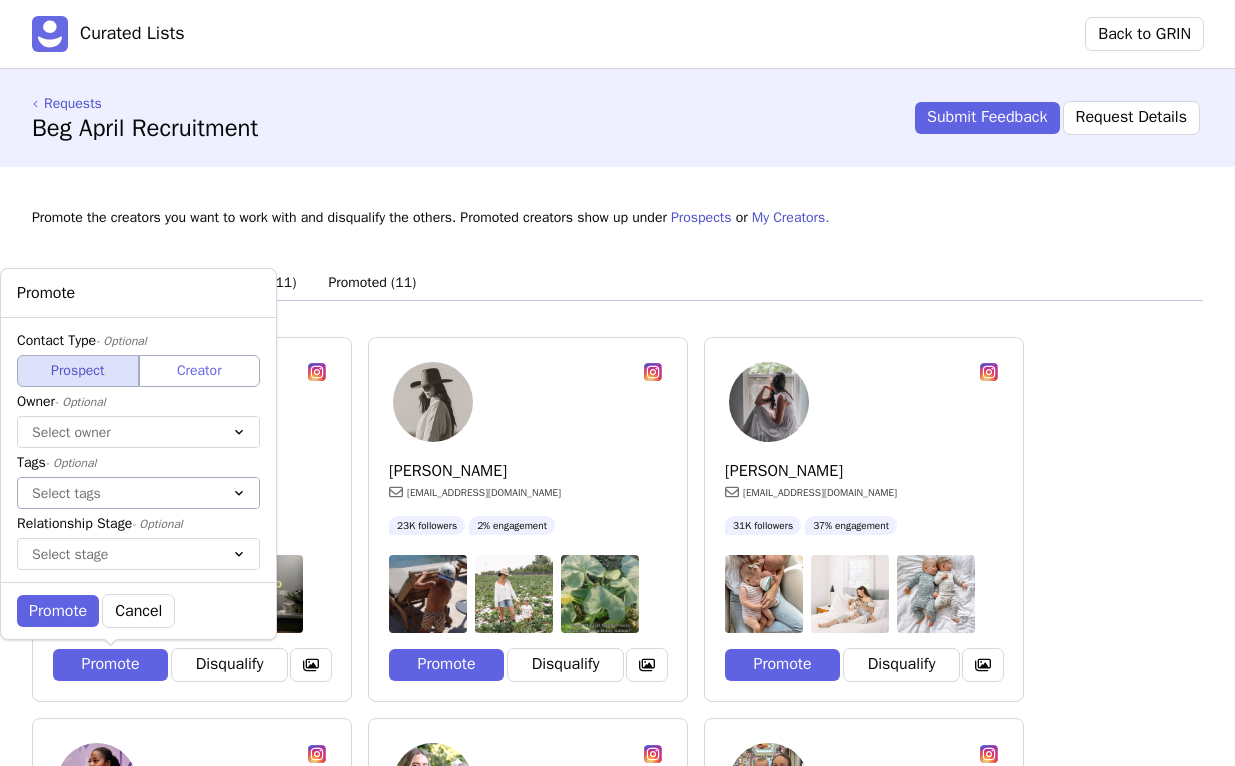 click on "Select tags" at bounding box center [118, 493] 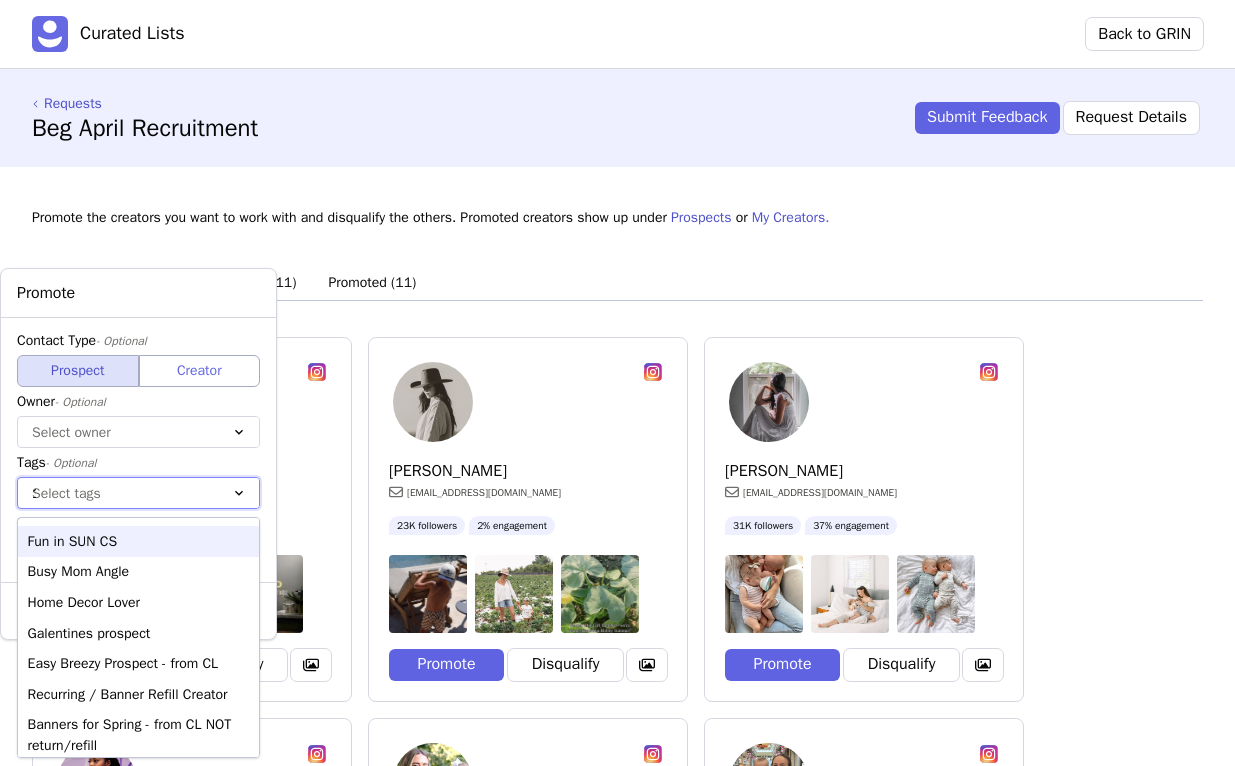type on "11" 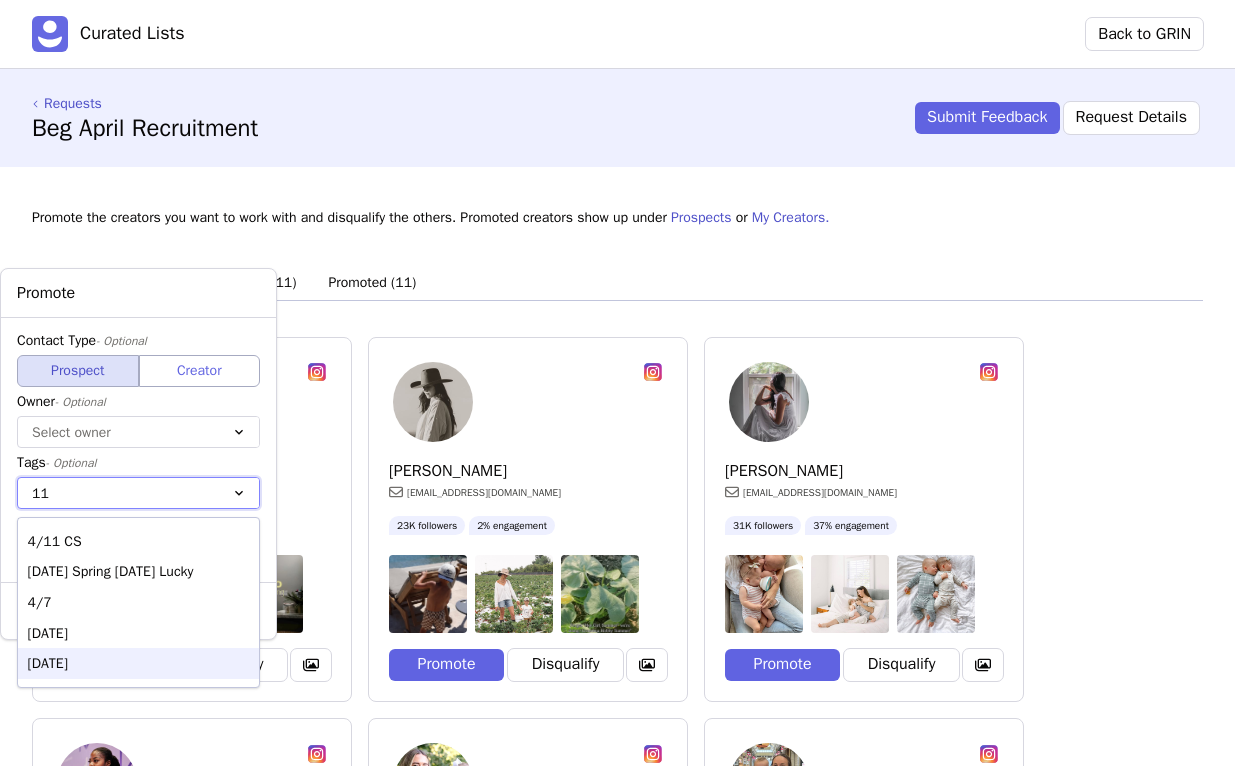 click on "[DATE]" at bounding box center (138, 663) 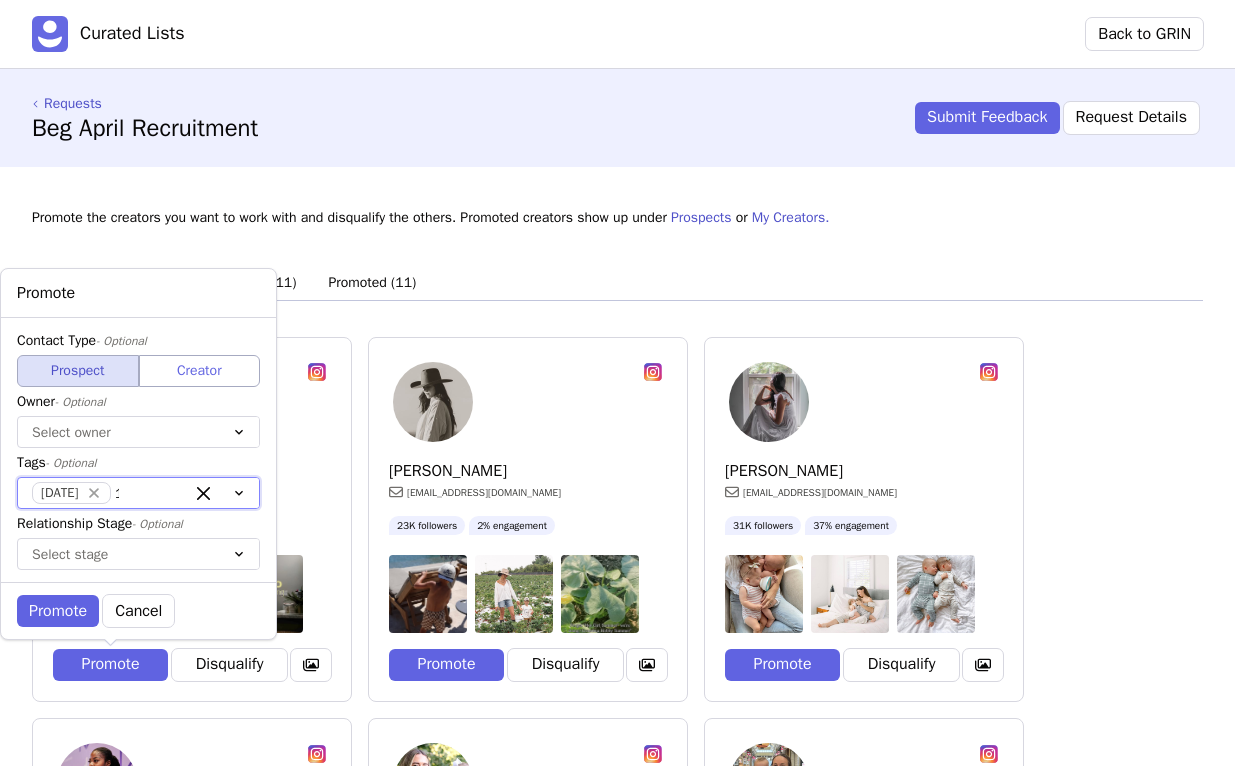 type 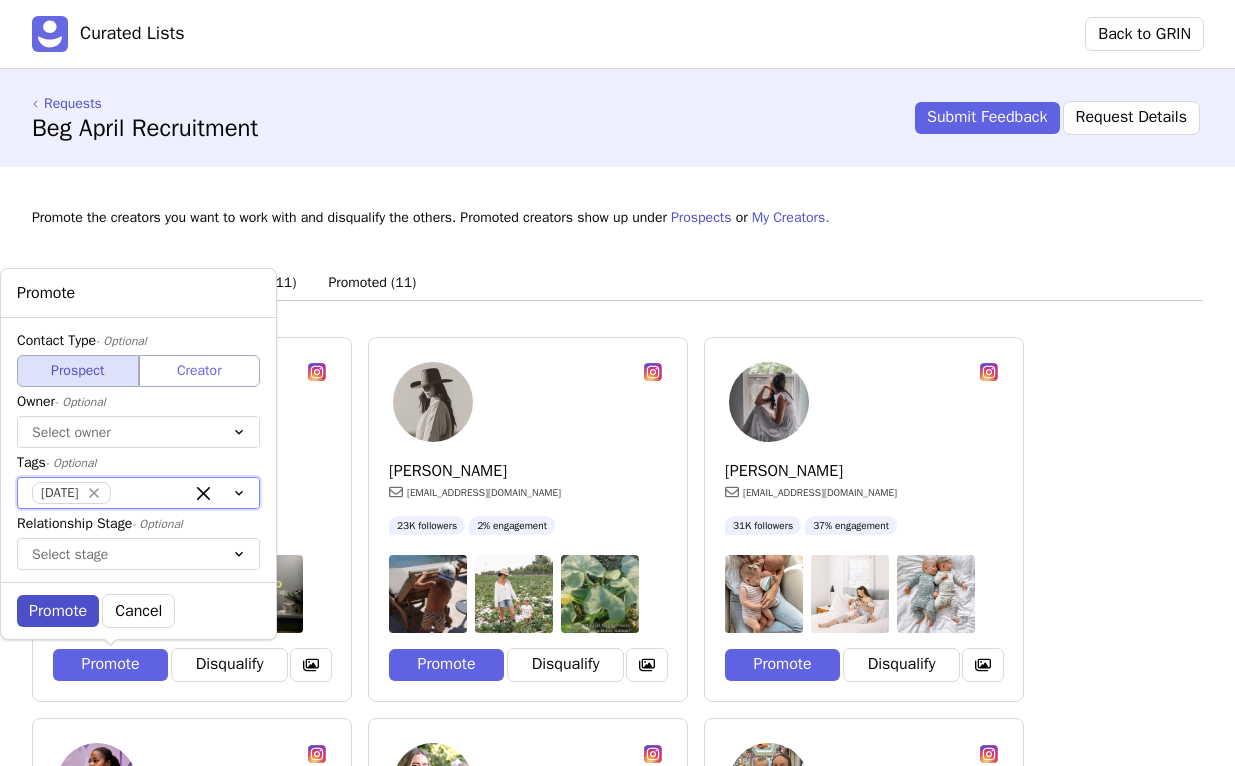 click on "Promote" at bounding box center (58, 611) 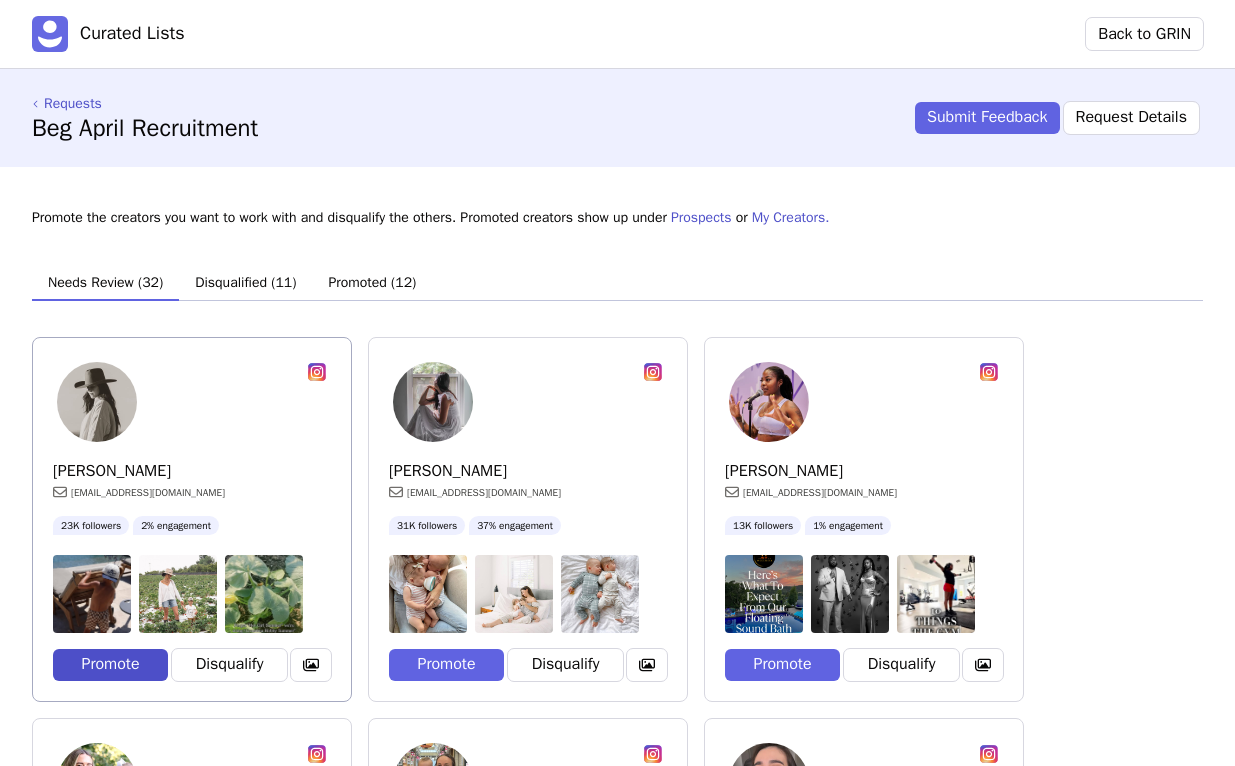 click on "Promote" at bounding box center [110, 665] 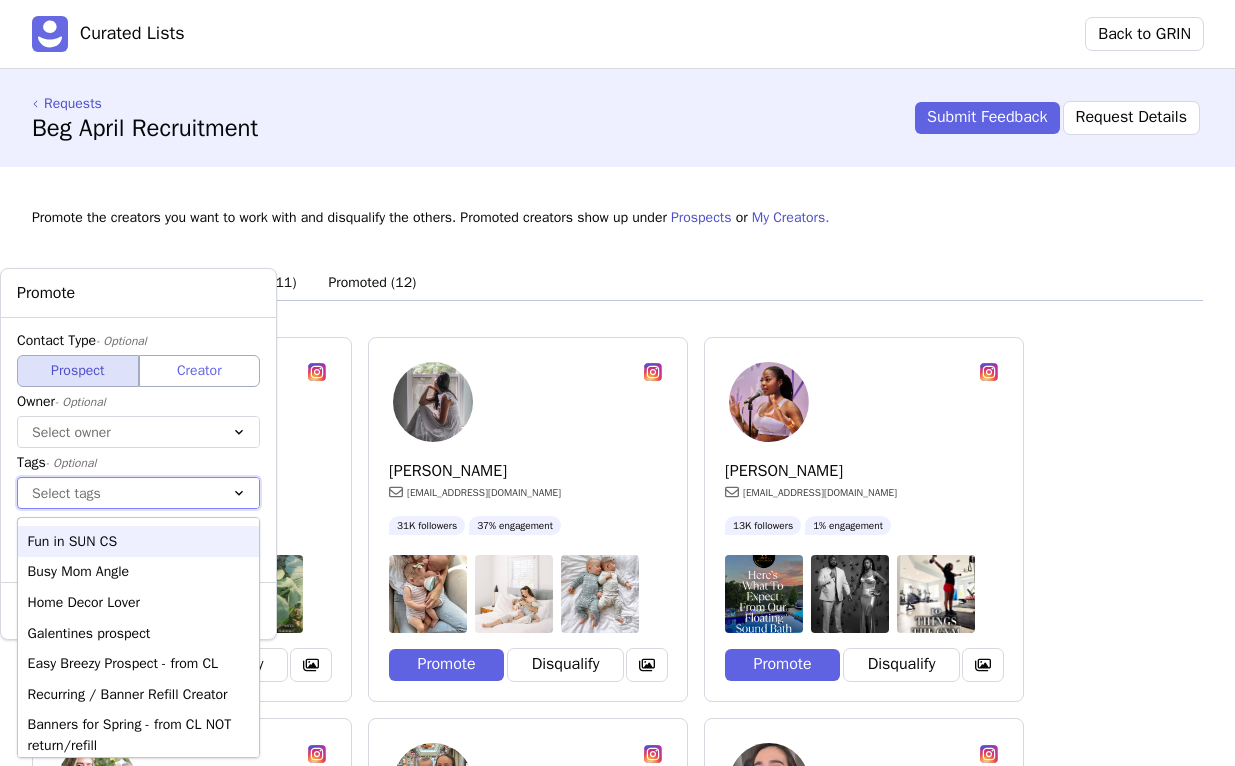 click on "Select tags" at bounding box center (118, 493) 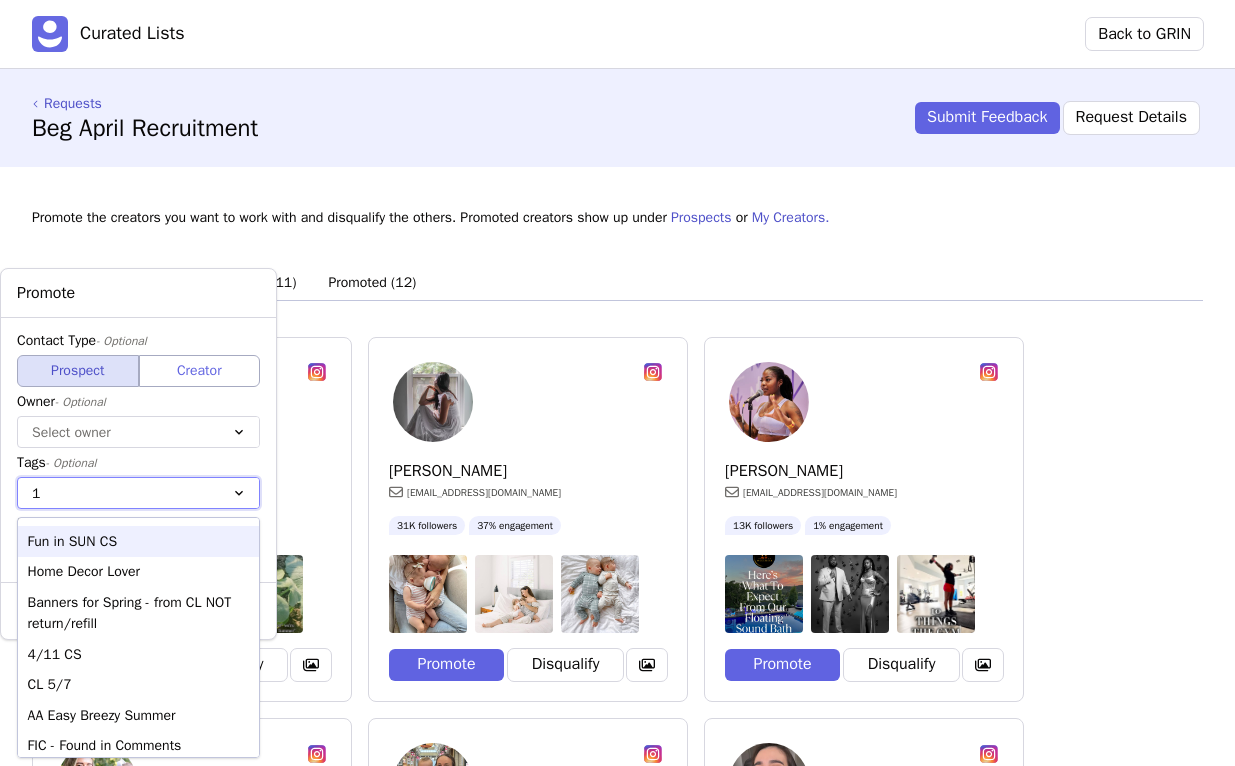 type on "11" 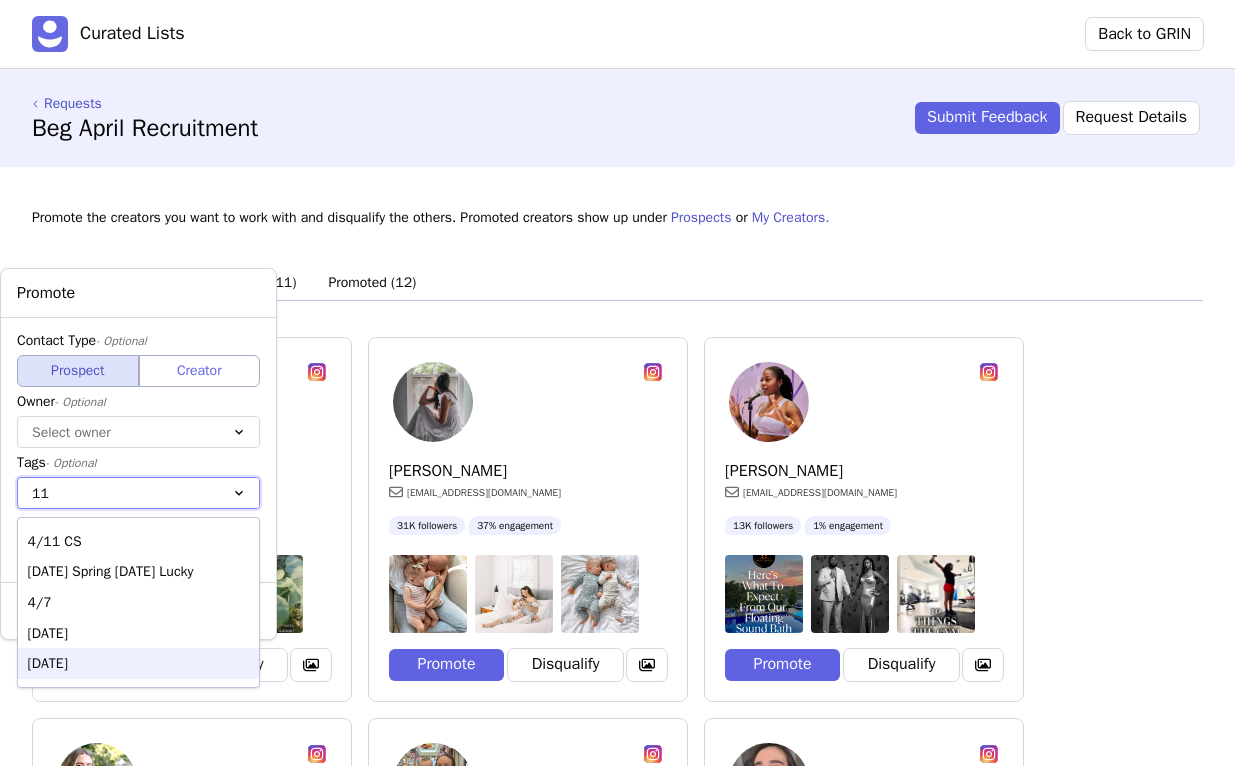 click on "[DATE]" at bounding box center [138, 663] 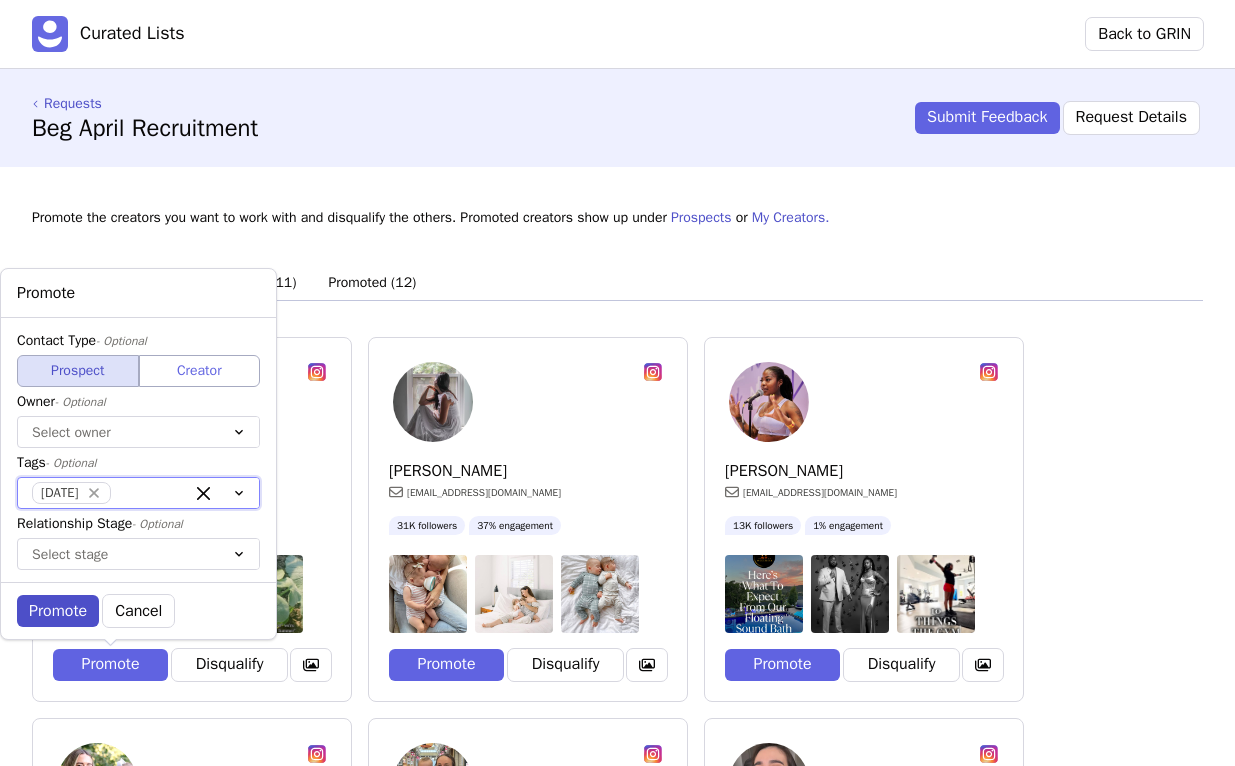 click on "Promote" at bounding box center [58, 611] 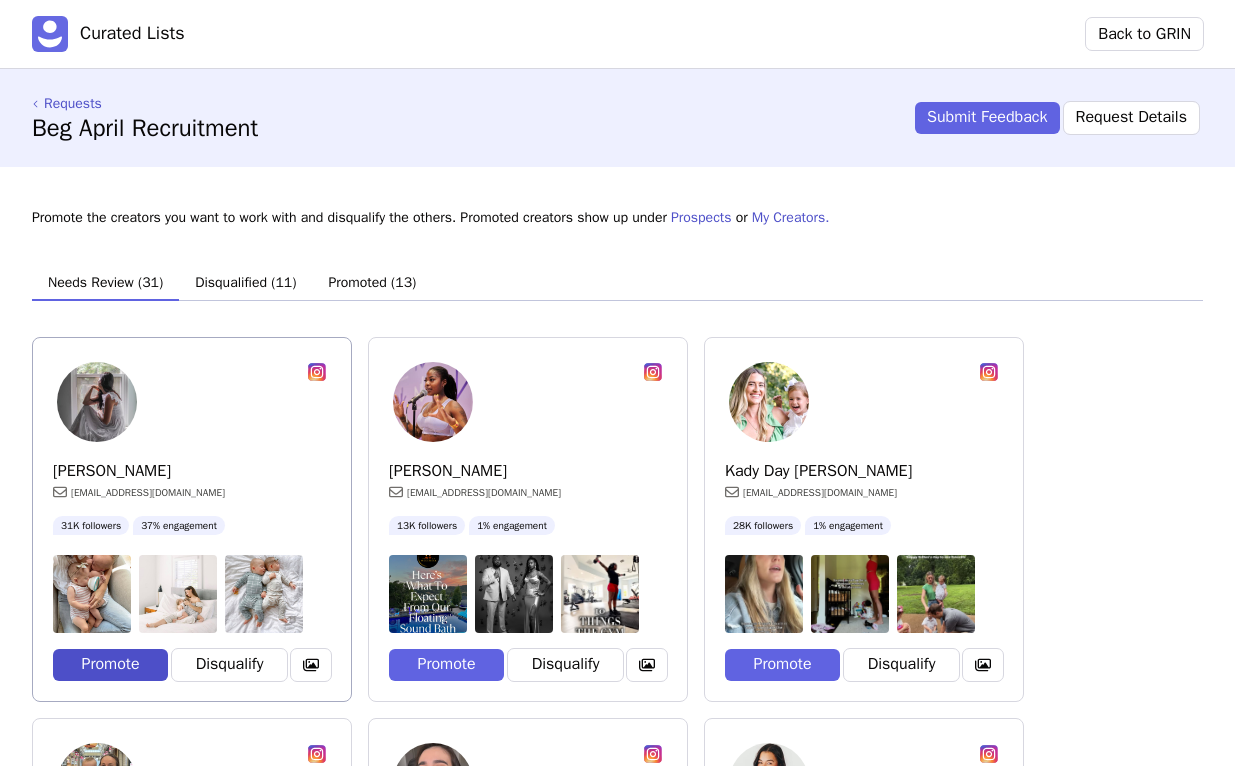 click on "Promote" at bounding box center [110, 665] 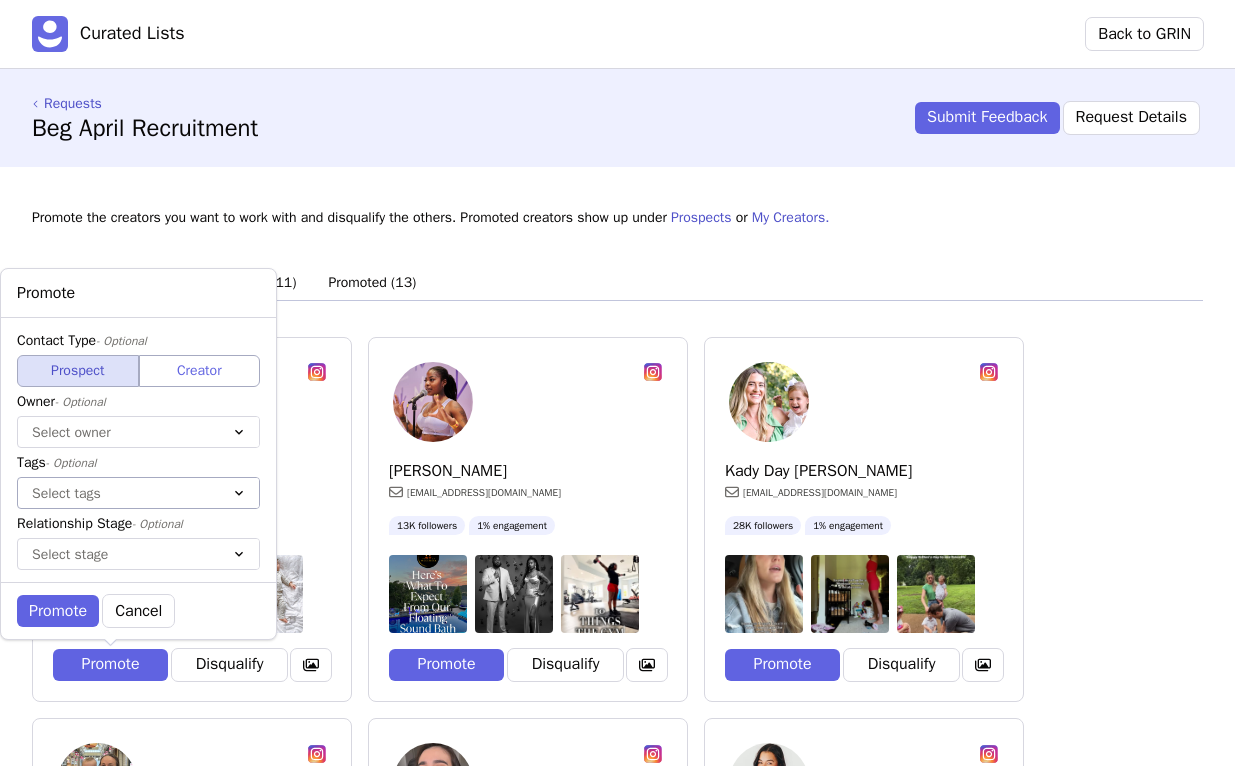 click on "Select tags" at bounding box center [118, 493] 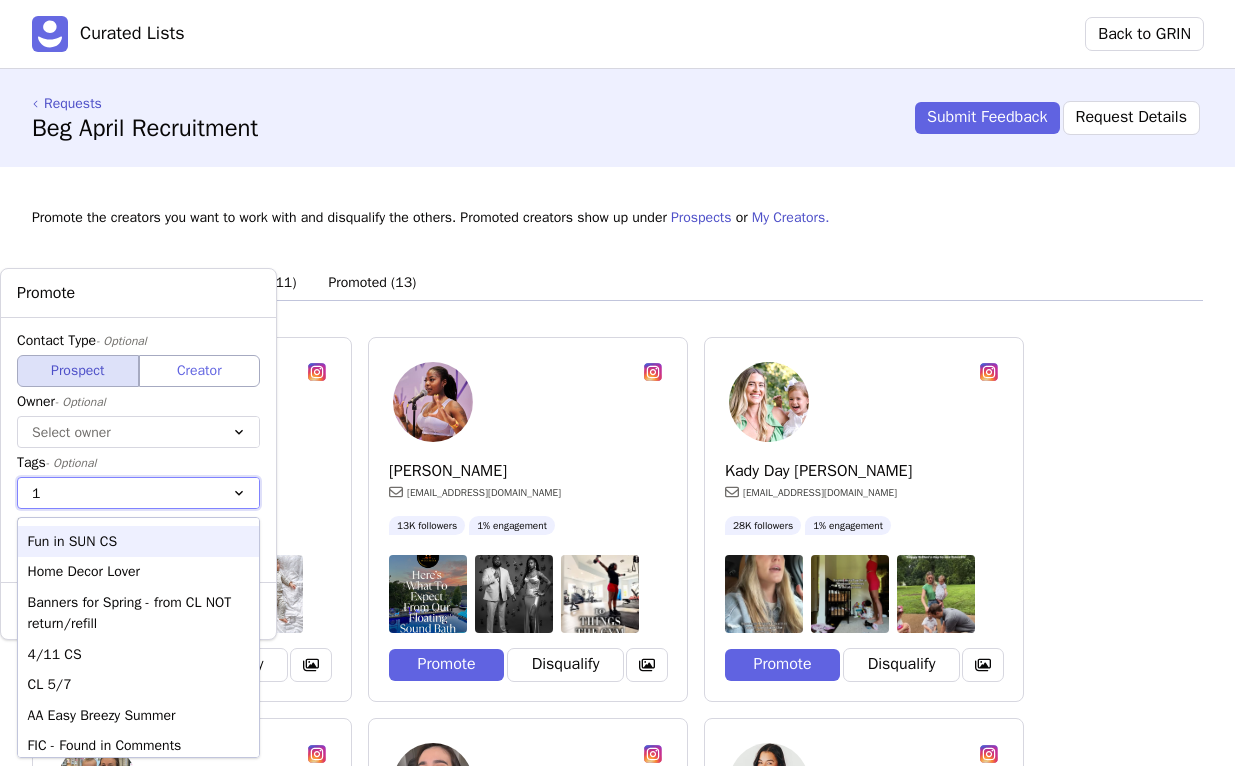 type on "11" 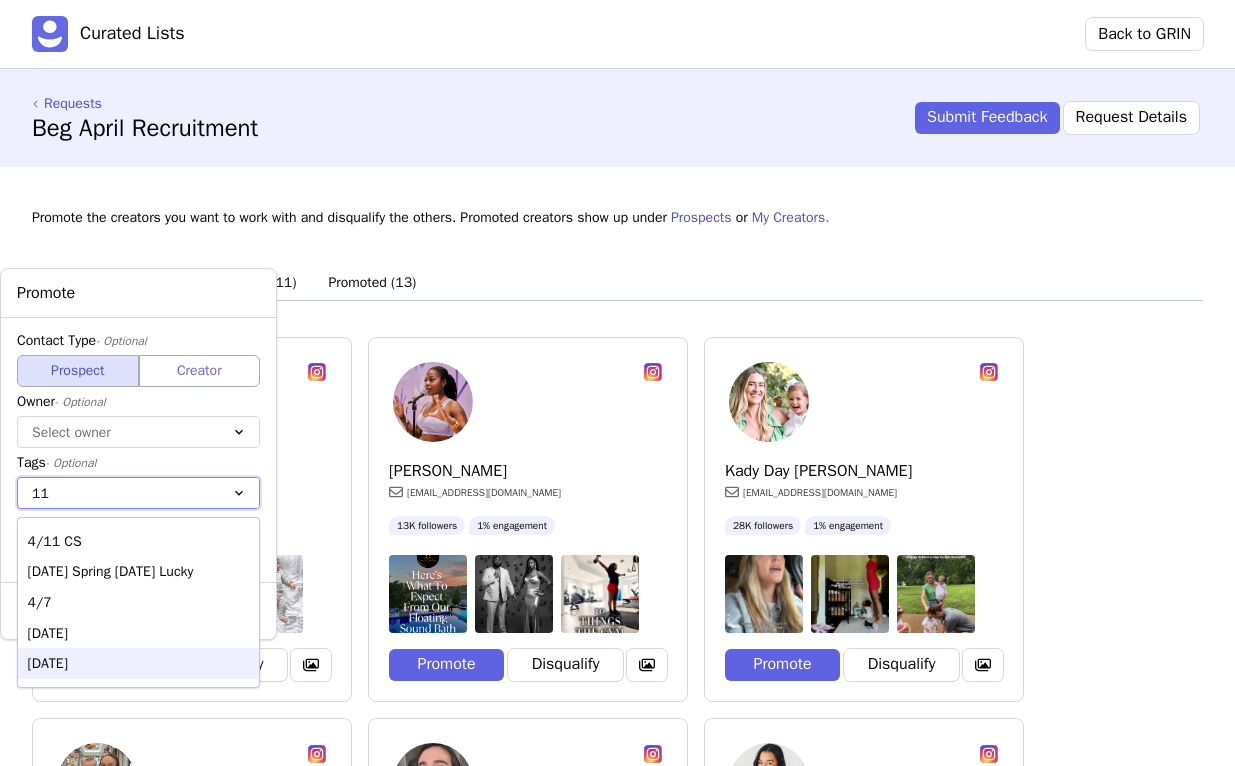click on "[DATE]" at bounding box center [138, 663] 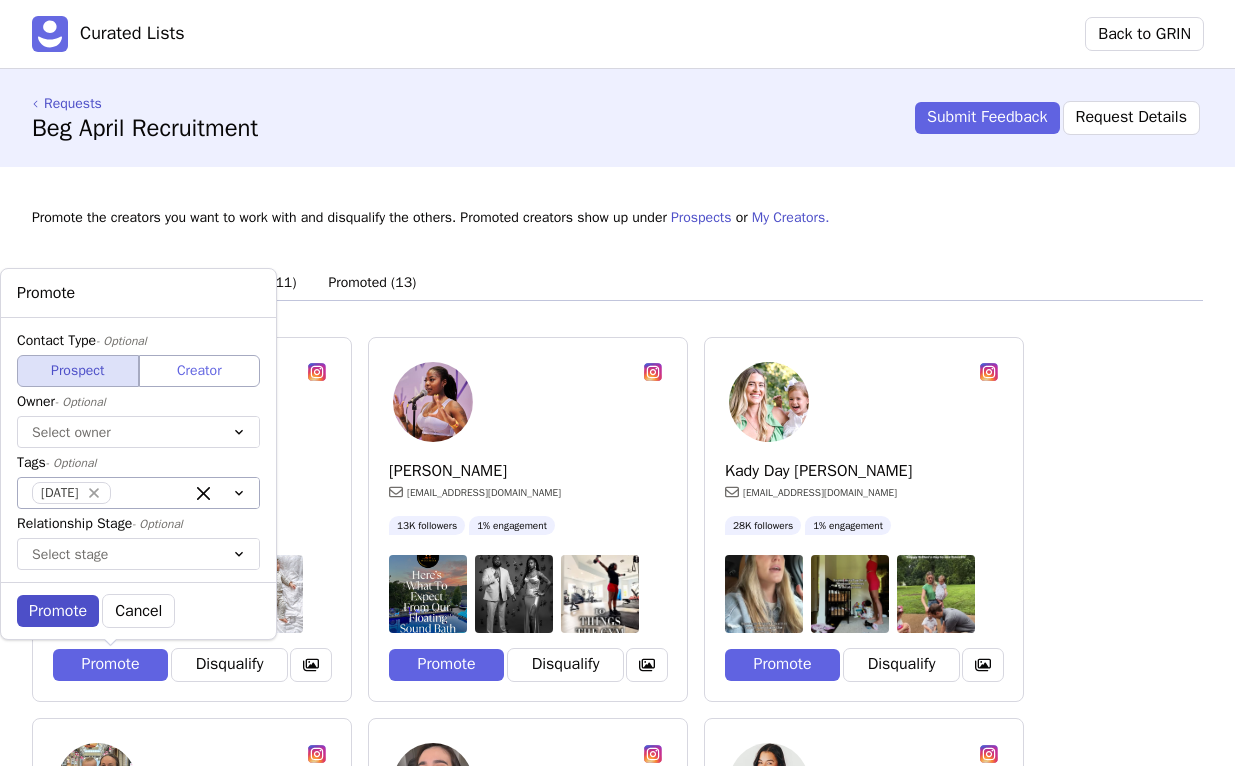 click on "Promote" at bounding box center [58, 611] 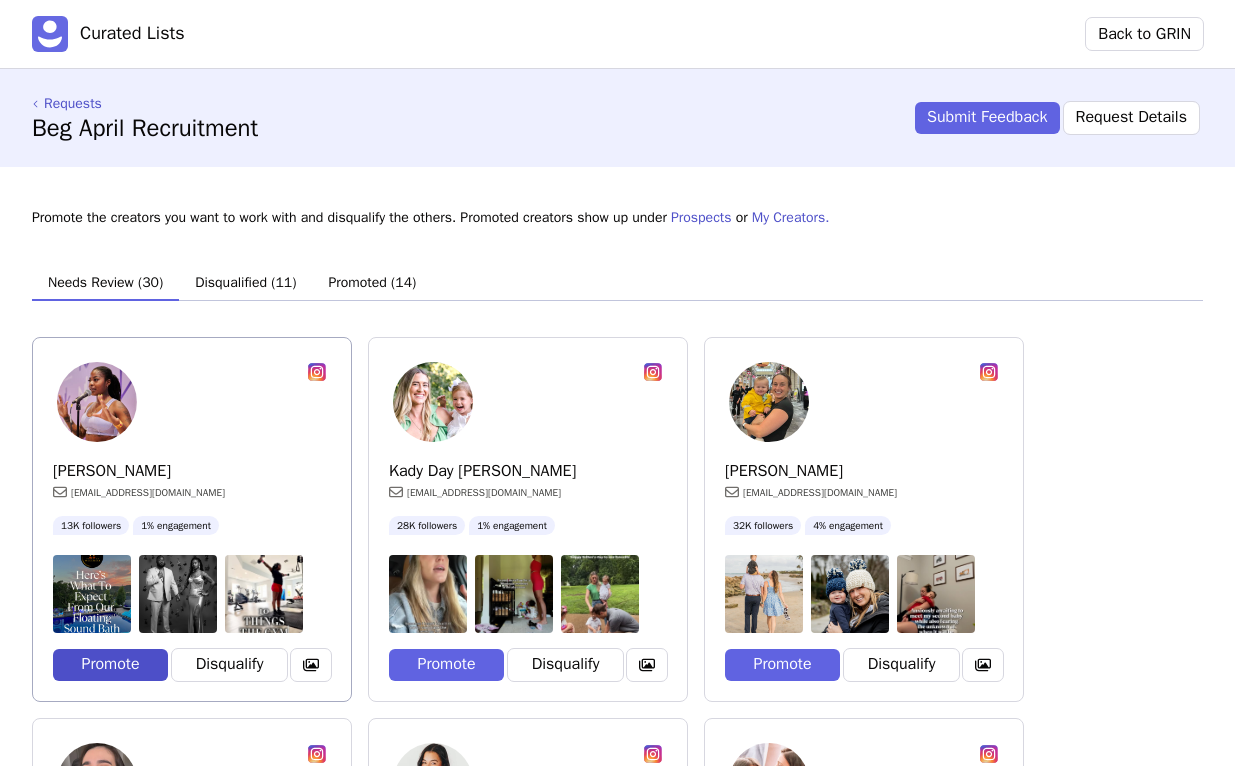 click on "Promote" at bounding box center (110, 665) 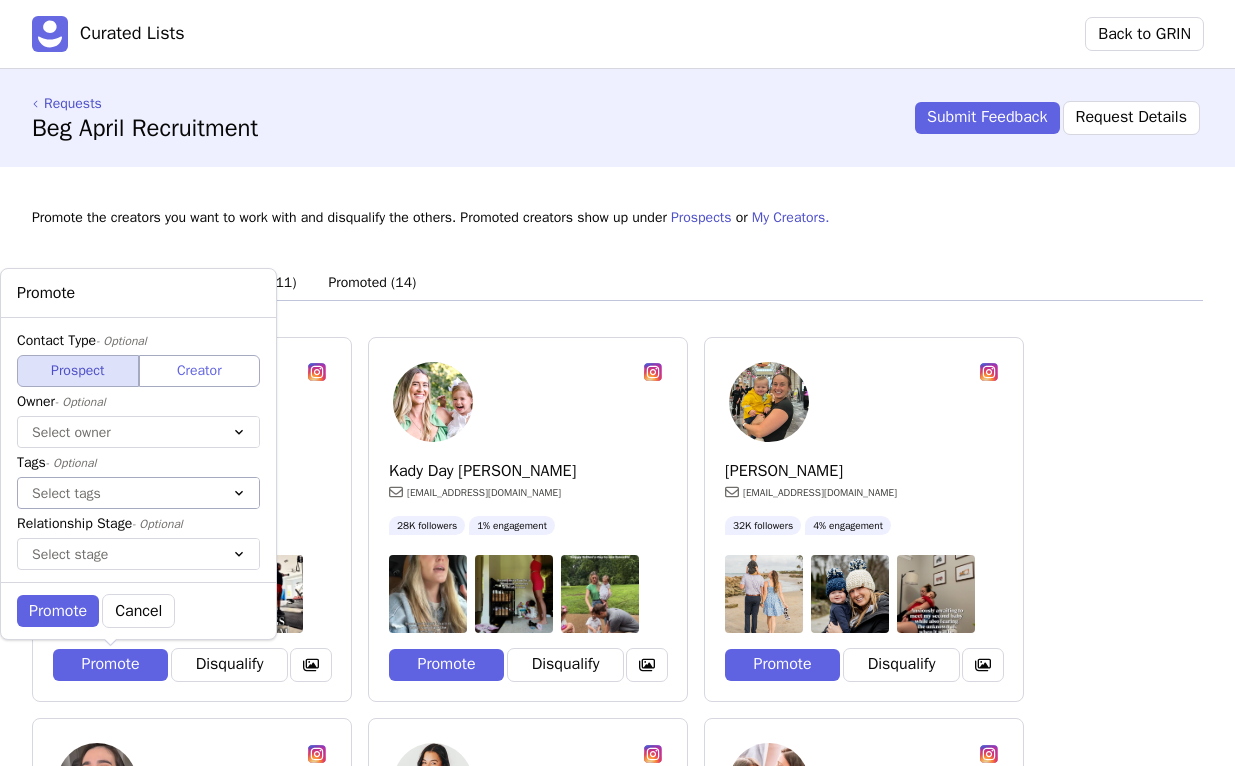 click on "Select tags" at bounding box center (118, 493) 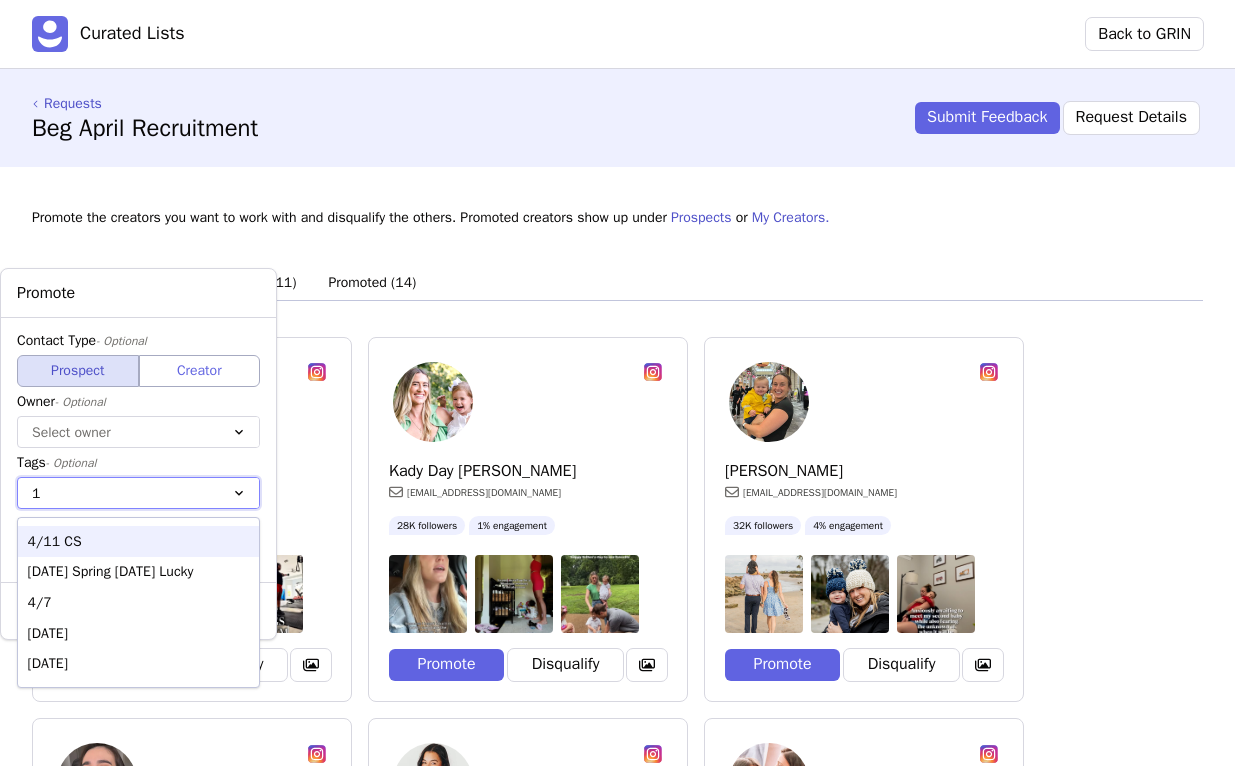 type on "11" 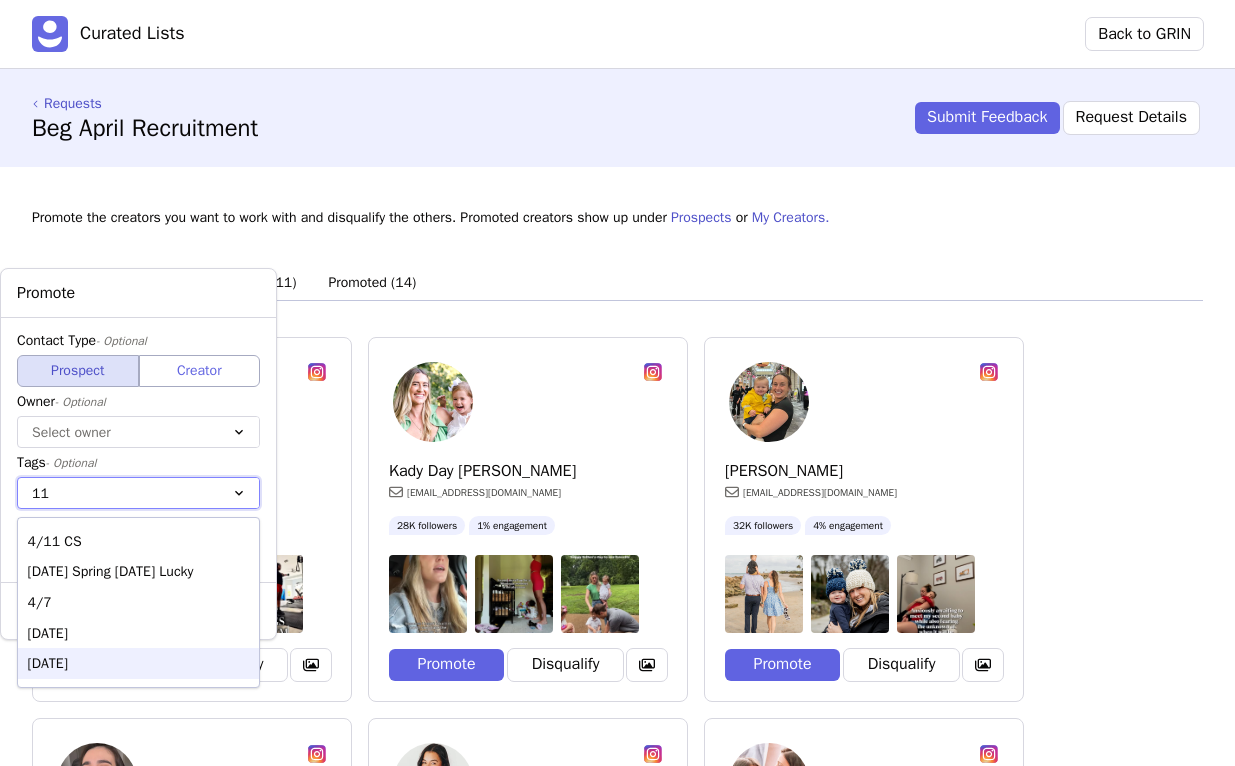 click on "[DATE]" at bounding box center (138, 663) 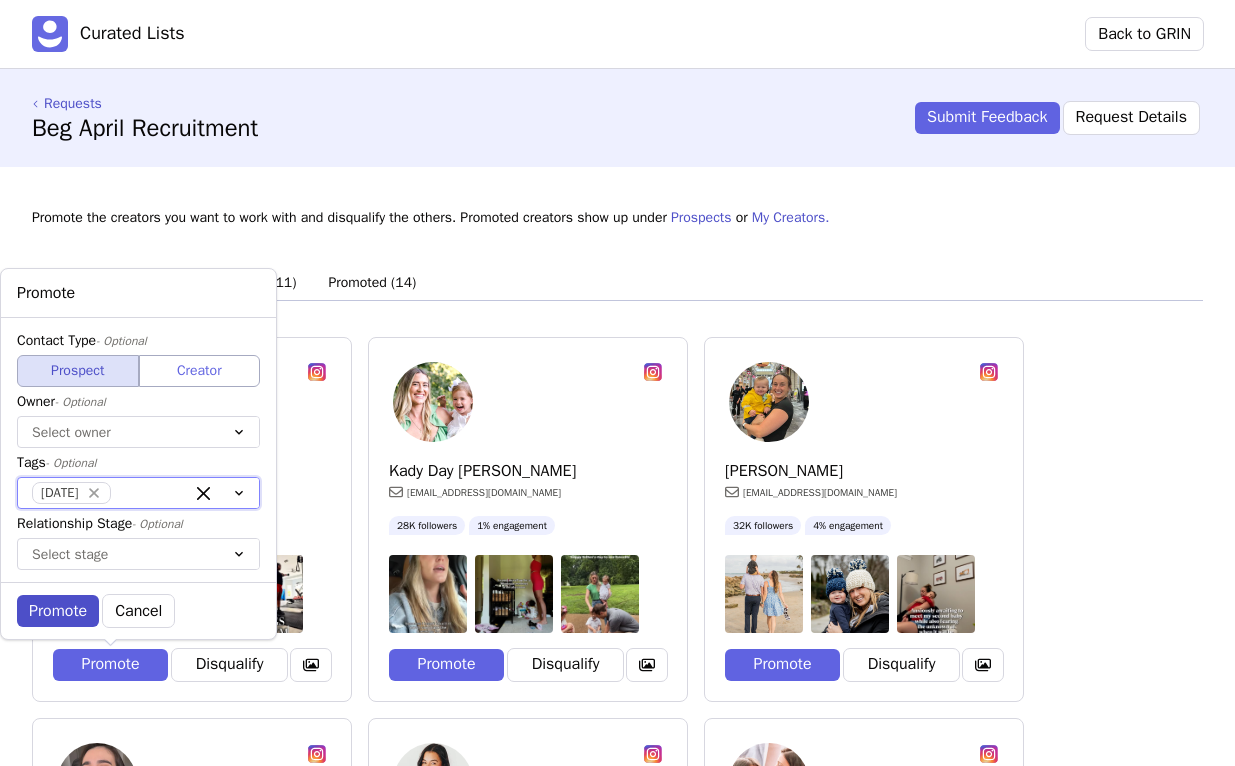 click on "Promote" at bounding box center (58, 611) 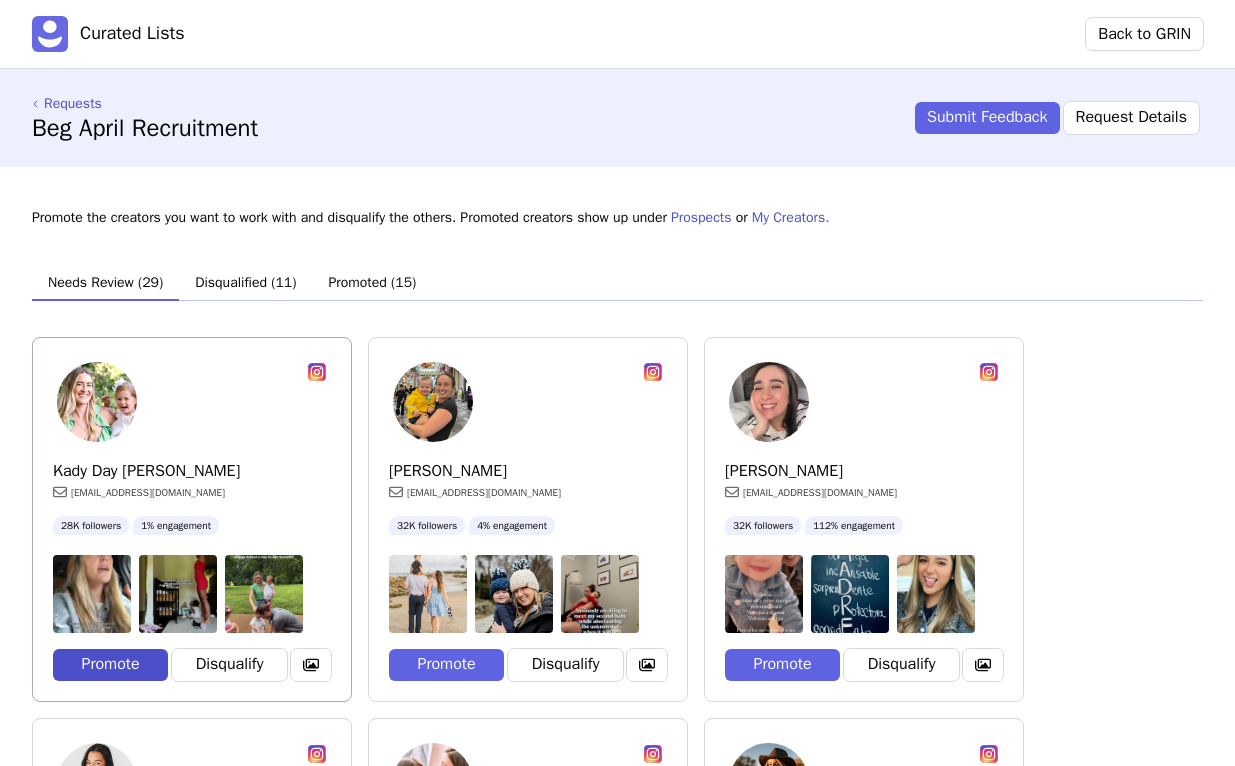 click on "Promote" at bounding box center [110, 665] 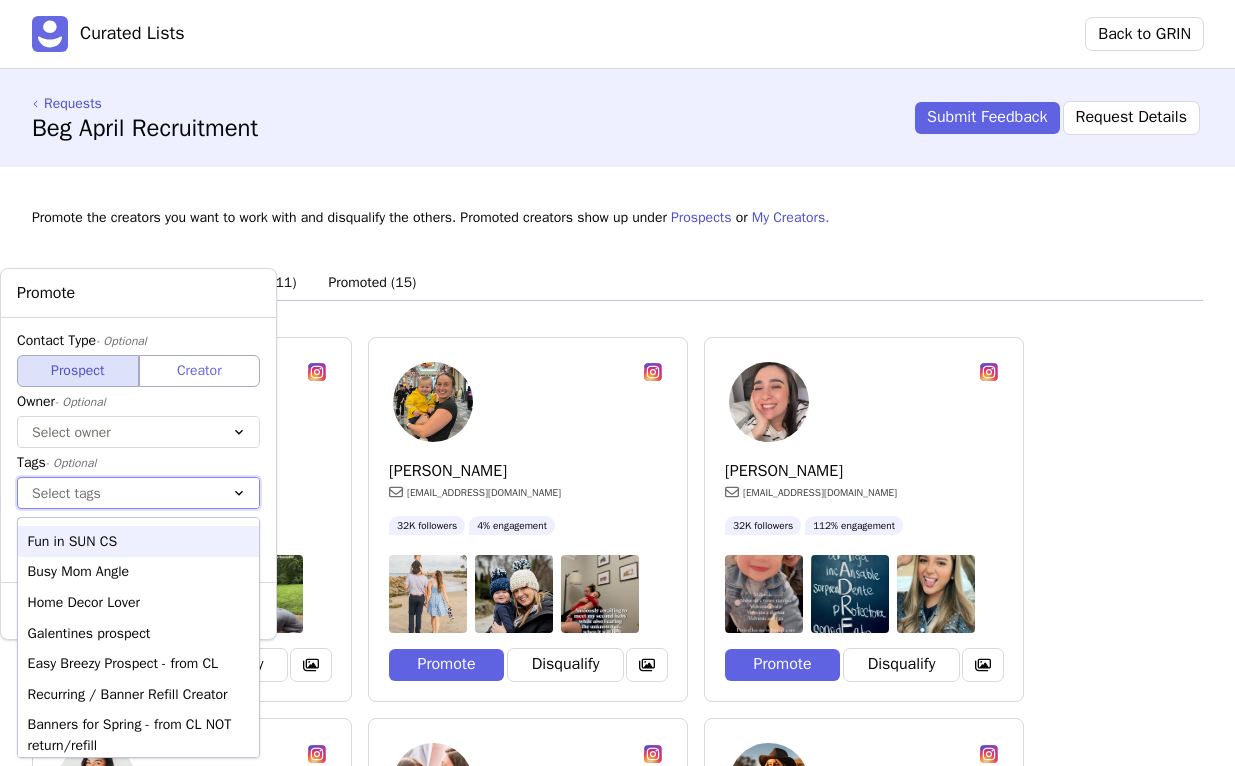 click on "Select tags" at bounding box center [118, 493] 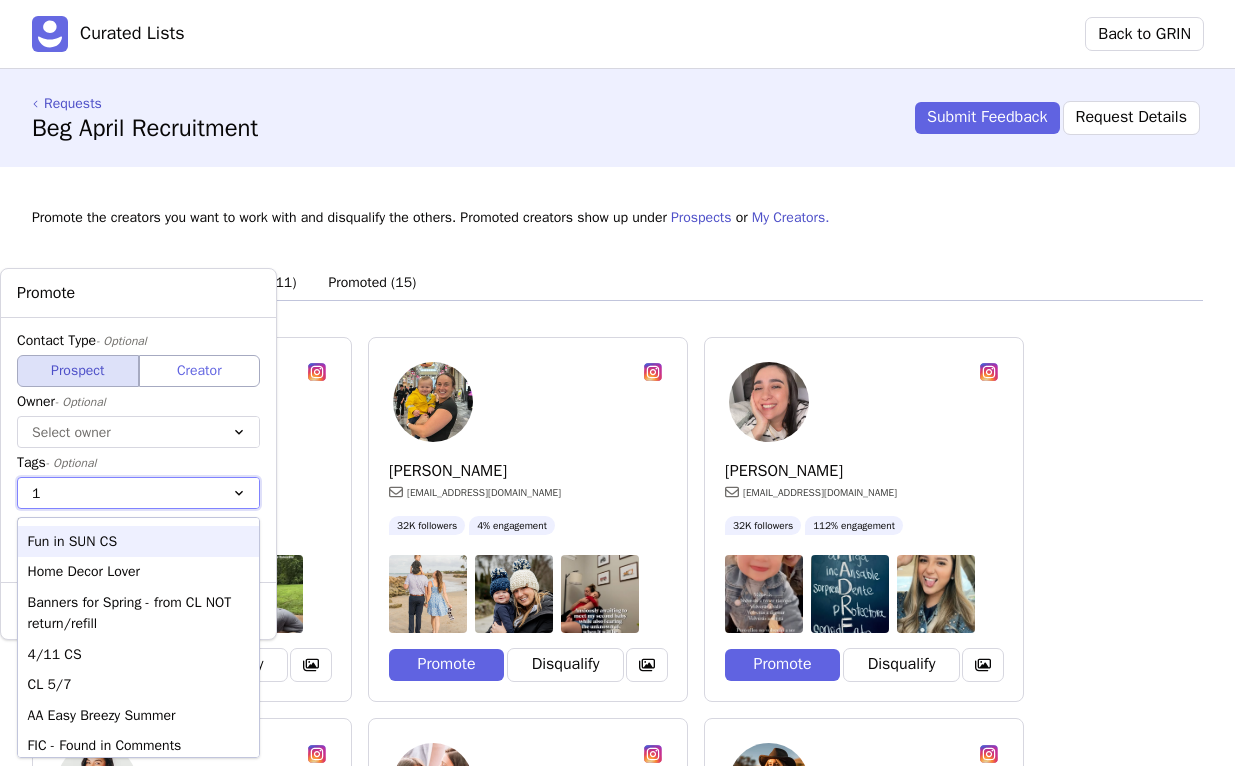 type on "11" 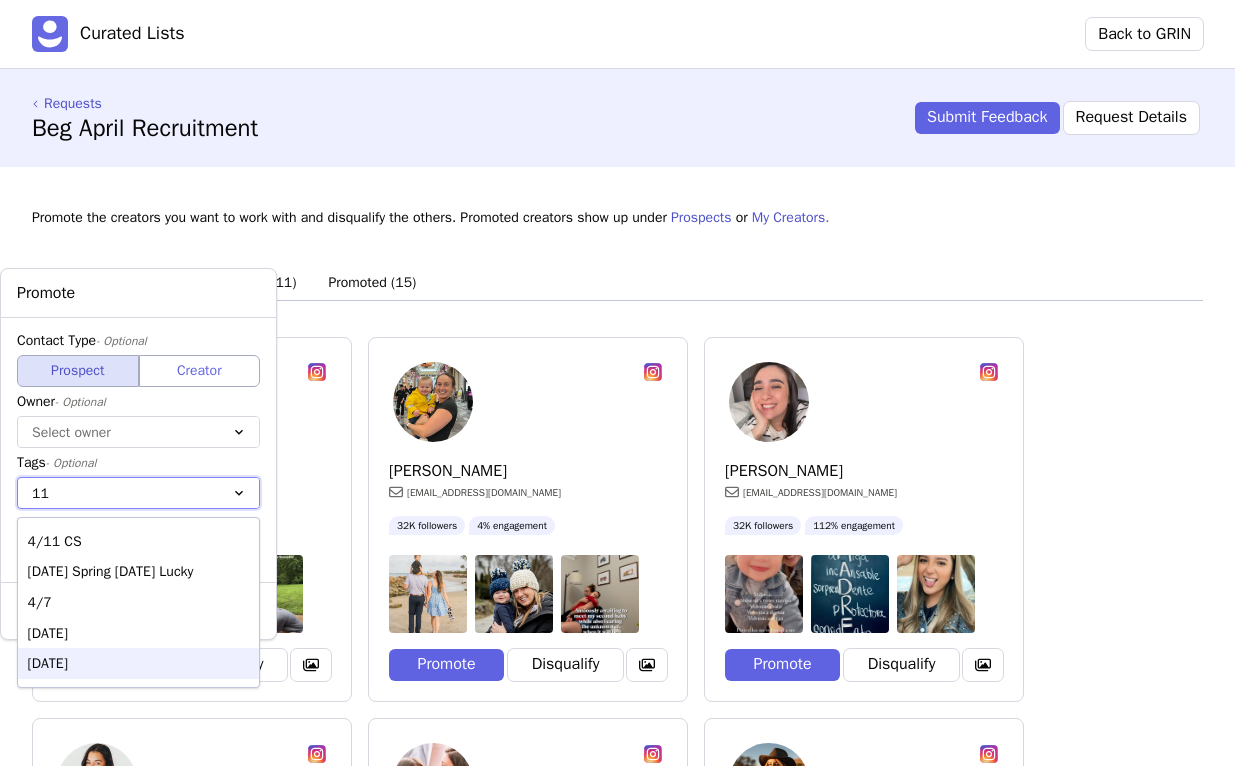 click on "4/11 CS 2/11/25 Spring Easter Lucky 4/7 5/12/25 July 11, 2025" at bounding box center [138, 602] 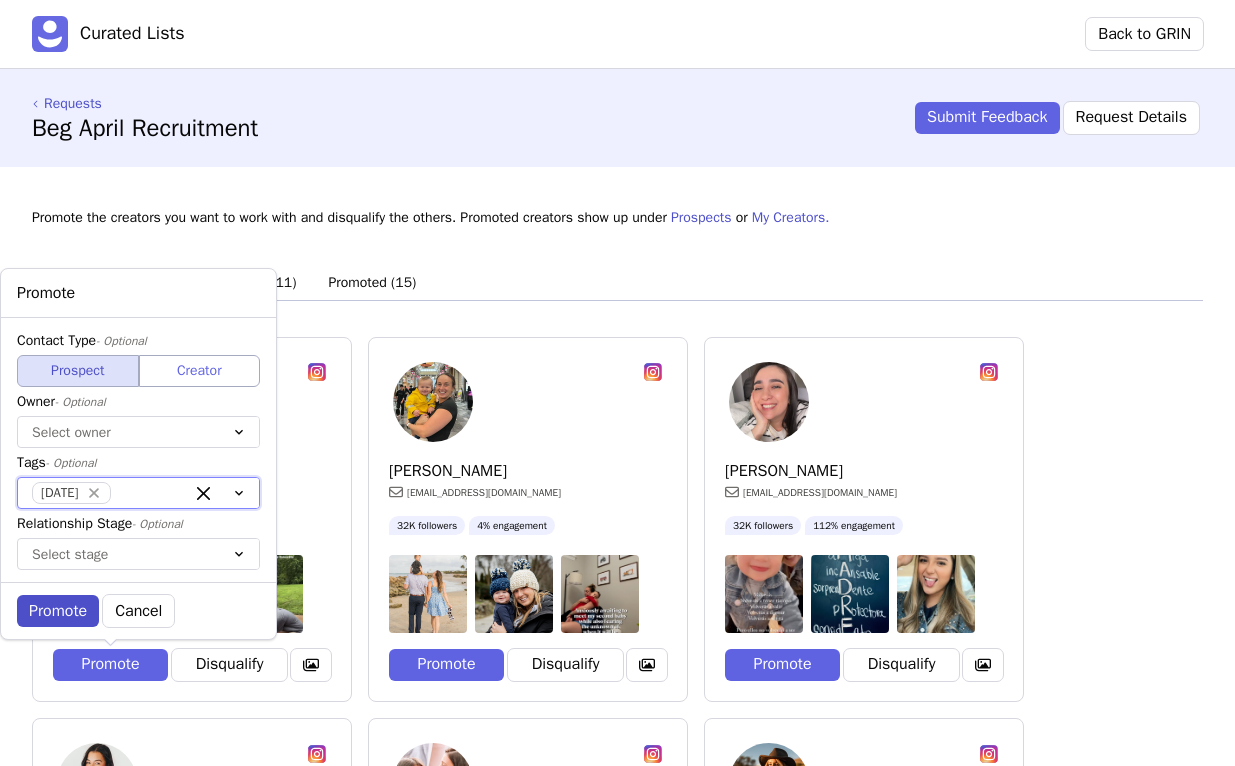 click on "Promote" at bounding box center [58, 611] 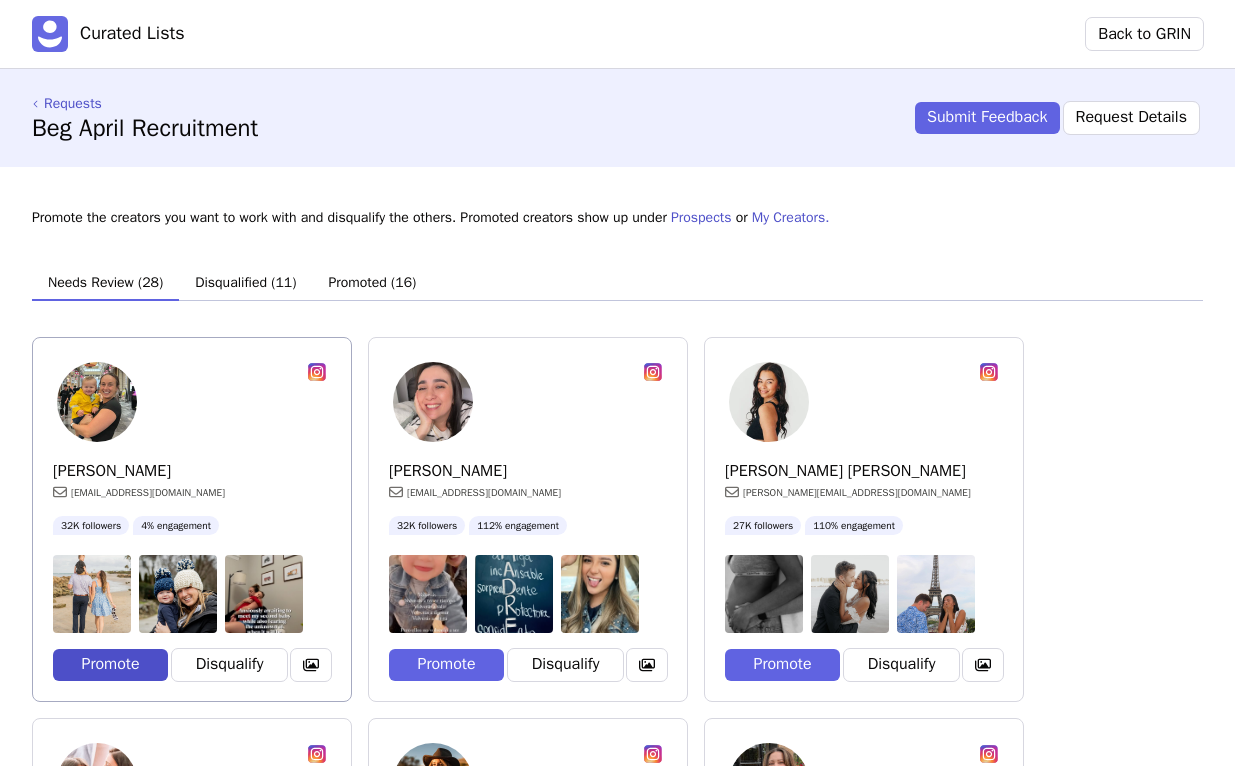 click on "Promote" at bounding box center (110, 665) 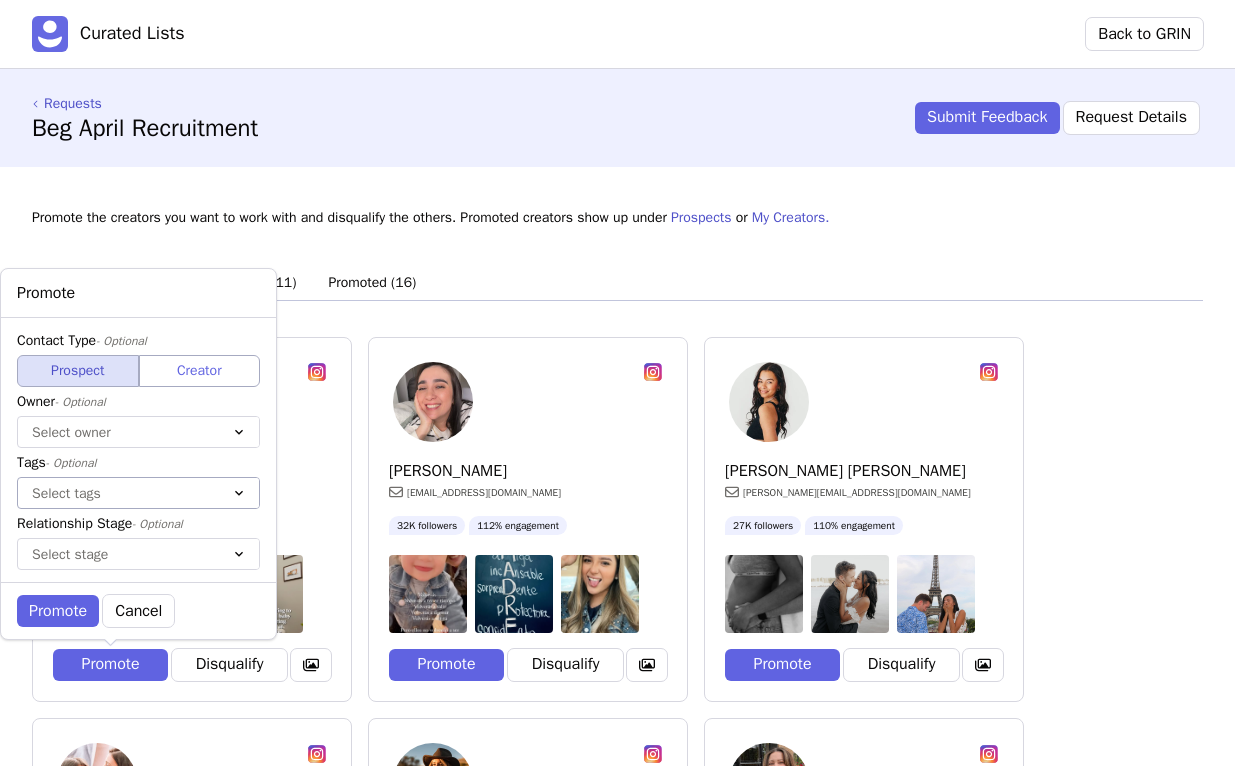 click on "Select tags" at bounding box center (118, 493) 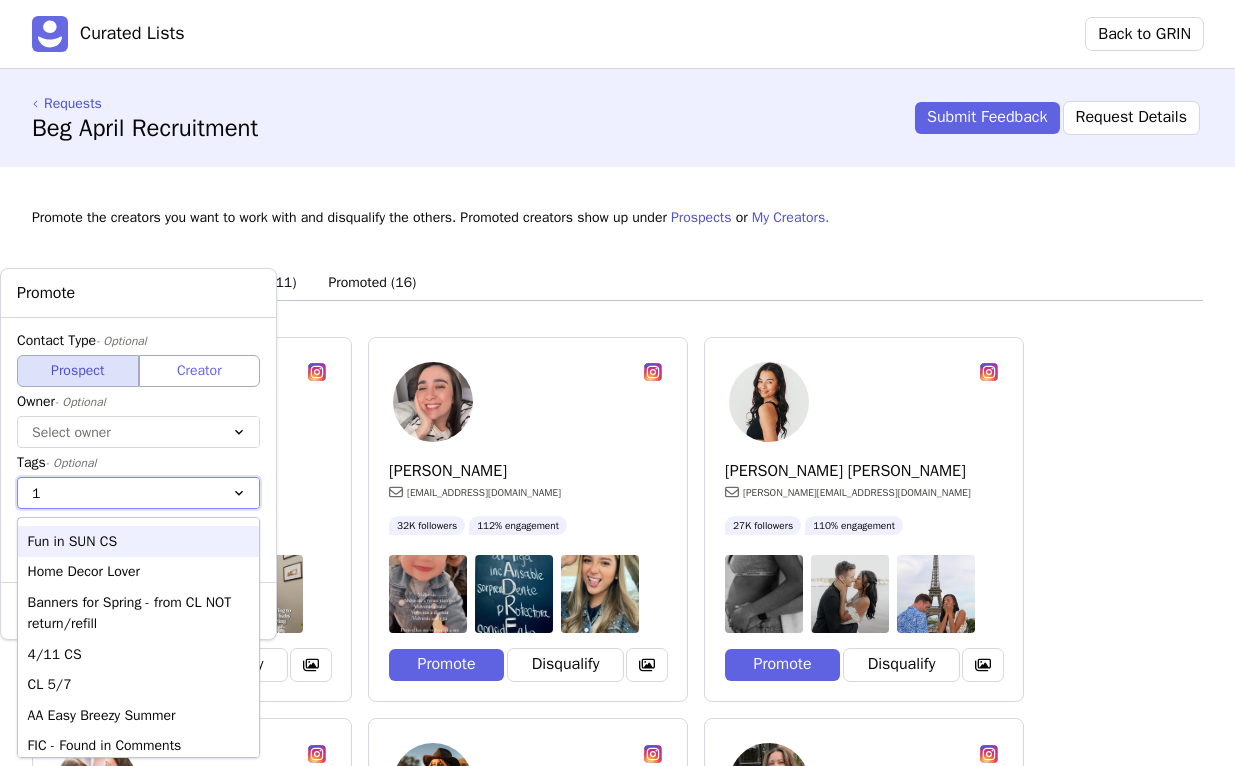 type on "11" 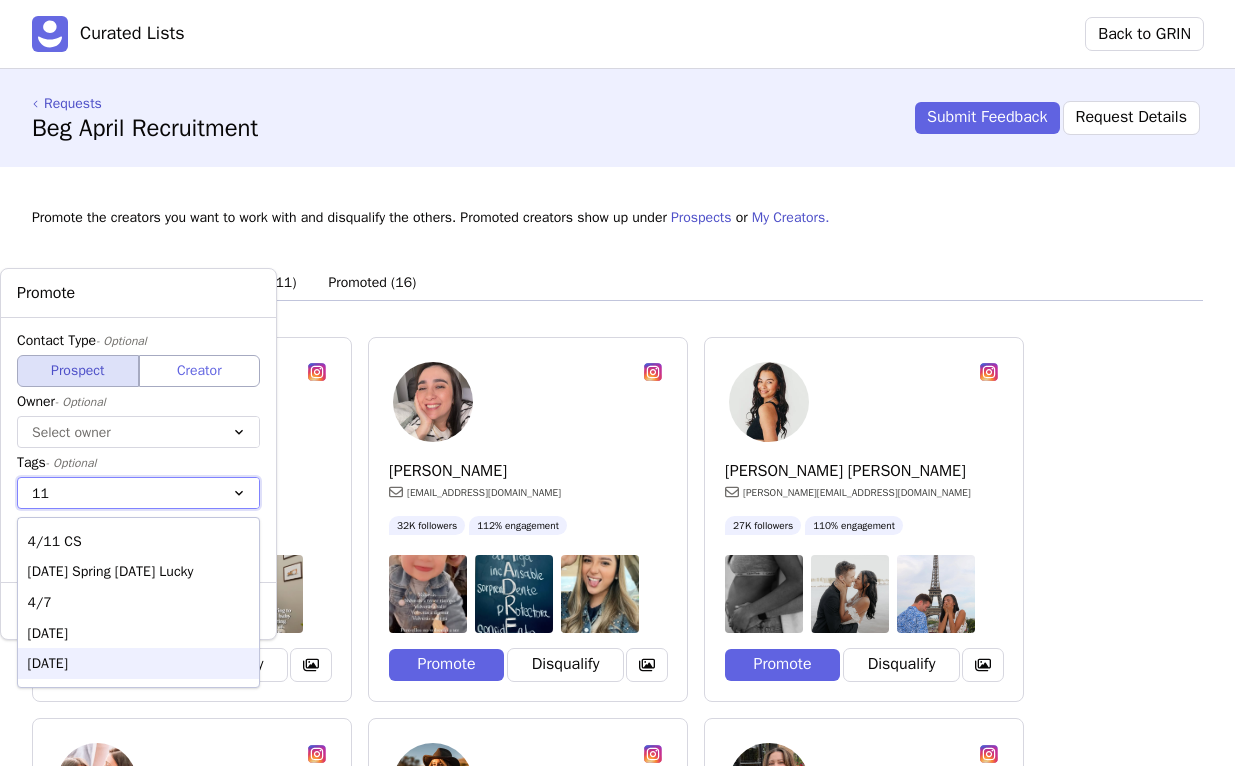 click on "[DATE]" at bounding box center [138, 663] 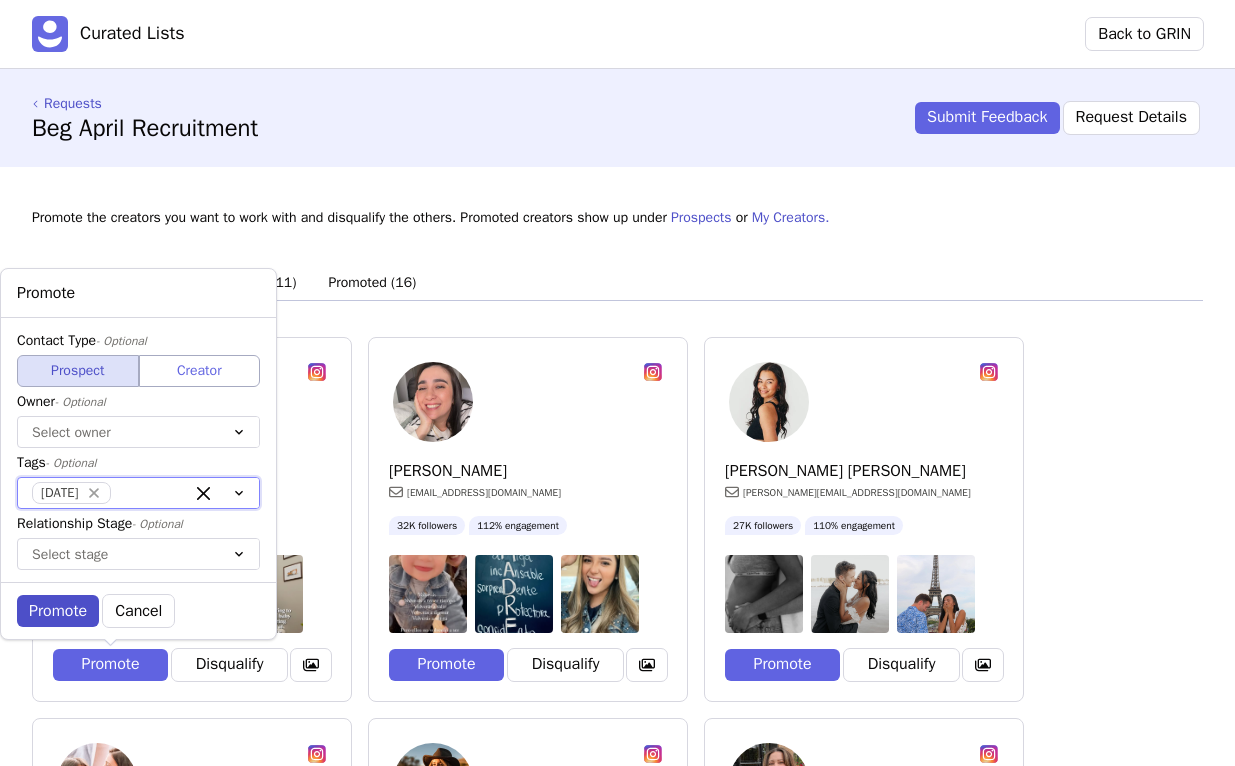 click on "Promote" at bounding box center [58, 611] 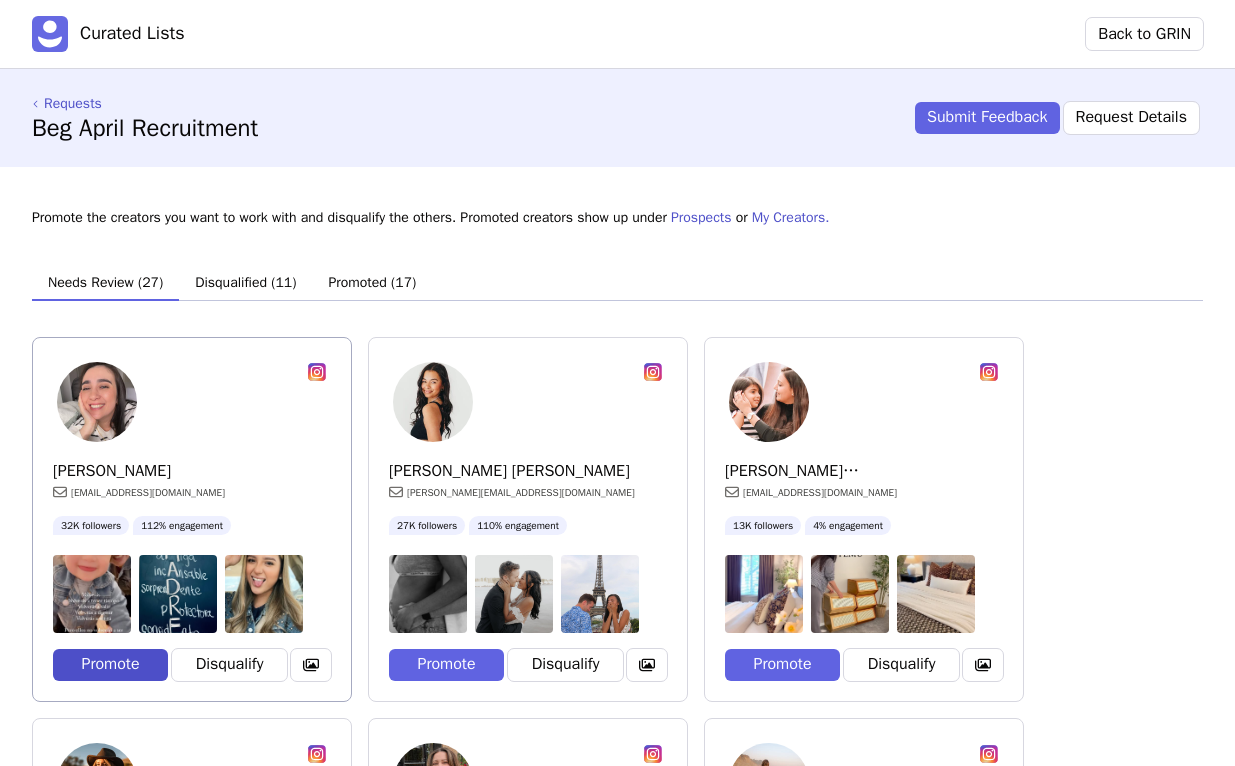click on "Promote" at bounding box center [110, 665] 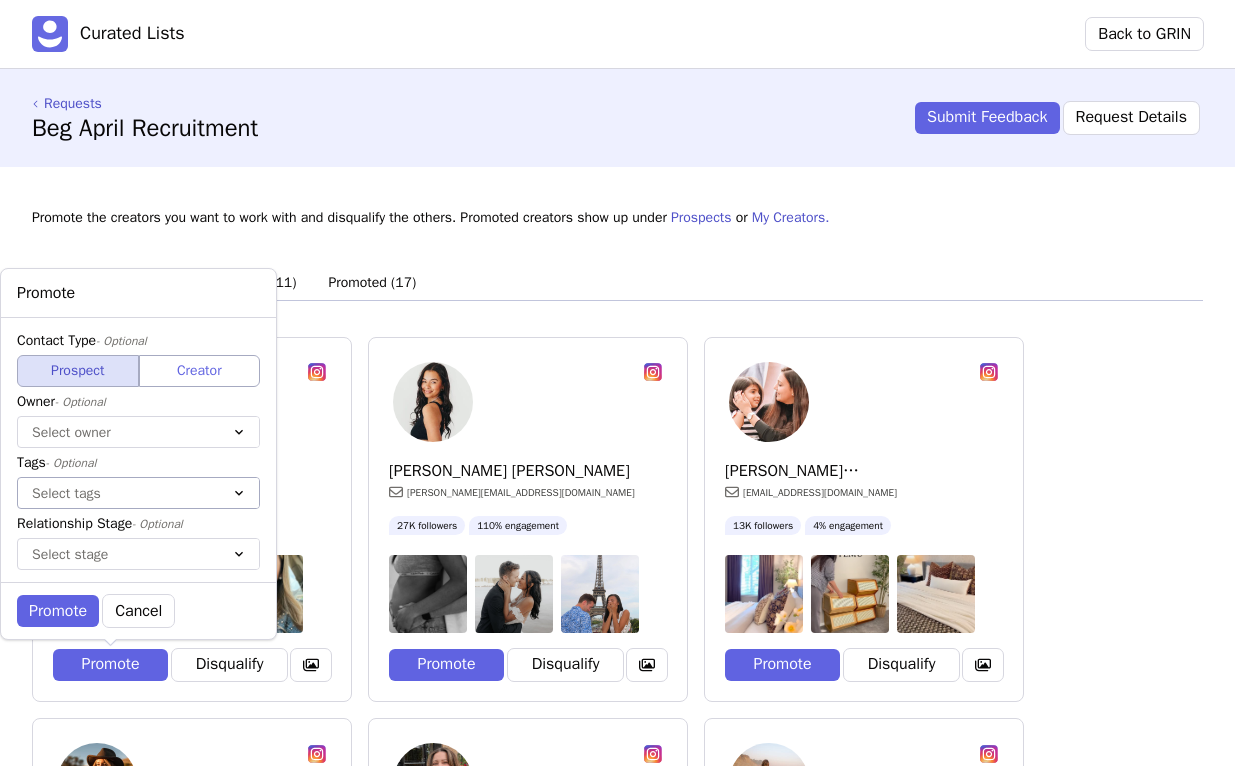click at bounding box center (118, 493) 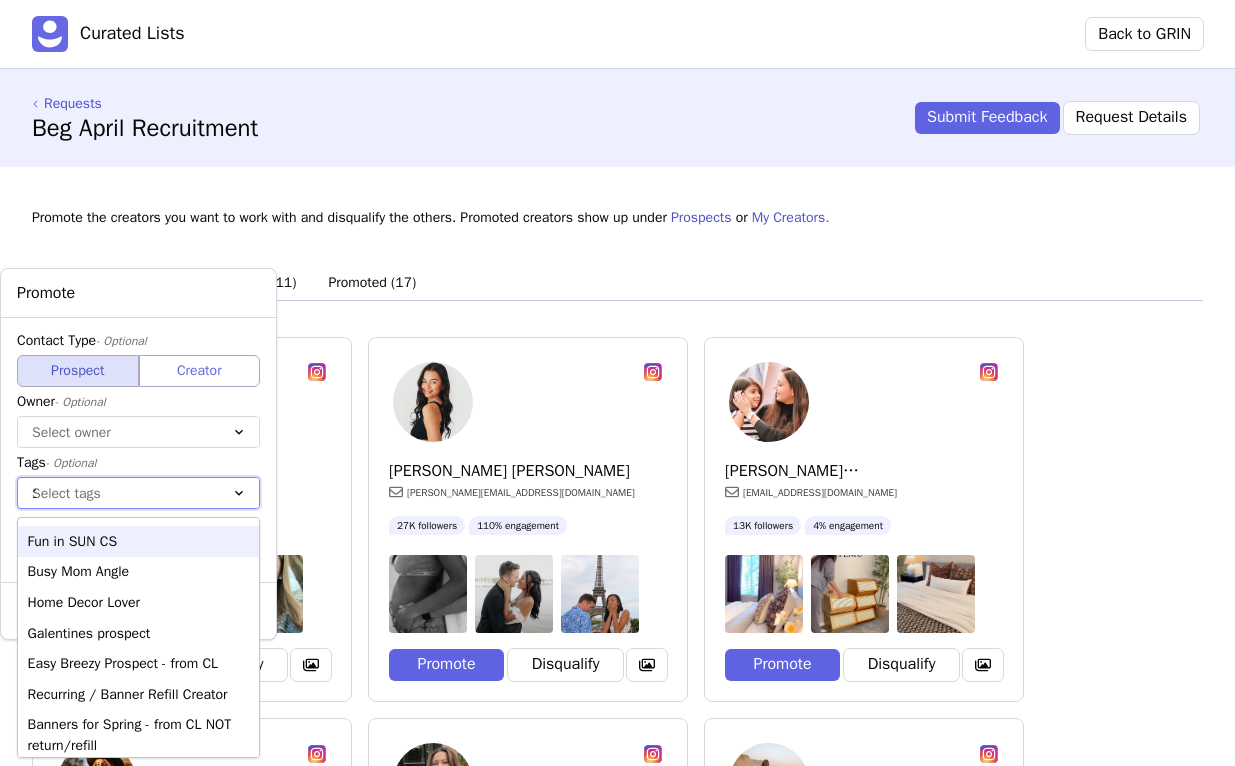 type on "11" 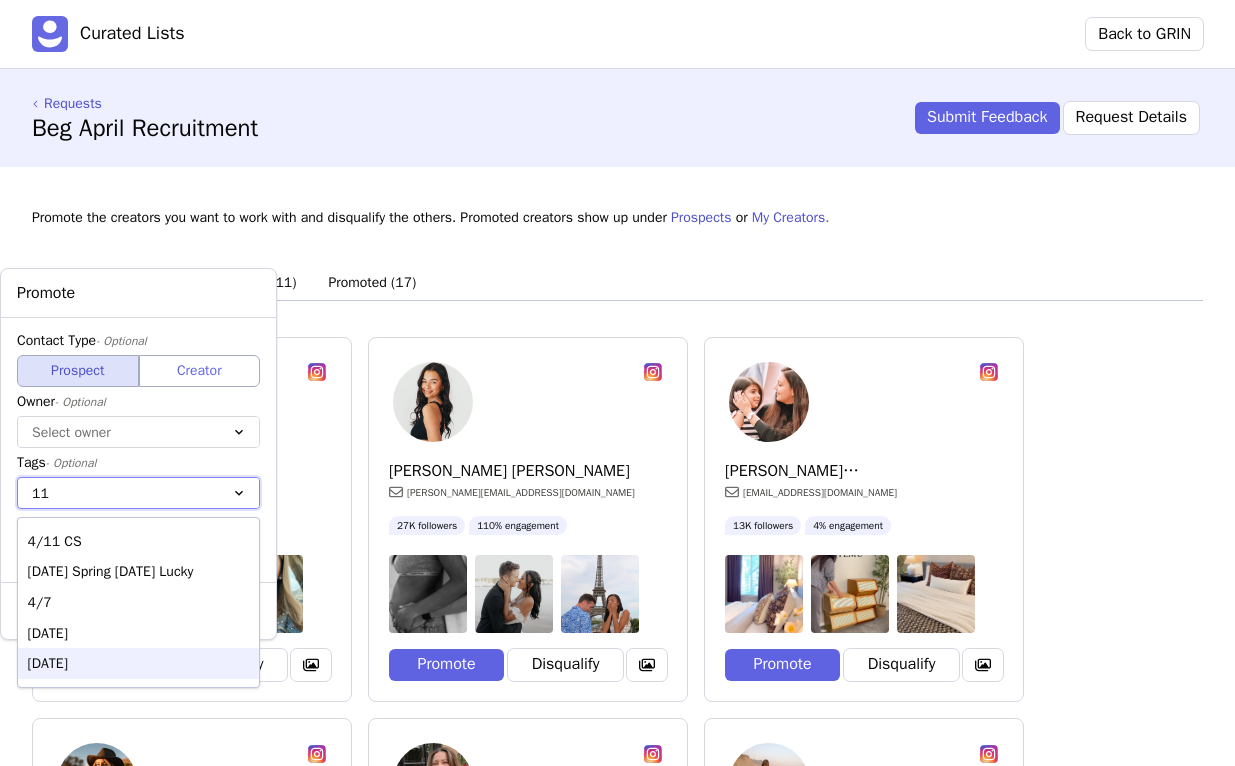 click on "4/11 CS 2/11/25 Spring Easter Lucky 4/7 5/12/25 July 11, 2025" at bounding box center (138, 602) 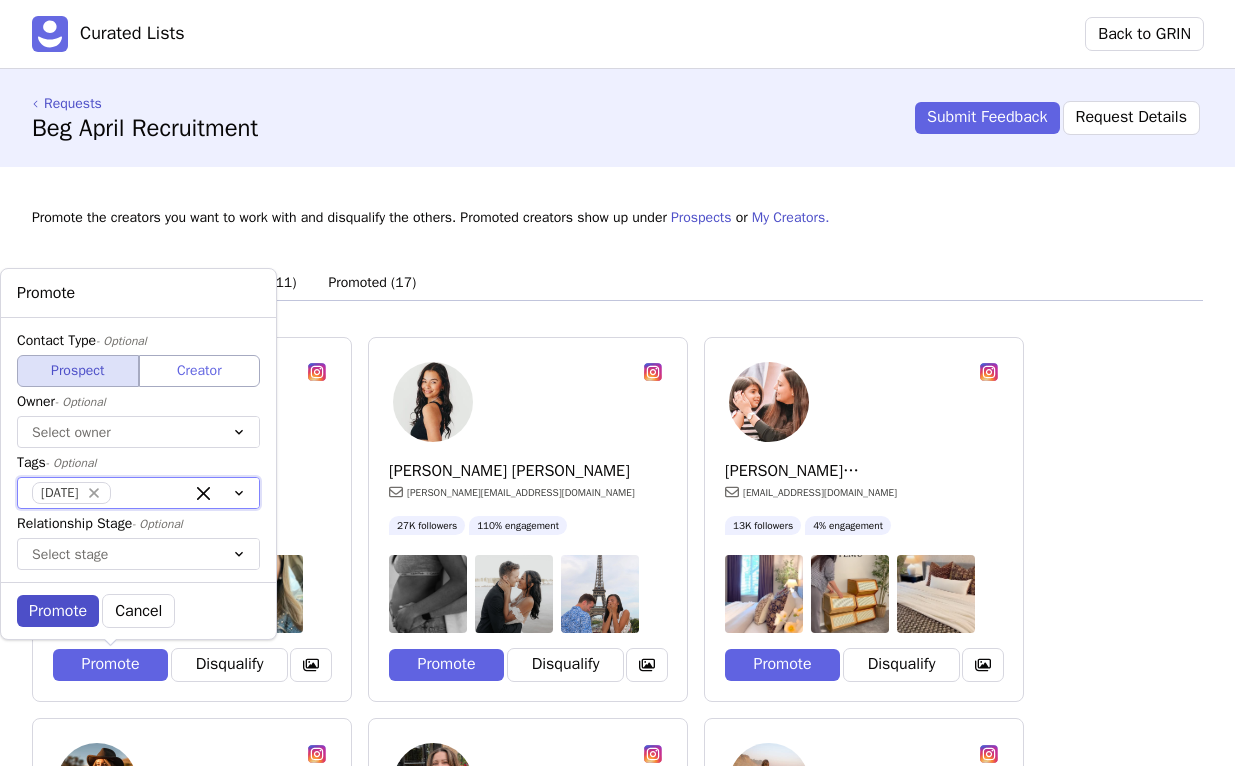 click on "Promote" at bounding box center (58, 611) 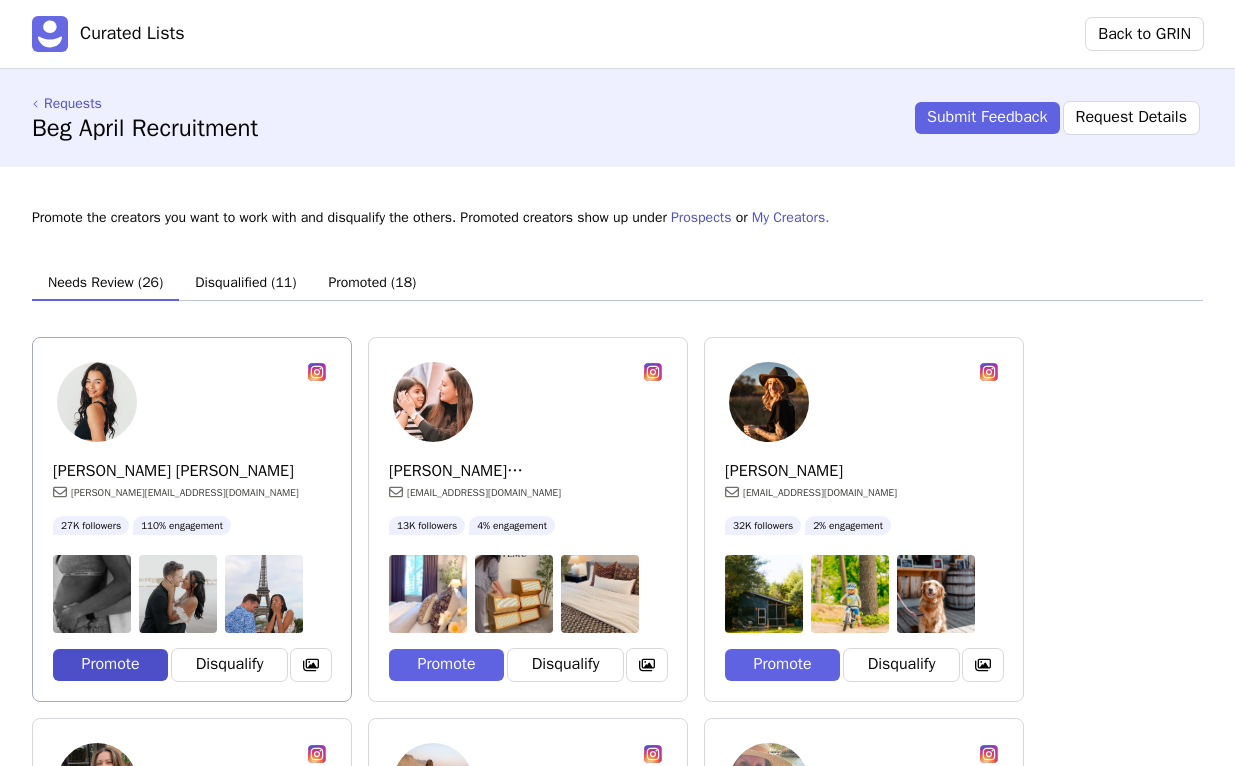 click on "Promote" at bounding box center [110, 665] 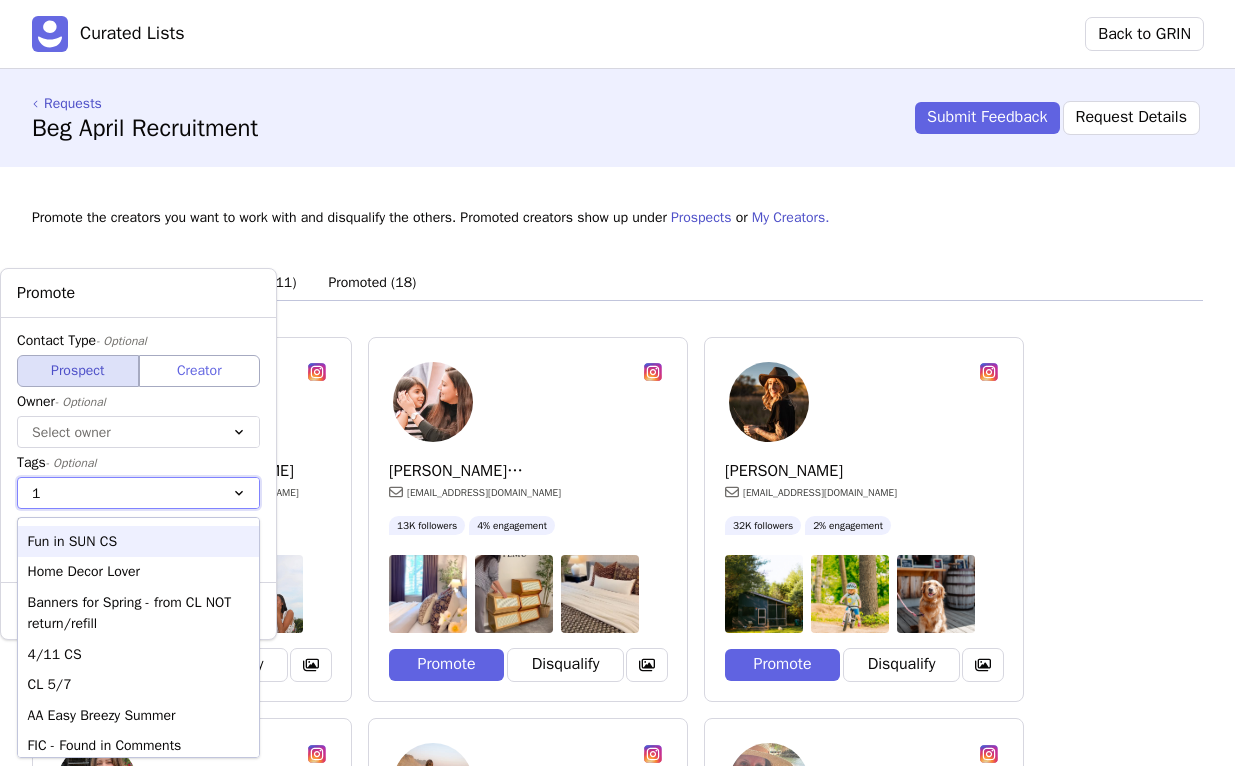 type on "11" 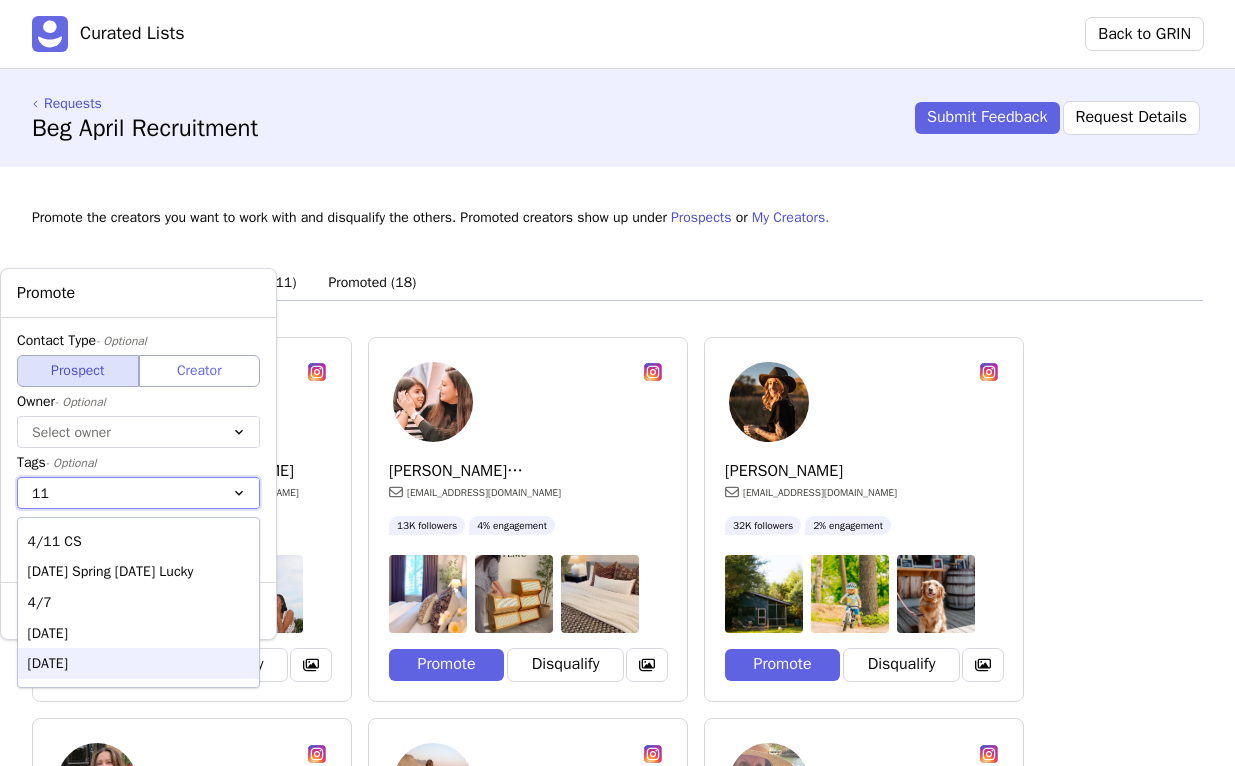 click on "[DATE]" at bounding box center (138, 663) 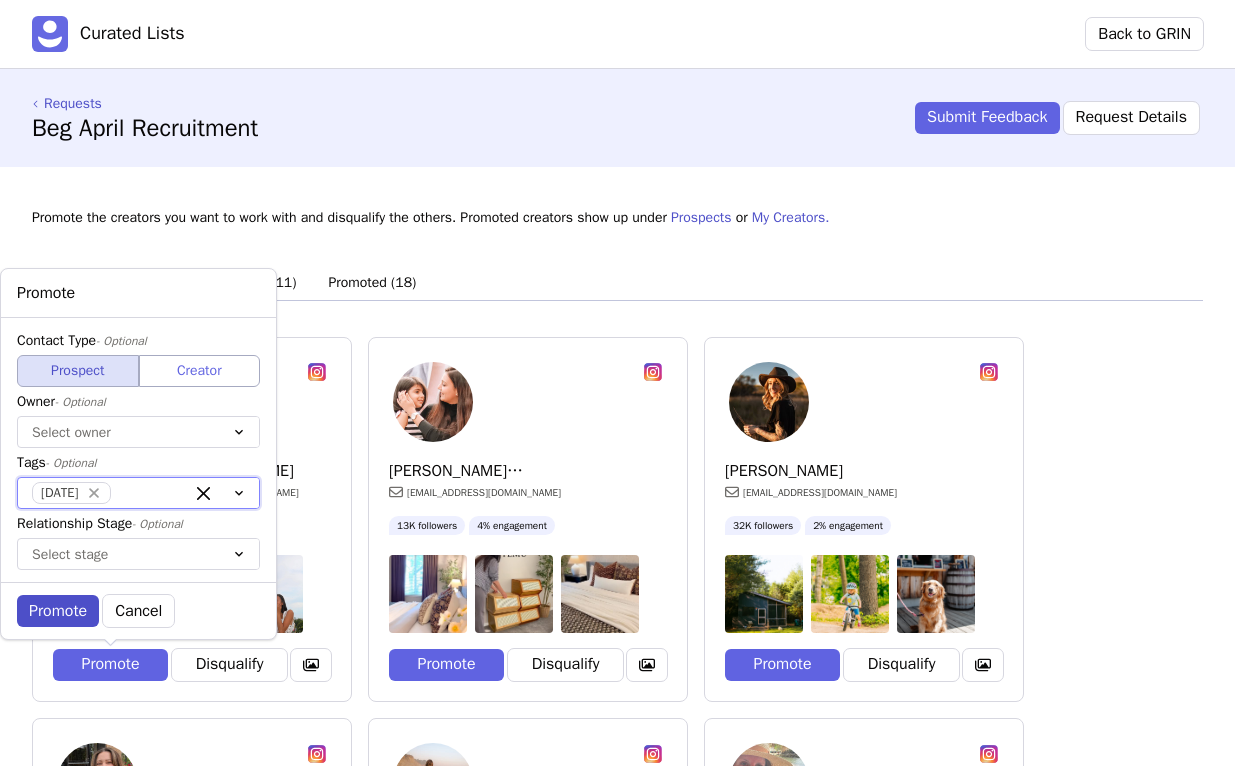click on "Promote" at bounding box center (58, 611) 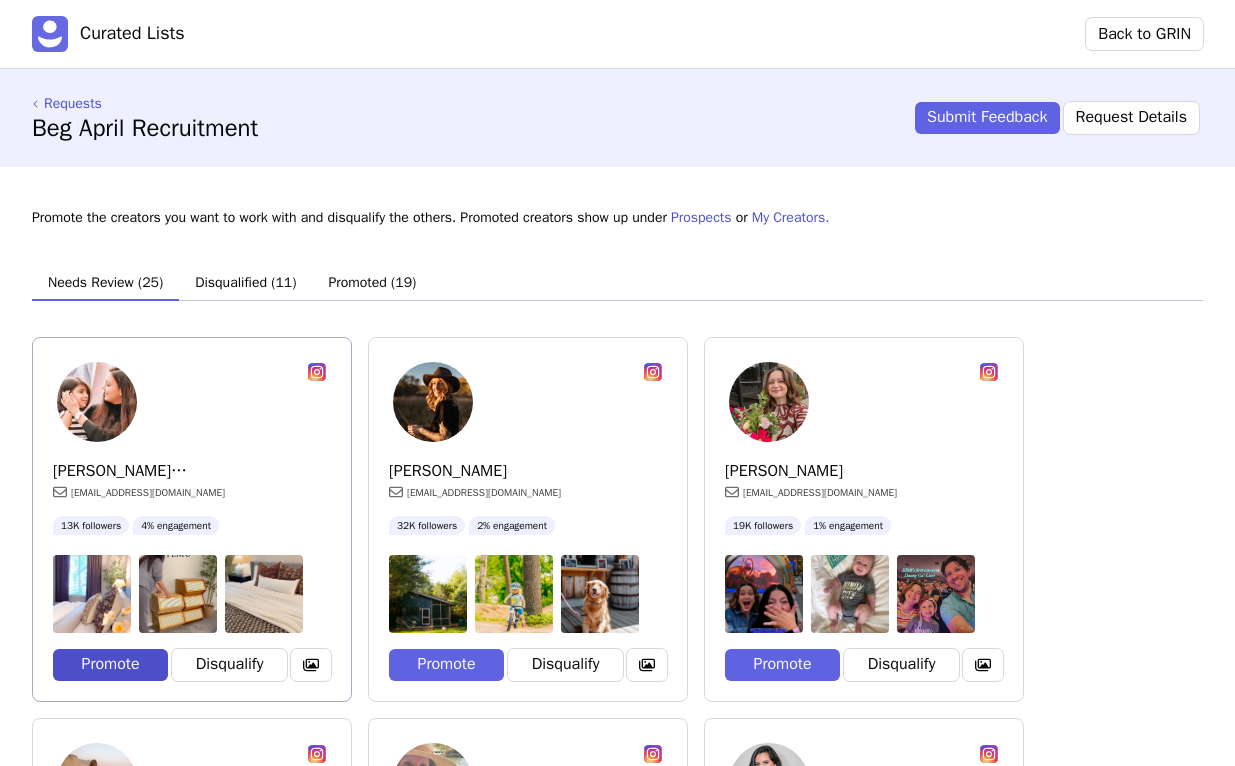 click on "Promote" at bounding box center (110, 665) 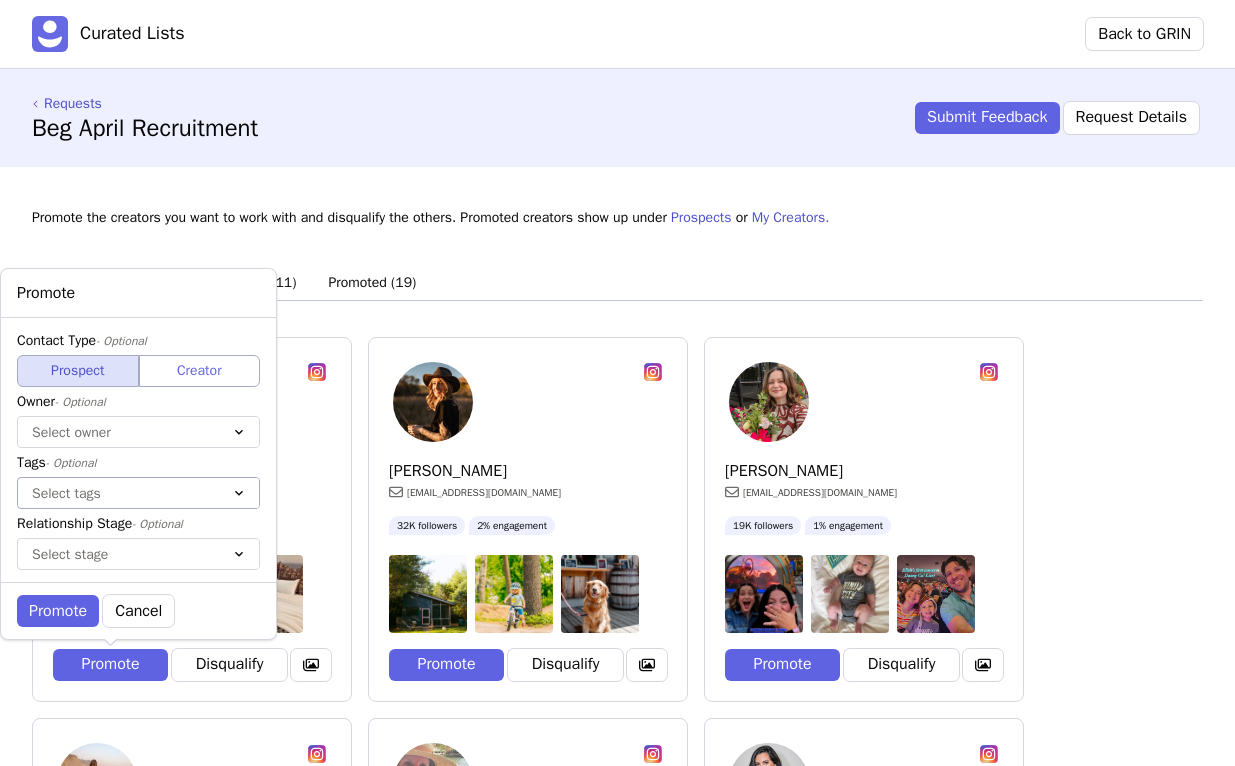 click on "Select tags" at bounding box center (118, 493) 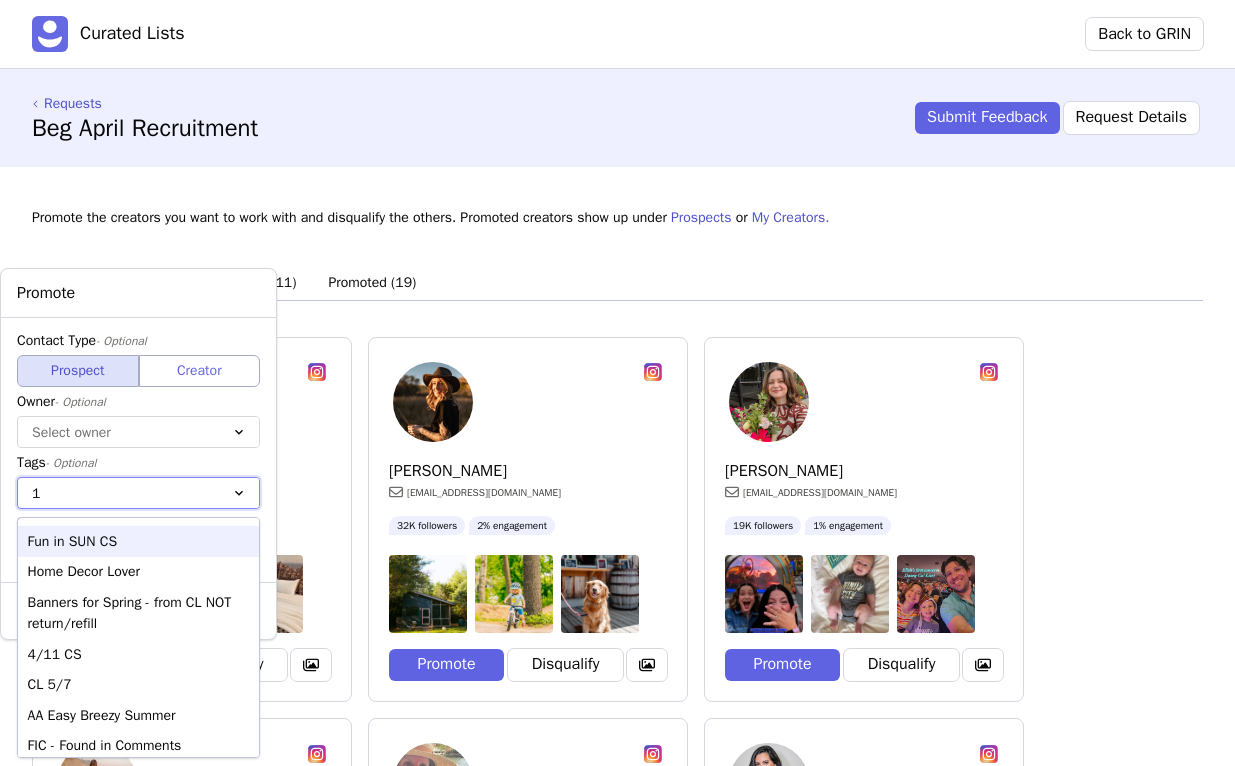 type on "11" 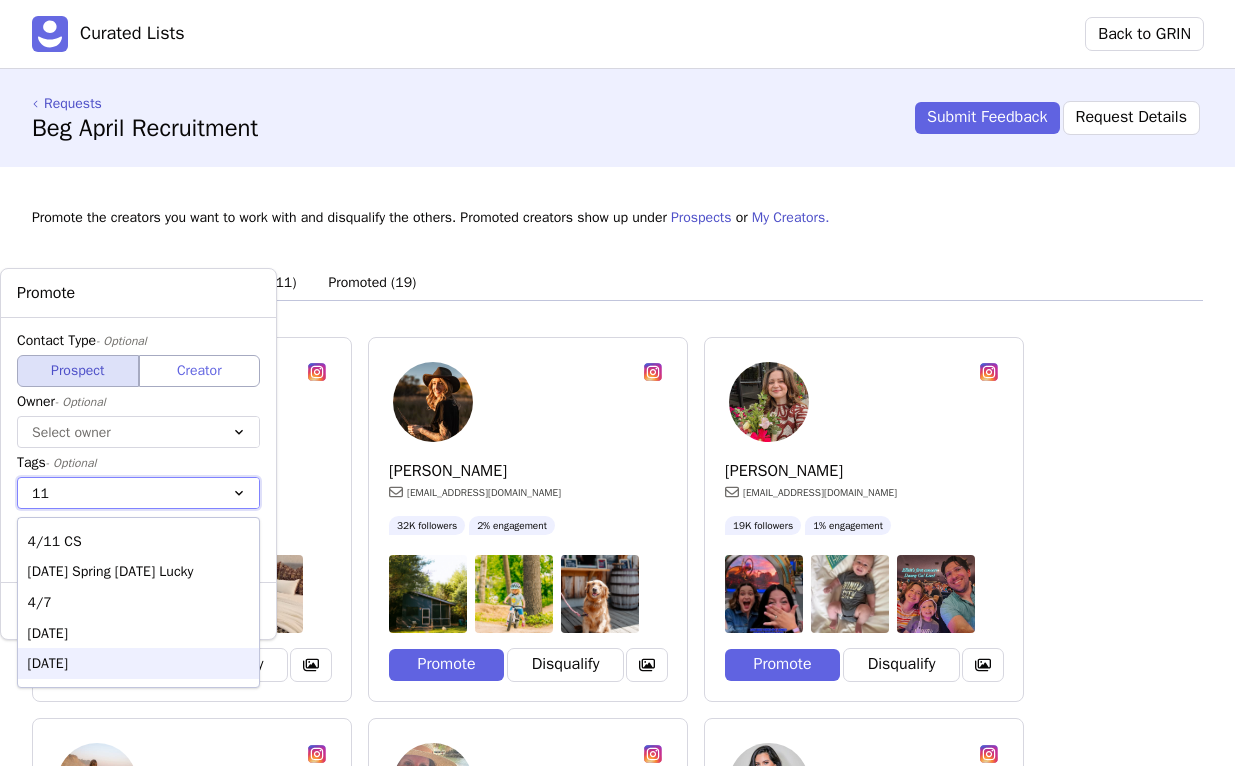 click on "[DATE]" at bounding box center [138, 663] 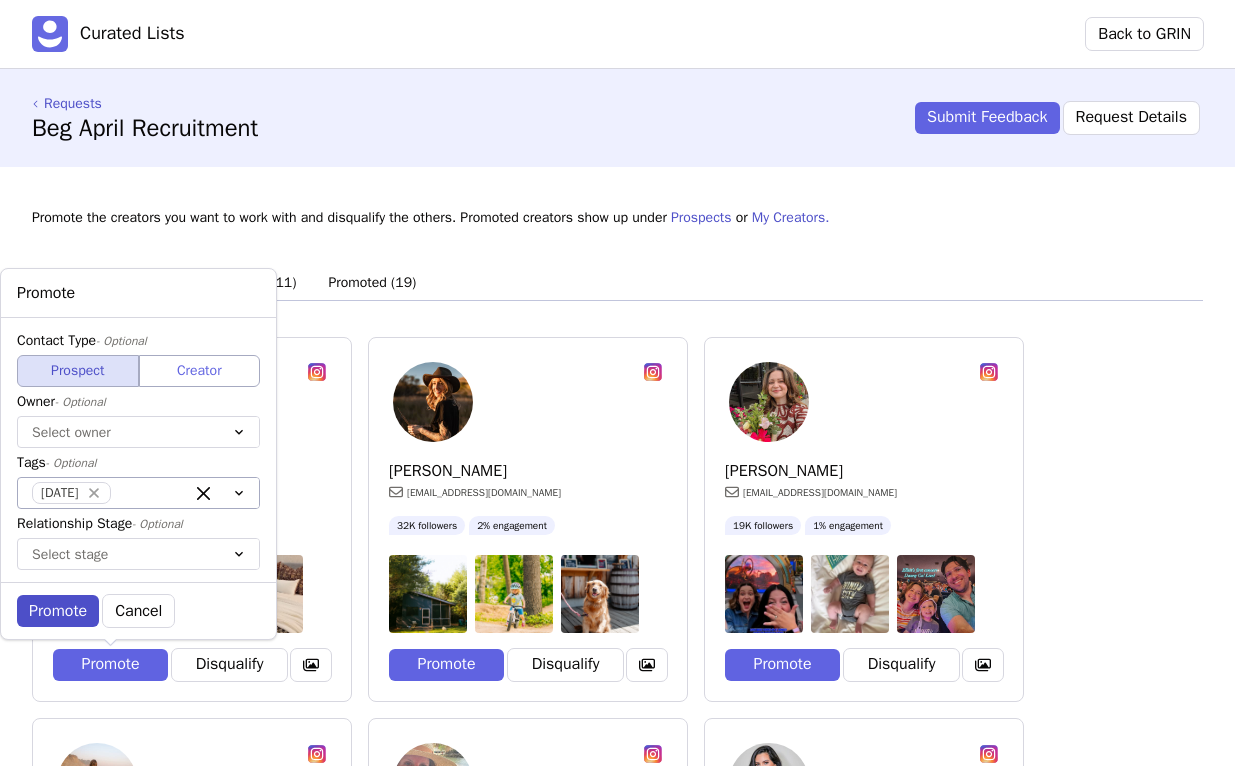click on "Promote" at bounding box center (58, 611) 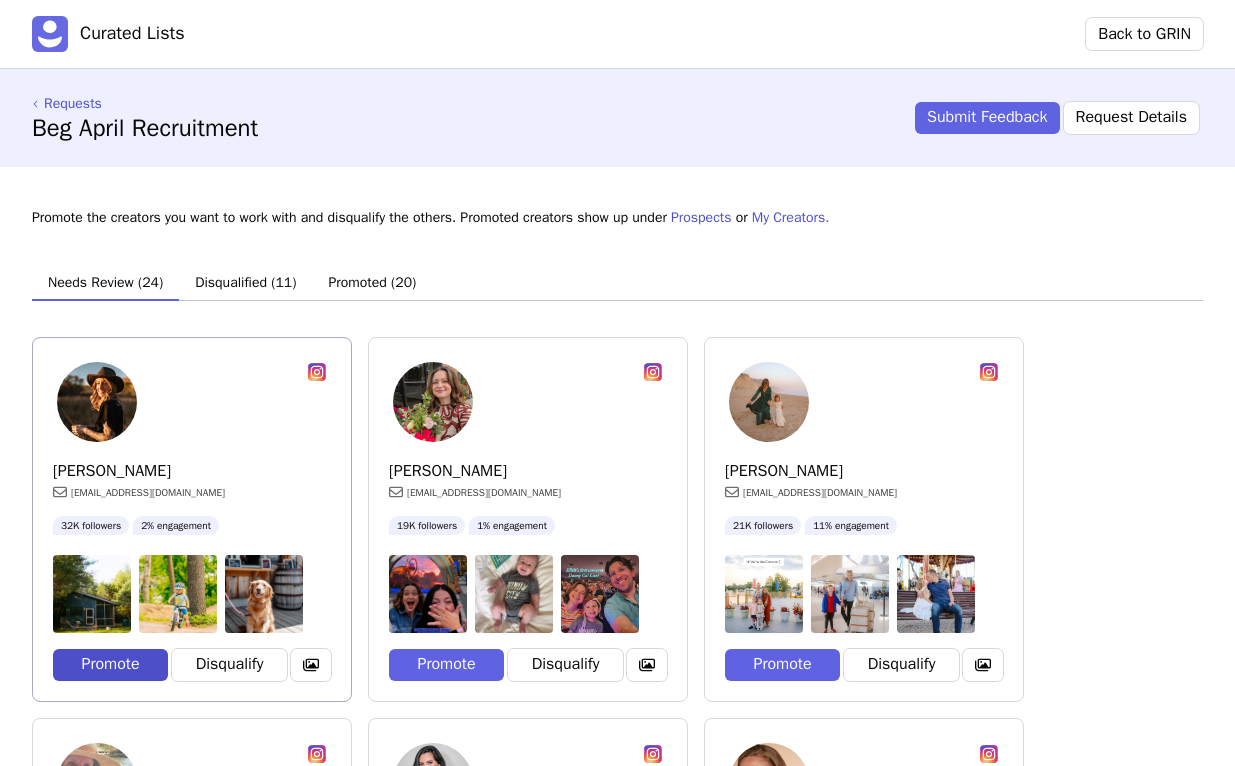 click on "Promote" at bounding box center (110, 665) 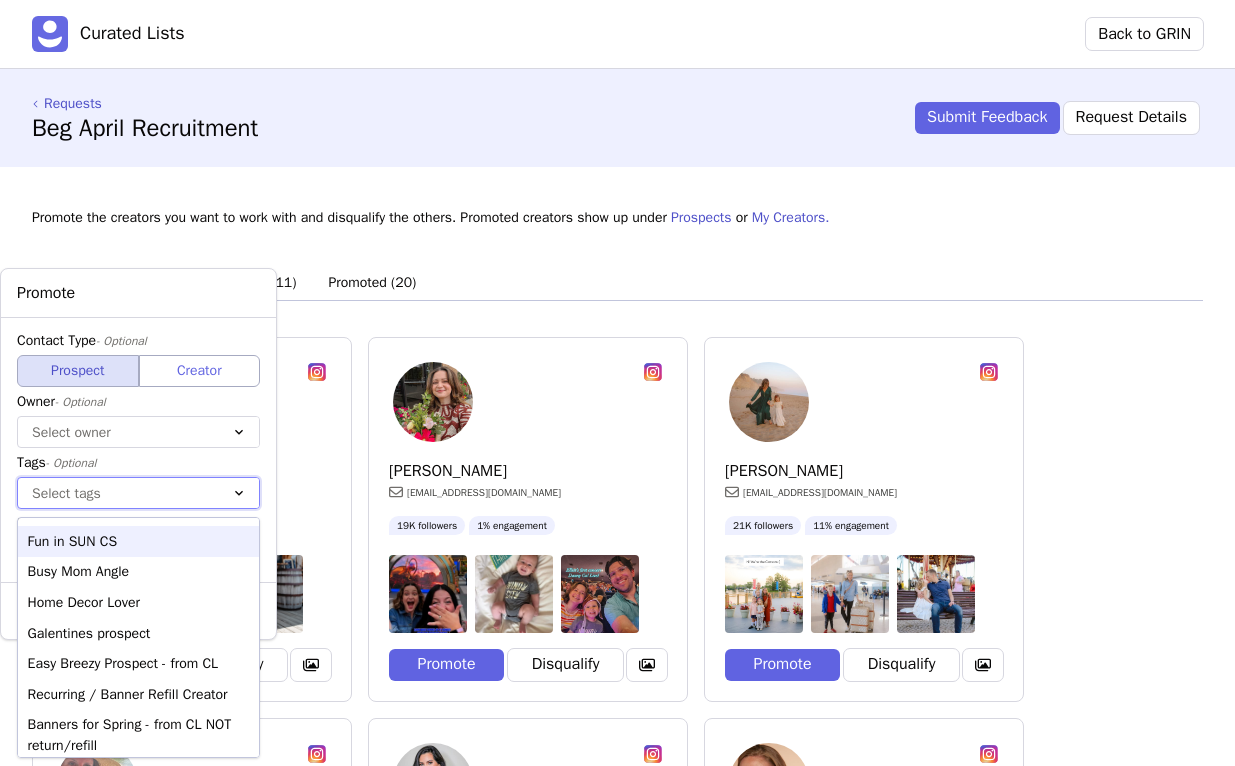 click on "Select tags" at bounding box center [118, 493] 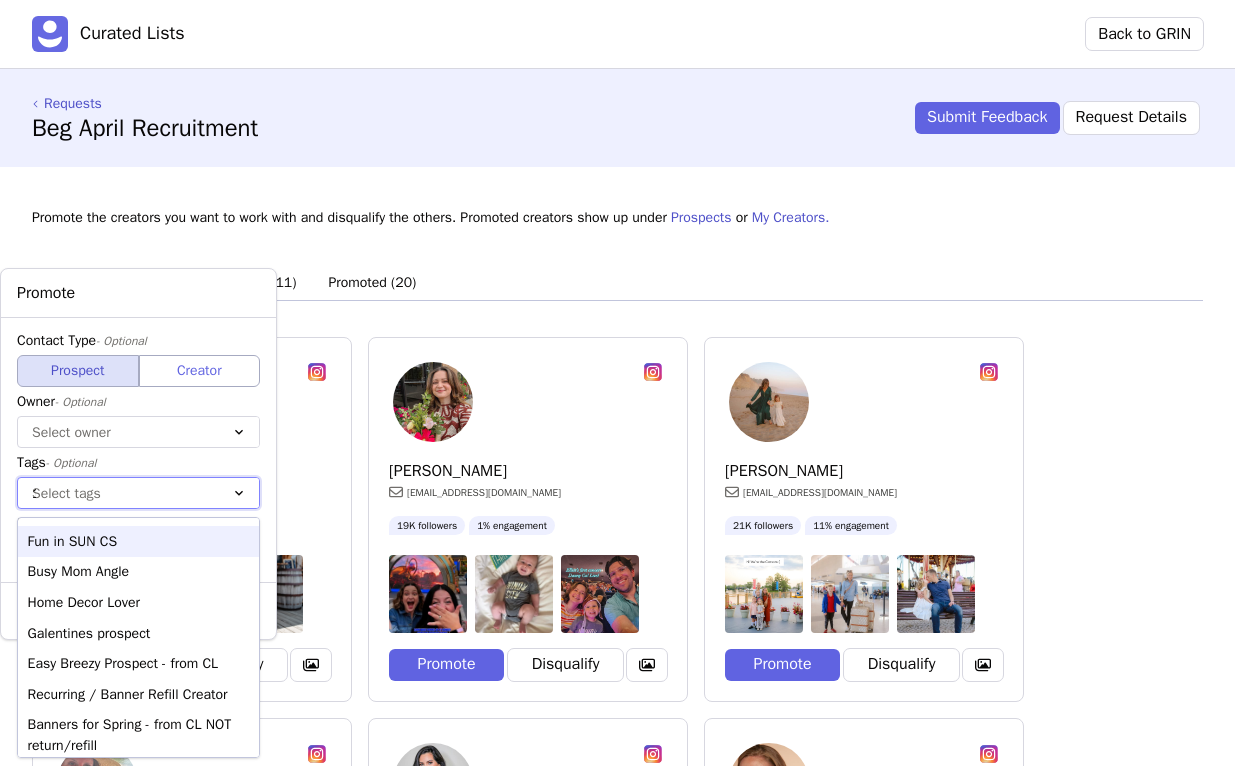 type on "11" 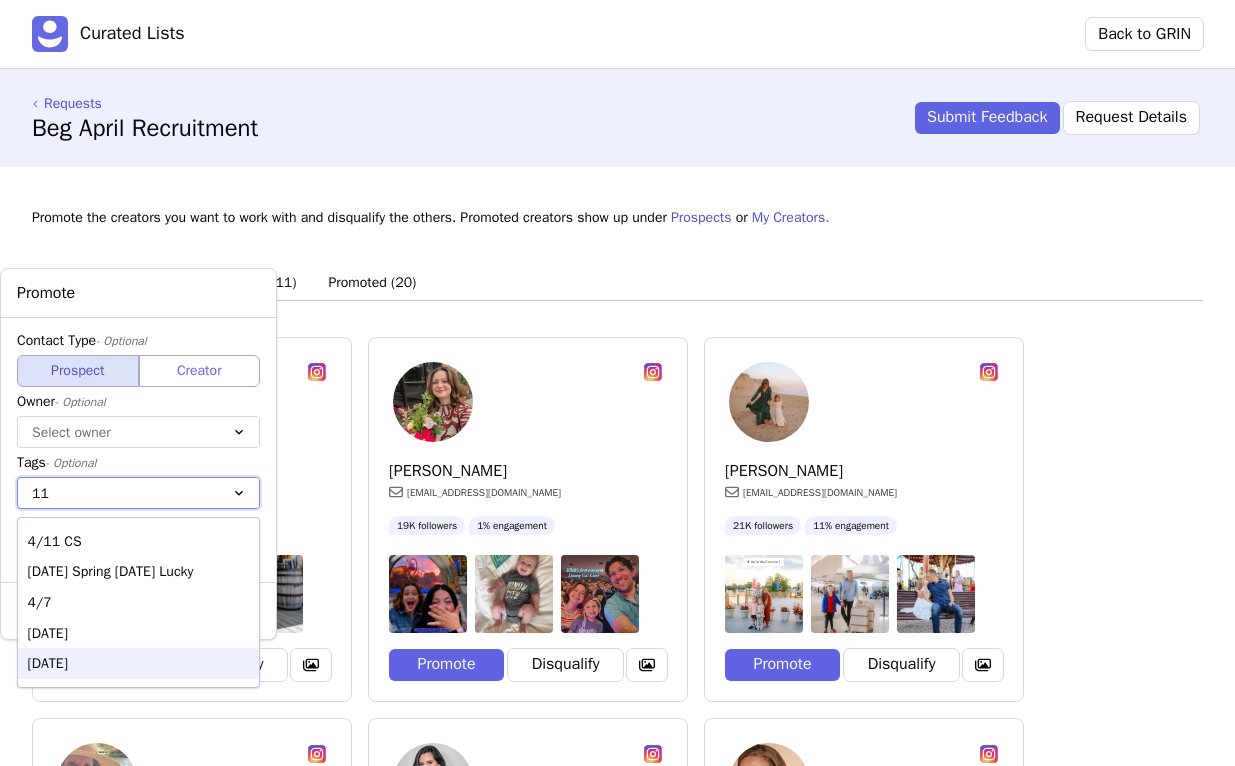 click on "[DATE]" at bounding box center [138, 663] 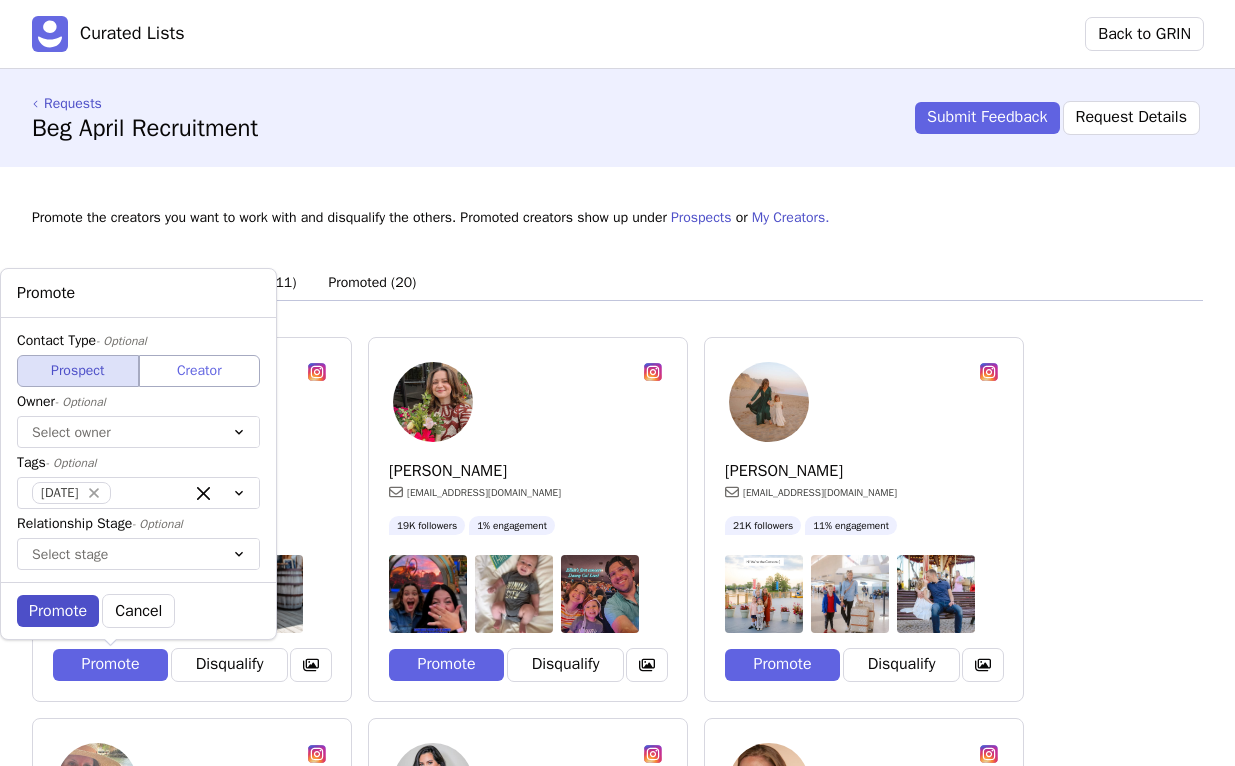 click on "Promote" at bounding box center [58, 611] 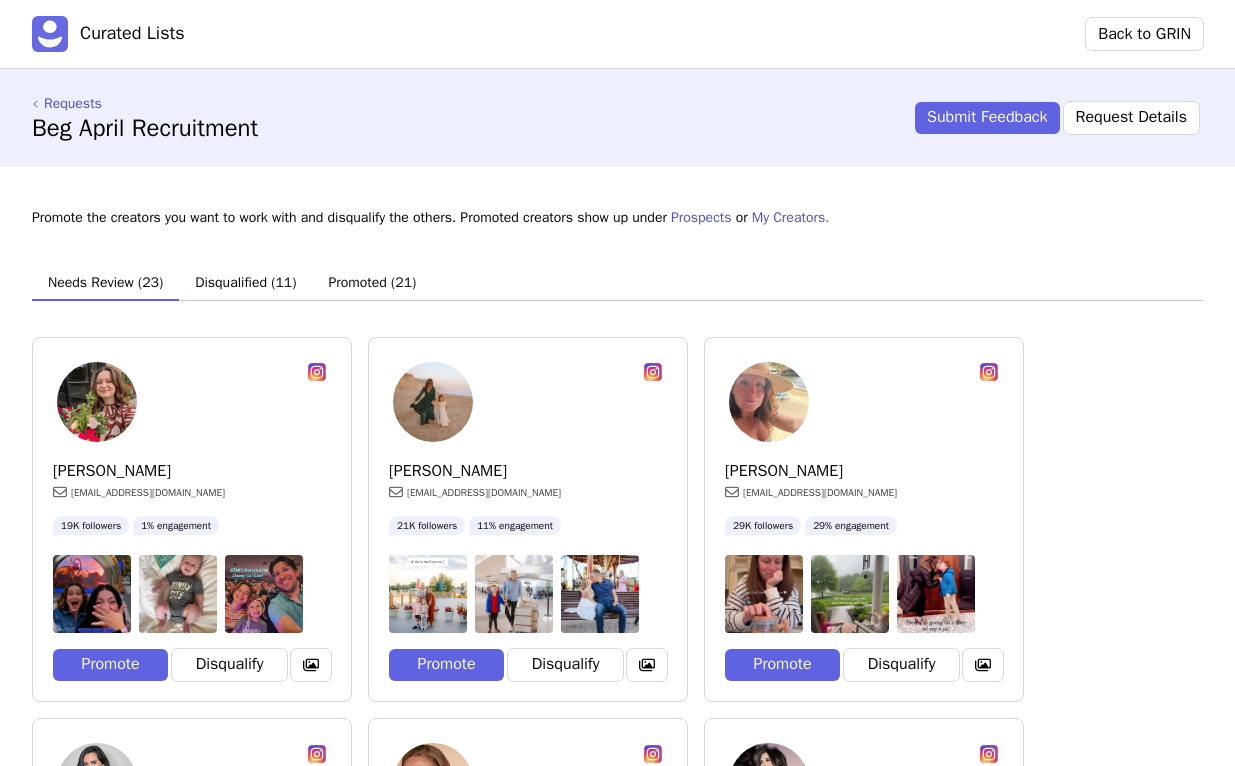 click on "Promote" at bounding box center (110, 665) 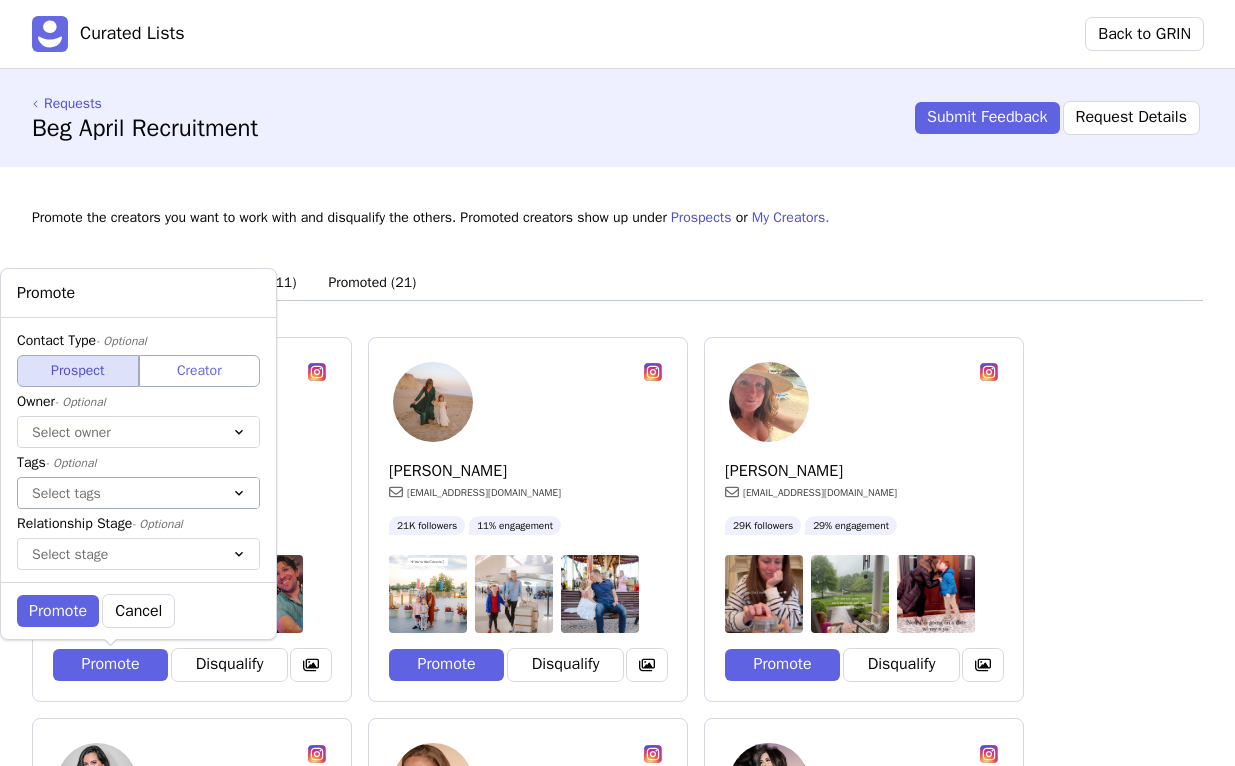 click on "Select tags" at bounding box center [118, 493] 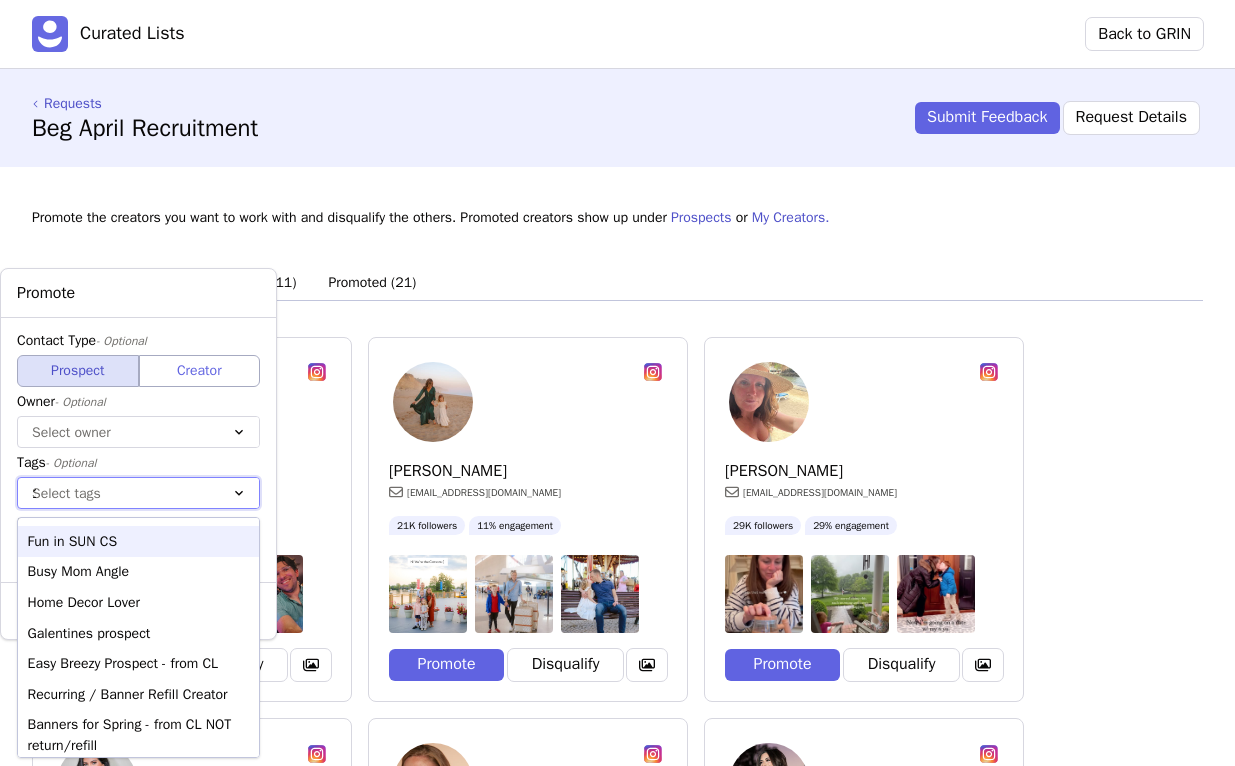 type on "11" 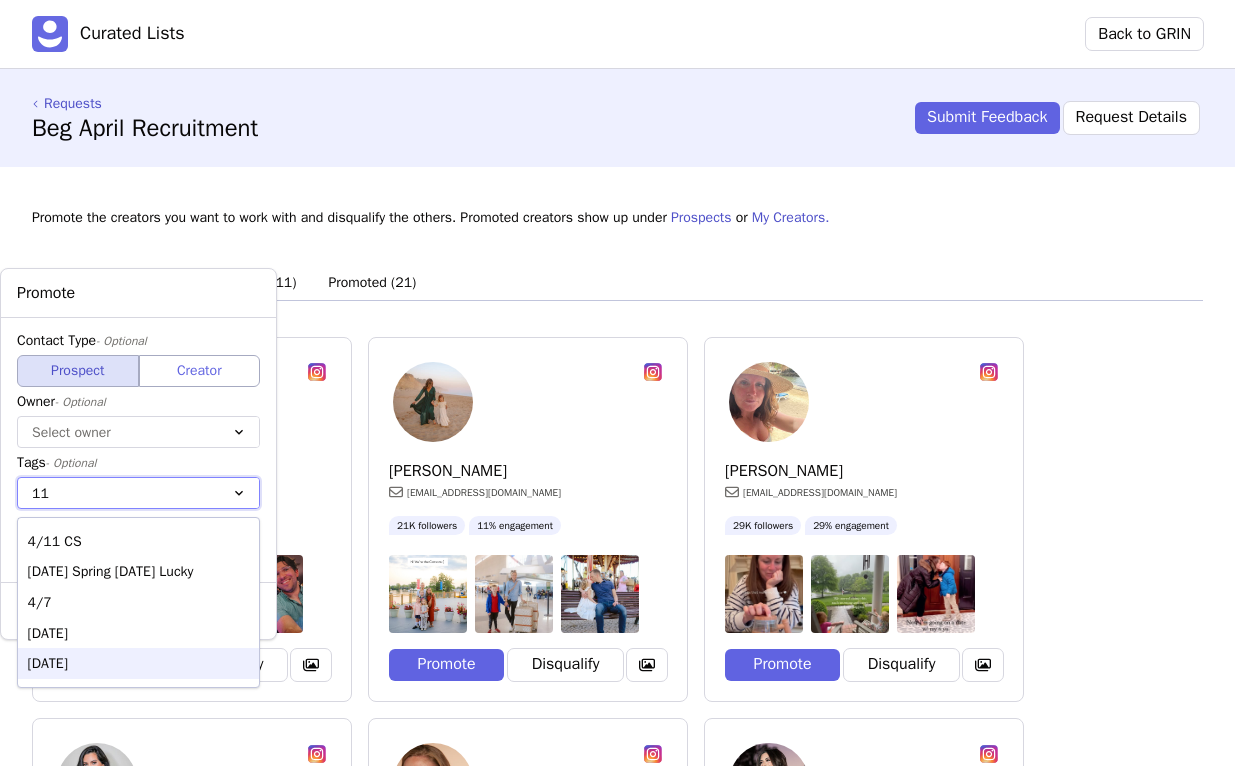 click on "[DATE]" at bounding box center [138, 663] 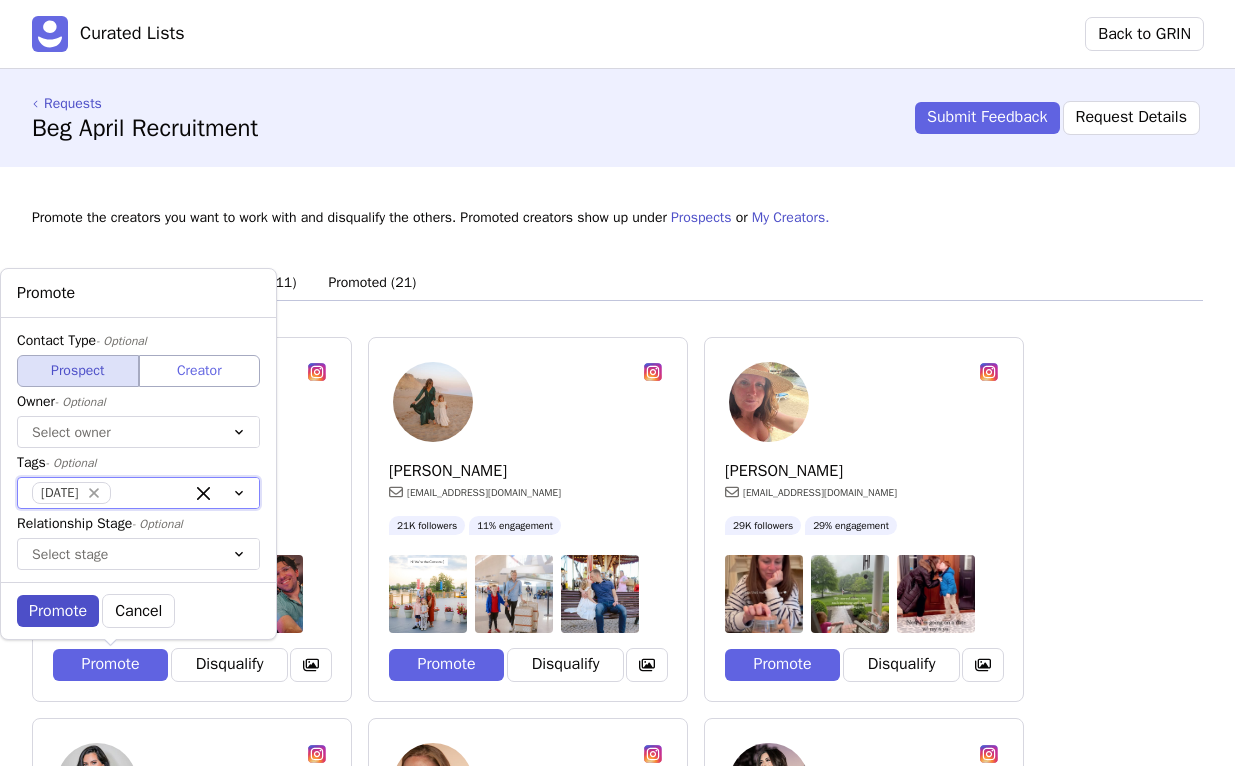 click on "Promote" at bounding box center (58, 611) 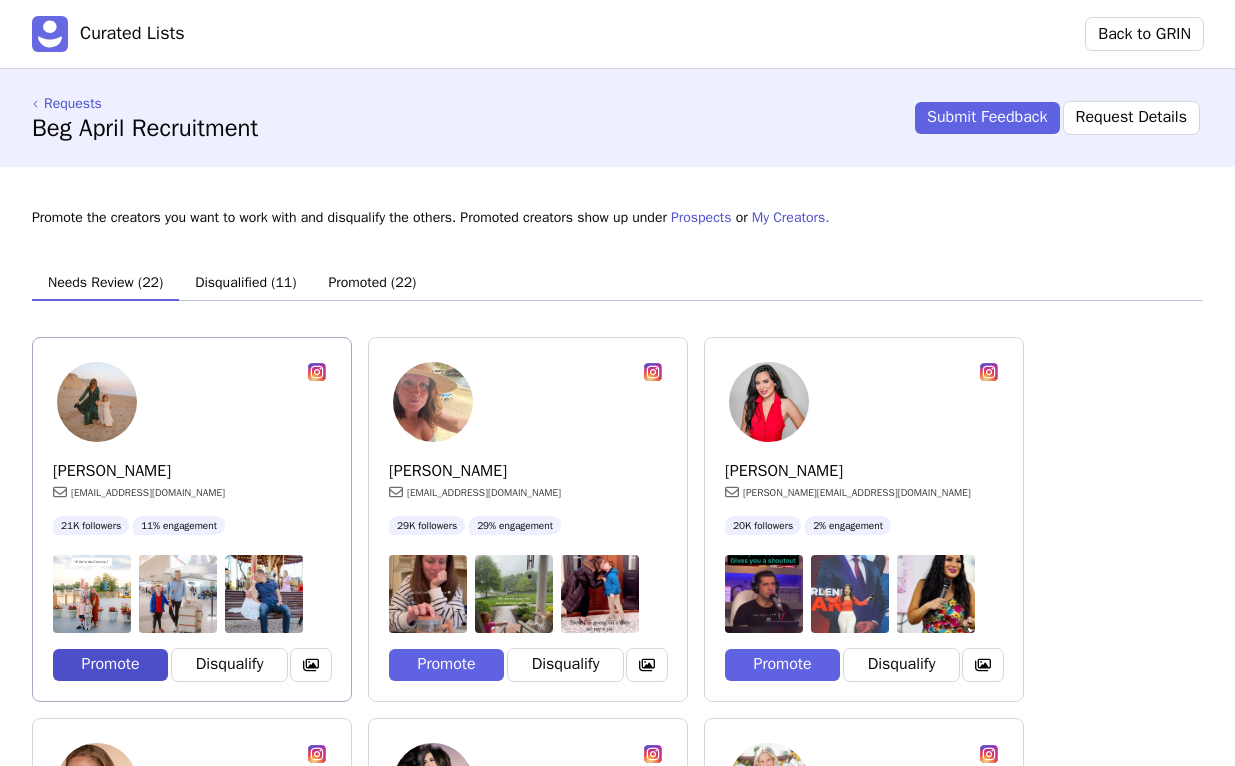 click on "Promote" at bounding box center [110, 665] 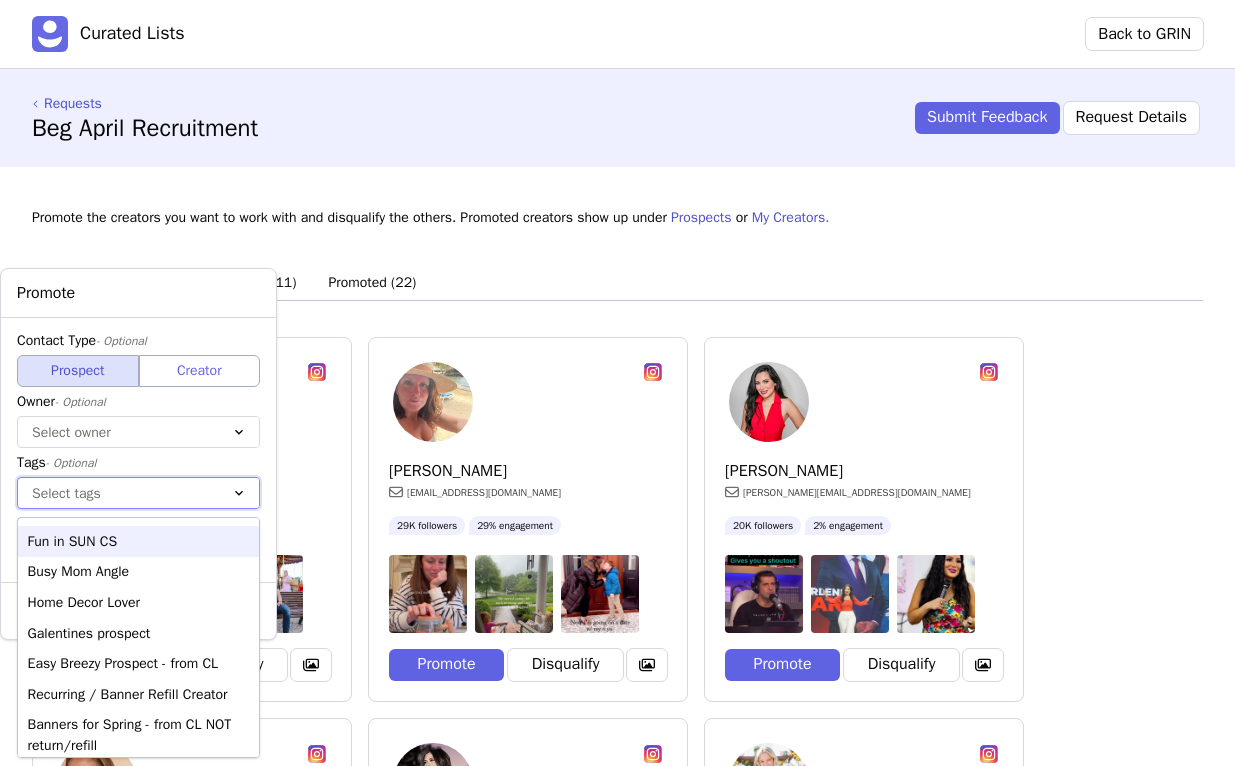 click on "Select tags" at bounding box center [118, 493] 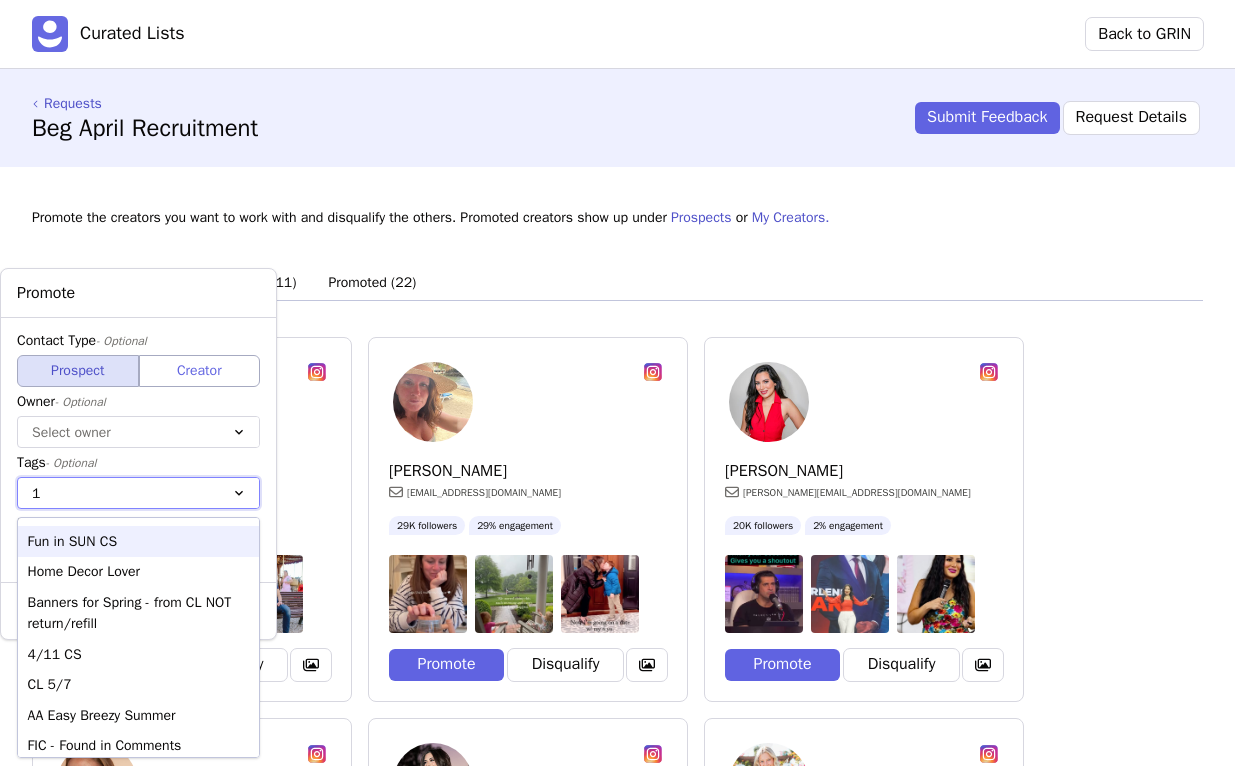 type on "11" 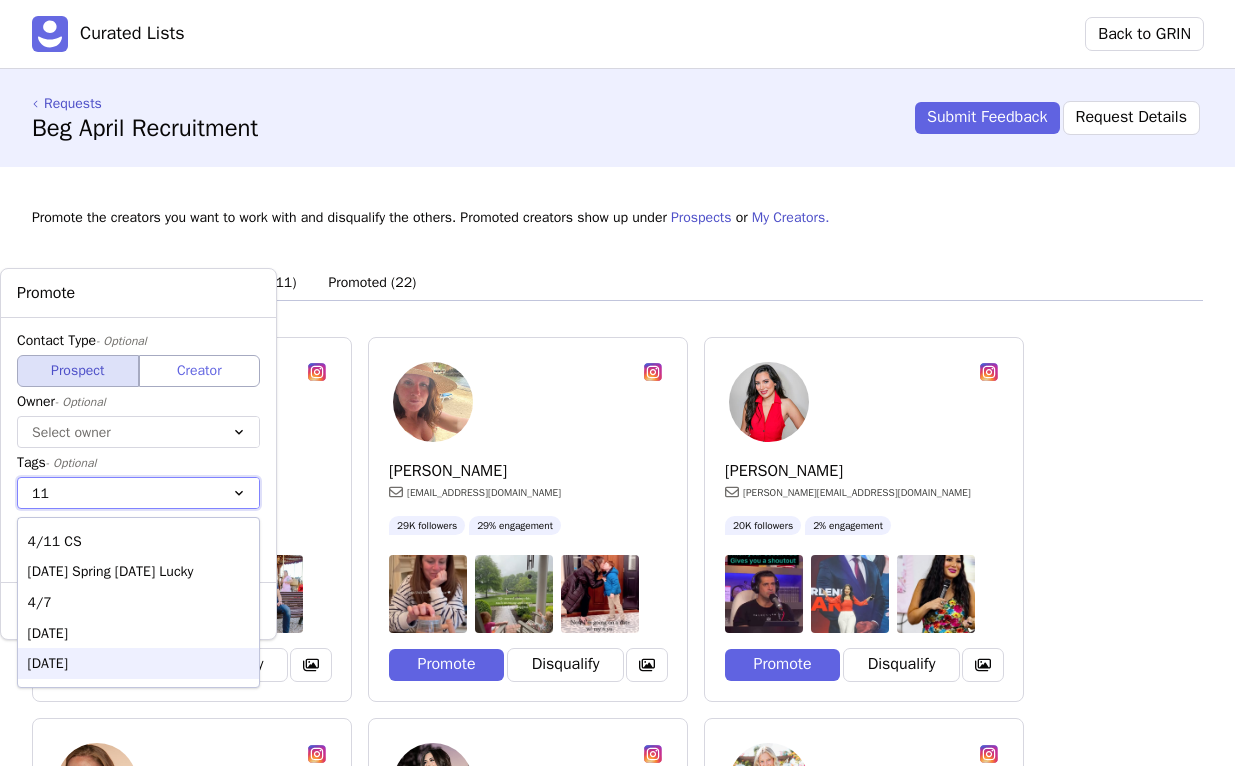 click on "[DATE]" at bounding box center [138, 663] 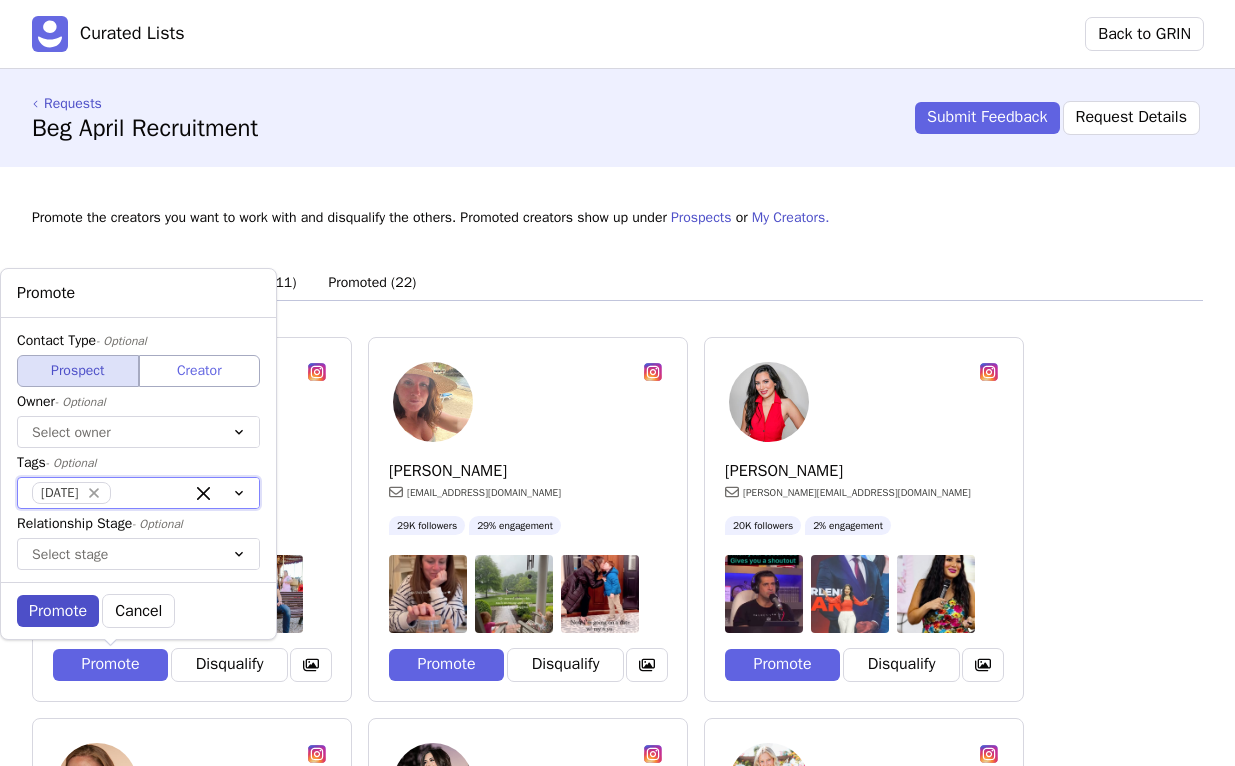 click on "Promote" at bounding box center (58, 611) 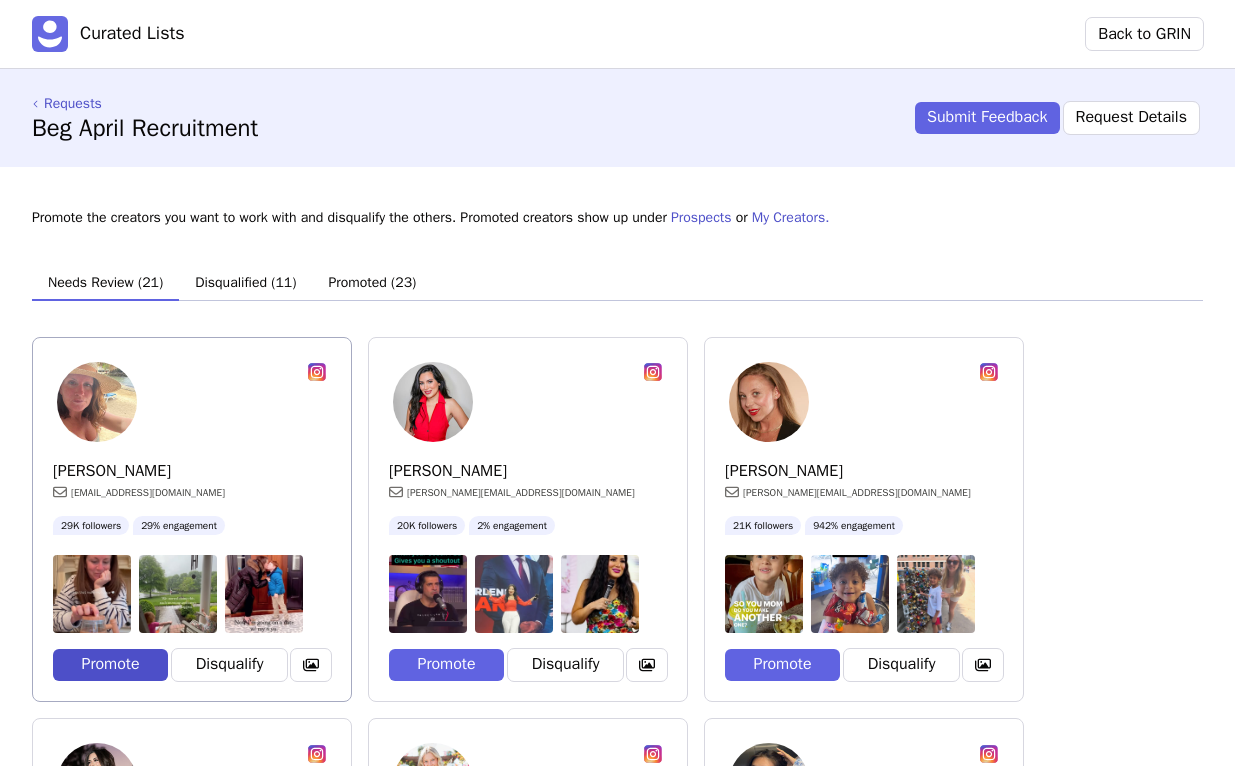 click on "Promote" at bounding box center [110, 665] 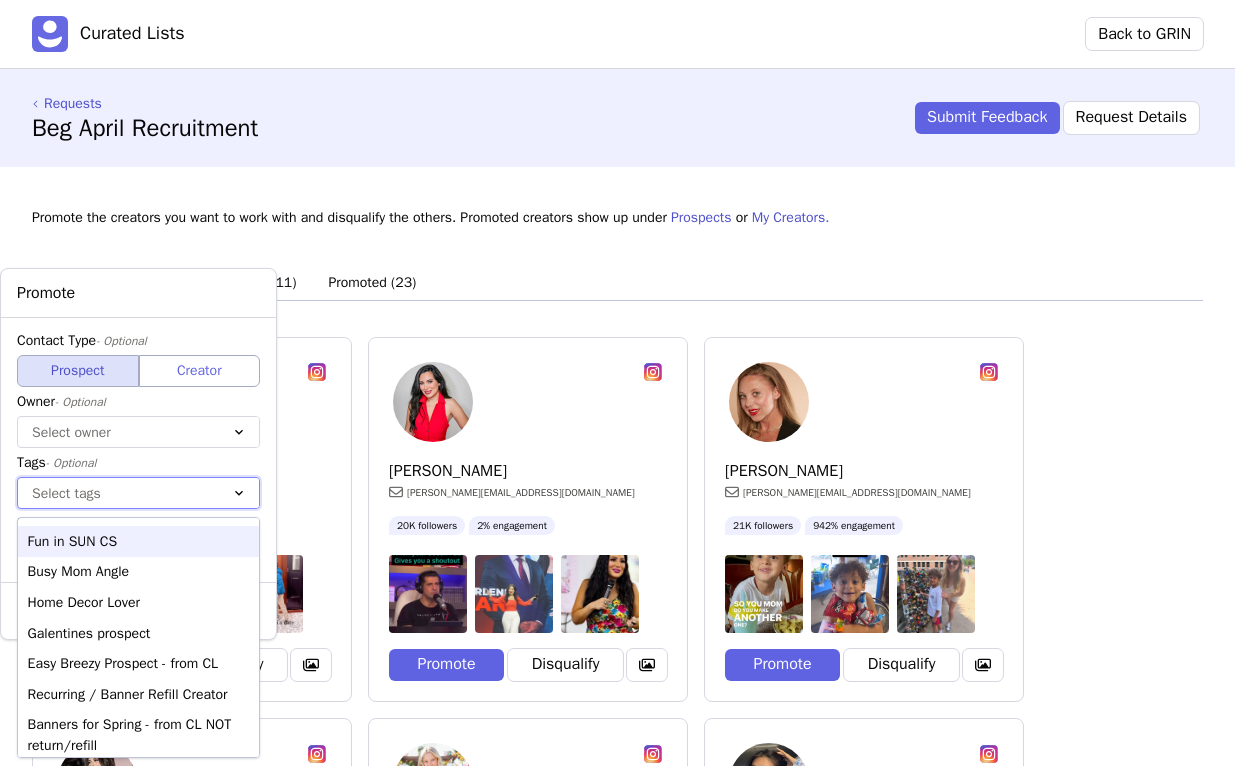 click on "Select tags" at bounding box center (118, 493) 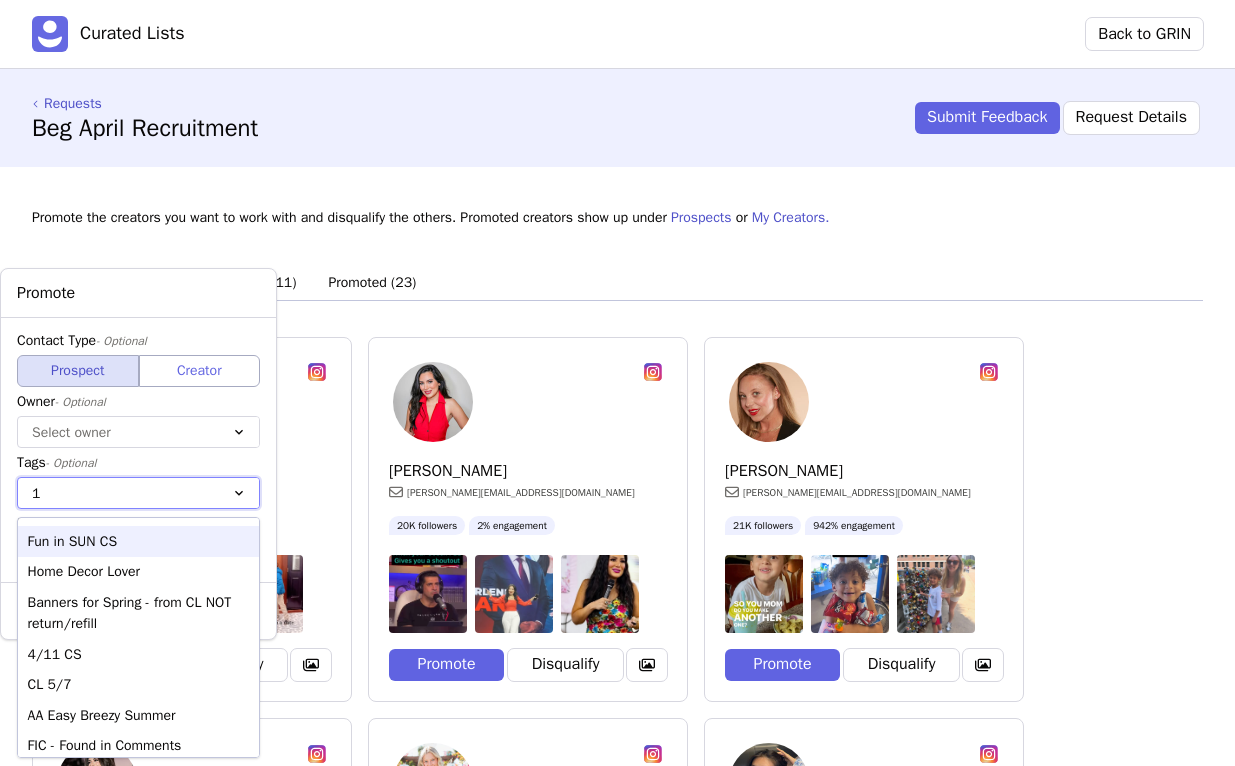 type on "11" 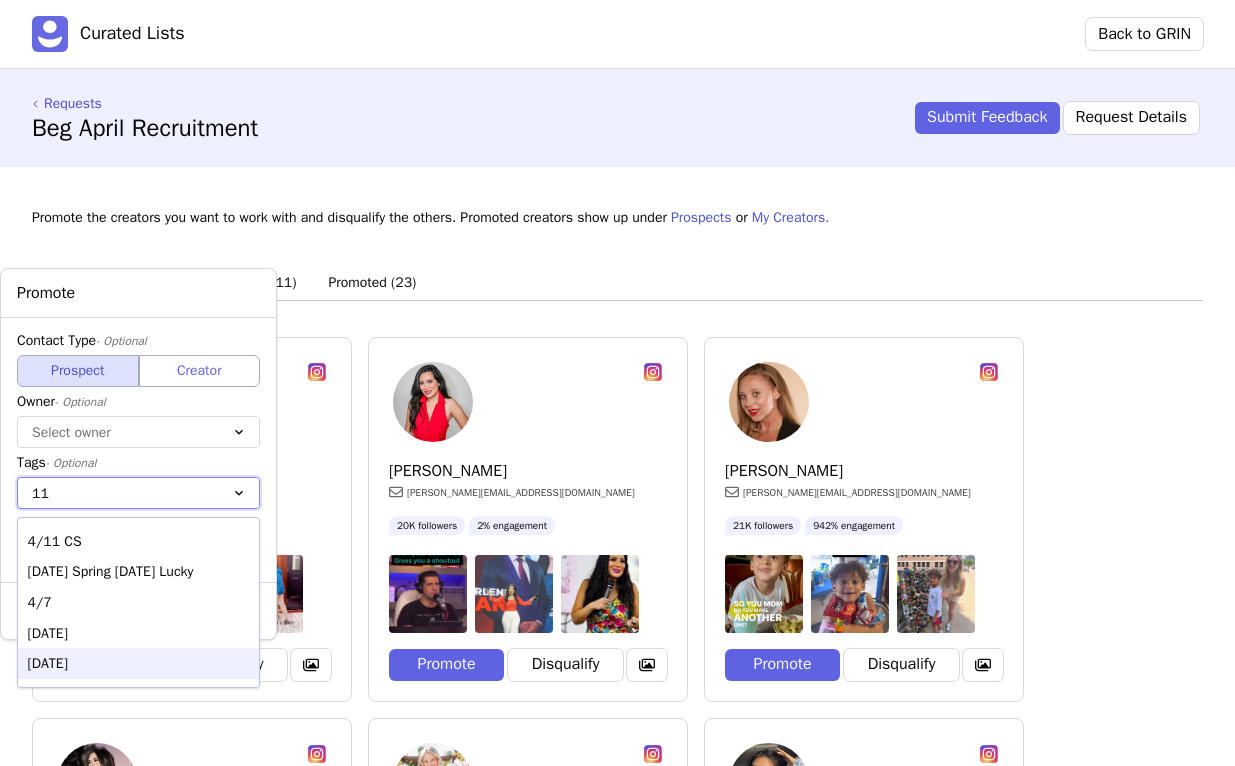 click on "[DATE]" at bounding box center [138, 663] 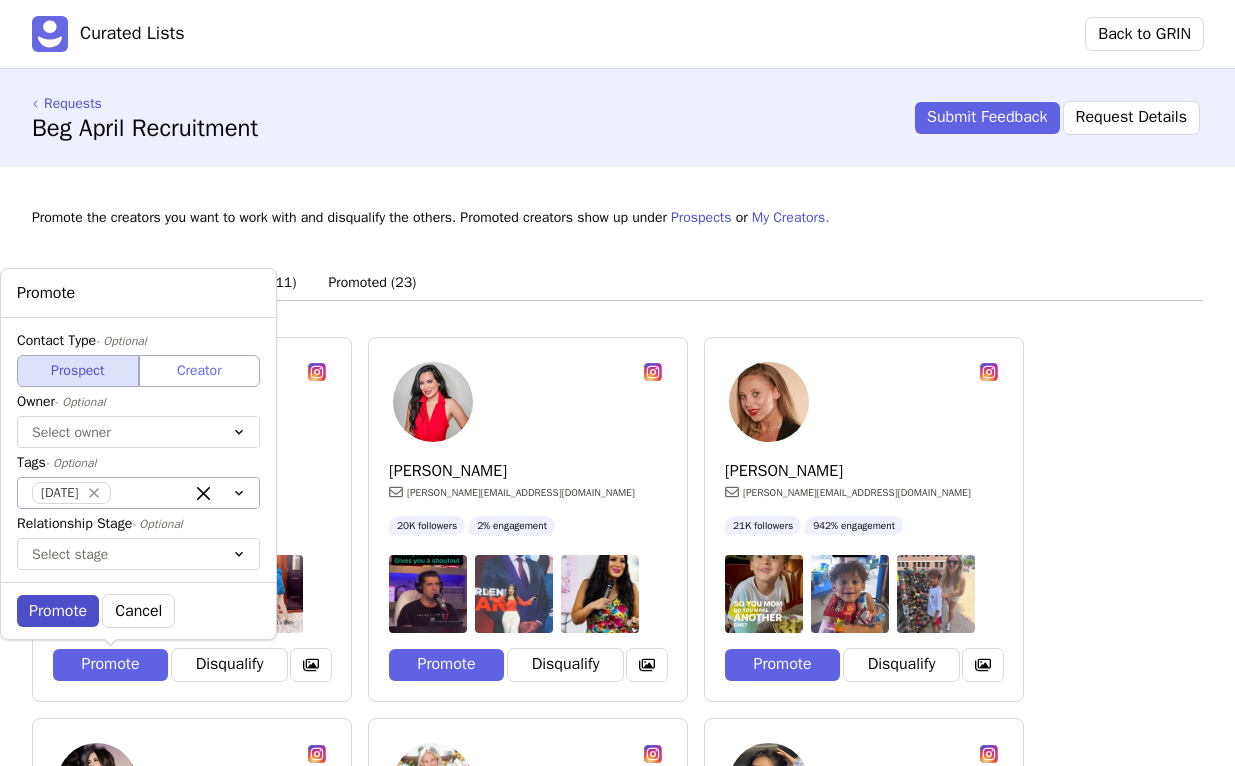 click on "Promote" at bounding box center [58, 611] 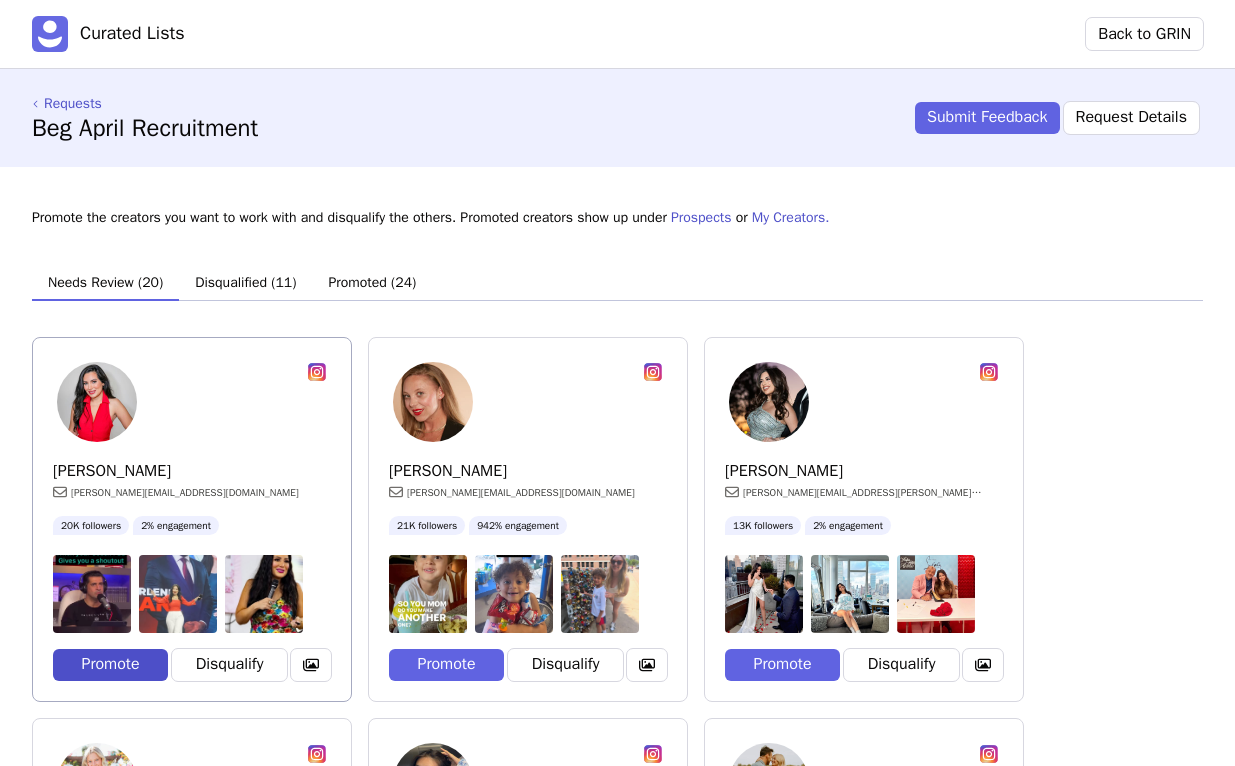 click on "Promote" at bounding box center [110, 665] 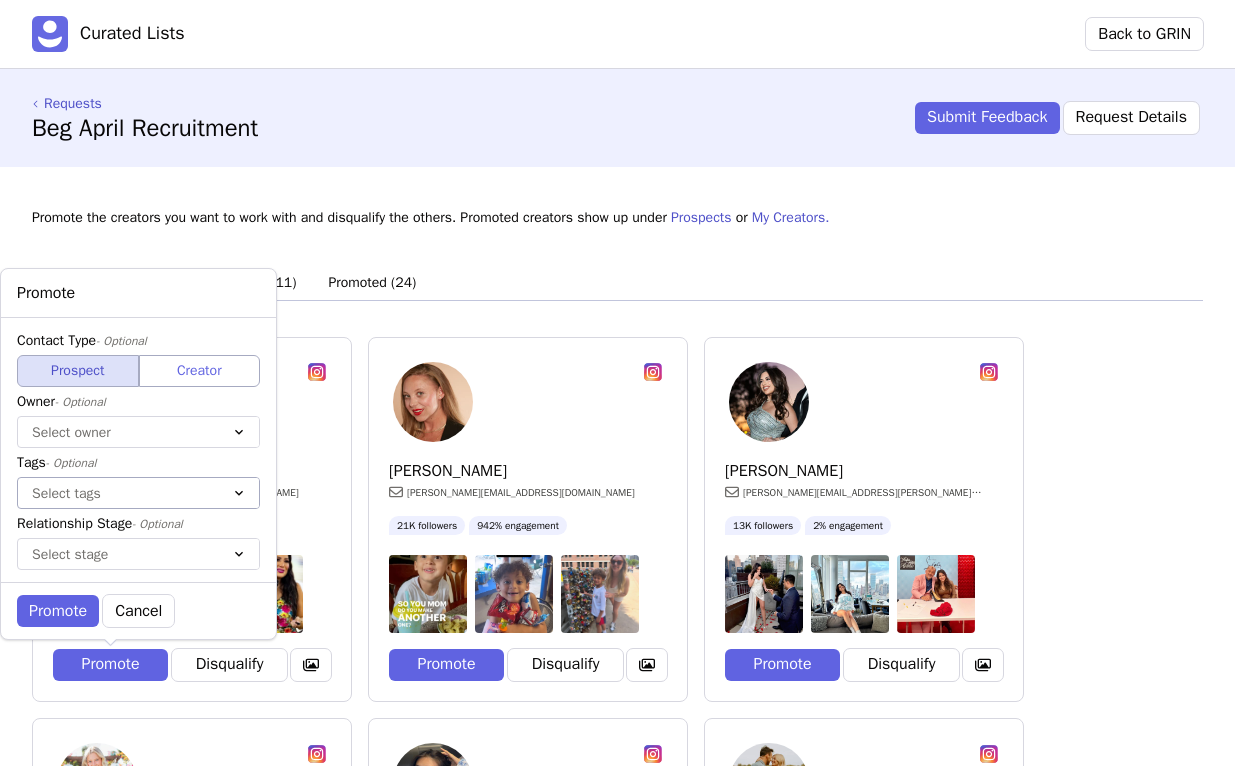 click on "Select tags" at bounding box center (118, 493) 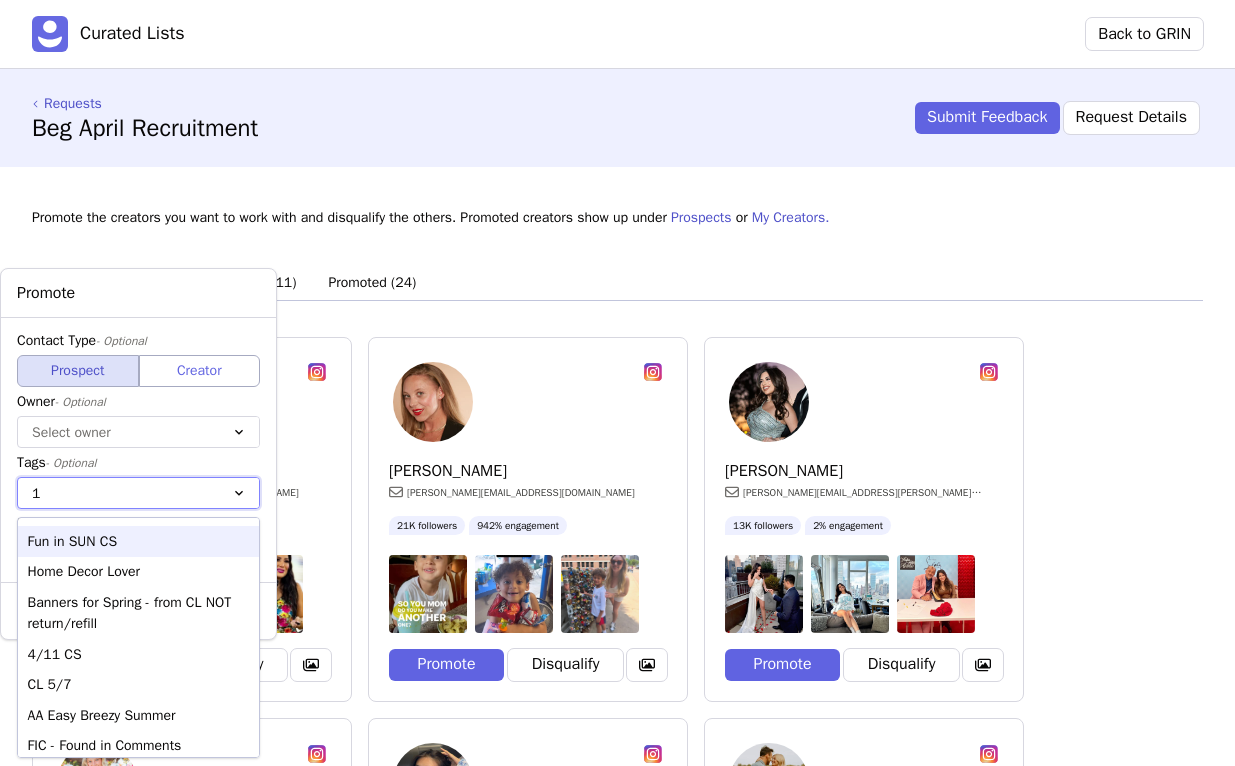 type on "11" 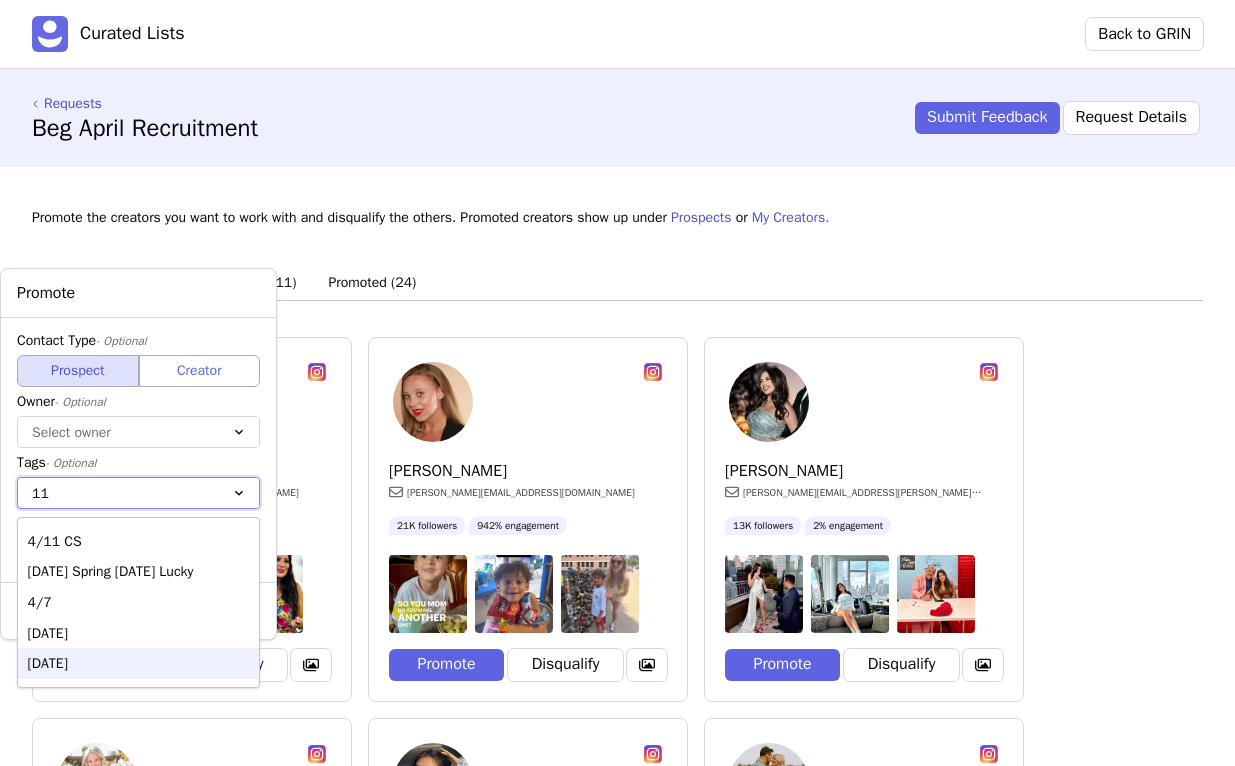 click on "[DATE]" at bounding box center (138, 663) 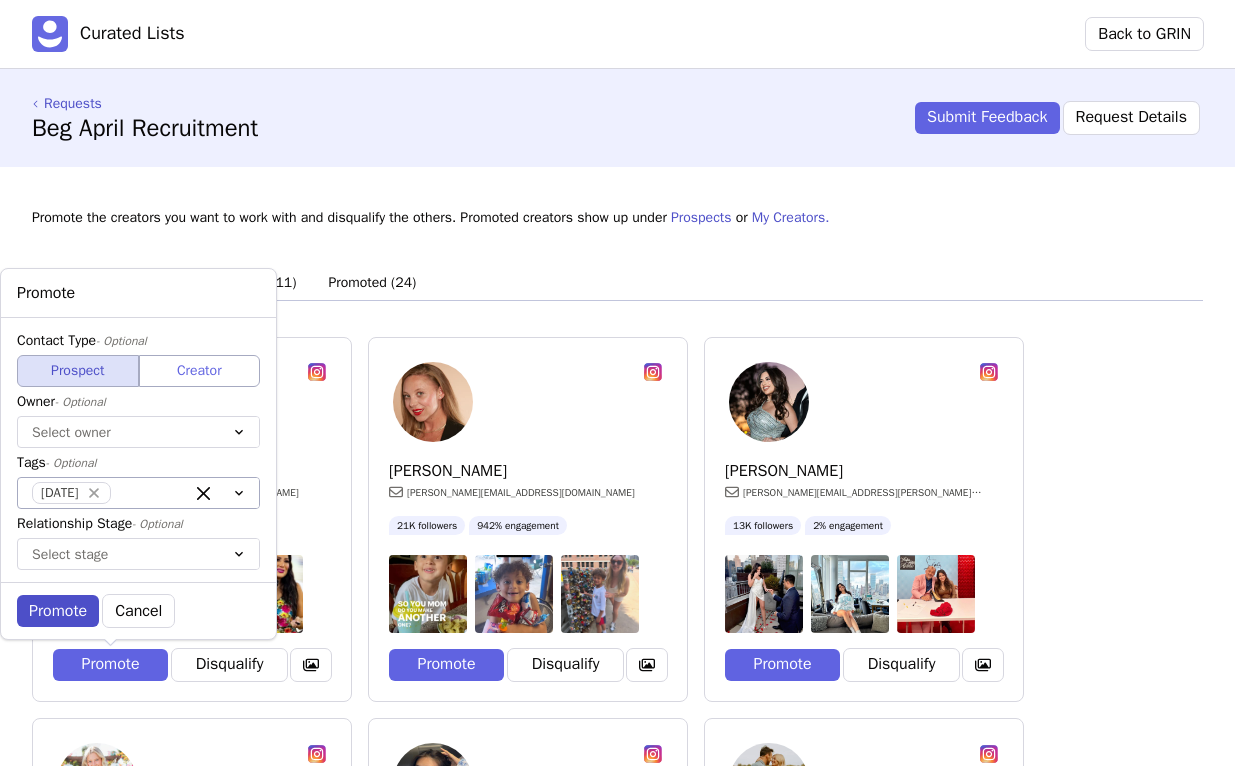 click on "Promote" at bounding box center [58, 611] 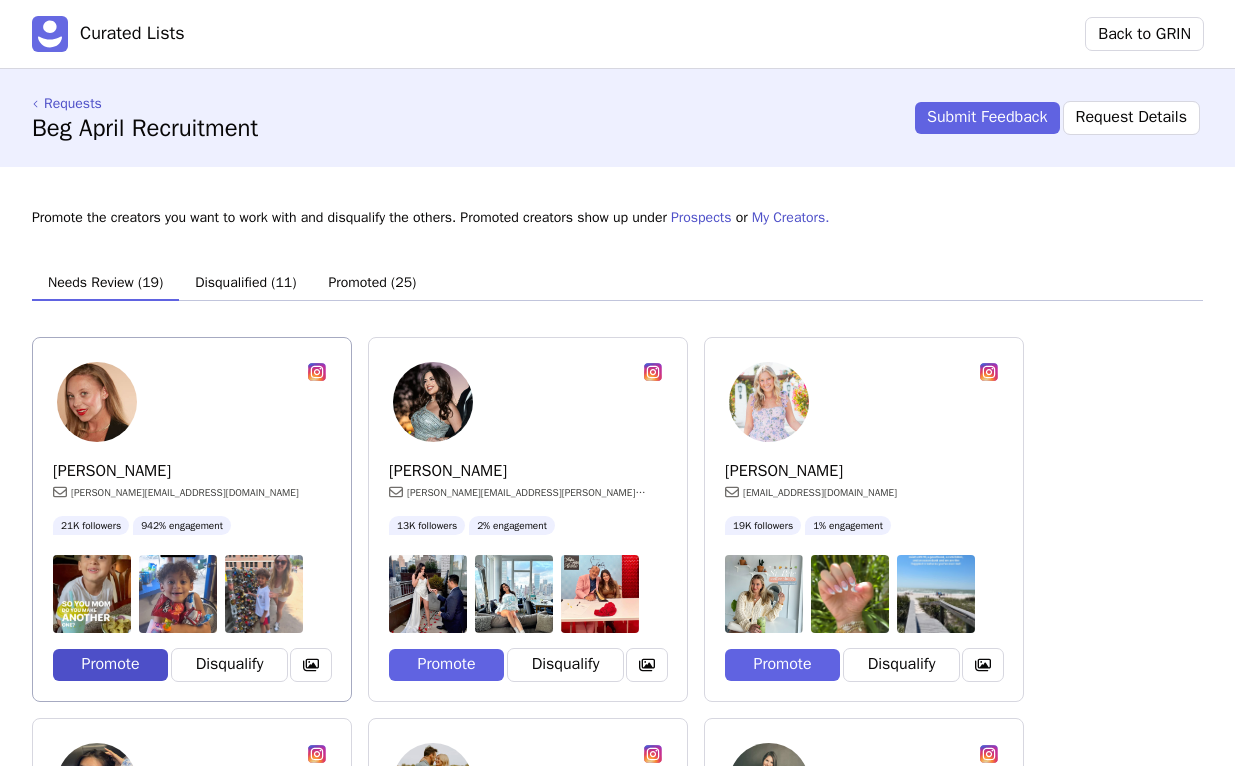 click on "Promote" at bounding box center [110, 665] 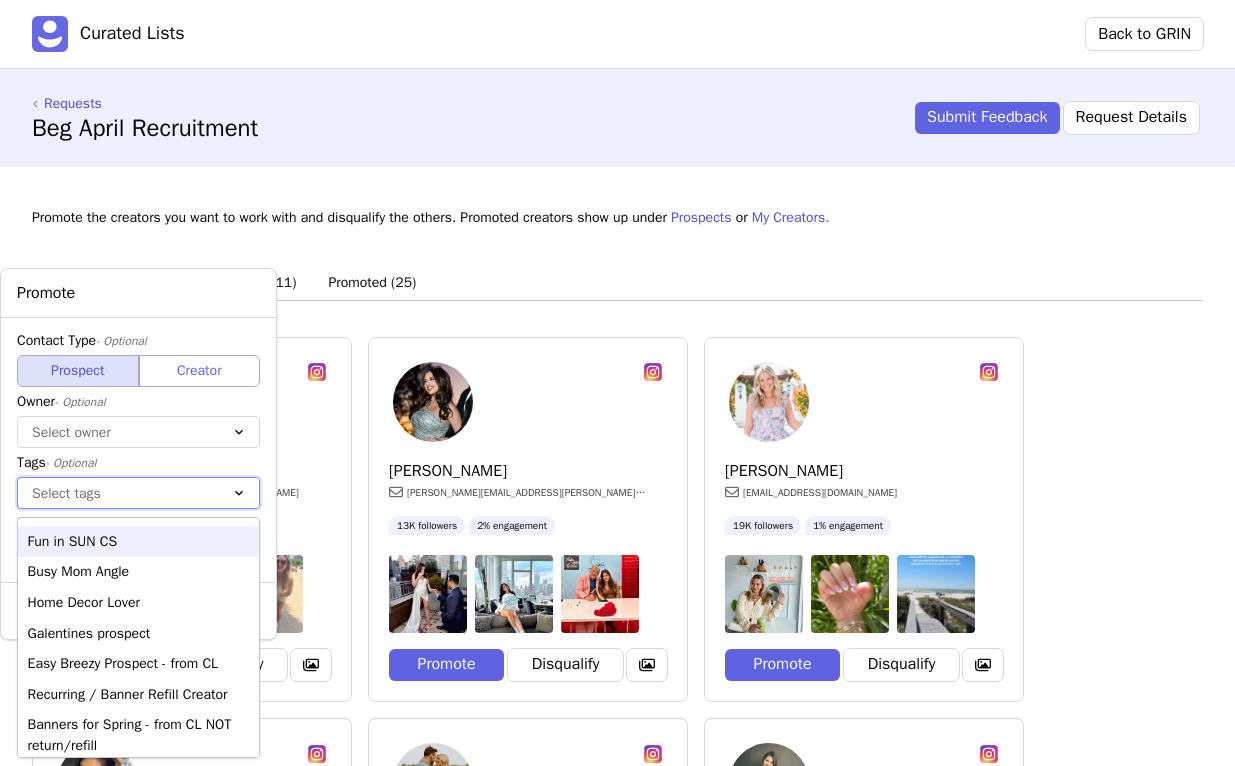 click at bounding box center [118, 493] 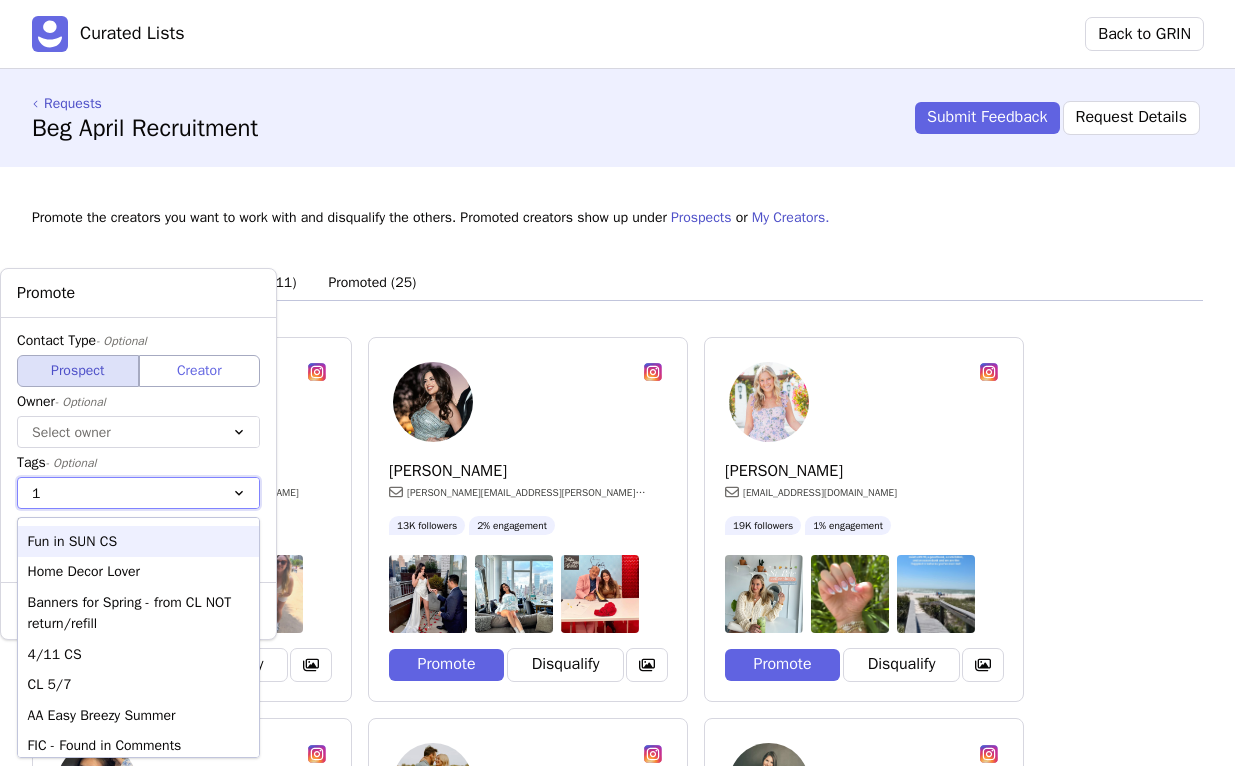 type on "11" 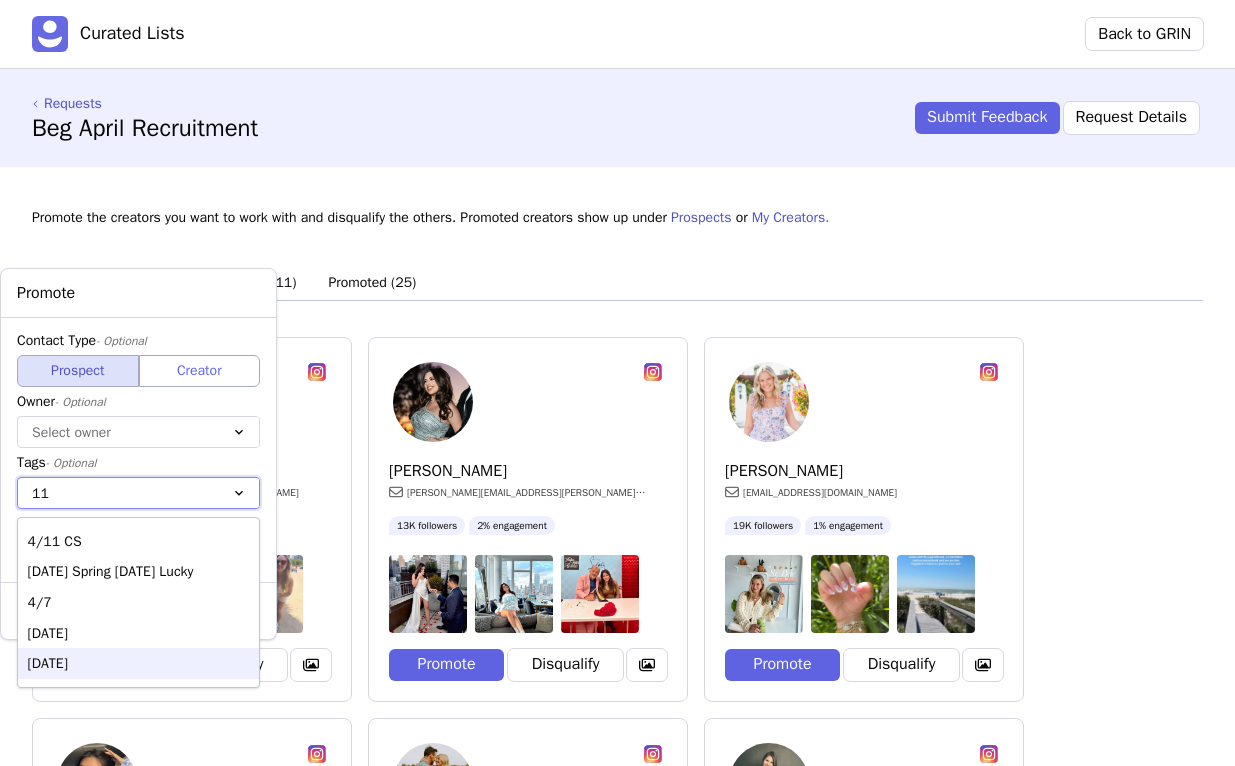 click on "[DATE]" at bounding box center (138, 663) 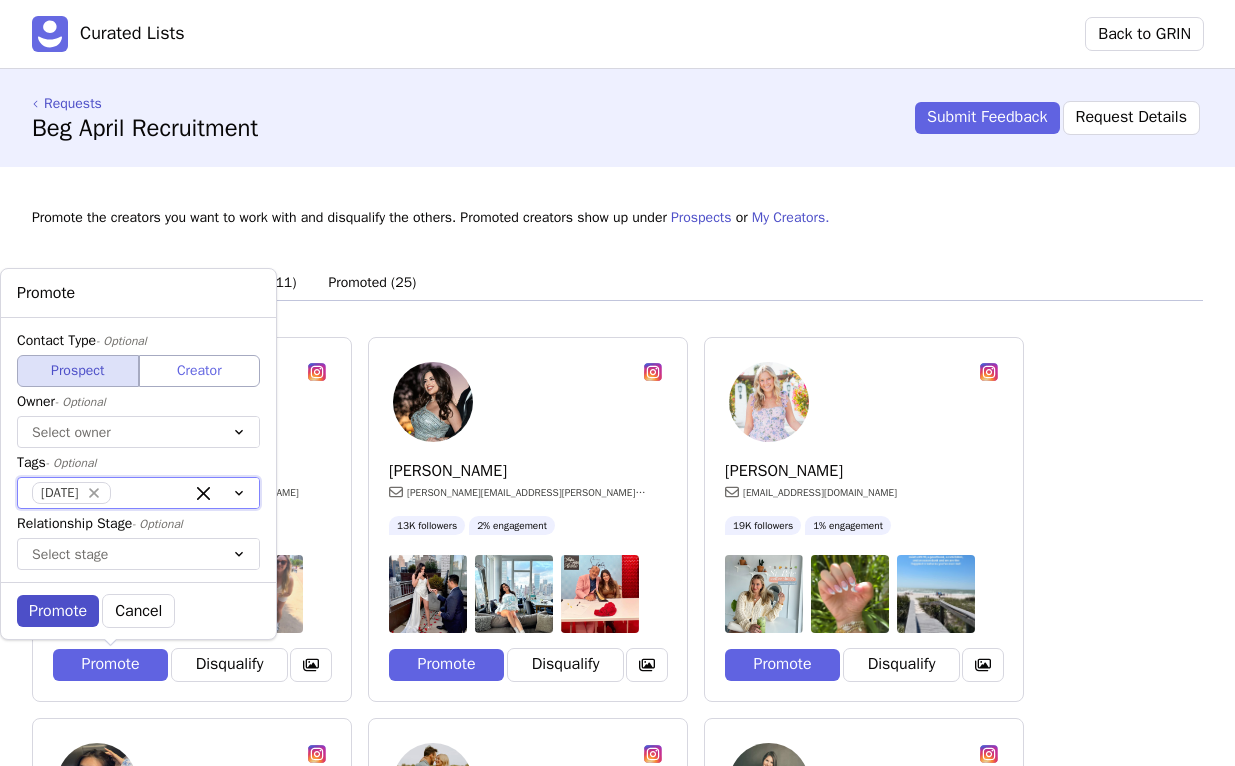 click on "Promote" at bounding box center [58, 611] 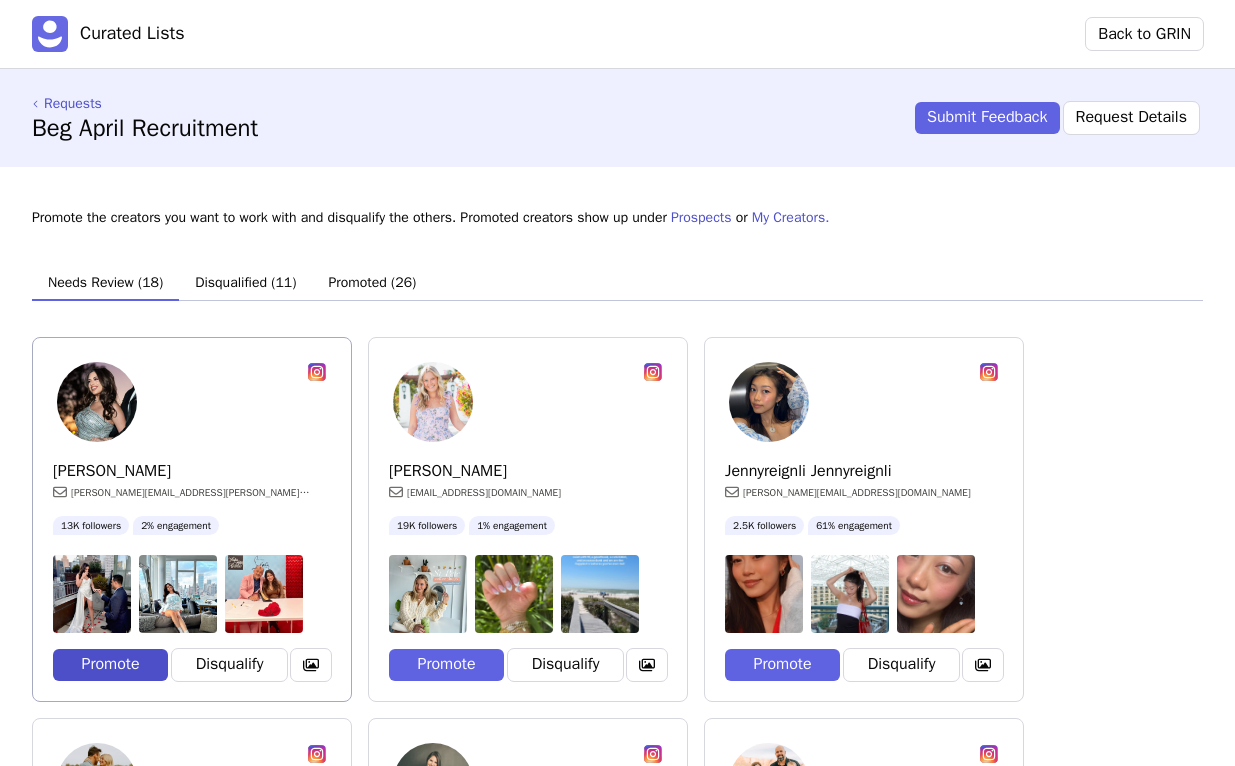 click on "Promote" at bounding box center (110, 665) 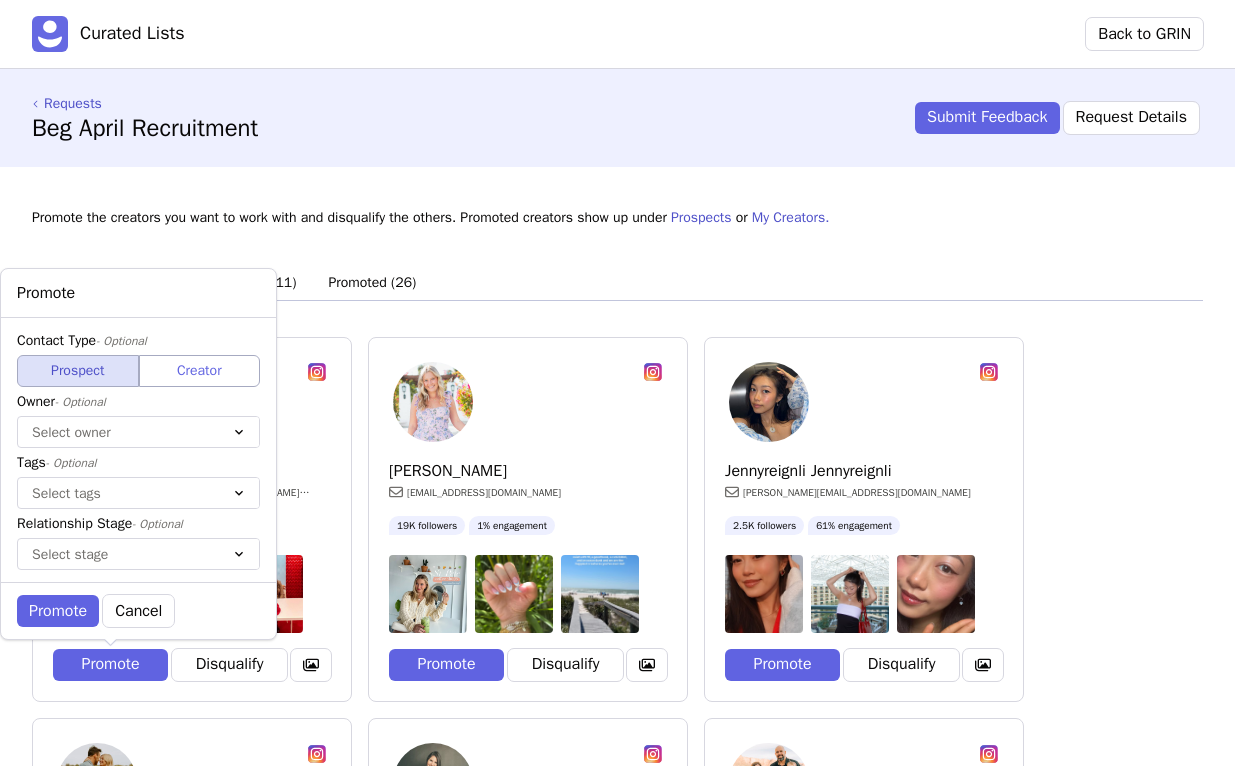click on "Contact Type  - Optional Prospect Creator Owner  - Optional Select owner Tags  - Optional Select tags Relationship Stage  - Optional Select stage" at bounding box center [138, 450] 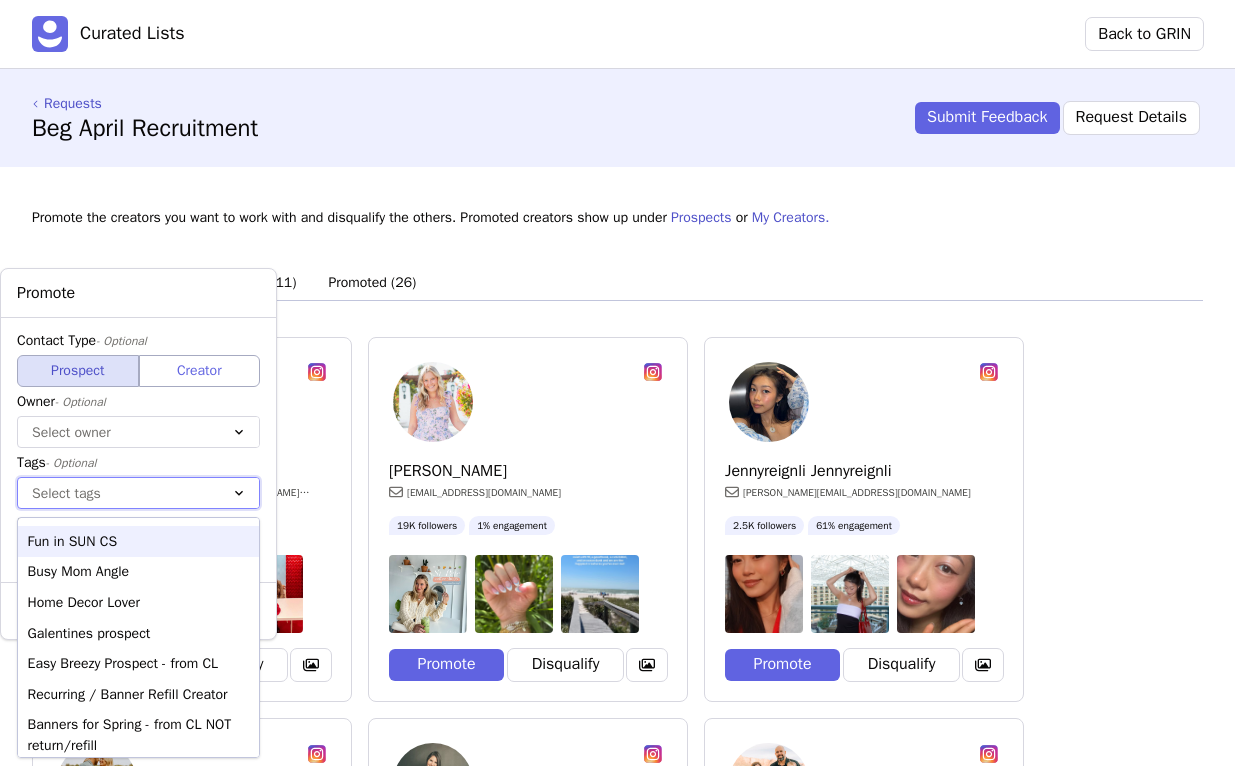 click at bounding box center [118, 493] 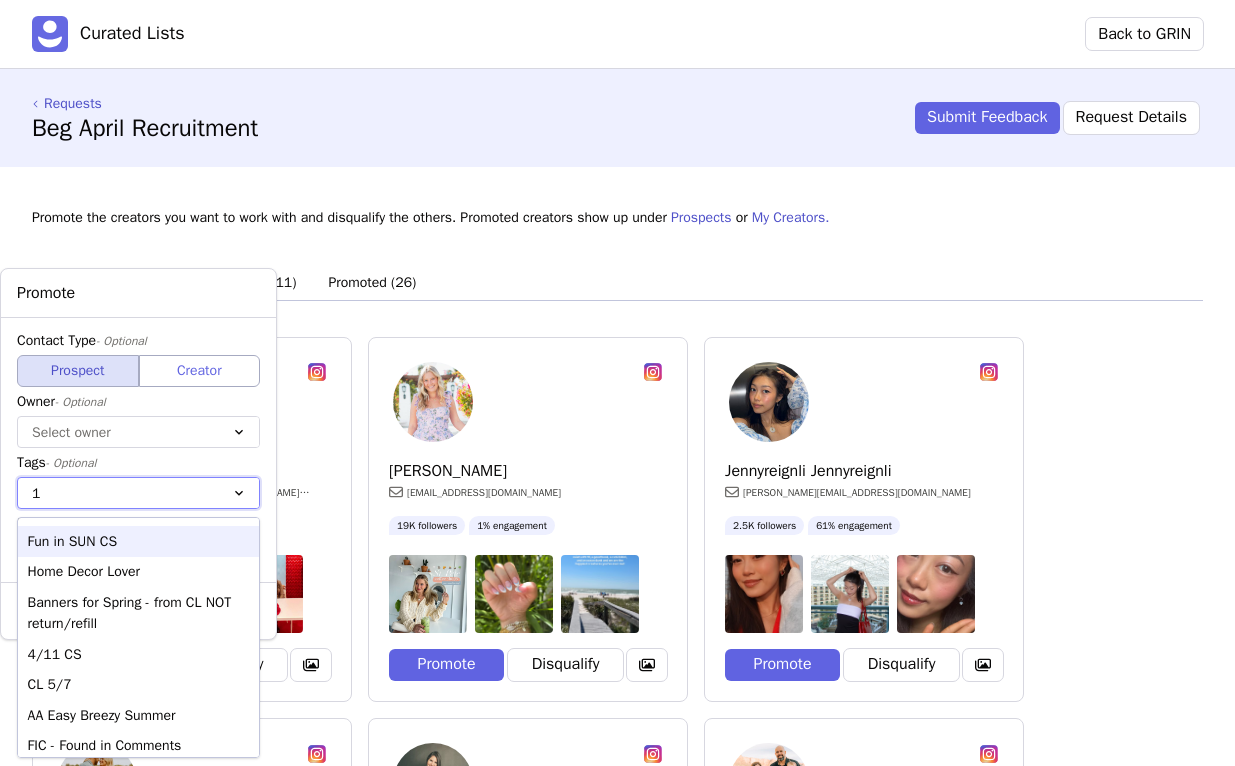 type on "11" 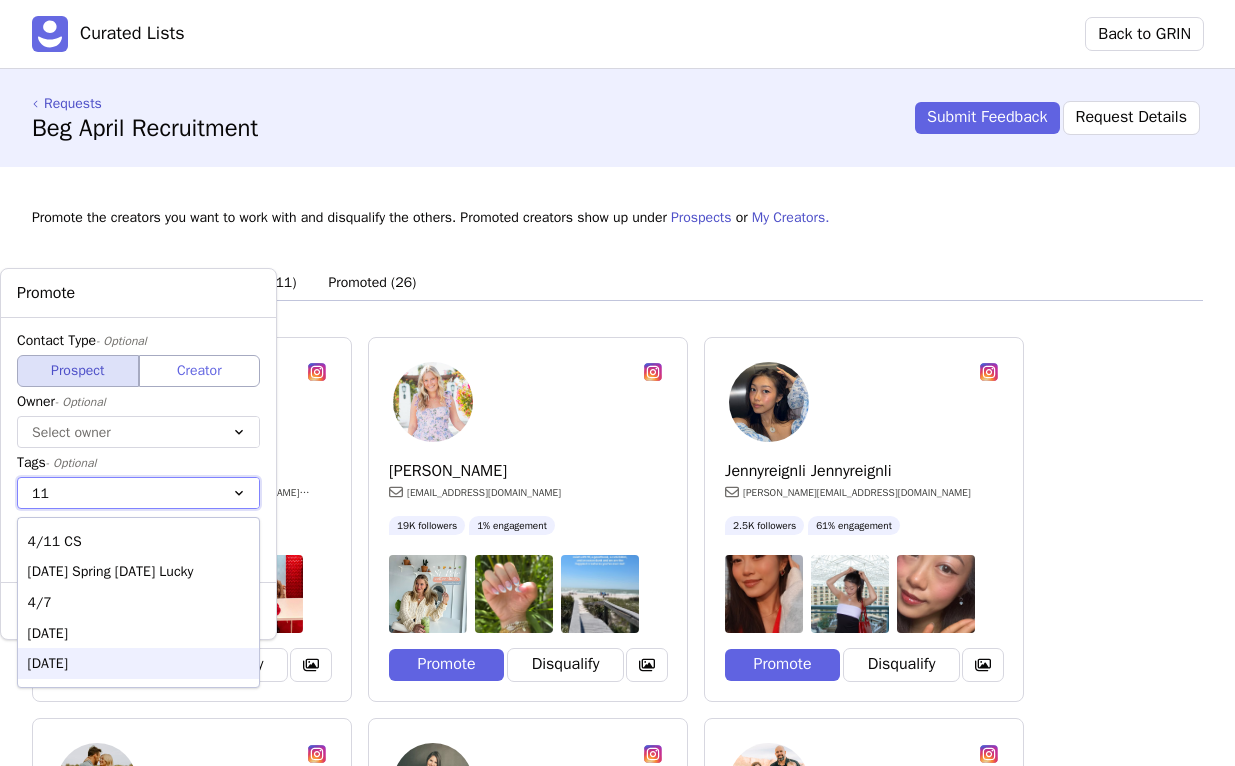 click on "[DATE]" at bounding box center [138, 663] 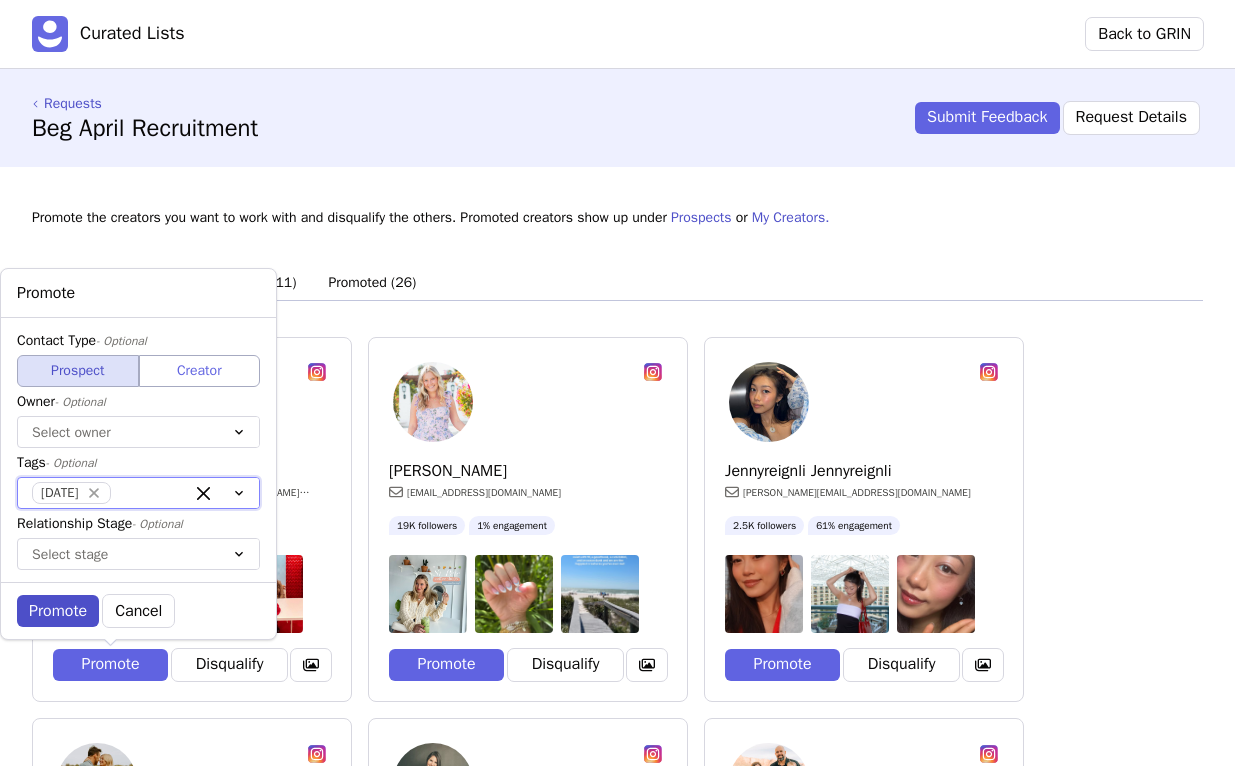 click on "Promote" at bounding box center (58, 611) 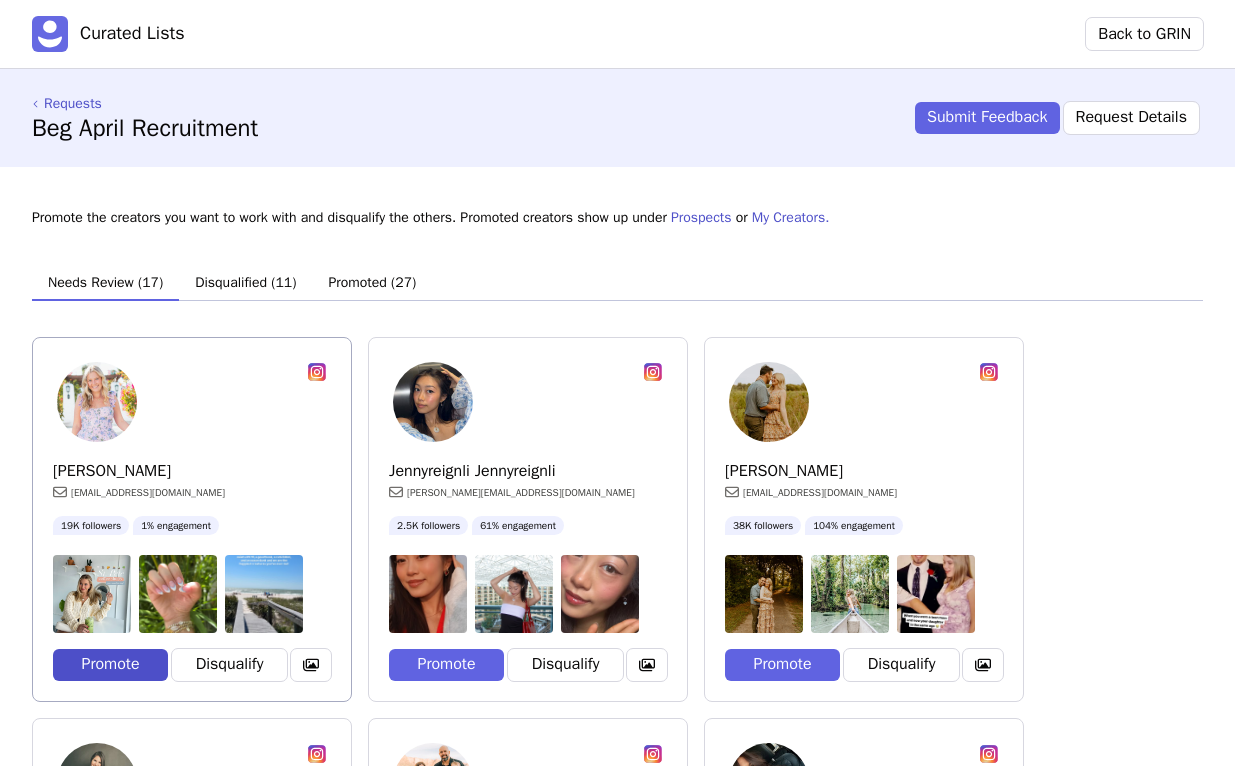 click on "Promote" at bounding box center [110, 665] 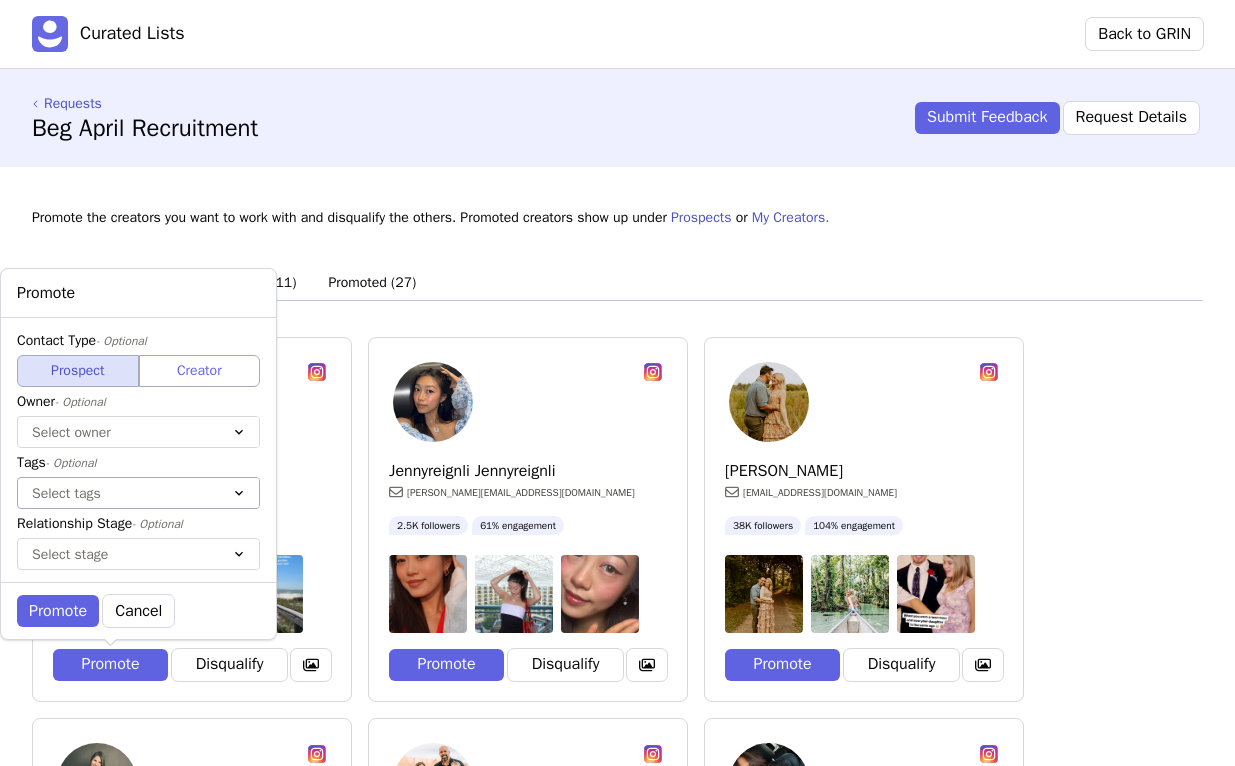 click on "Select tags" at bounding box center (118, 493) 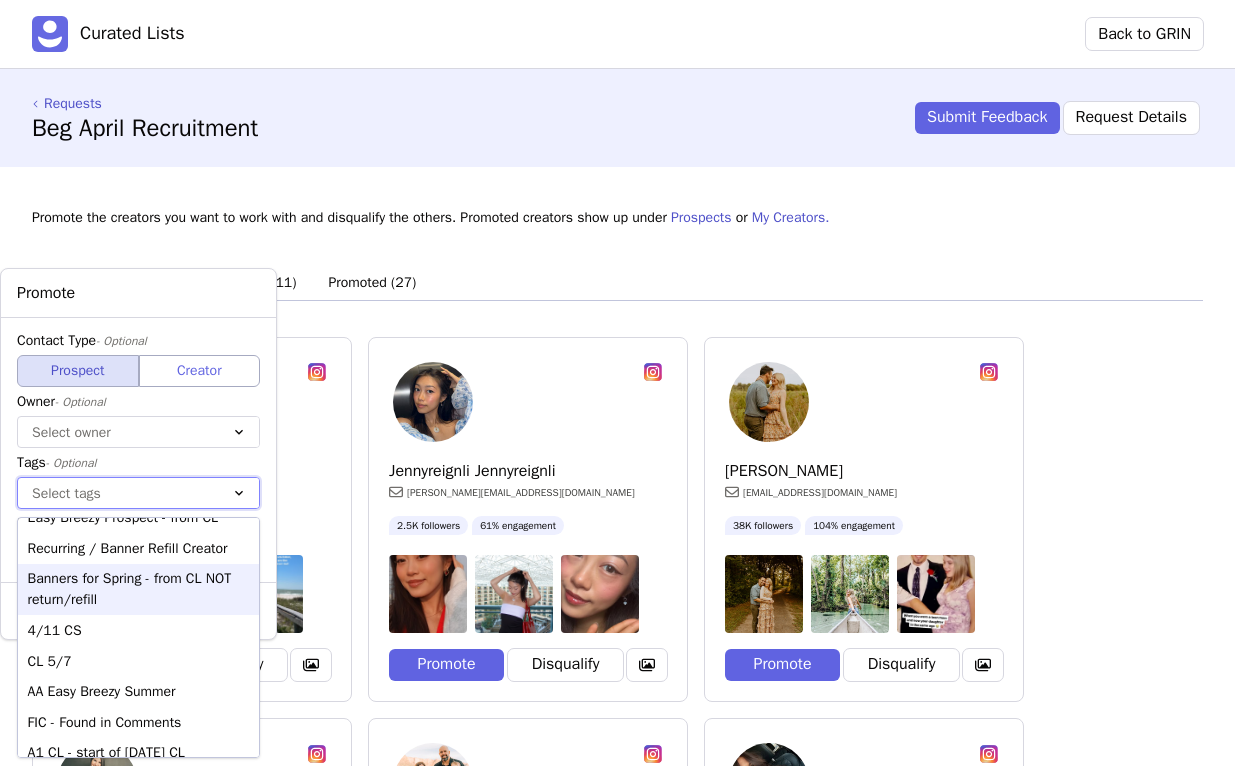 scroll, scrollTop: 147, scrollLeft: 0, axis: vertical 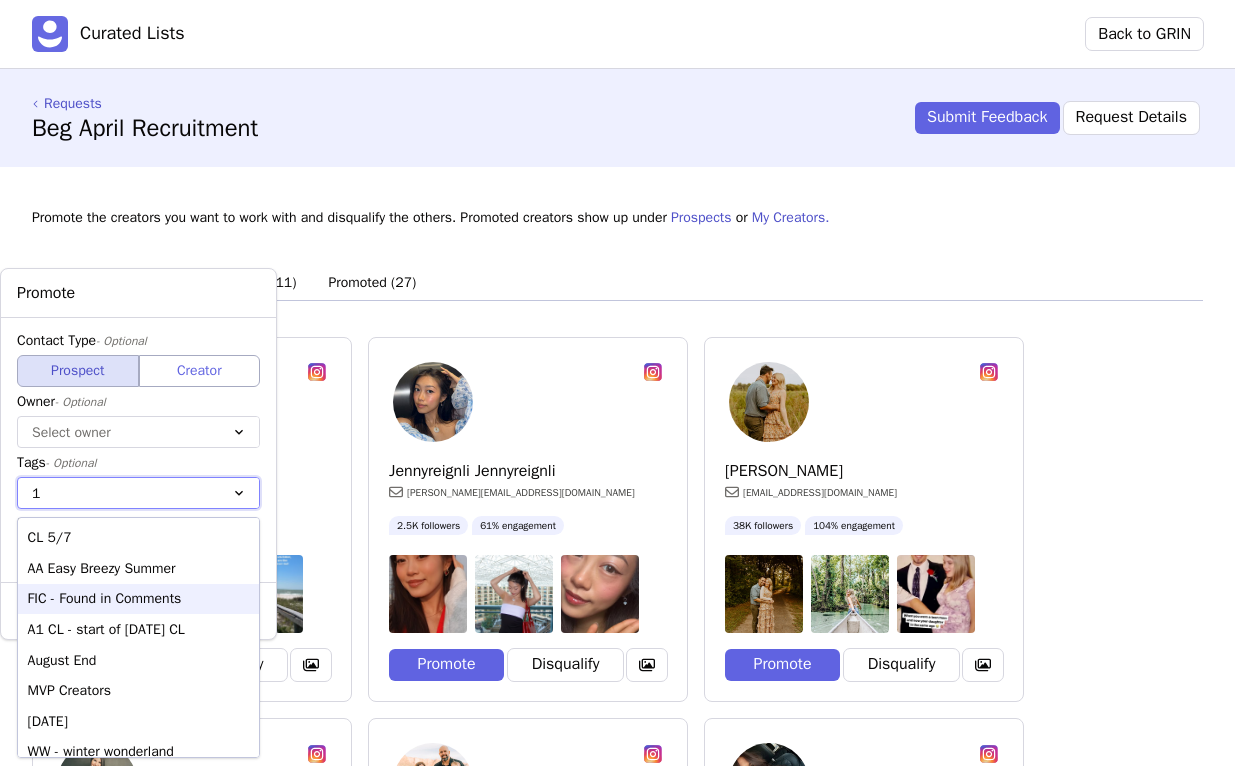 type on "11" 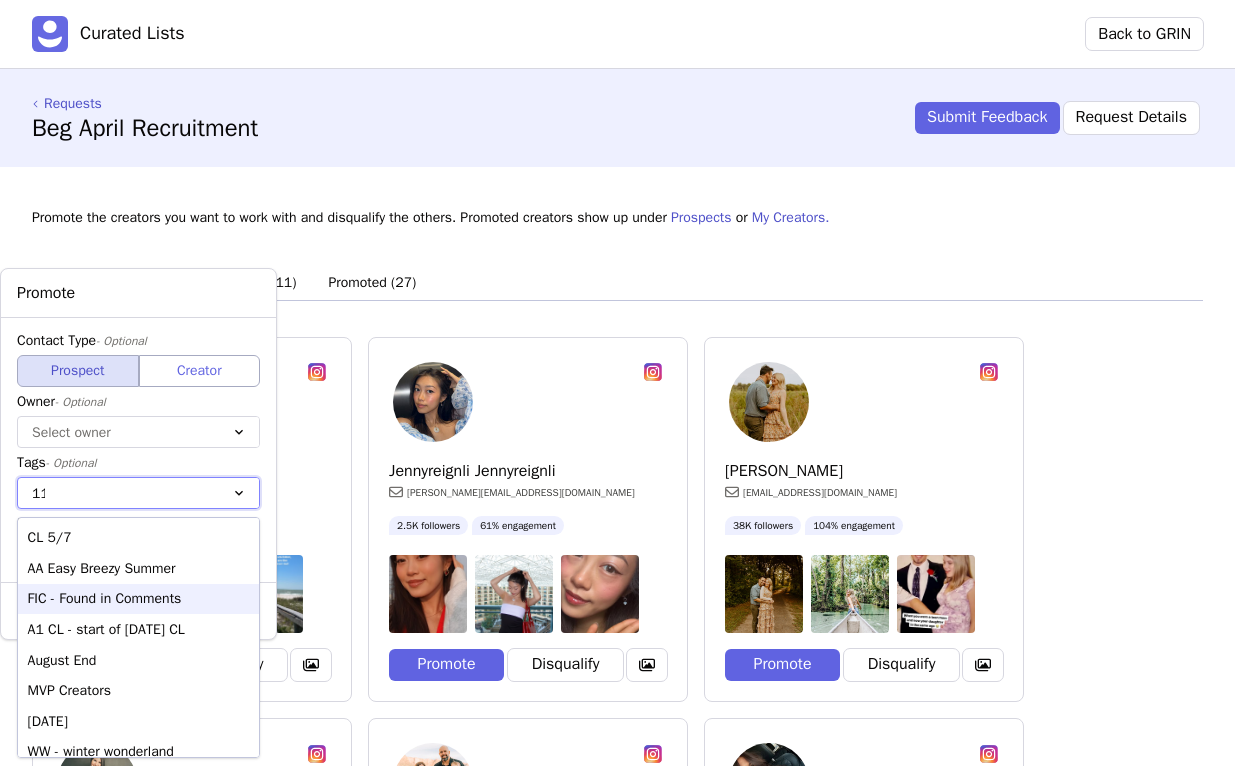 scroll, scrollTop: 0, scrollLeft: 0, axis: both 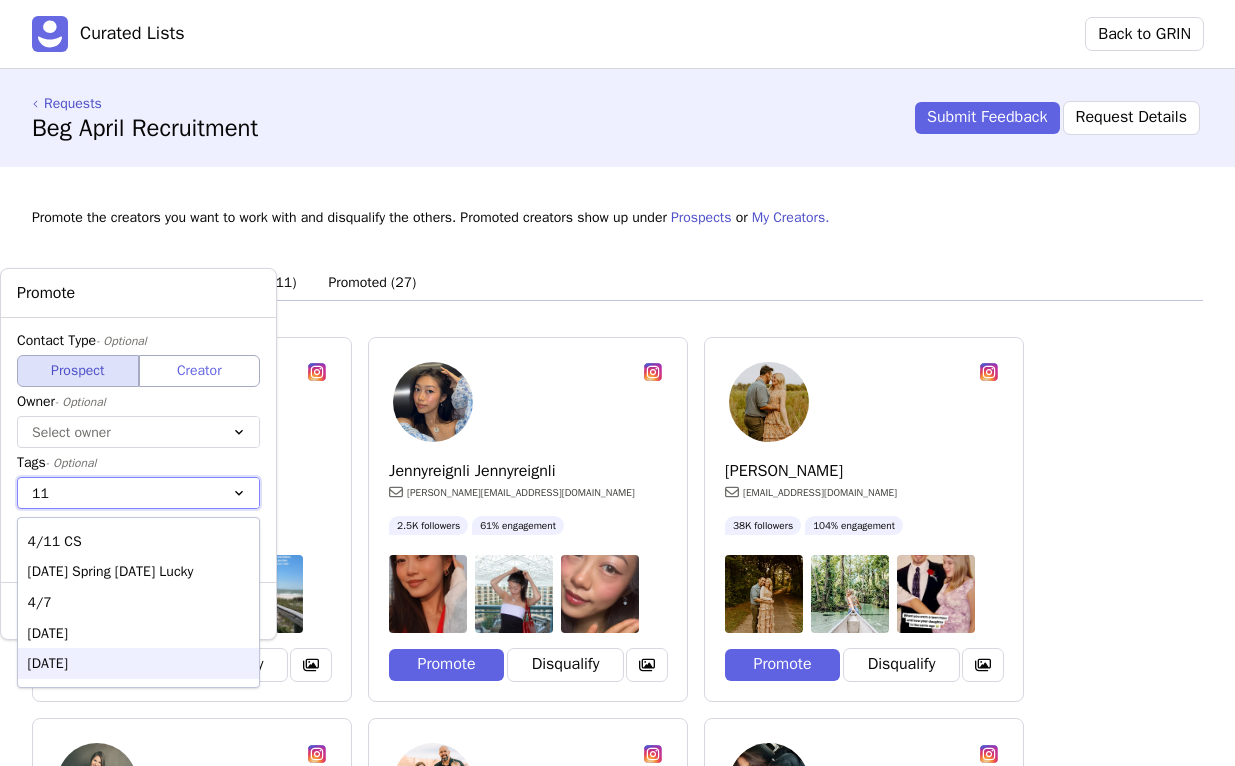 click on "[DATE]" at bounding box center (138, 663) 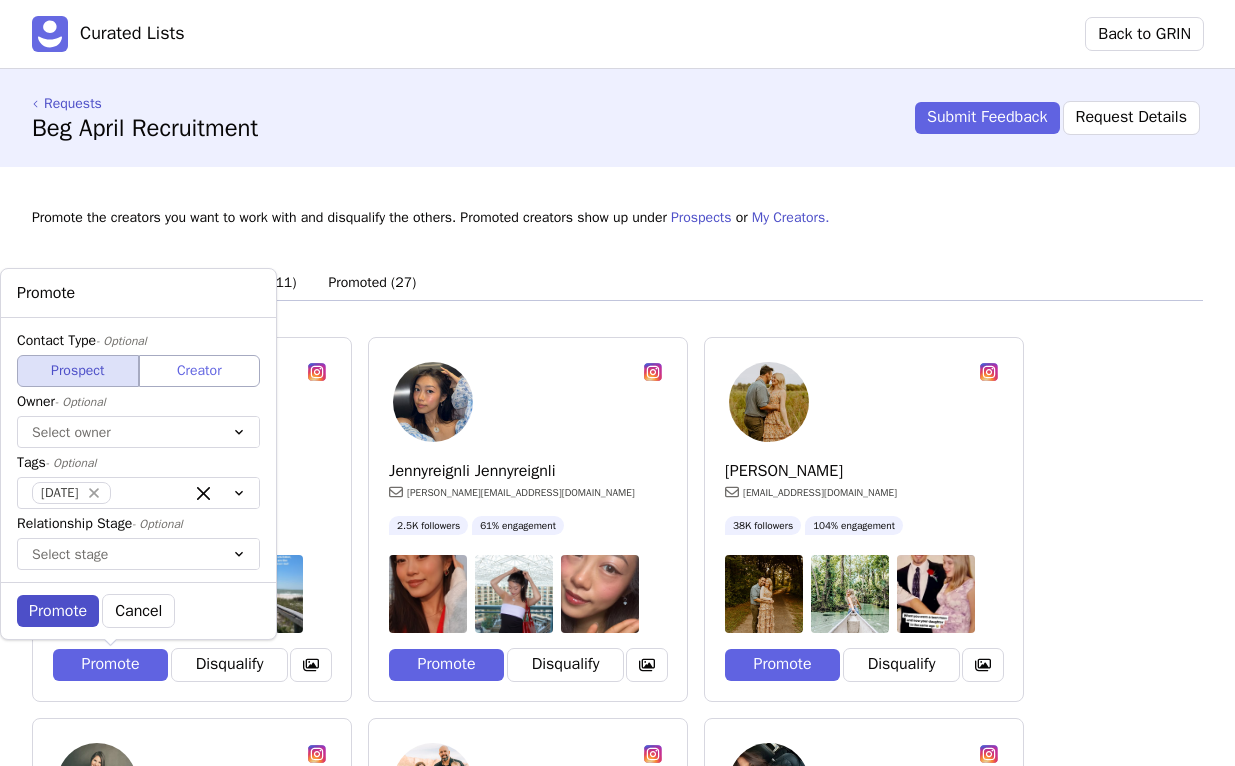 click on "Promote" at bounding box center (58, 611) 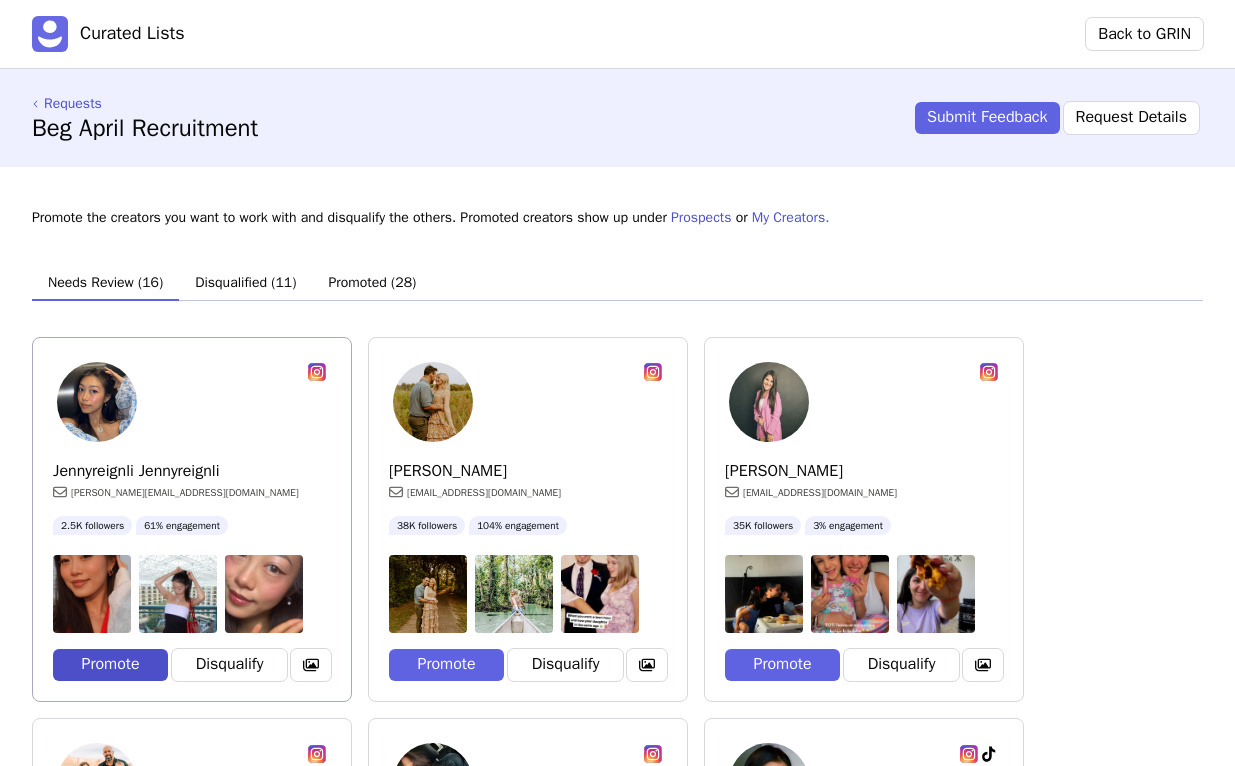 click on "Promote" at bounding box center [110, 665] 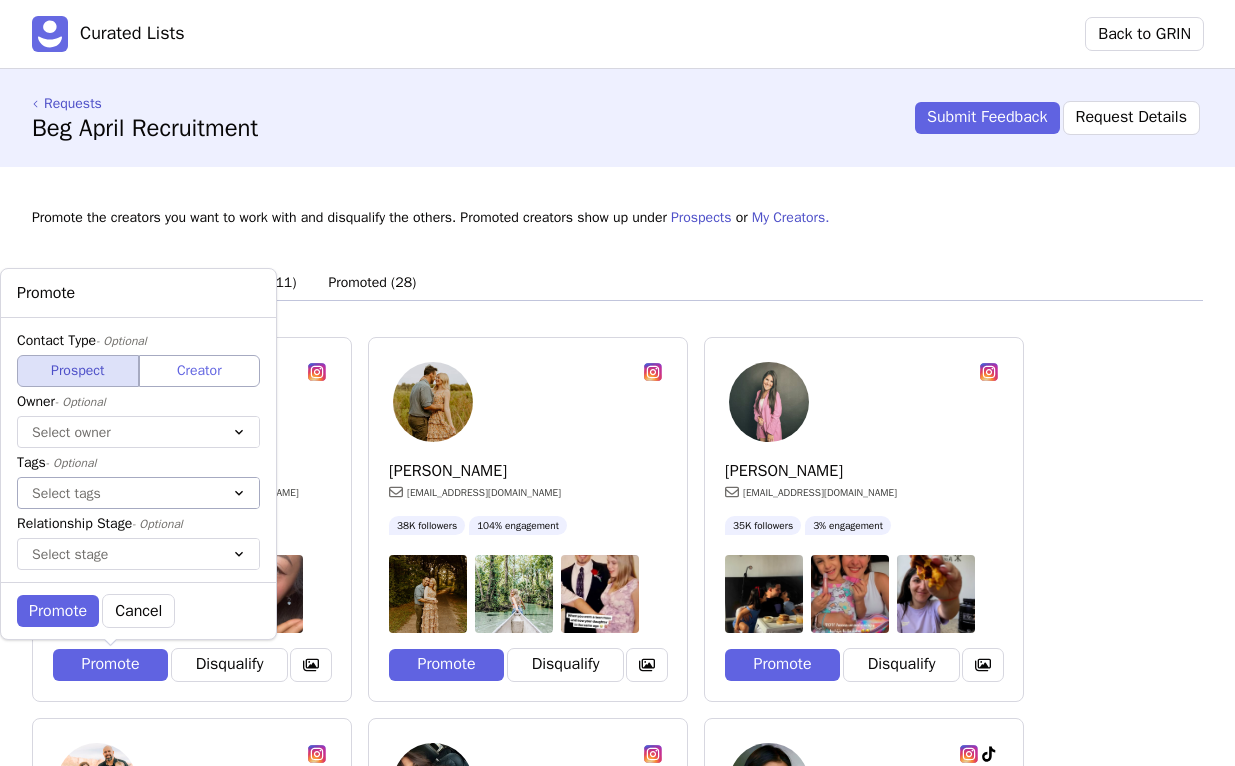 click on "Select tags" at bounding box center (118, 493) 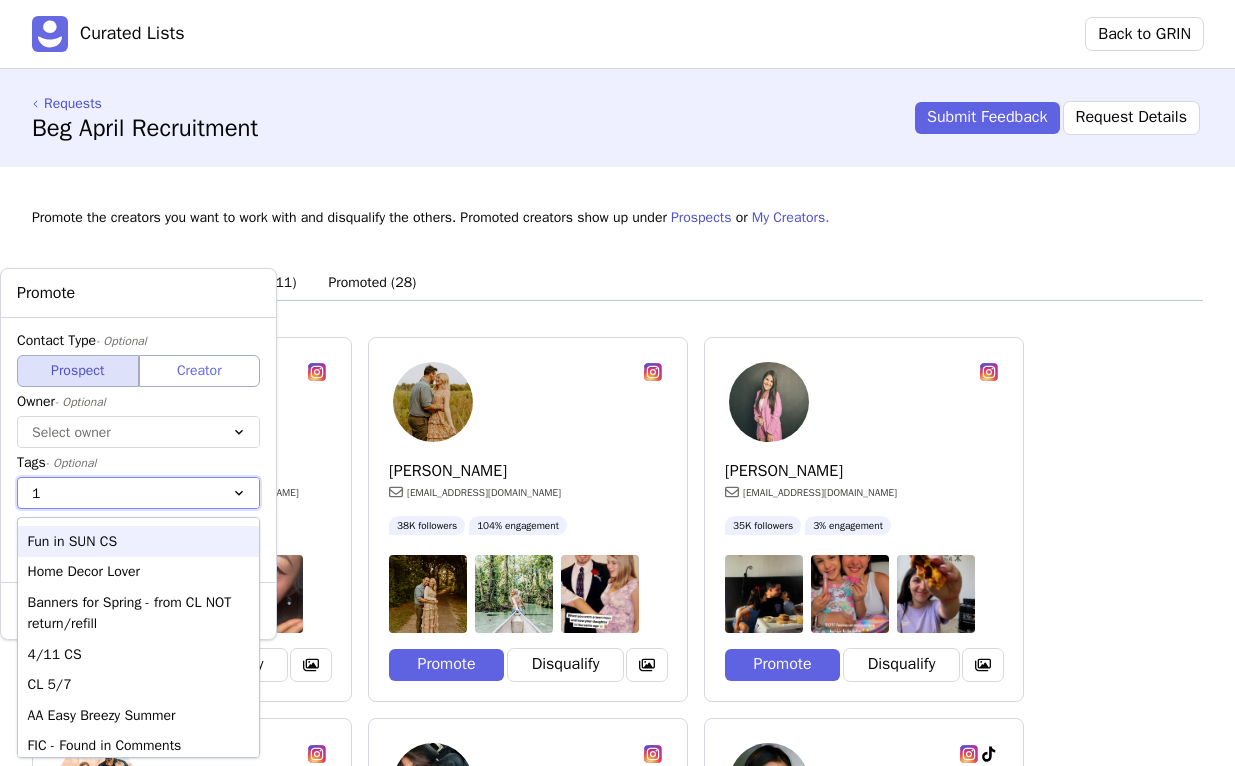 type on "11" 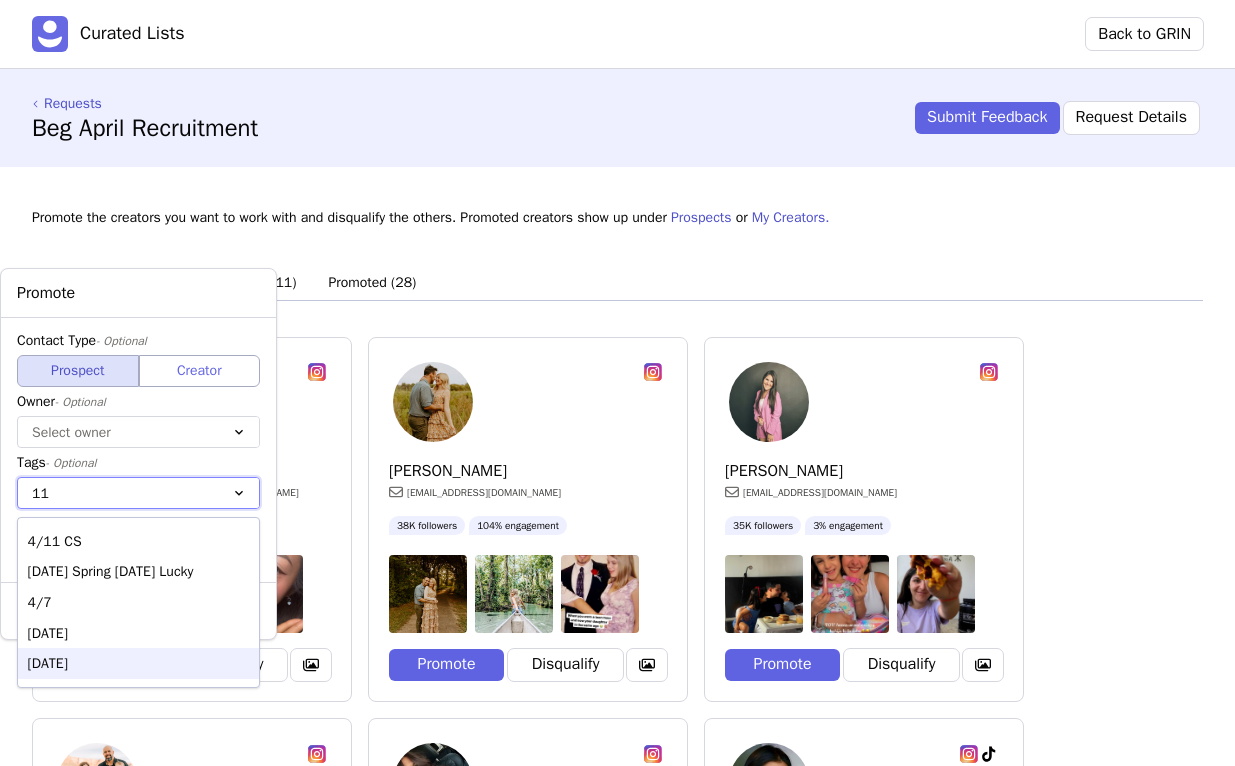 click on "[DATE]" at bounding box center (138, 663) 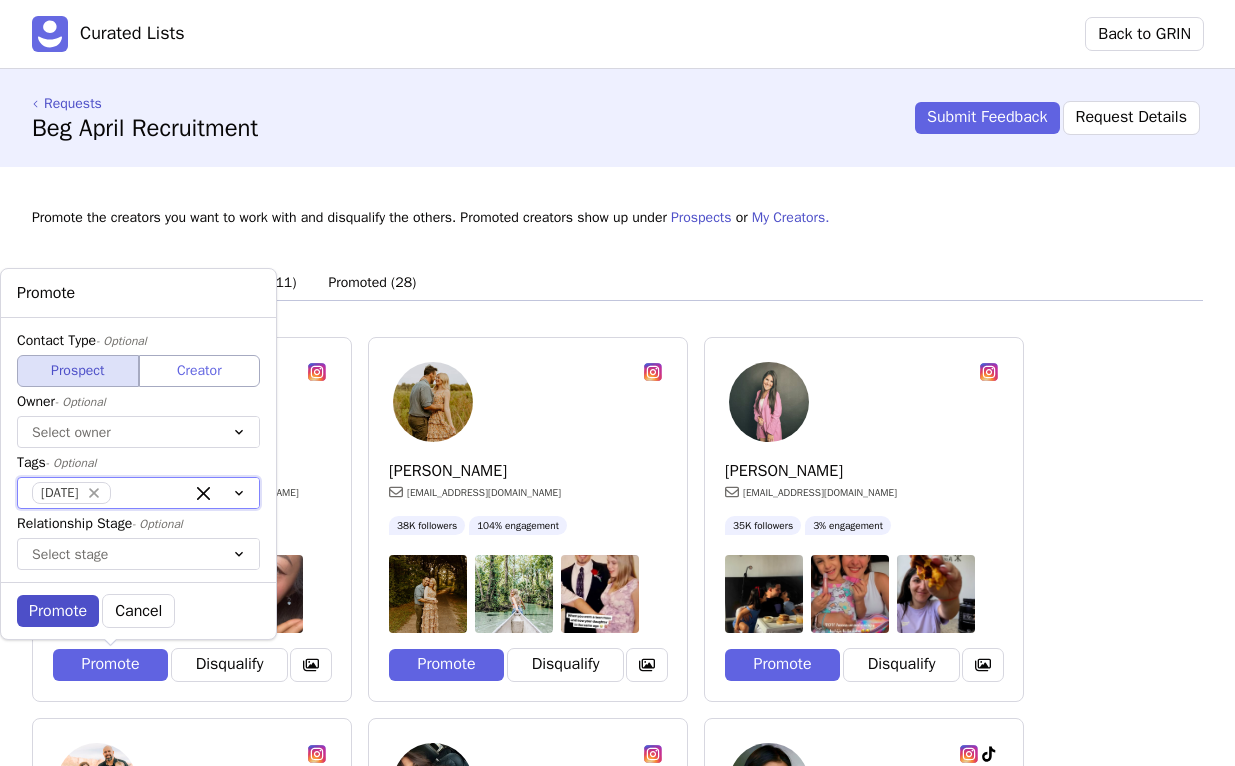 click on "Promote" at bounding box center (58, 611) 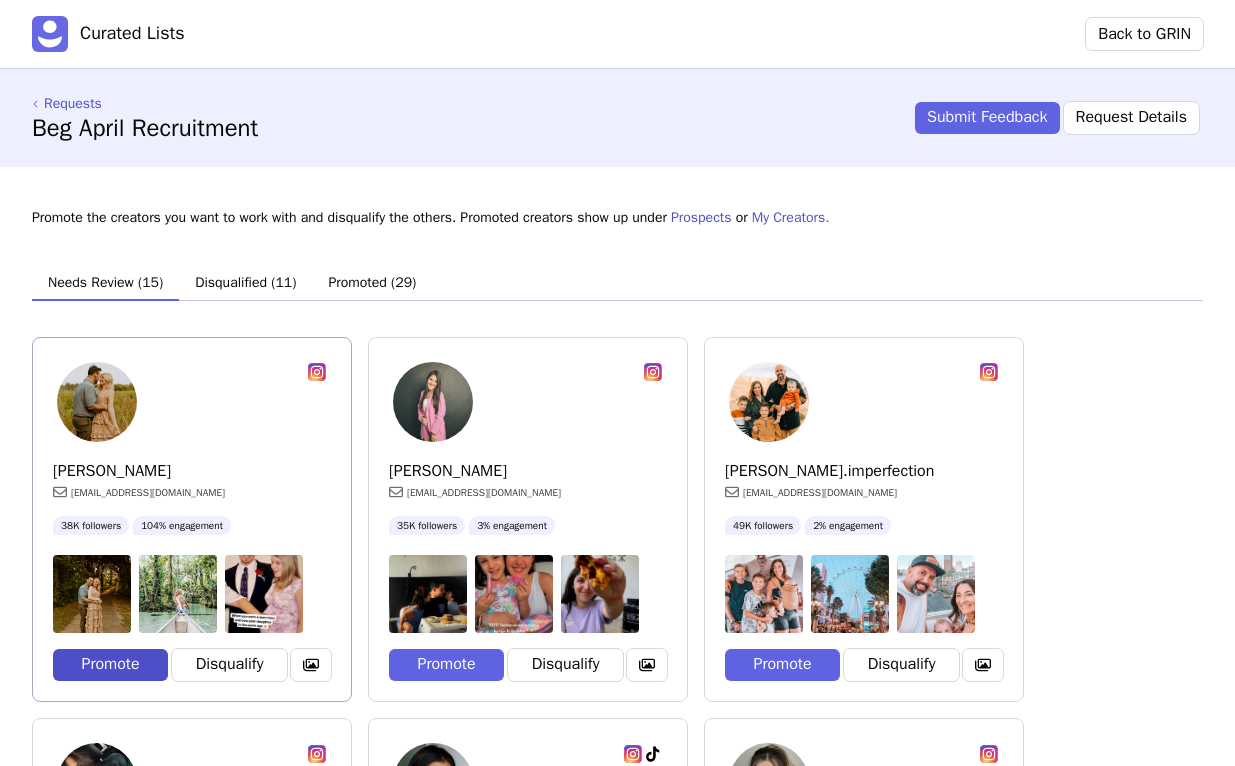 click on "Promote" at bounding box center (110, 665) 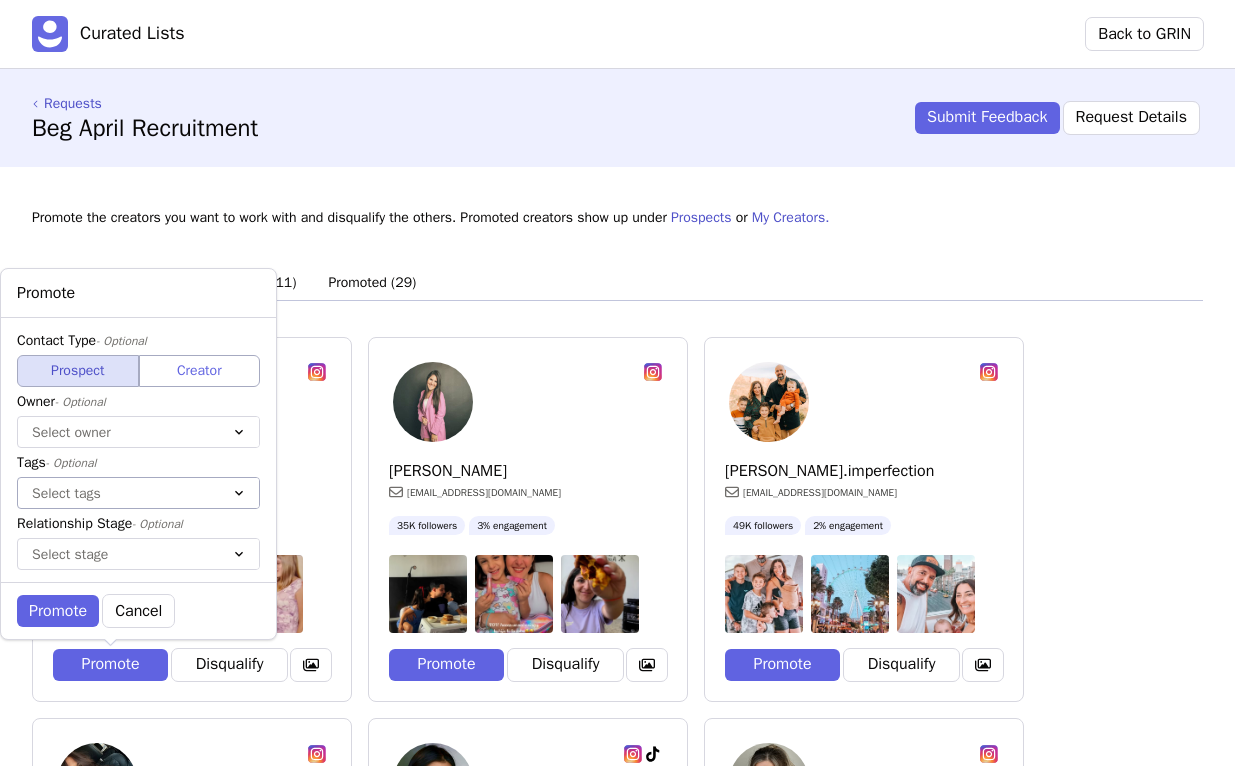 click on "Select tags" at bounding box center [118, 493] 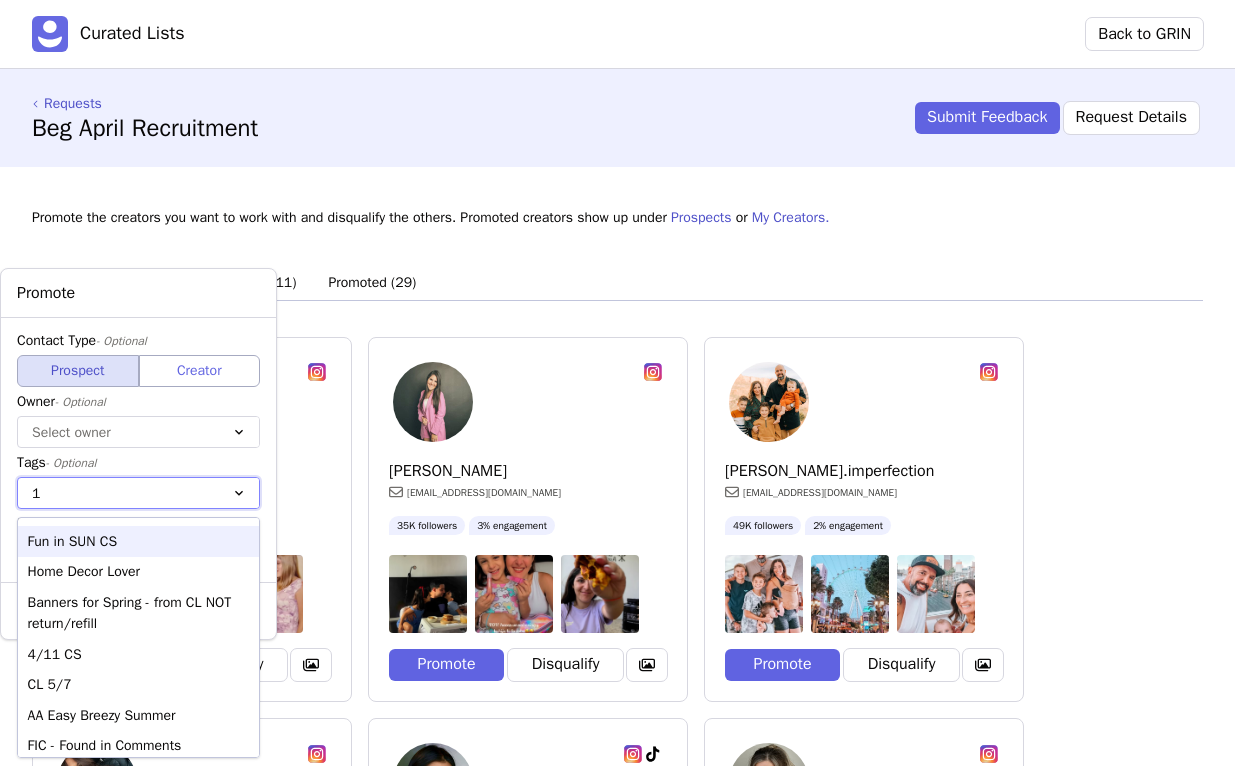 type on "11" 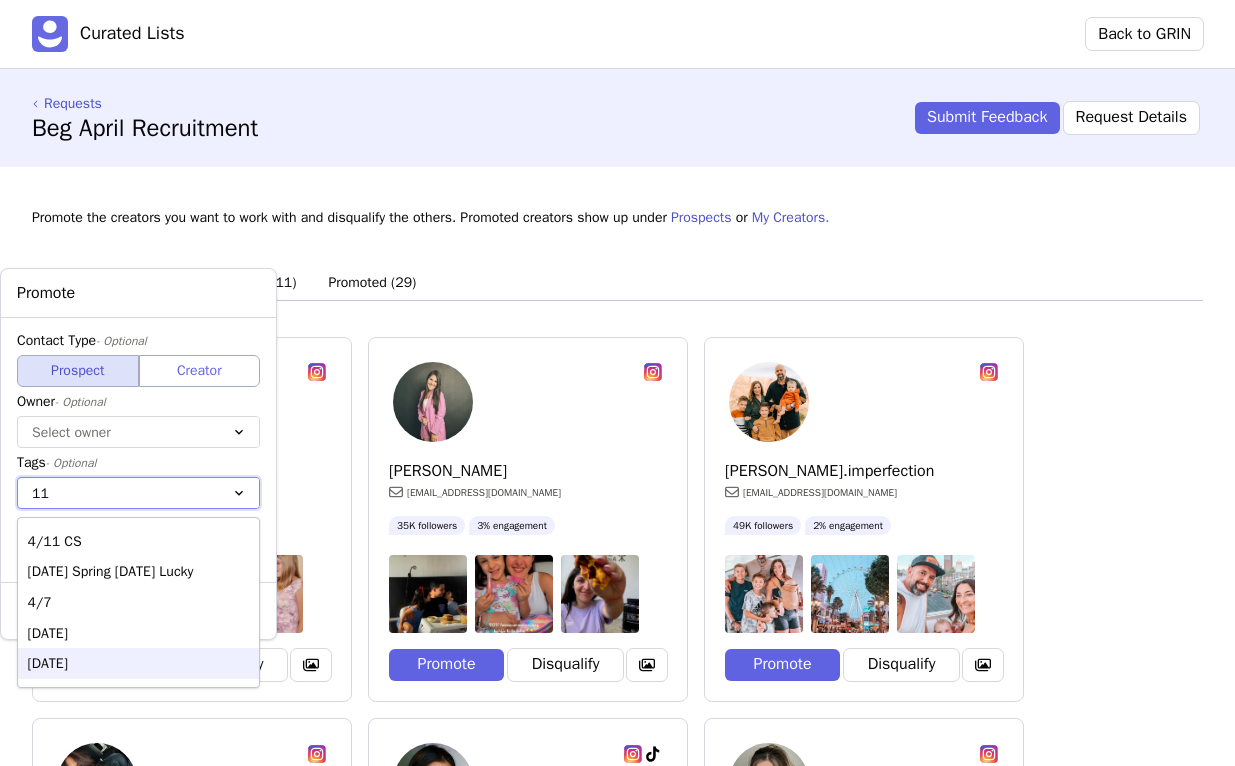 click on "[DATE]" at bounding box center (138, 663) 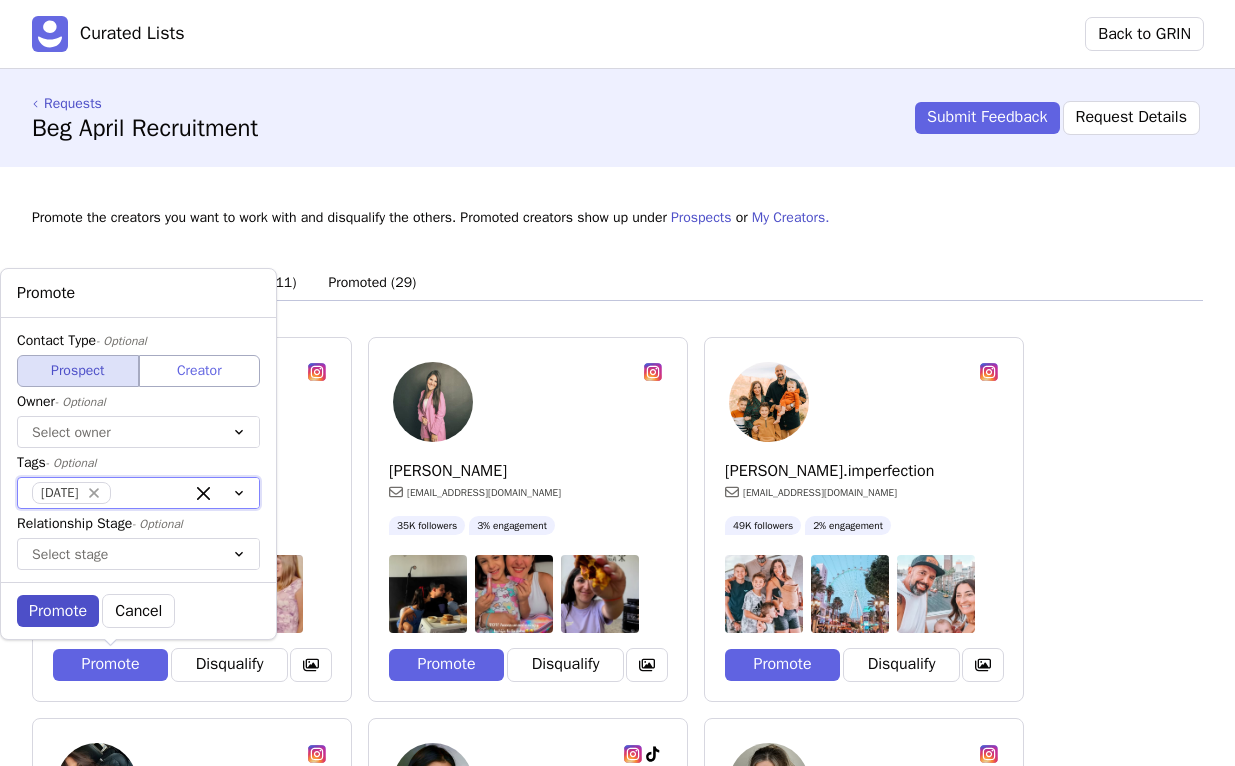 click on "Promote" at bounding box center (58, 611) 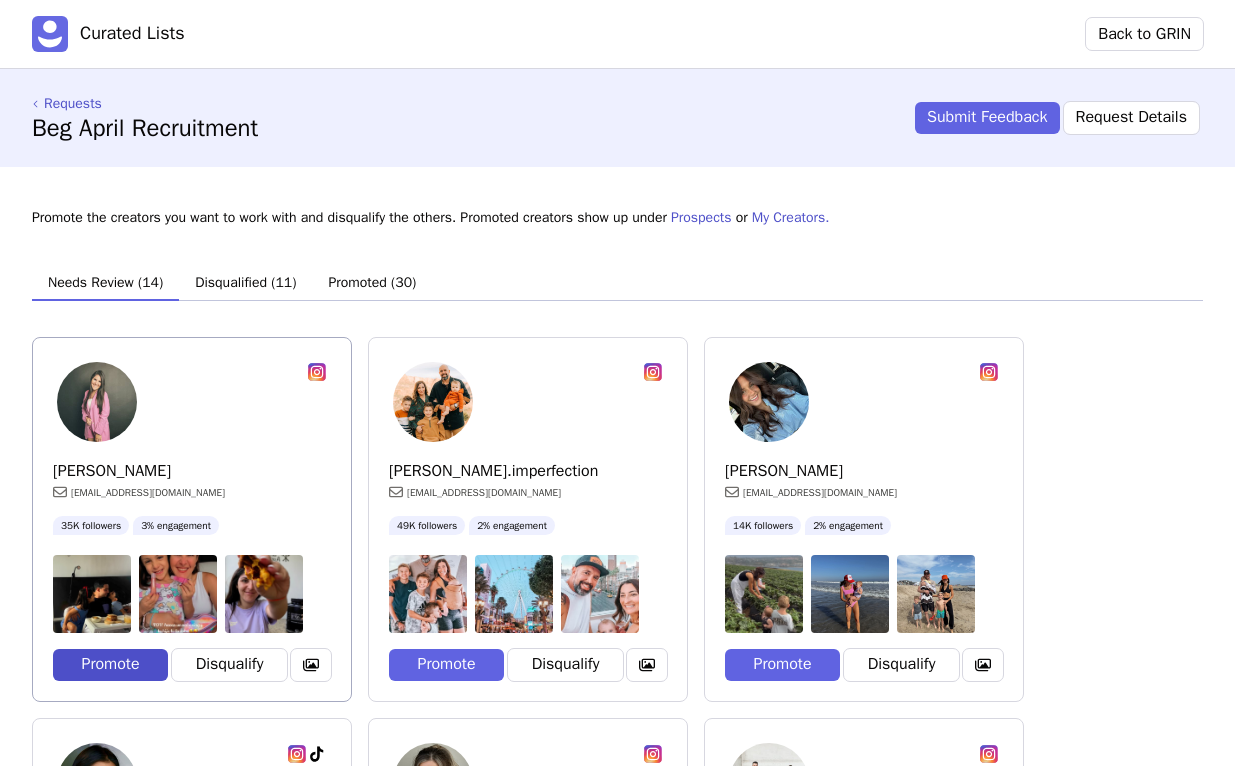 click on "Promote" at bounding box center [110, 665] 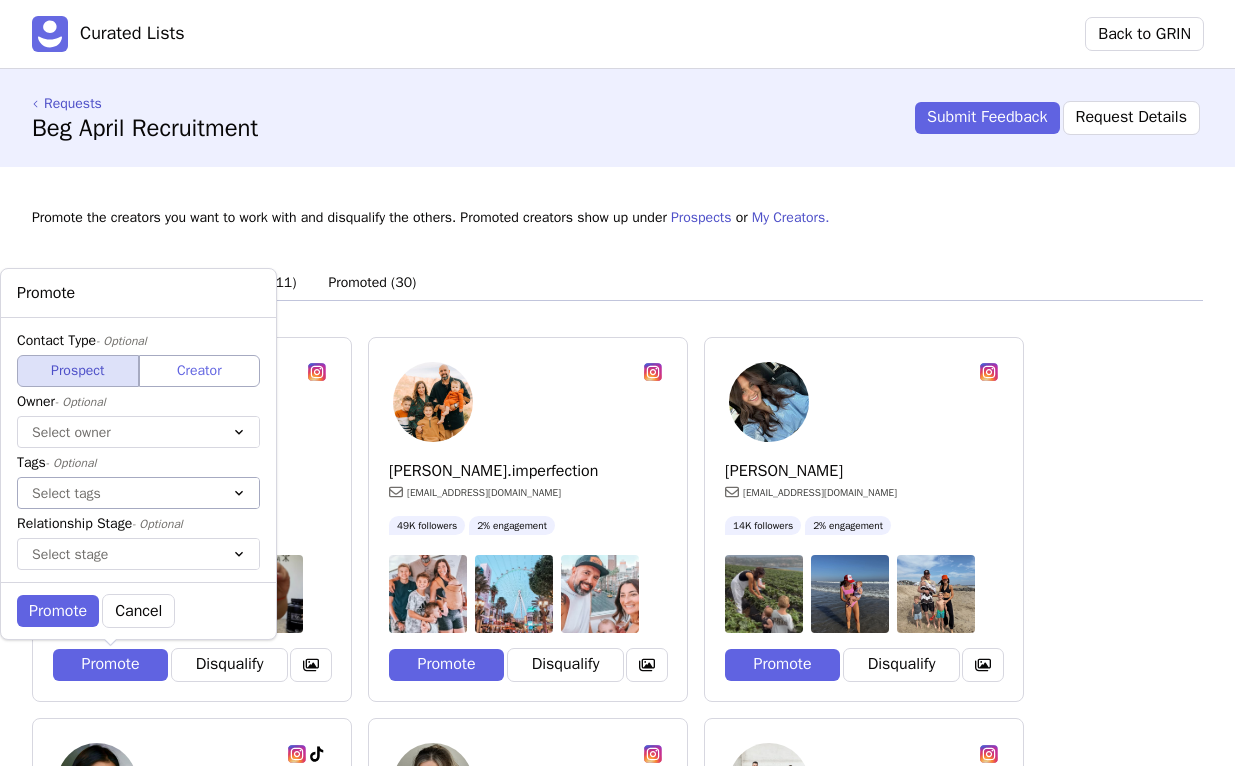 click at bounding box center [118, 493] 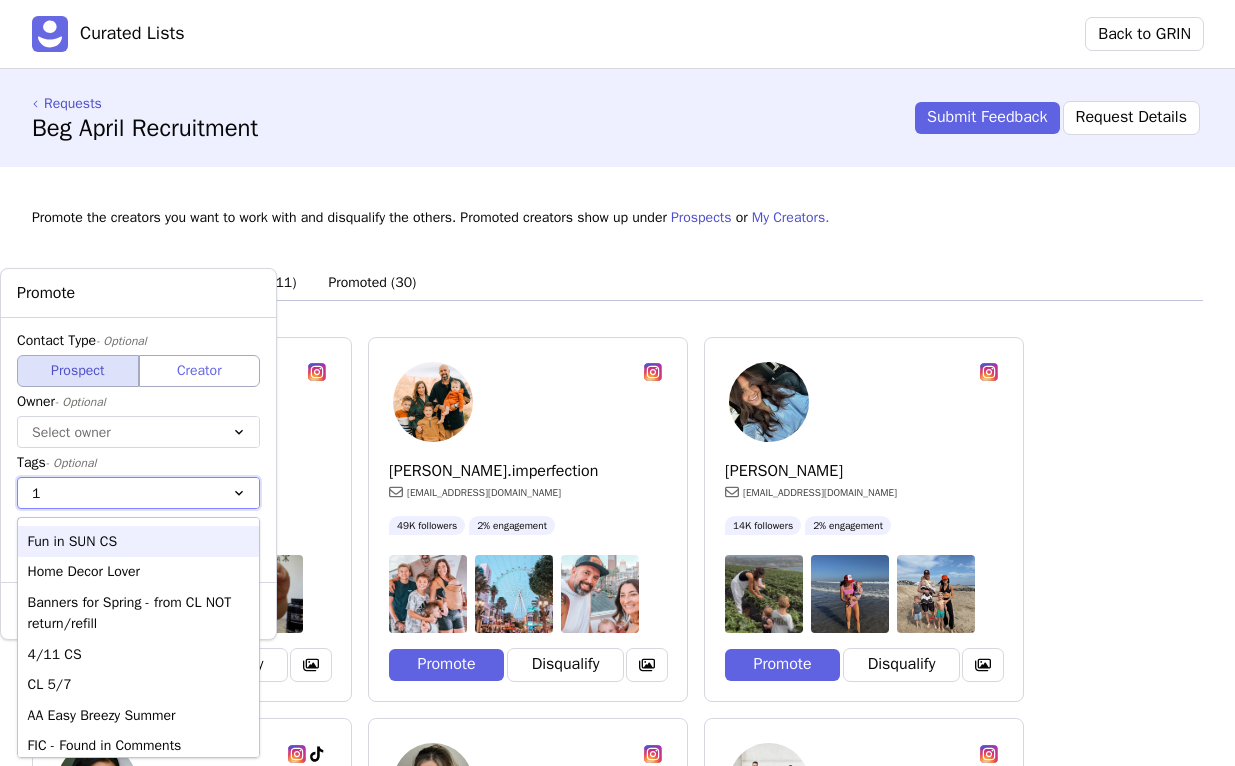 type on "11" 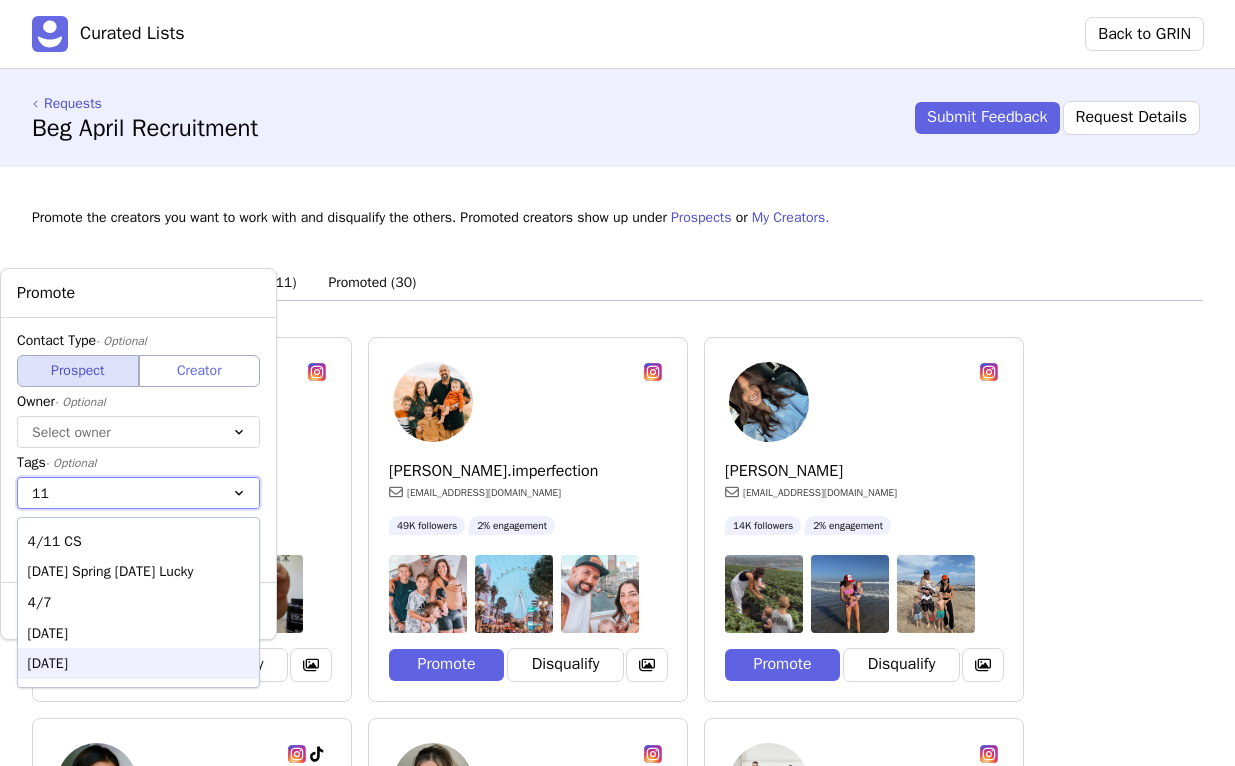 click on "[DATE]" at bounding box center [138, 663] 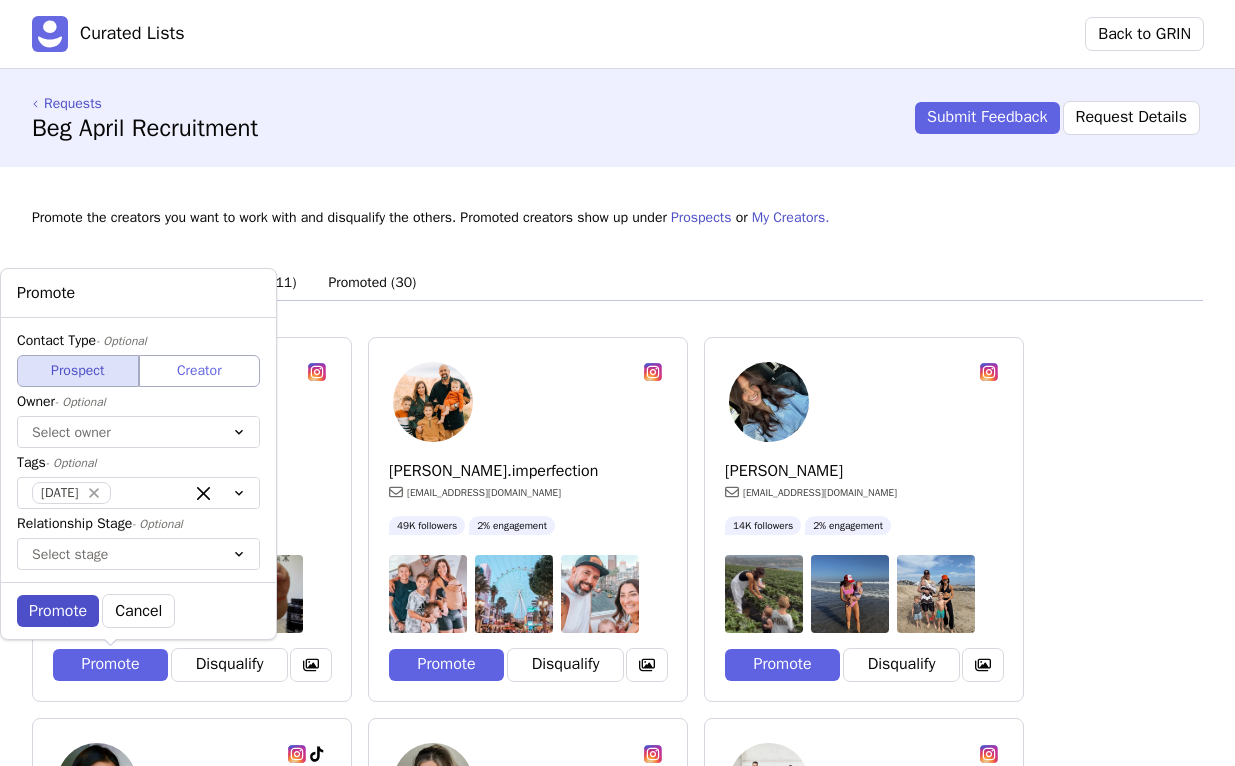 click on "Promote" at bounding box center [58, 611] 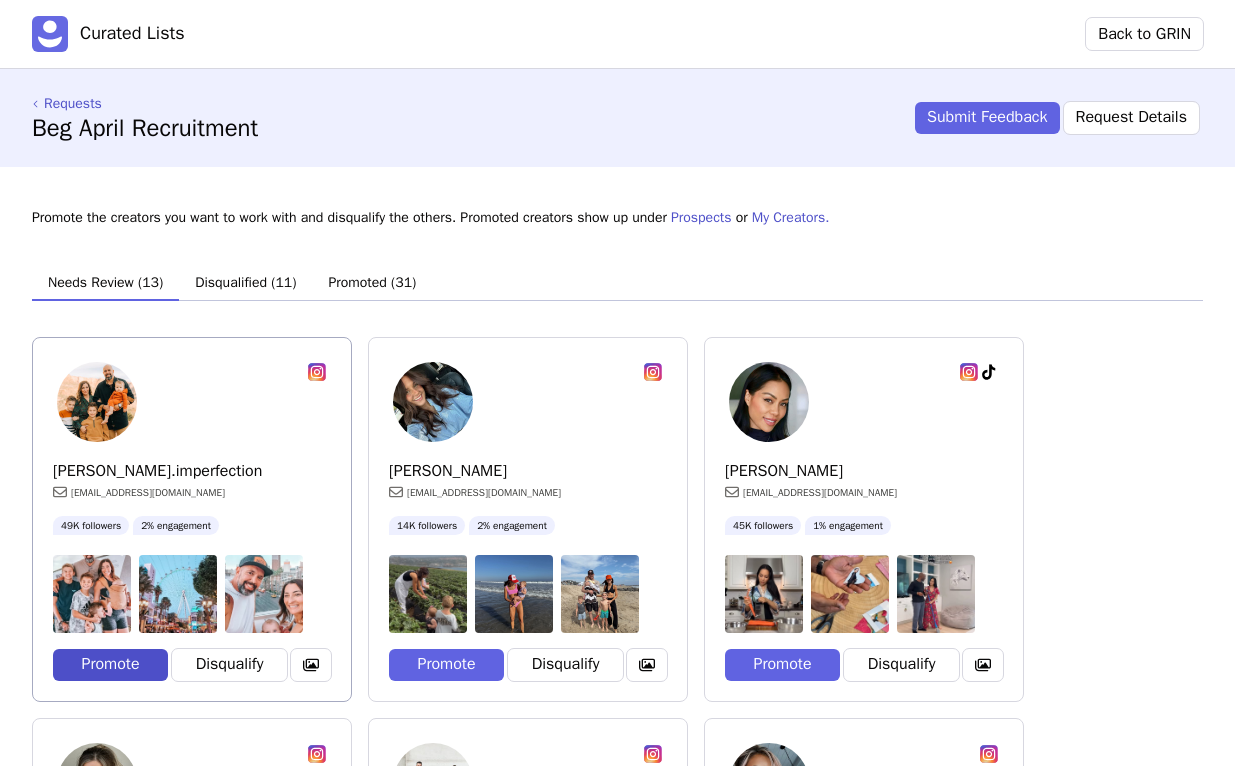 click on "Promote" at bounding box center (110, 665) 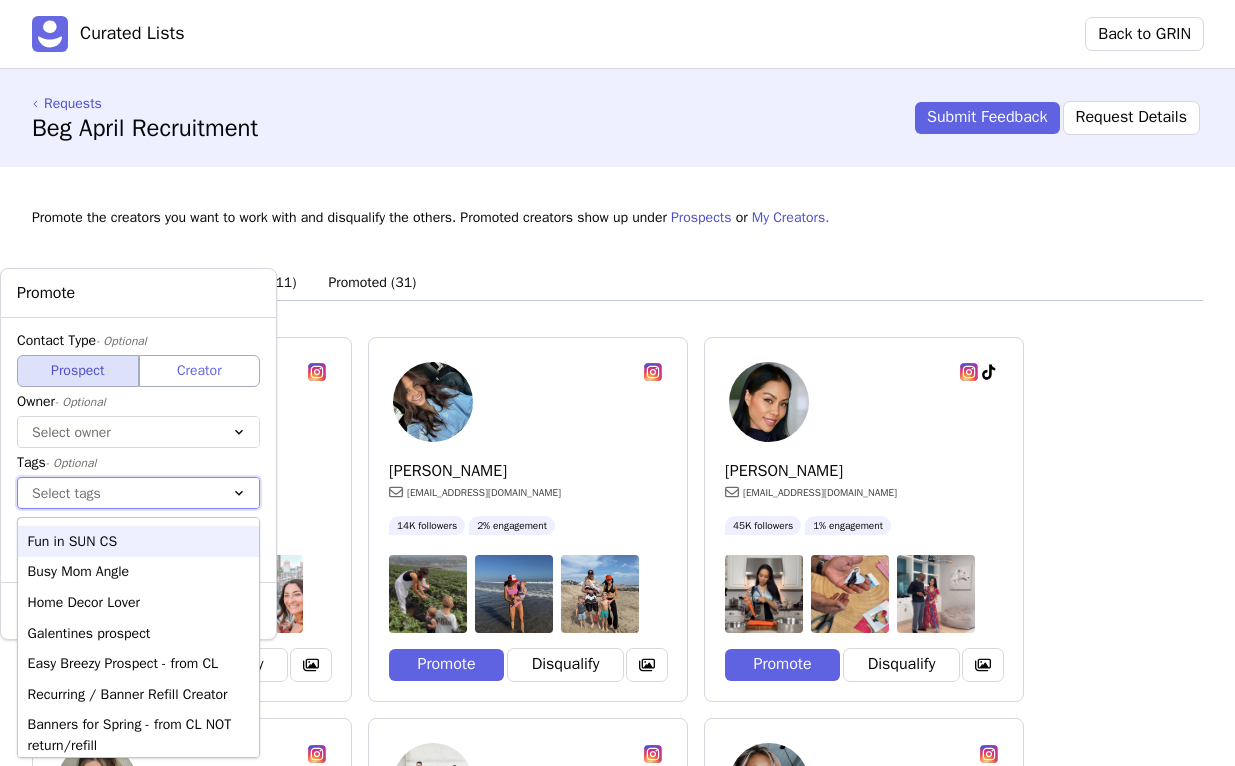 click on "Select tags" at bounding box center (118, 493) 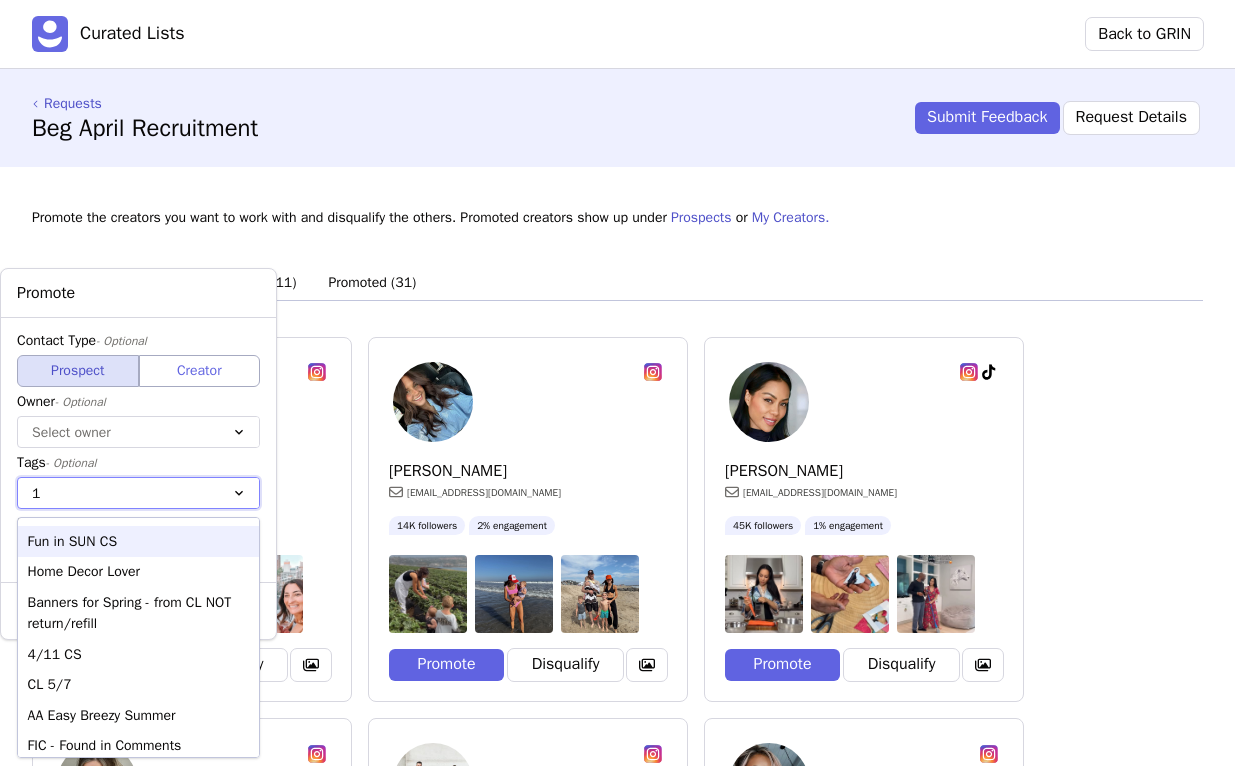 type on "11" 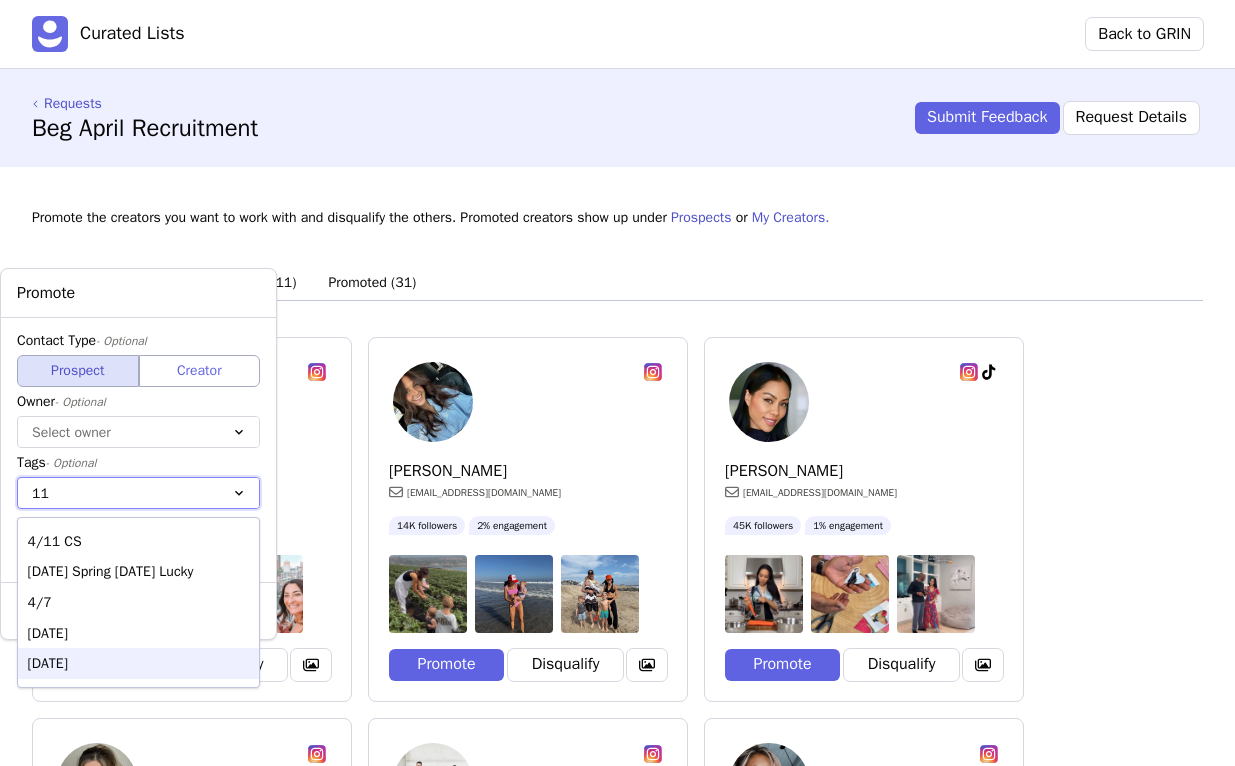 click on "[DATE]" at bounding box center [138, 663] 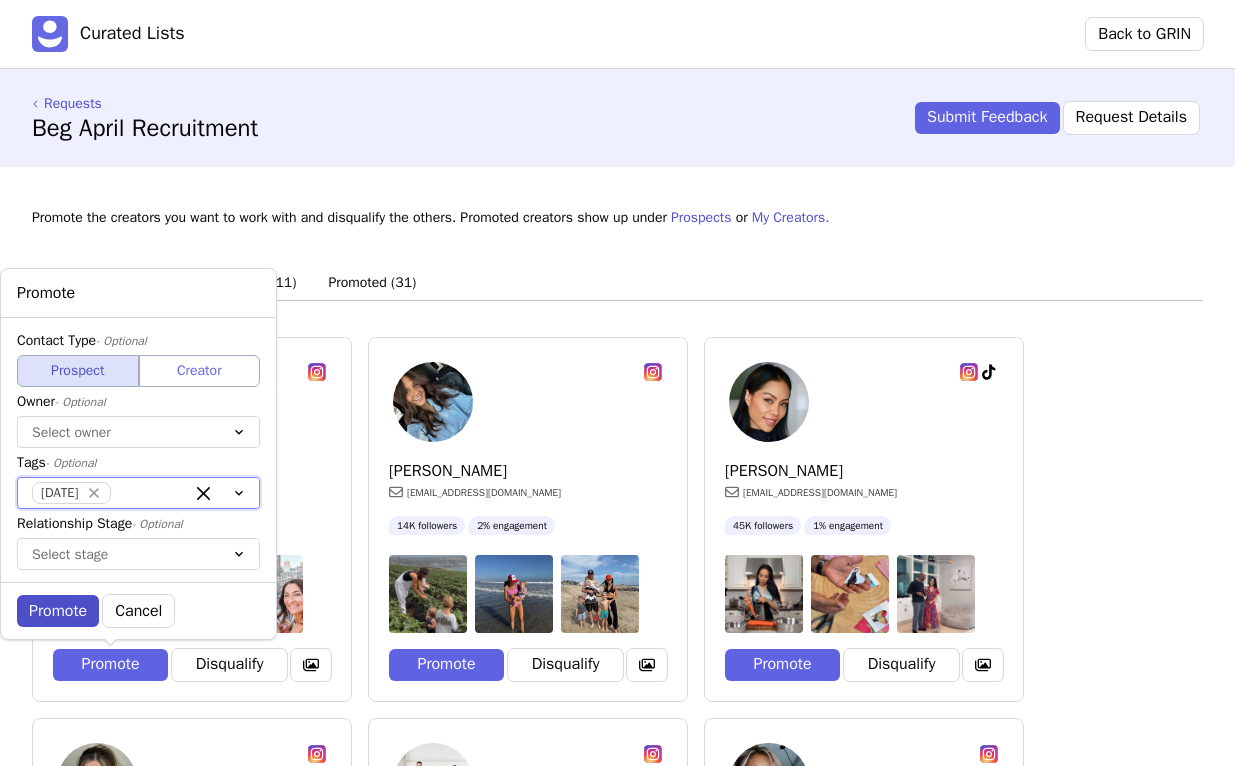 click on "Promote" at bounding box center [58, 611] 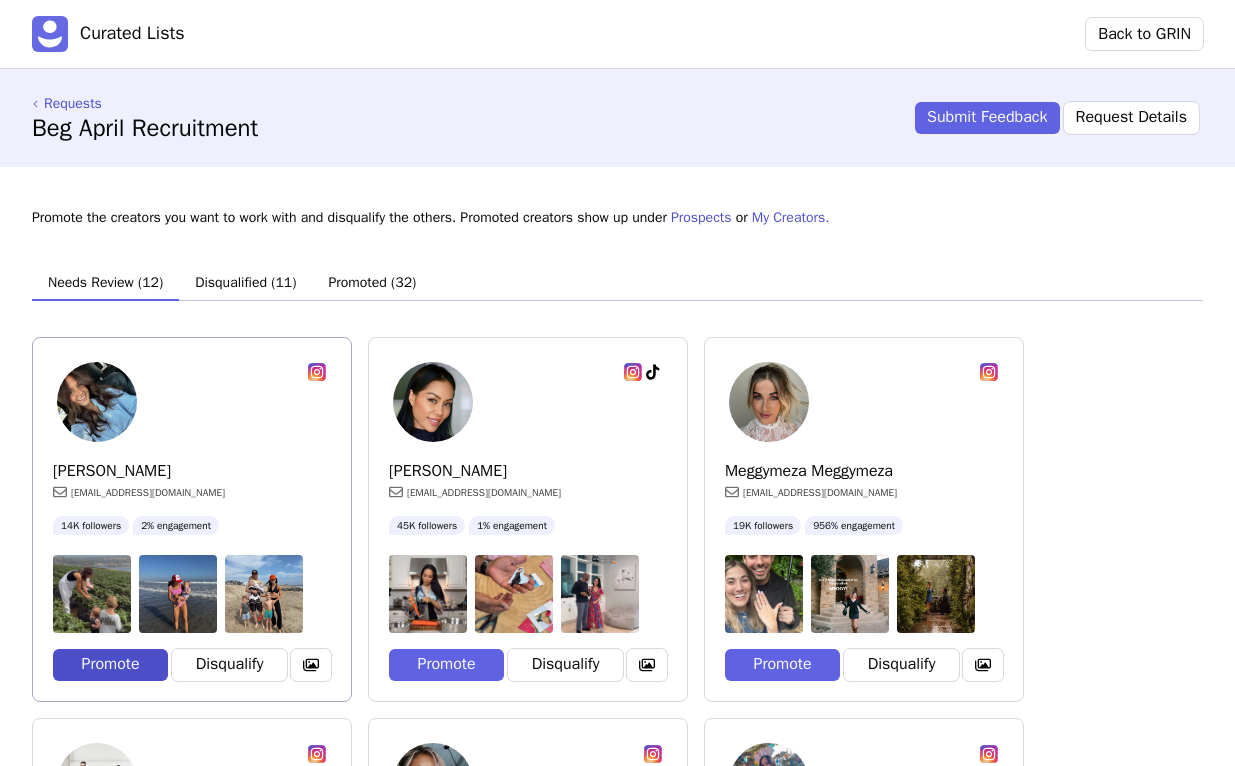click on "Promote" at bounding box center (110, 665) 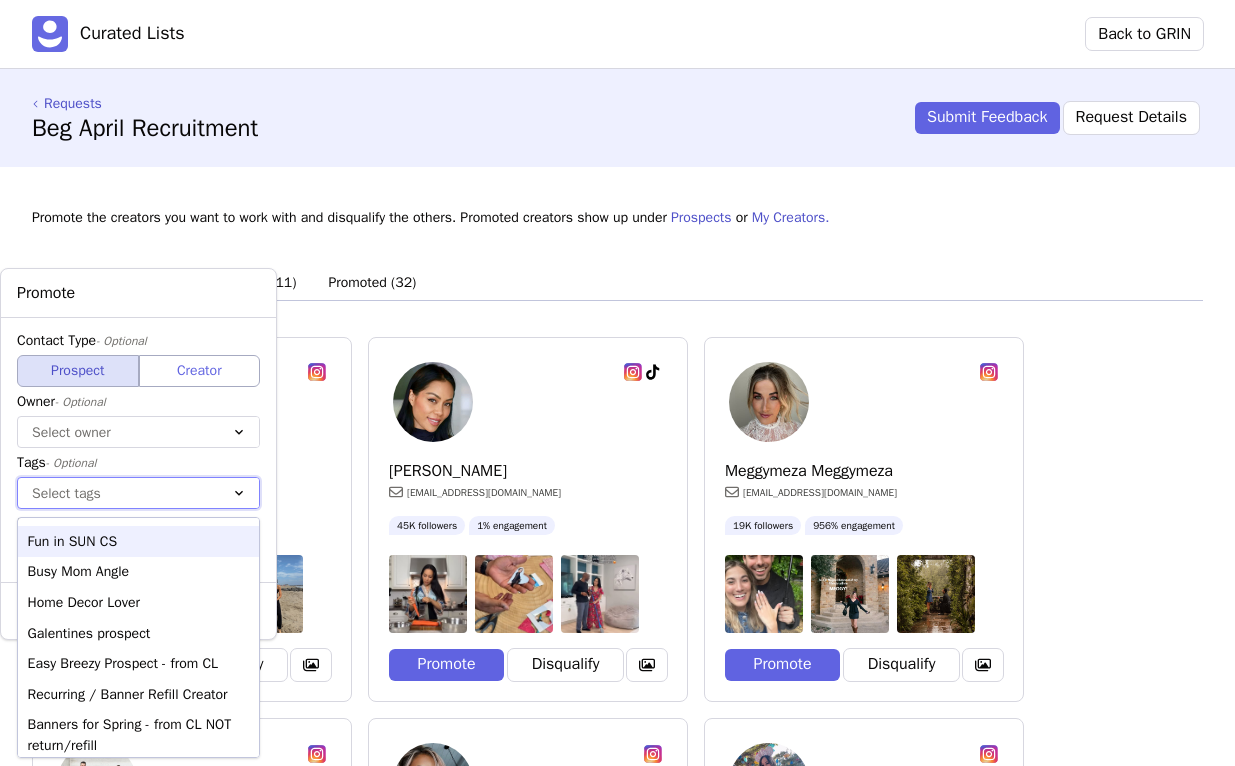 click on "Select tags" at bounding box center (118, 493) 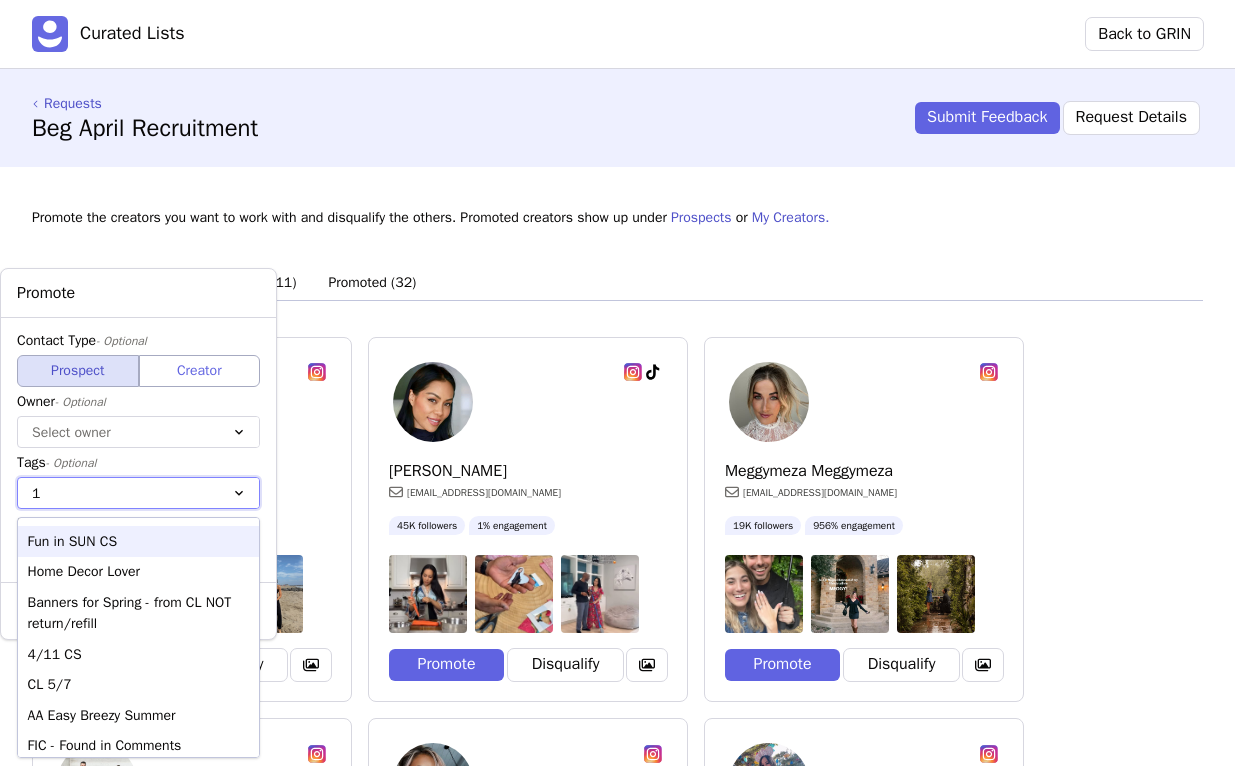 type on "11" 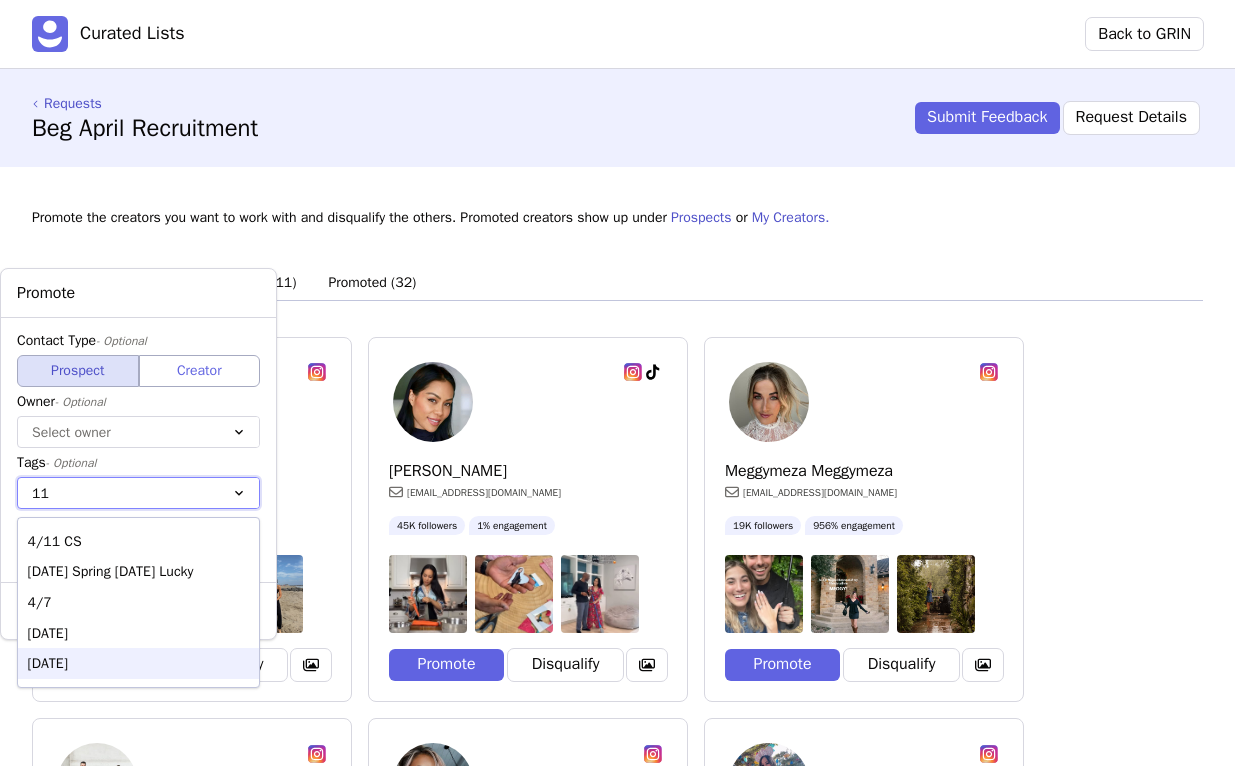 click on "[DATE]" at bounding box center [138, 663] 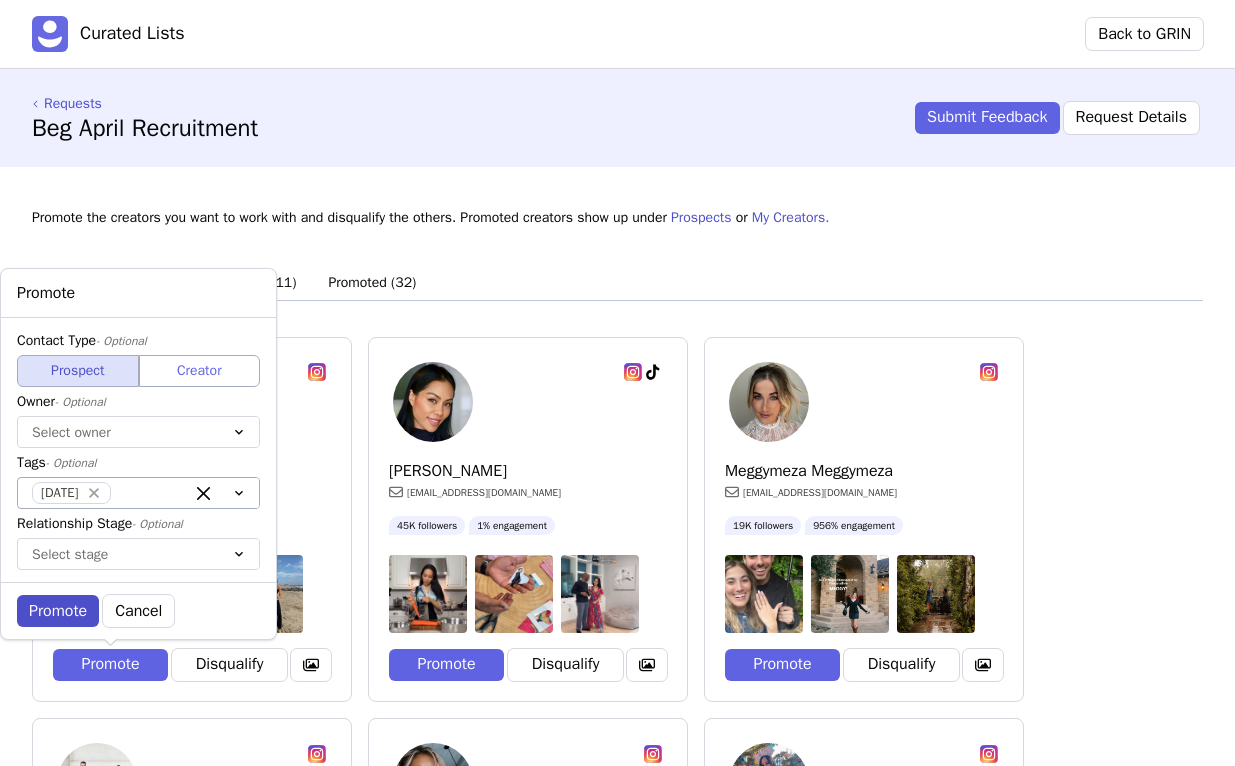 click on "Promote" at bounding box center [58, 611] 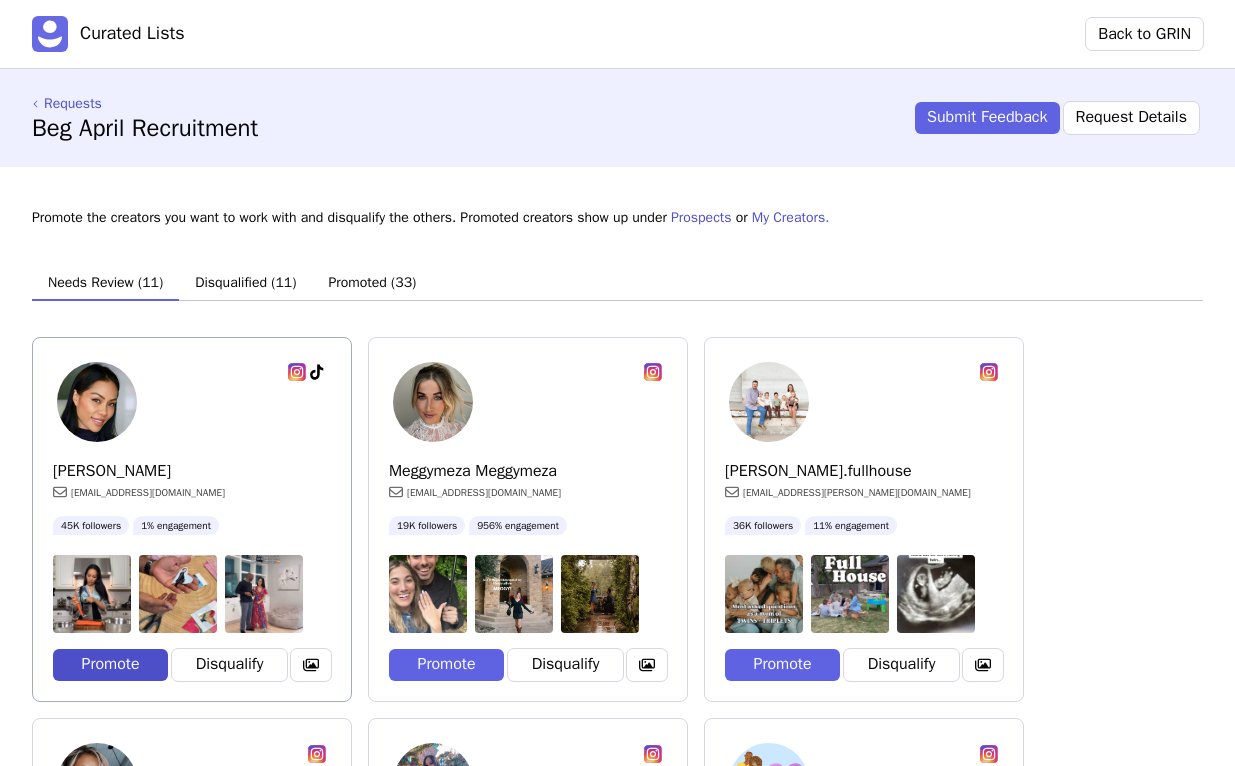 click on "Promote" at bounding box center (110, 665) 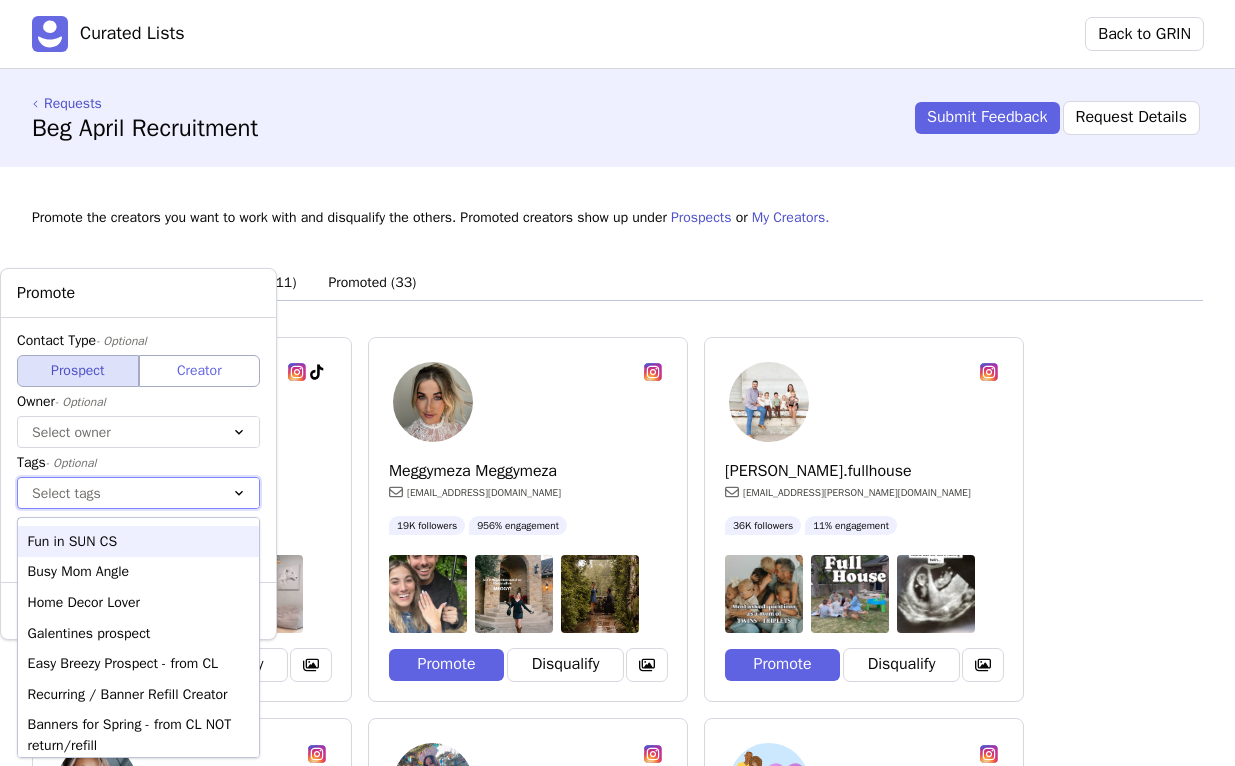 click on "Select tags" at bounding box center (118, 493) 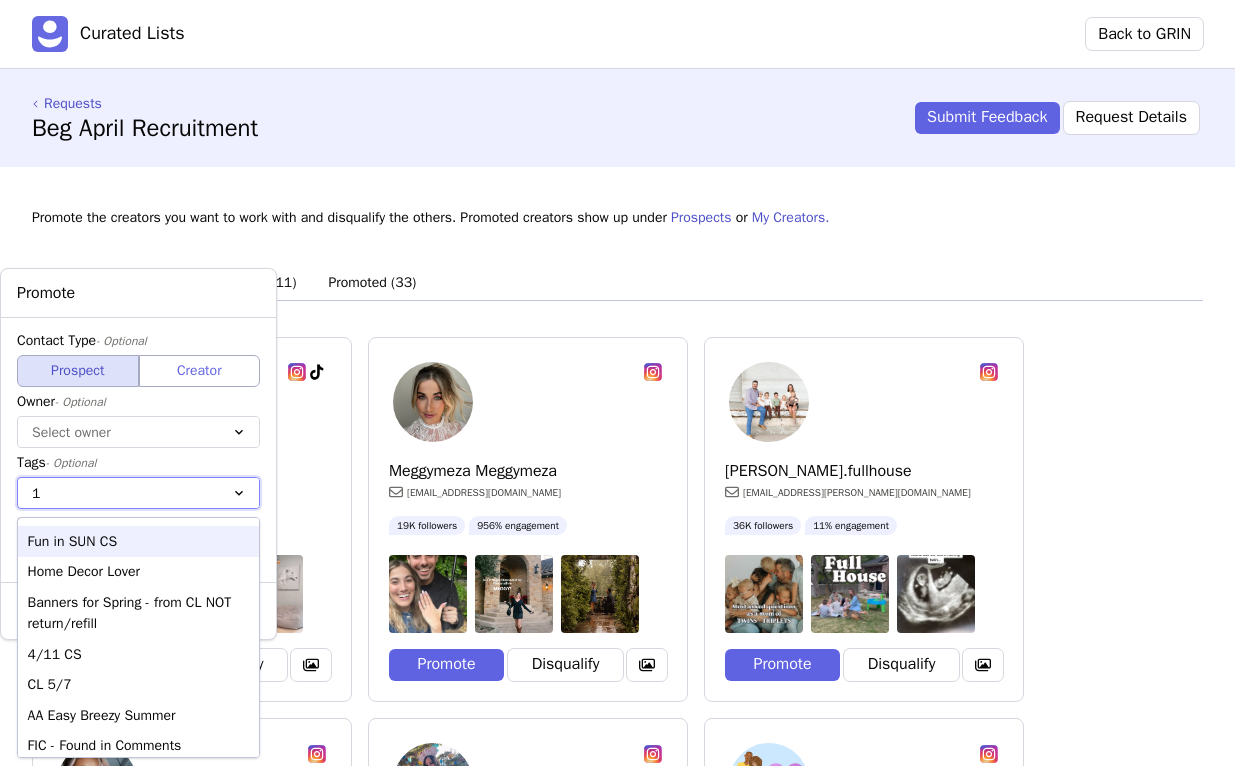type on "11" 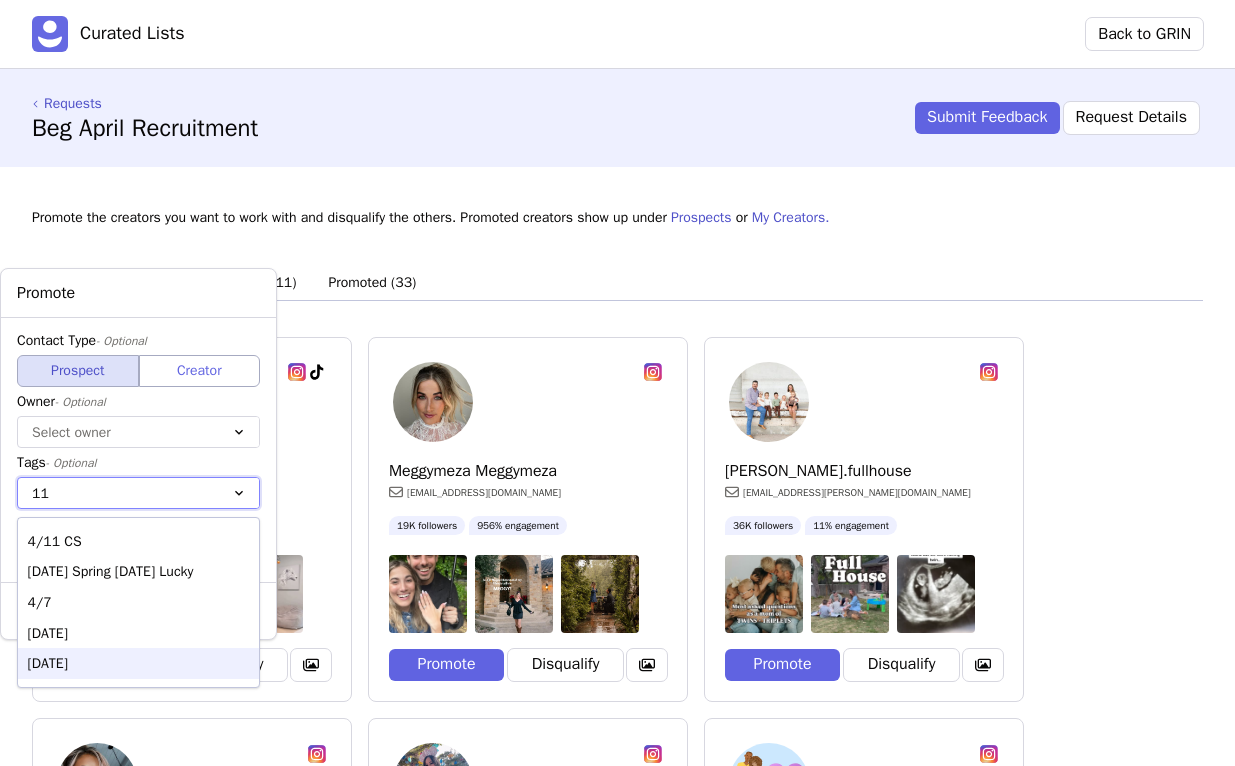 click on "[DATE]" at bounding box center (138, 663) 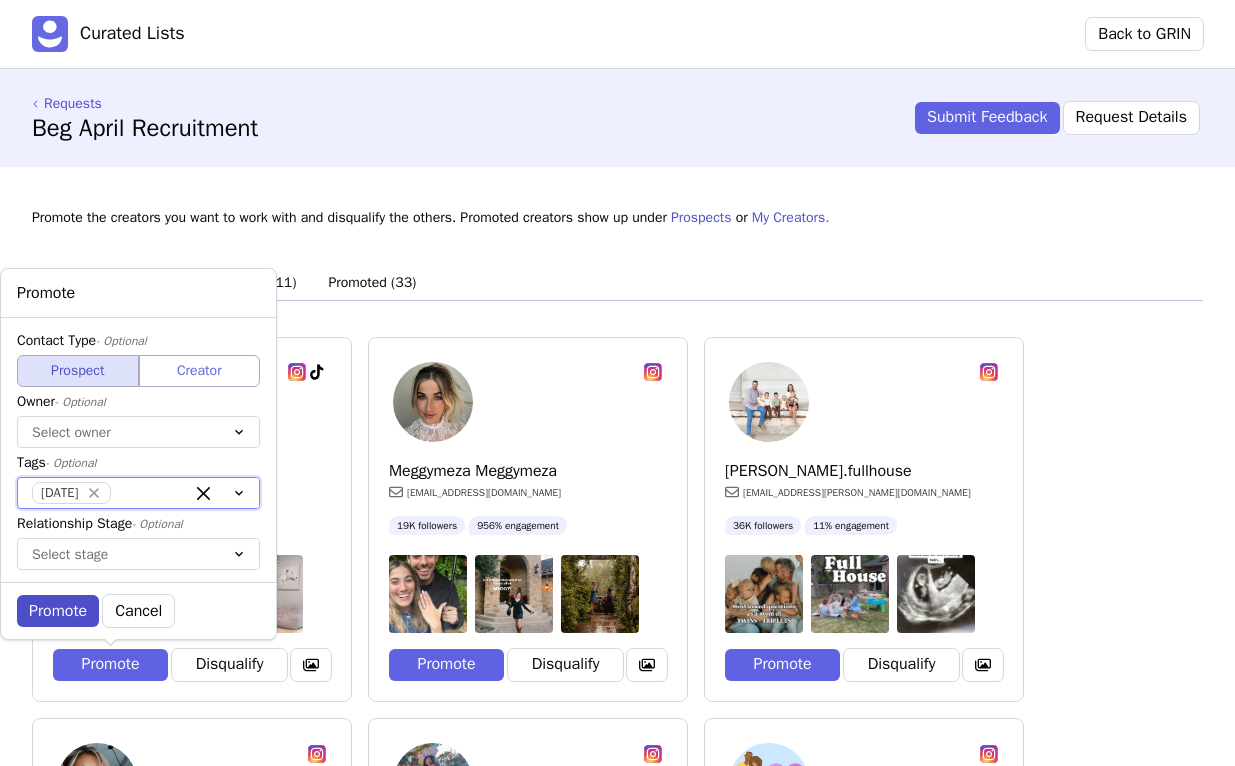 click on "Promote" at bounding box center (58, 611) 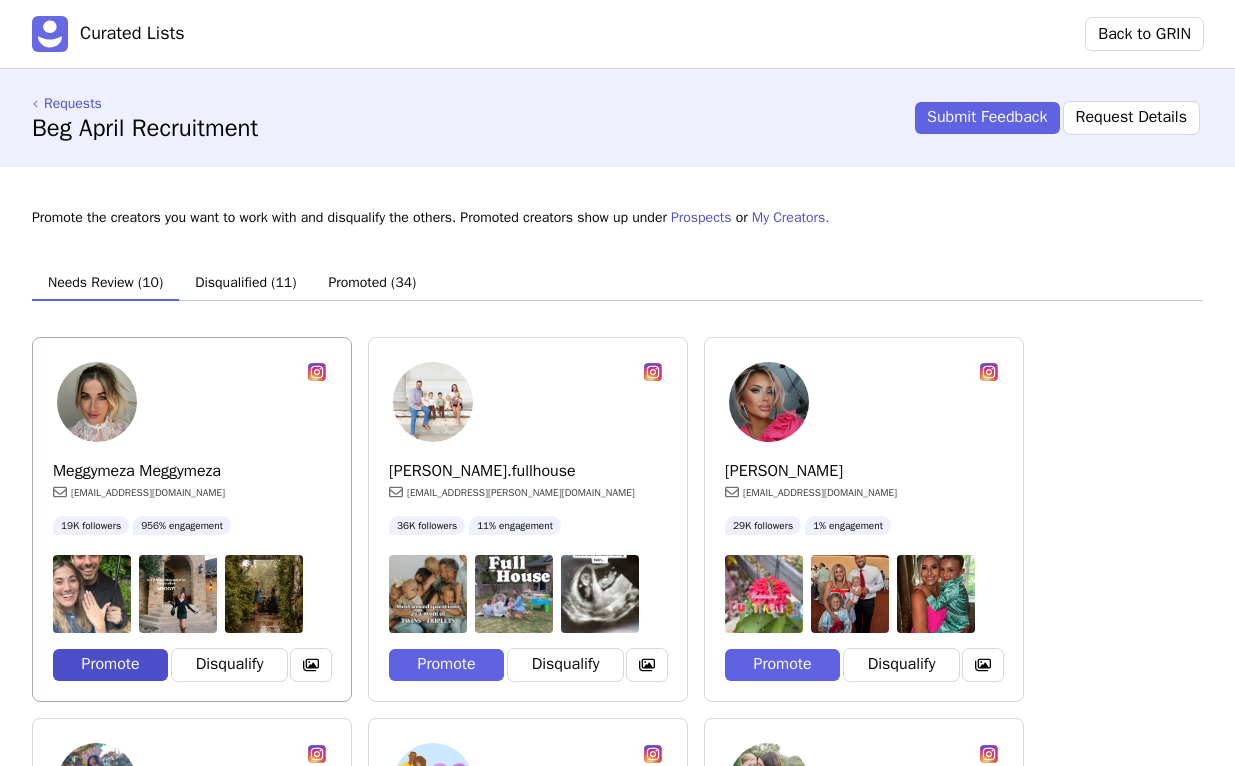 click on "Promote" at bounding box center [110, 665] 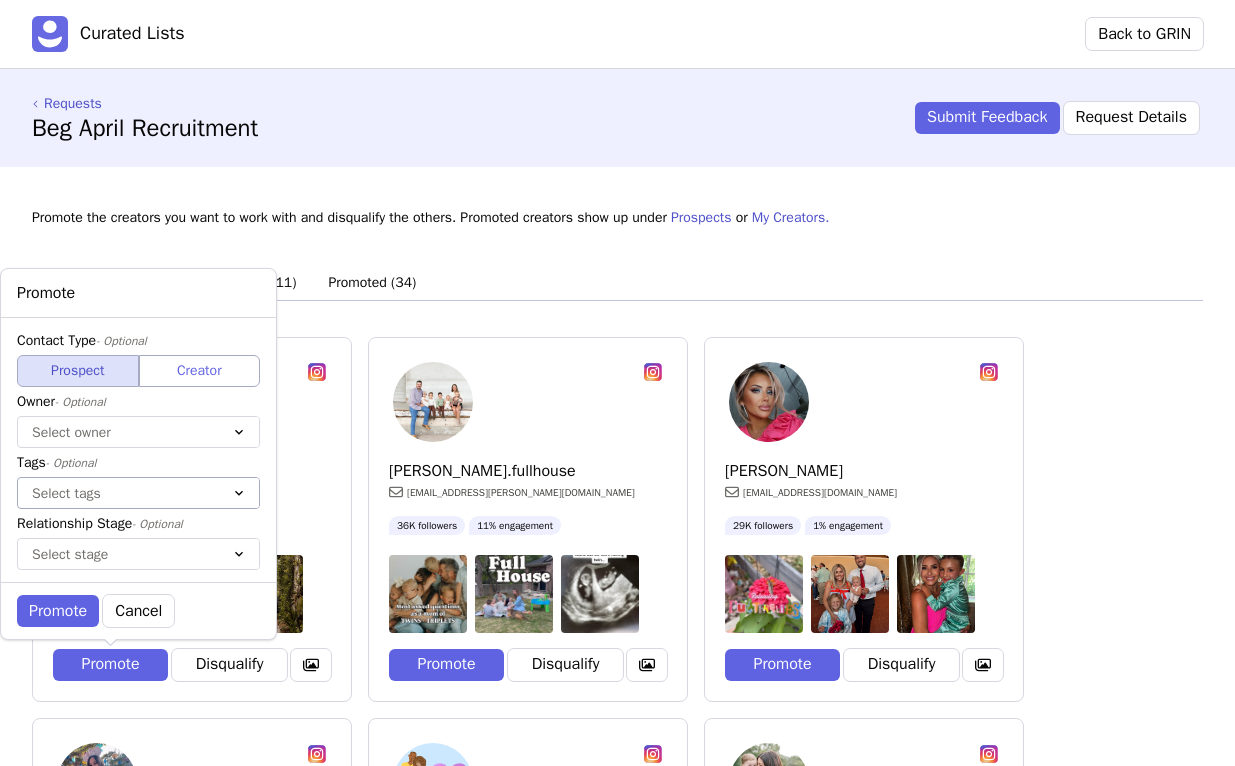 click on "Select tags" at bounding box center (118, 493) 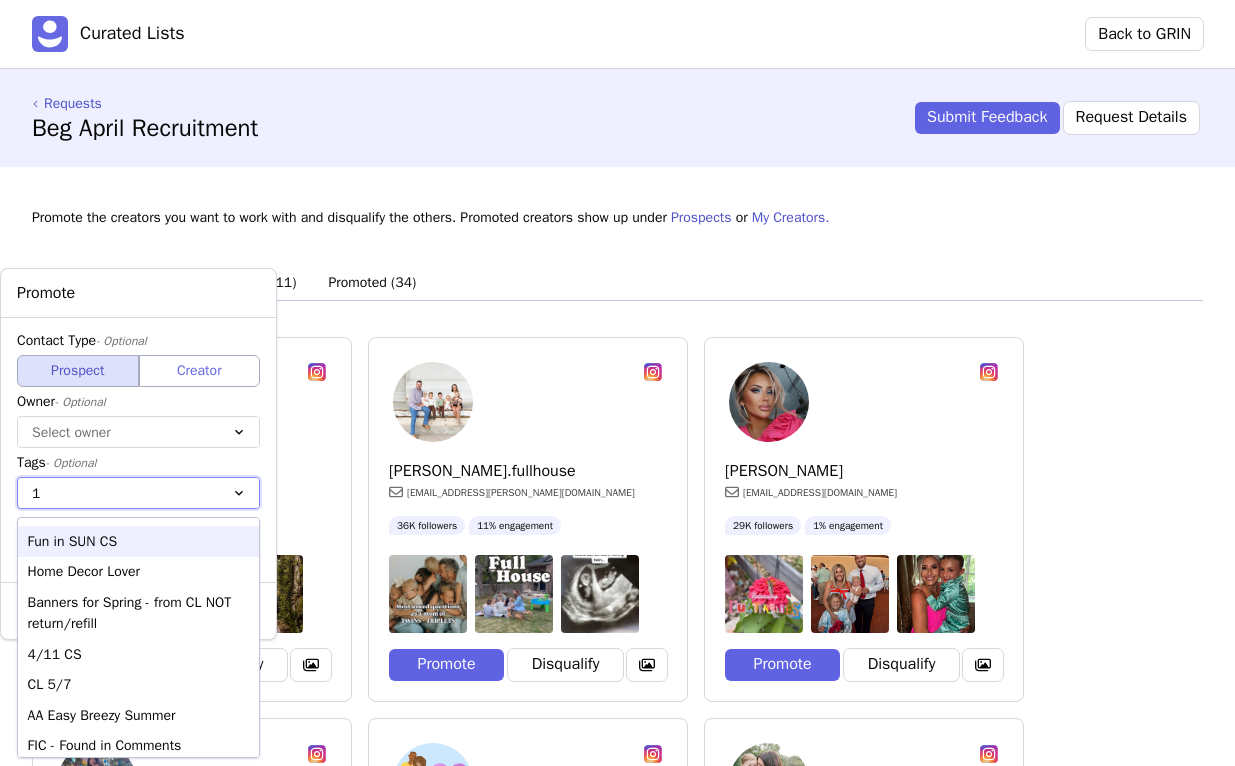type on "11" 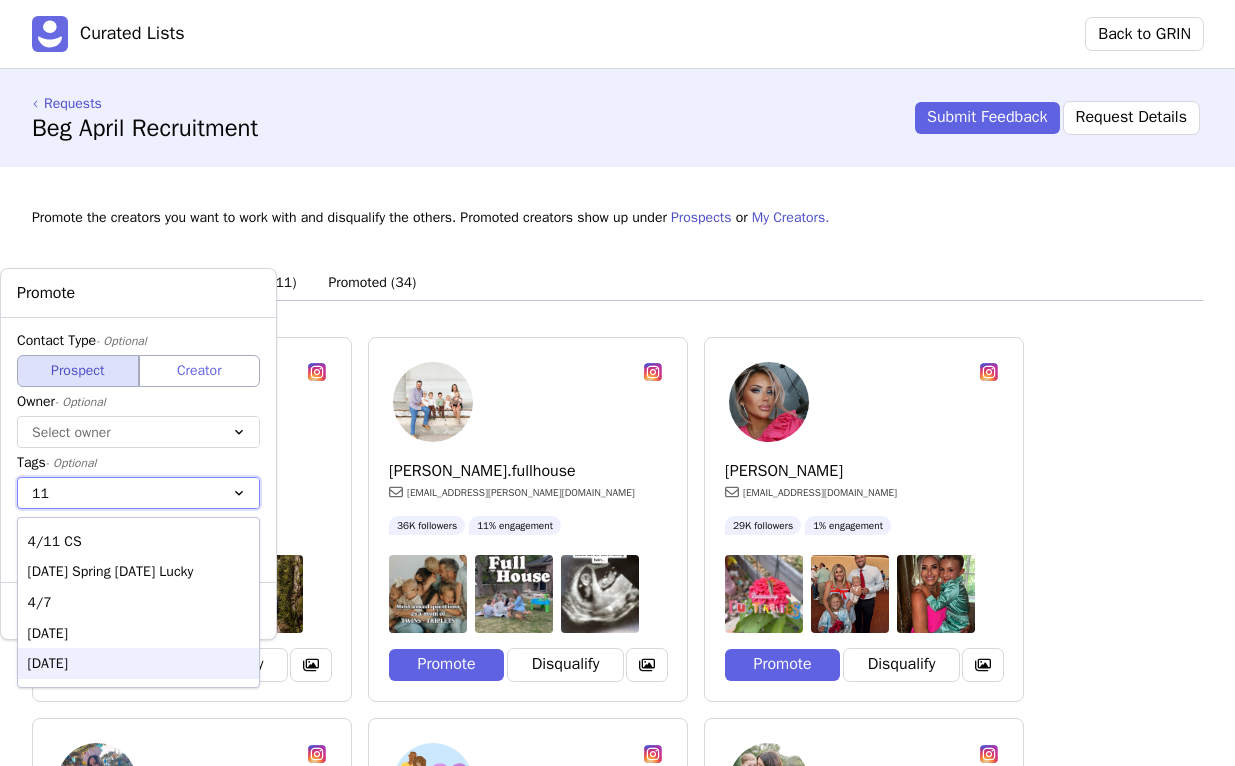 click on "[DATE]" at bounding box center (138, 663) 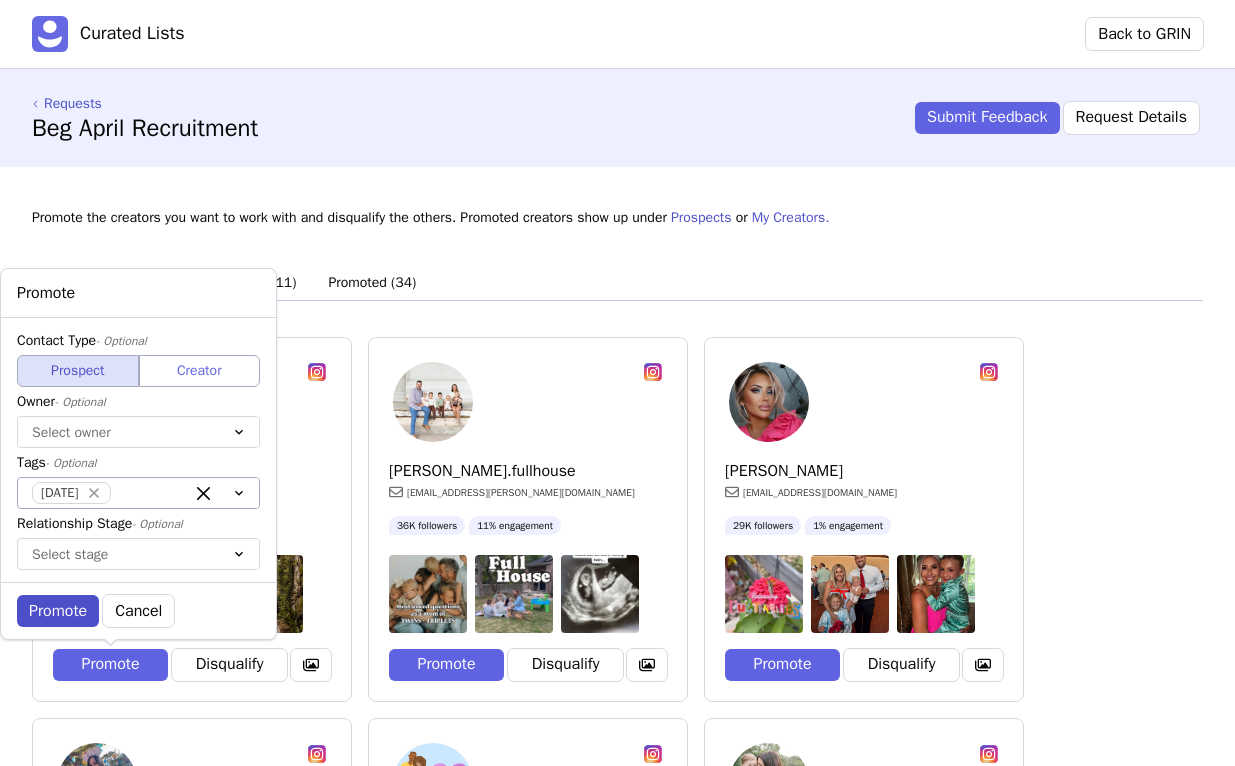 click on "Promote" at bounding box center [58, 611] 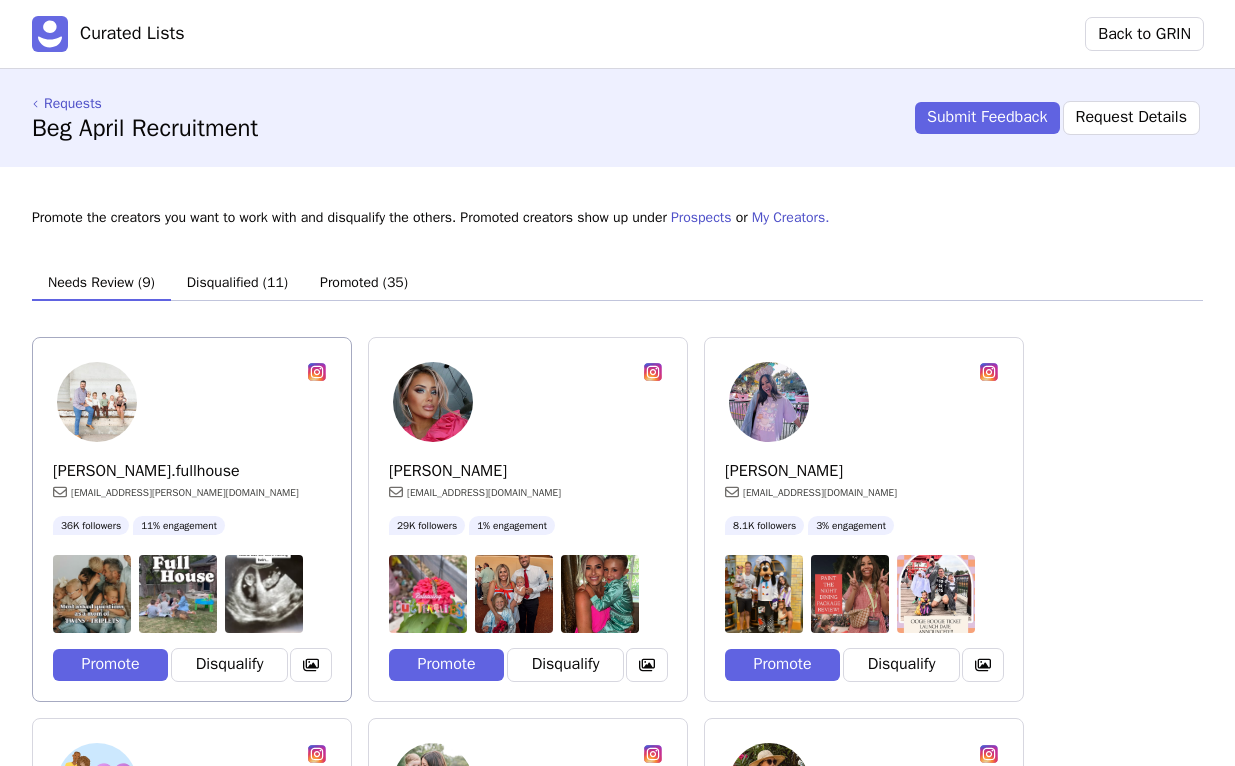 click on "Promote Disqualify" at bounding box center [192, 667] 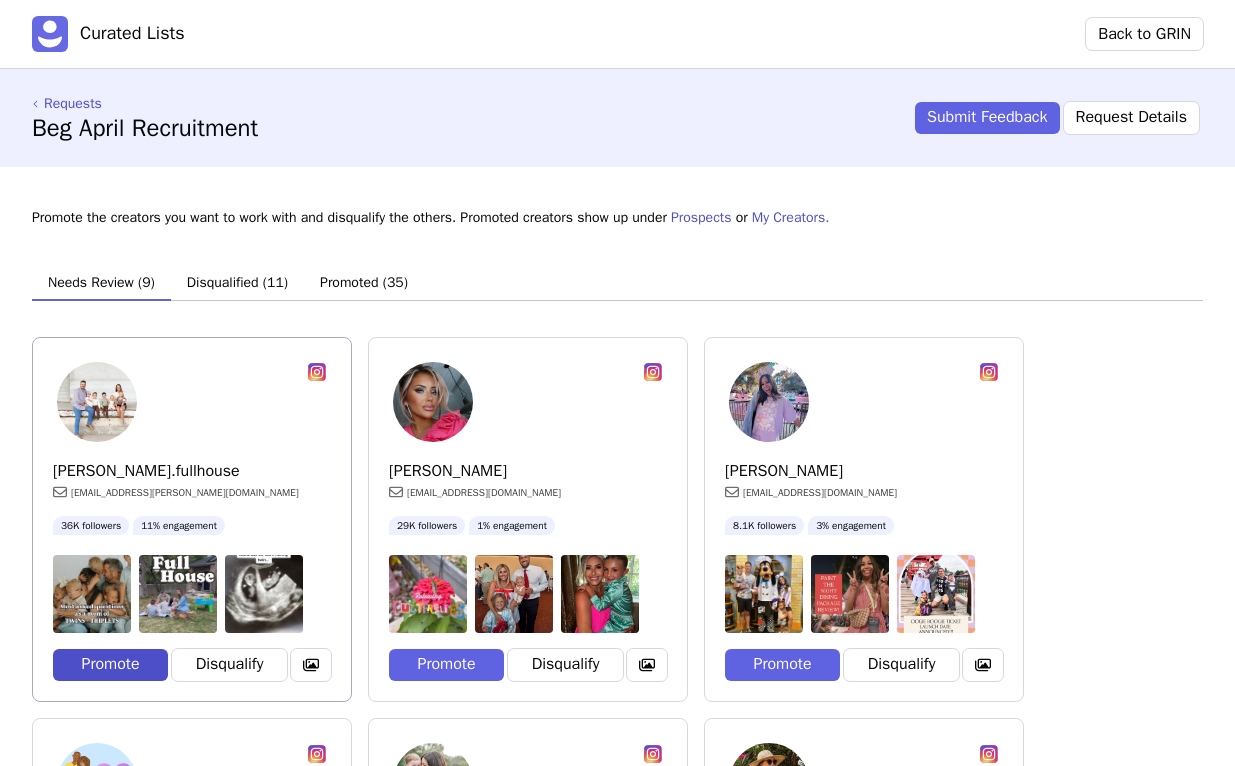 click on "Promote" at bounding box center (110, 665) 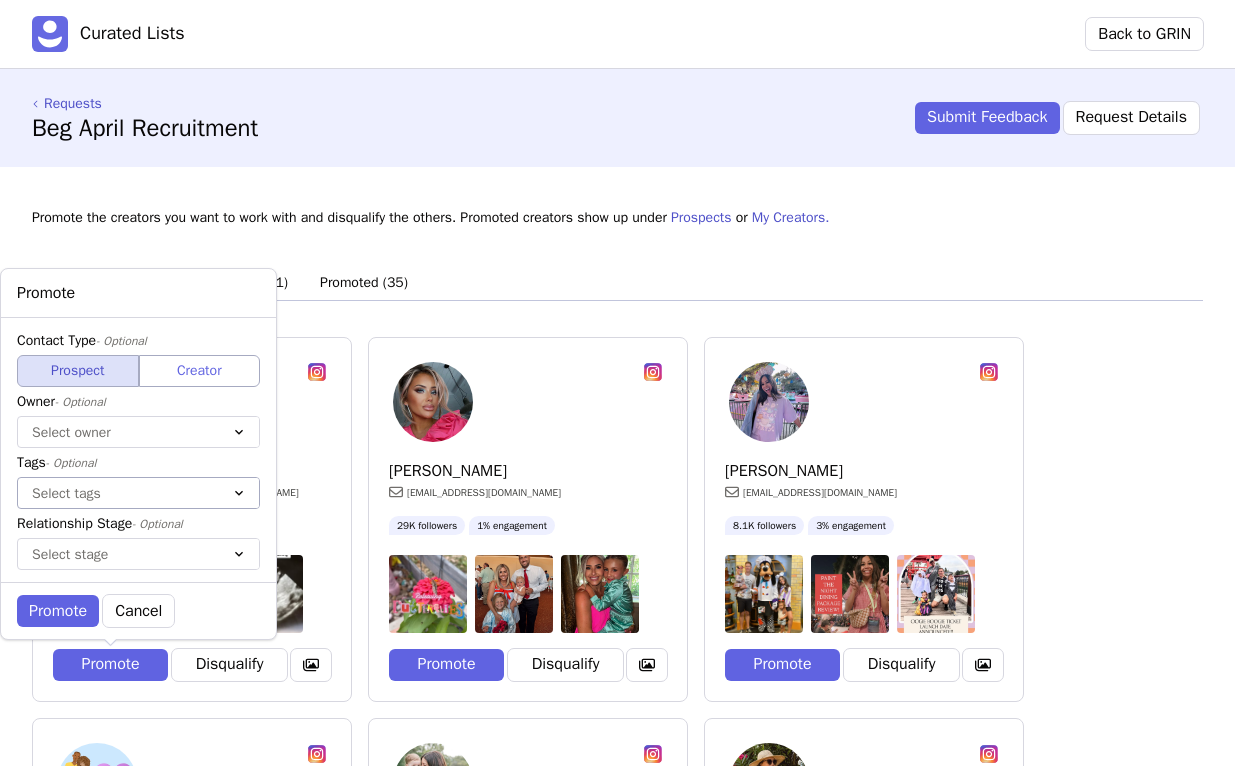 click on "Select tags" at bounding box center [118, 493] 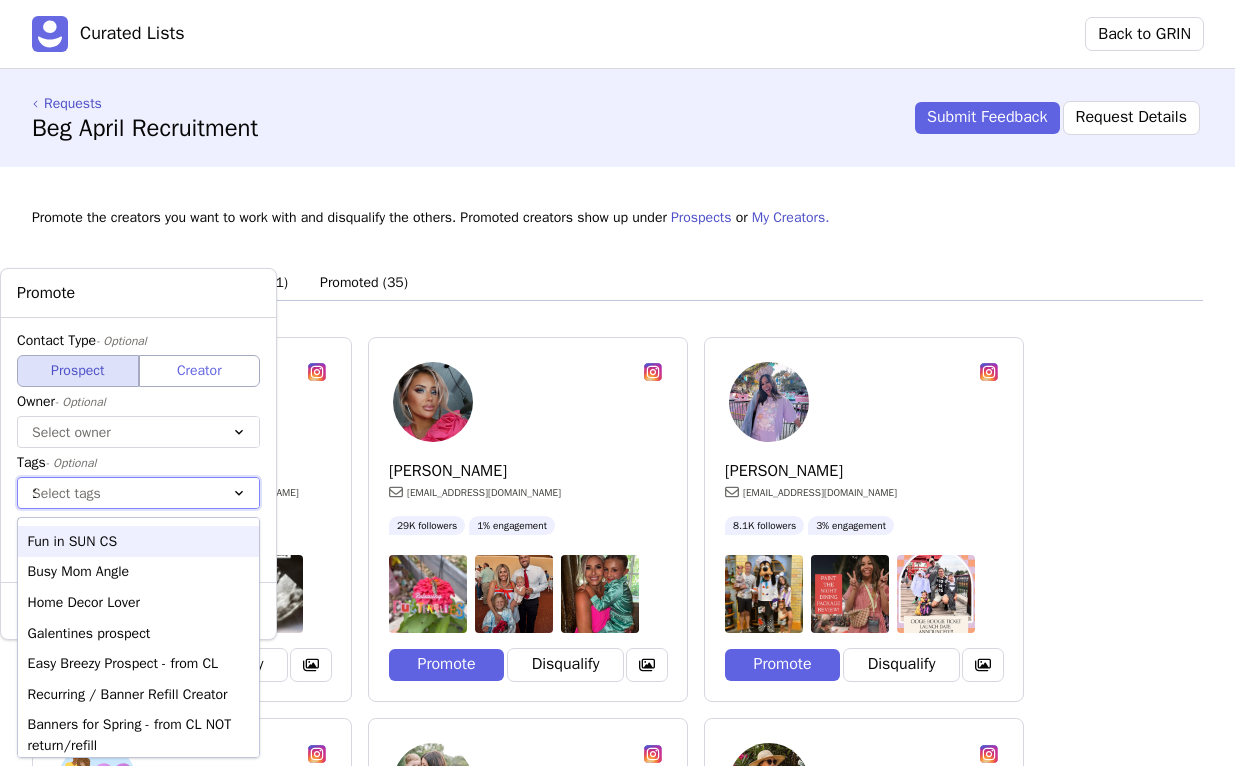 type on "11" 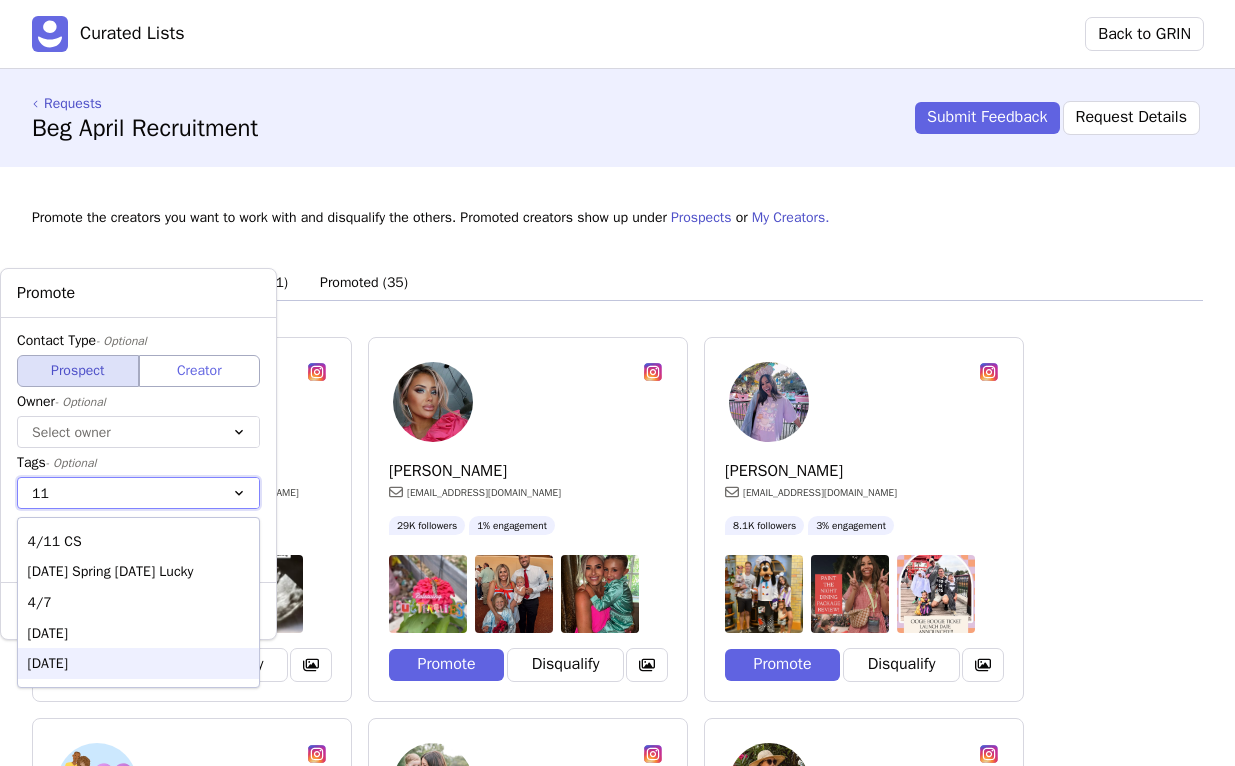 click on "[DATE]" at bounding box center (138, 663) 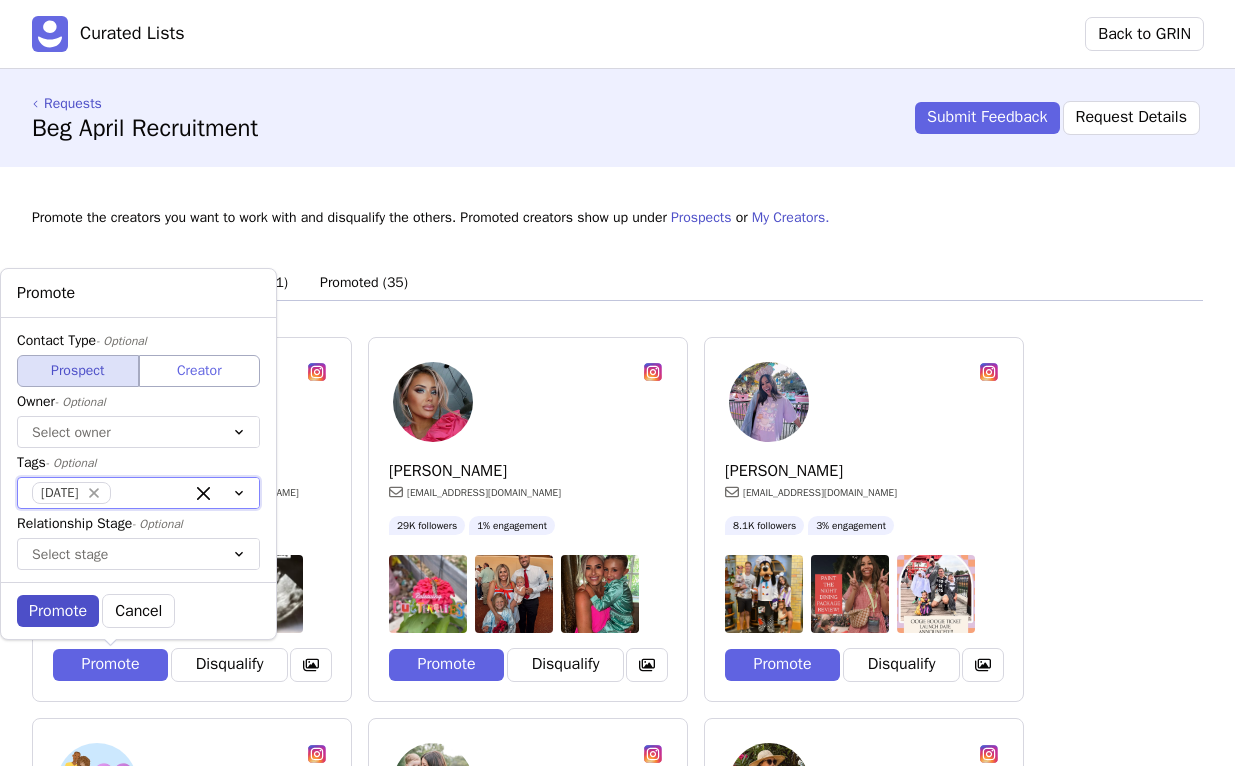 click on "Promote" at bounding box center [58, 611] 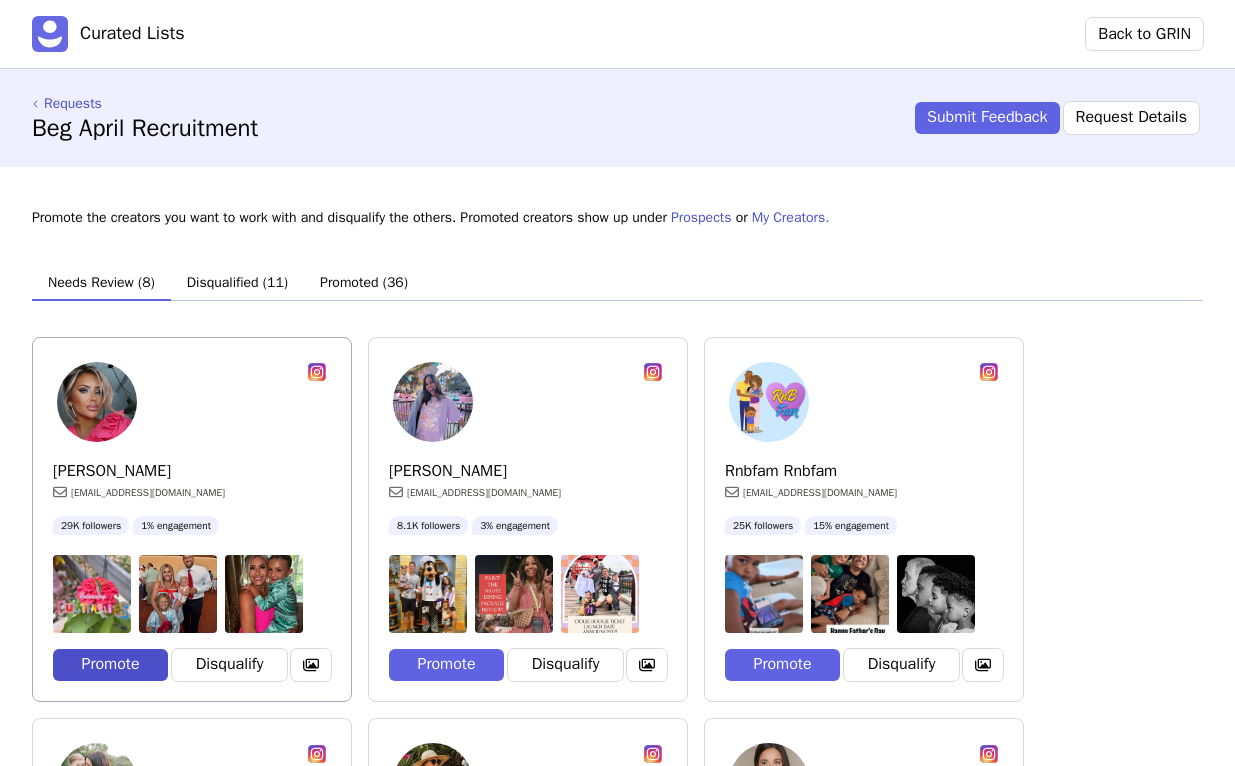 click on "Promote" at bounding box center [110, 665] 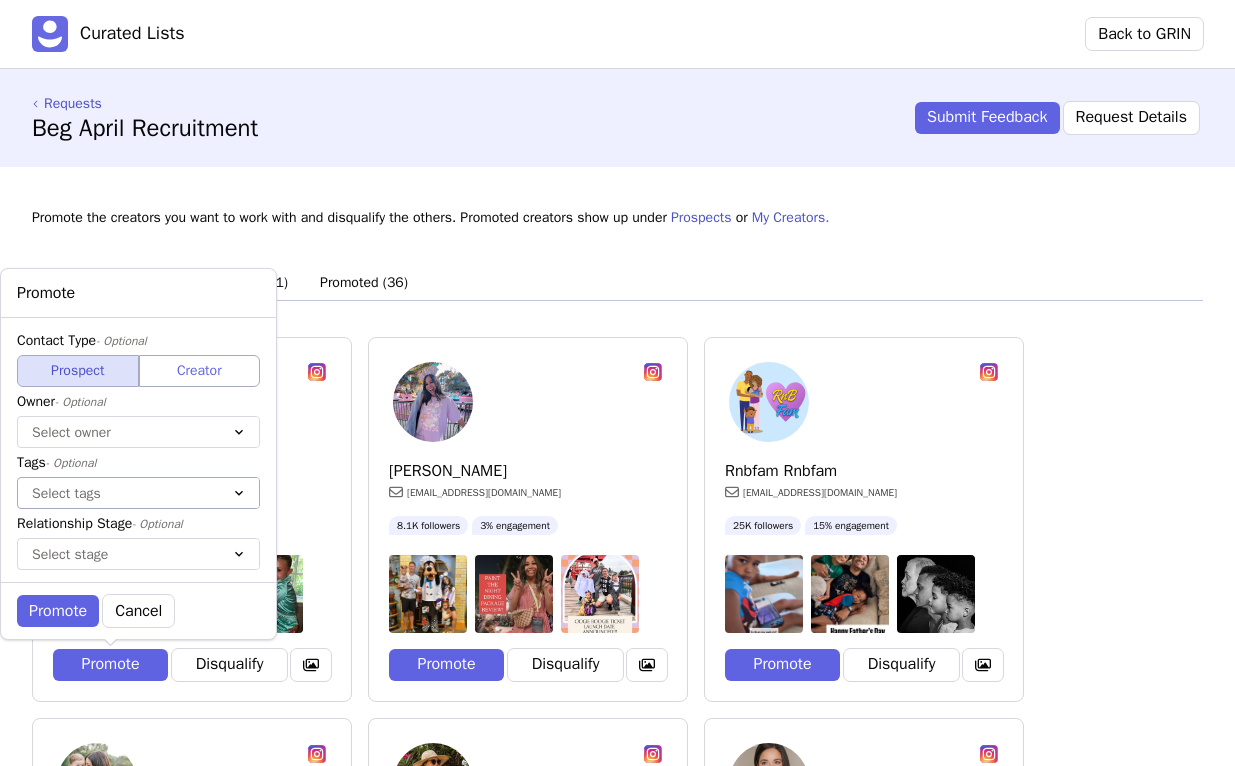 click at bounding box center [118, 493] 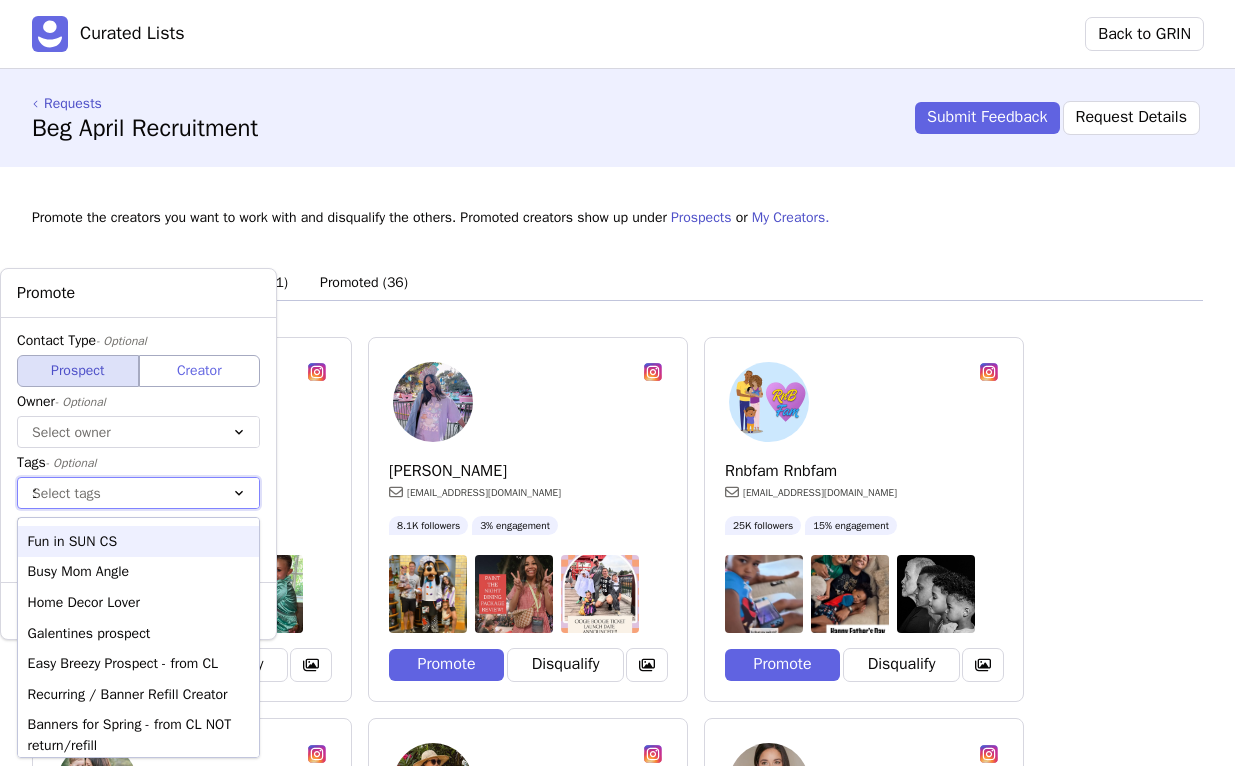 type on "11" 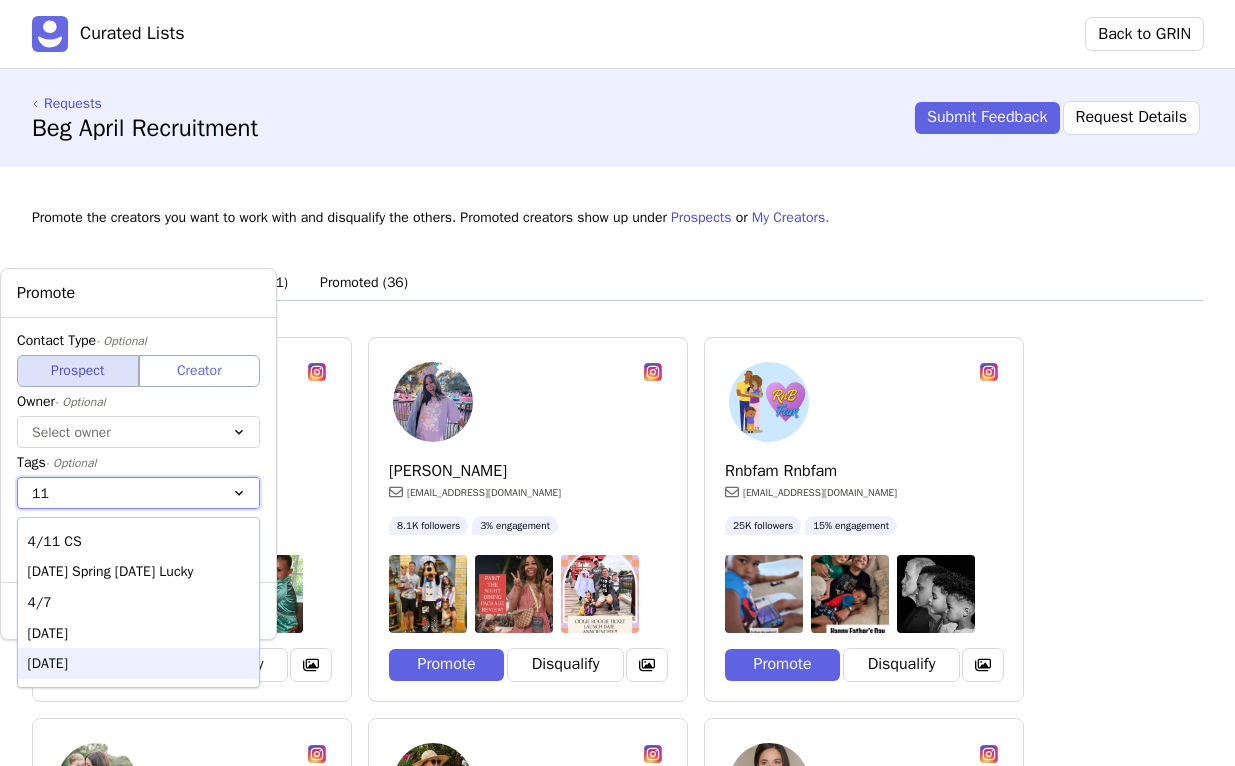 click on "[DATE]" at bounding box center (138, 663) 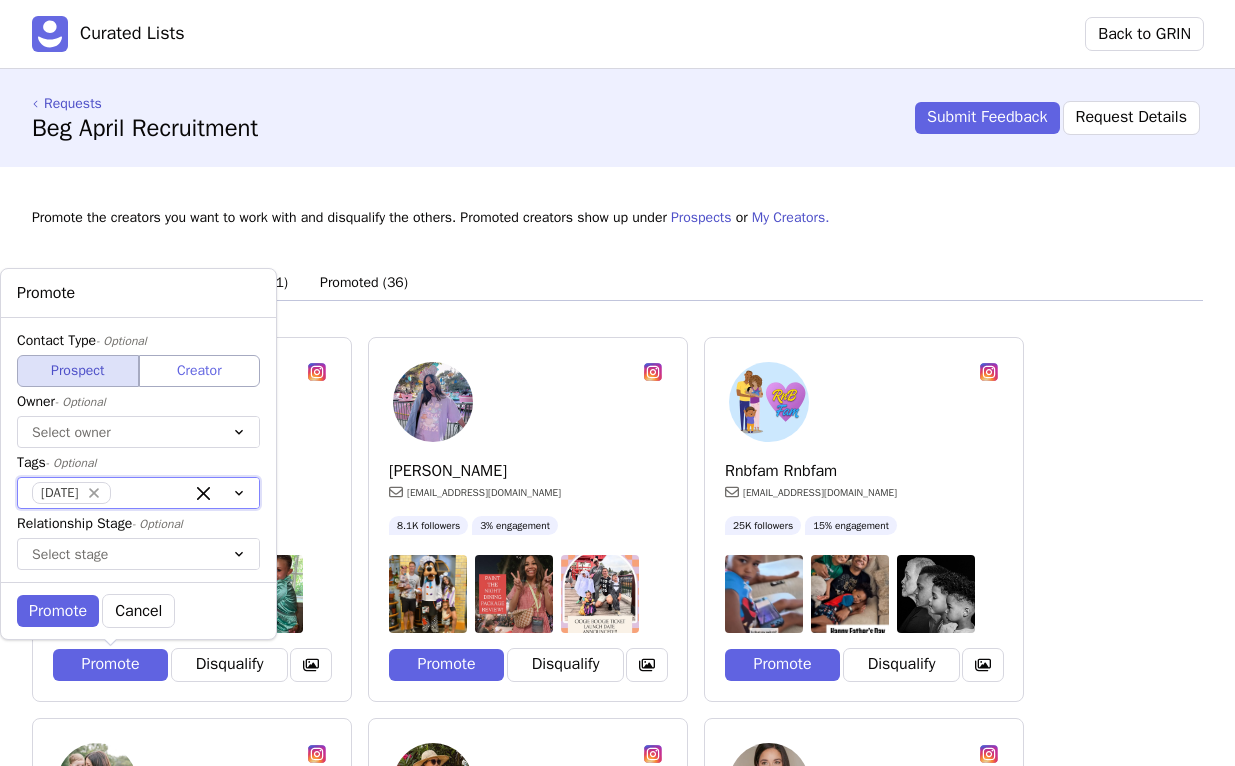 click on "Promote Cancel" at bounding box center (138, 610) 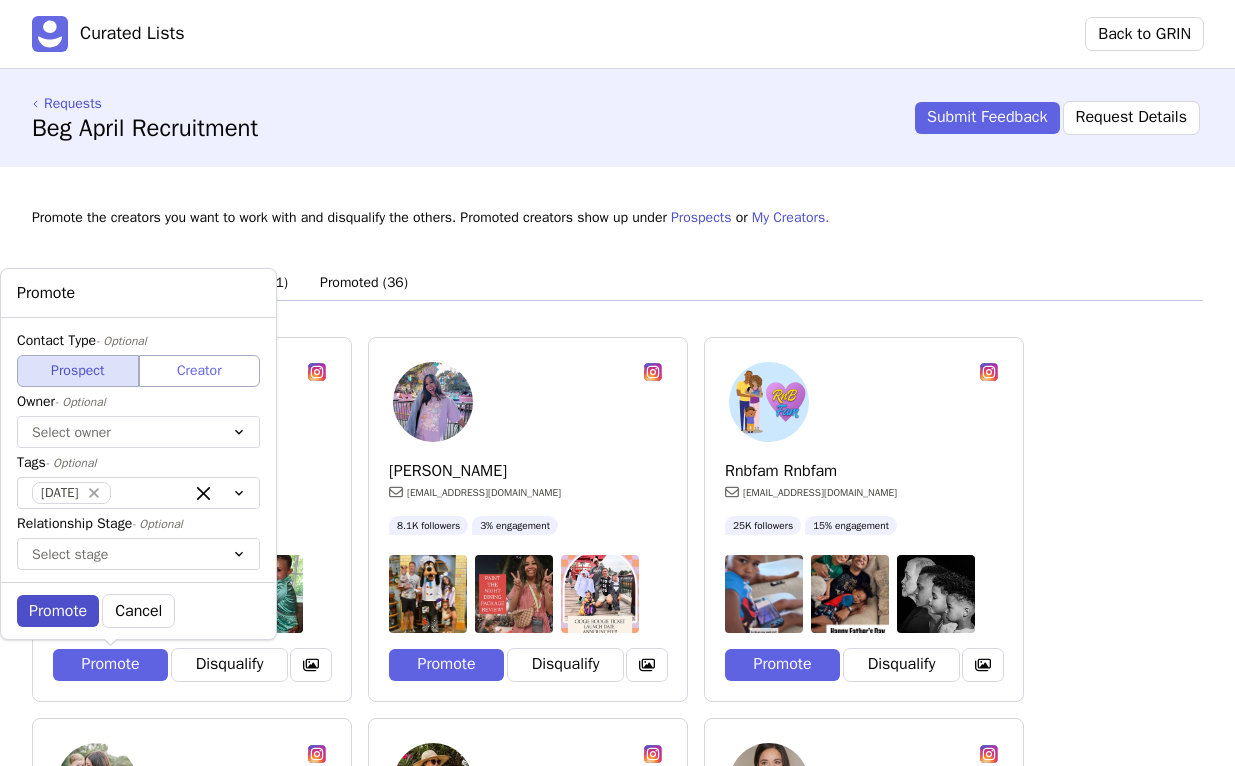 click on "Promote" at bounding box center (58, 611) 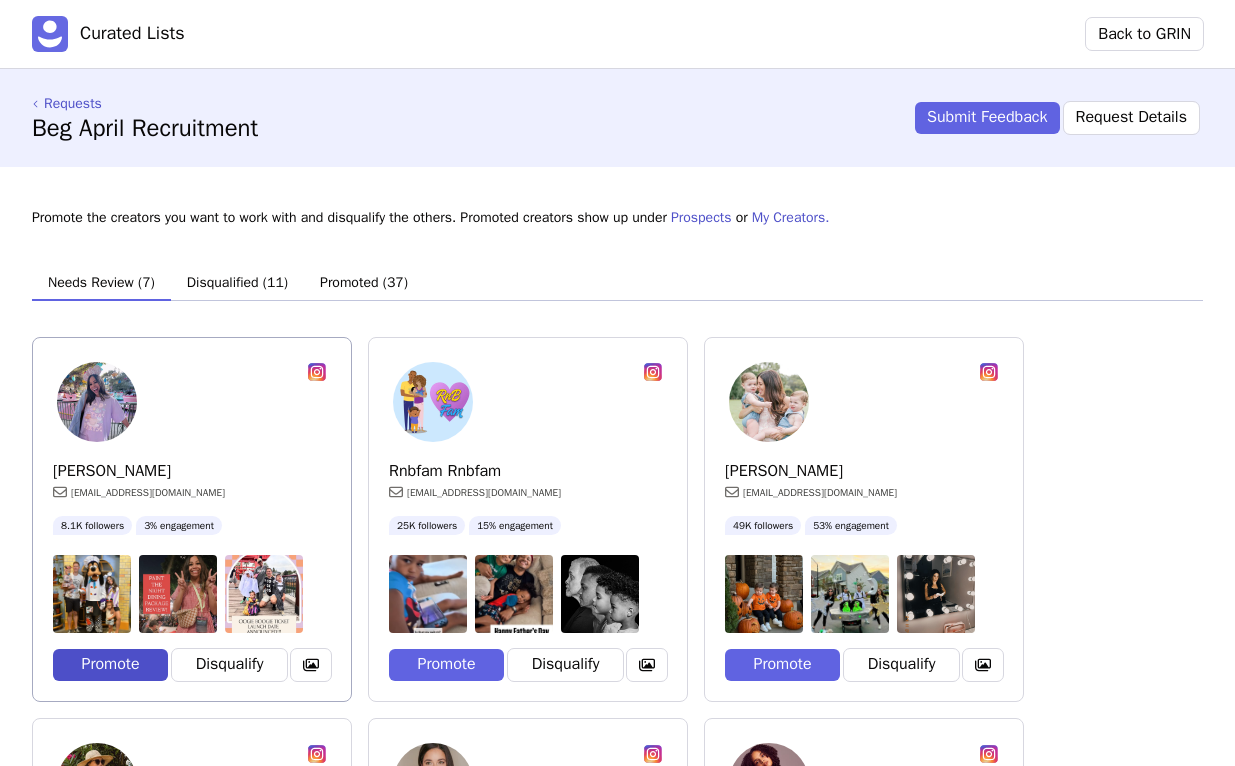 click on "Promote" at bounding box center (110, 665) 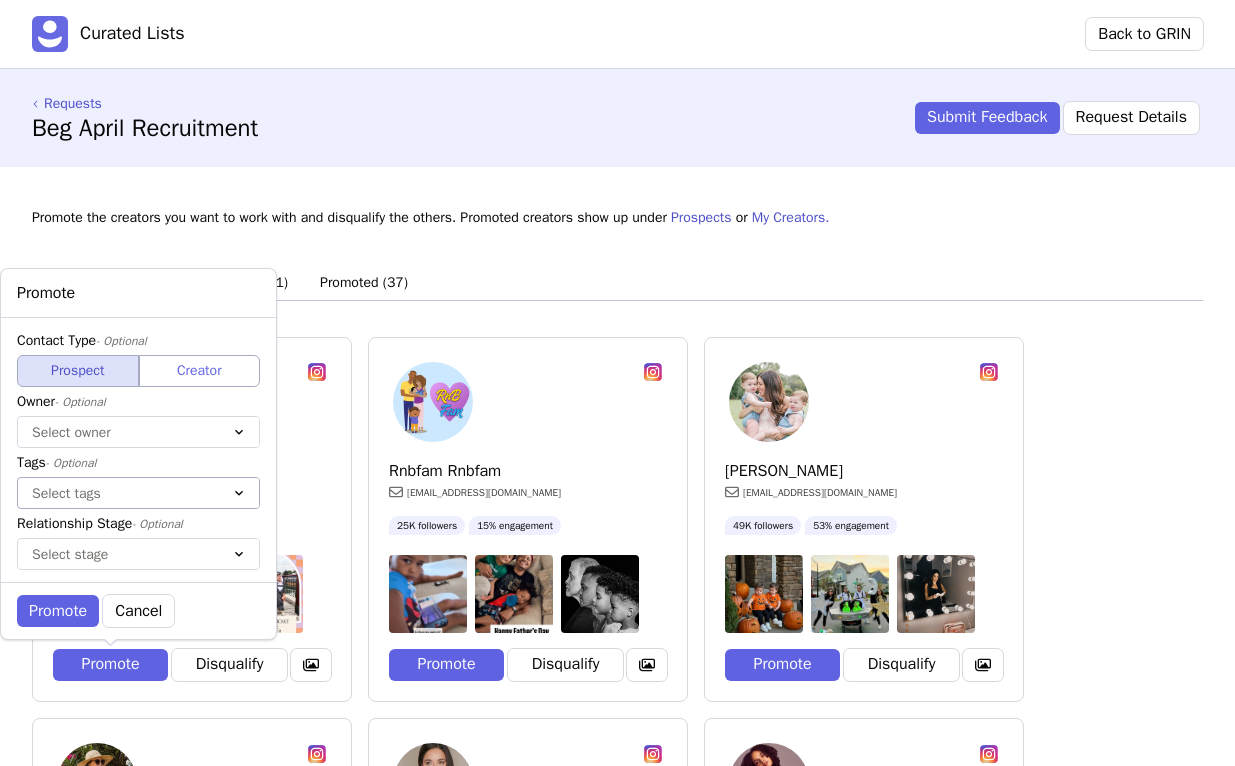 click on "Select tags" at bounding box center (118, 493) 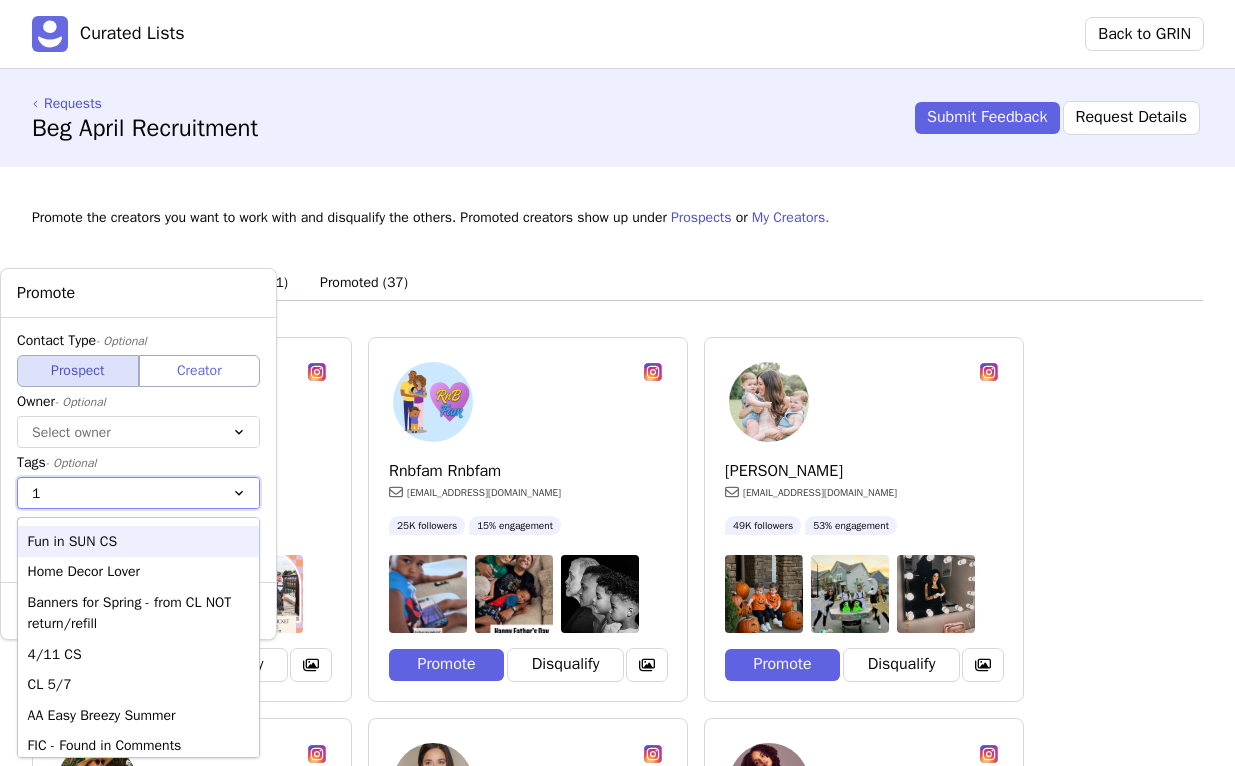 type on "11" 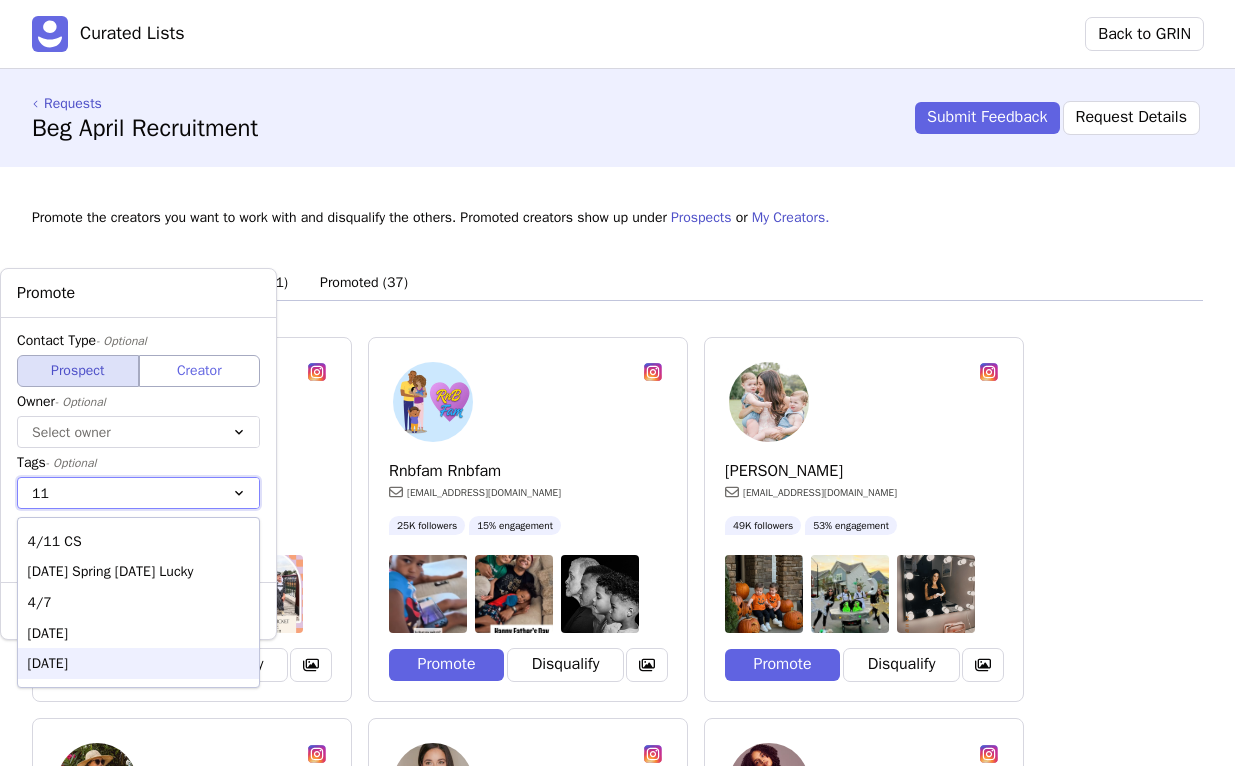 click on "[DATE]" at bounding box center (138, 663) 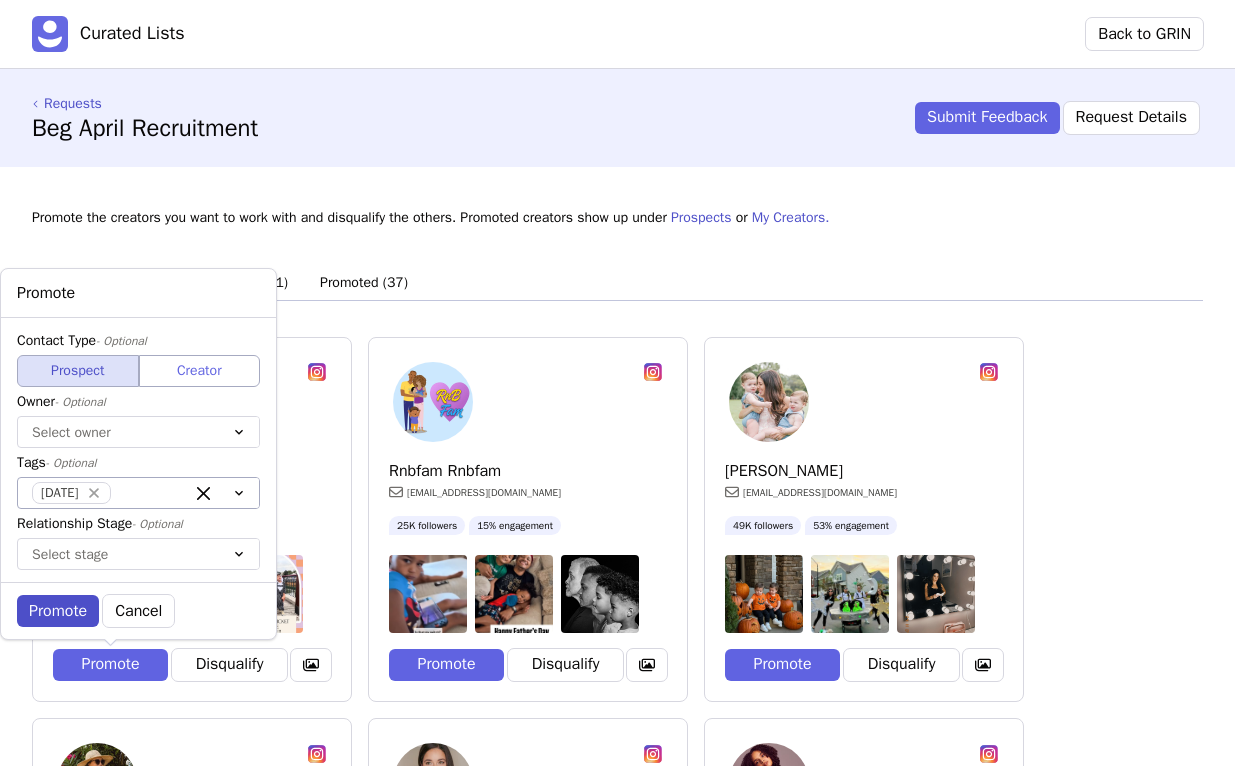 click on "Promote" at bounding box center (58, 611) 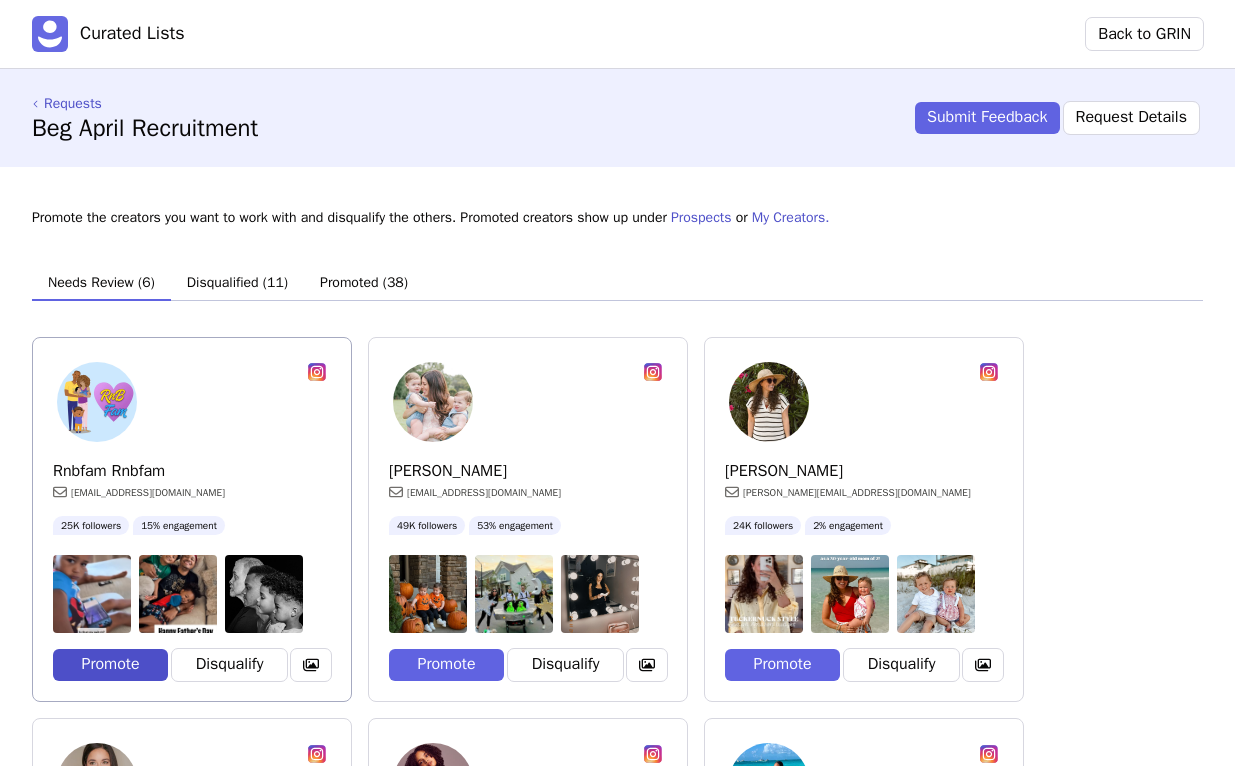 click on "Promote" at bounding box center (110, 665) 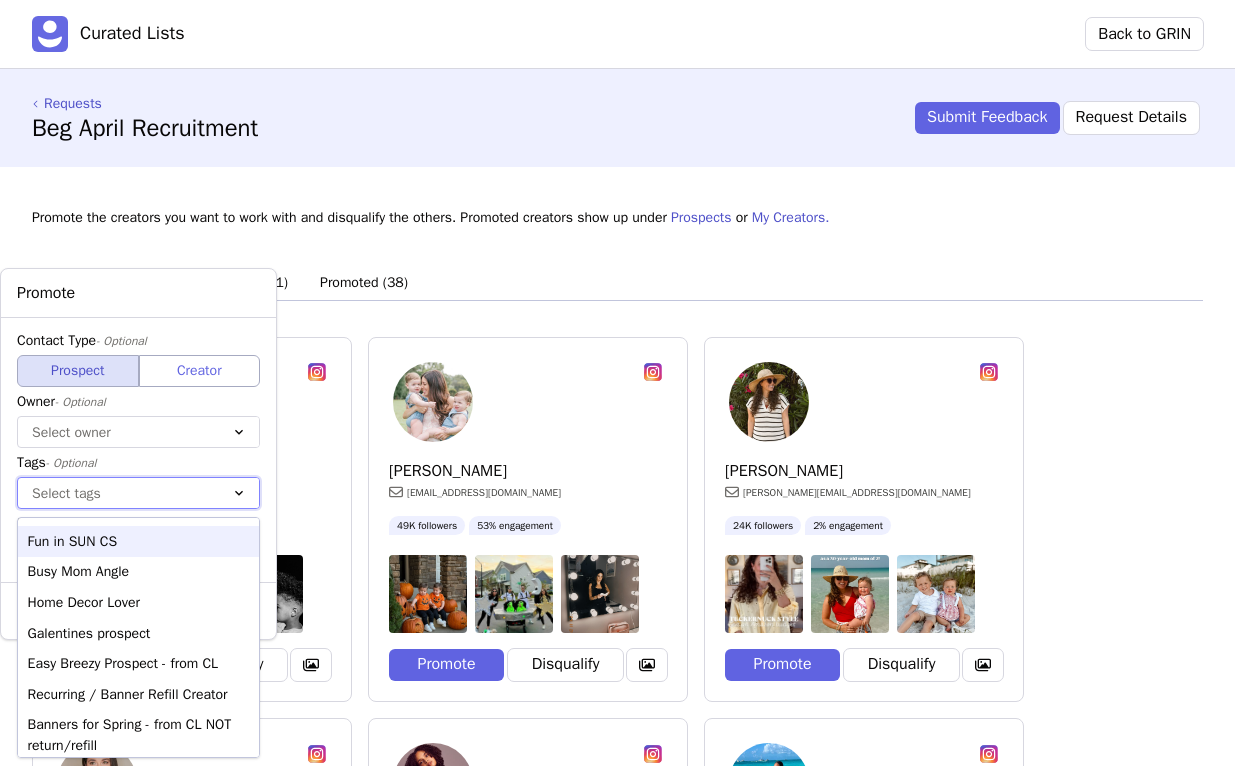 click on "Select tags" at bounding box center [118, 493] 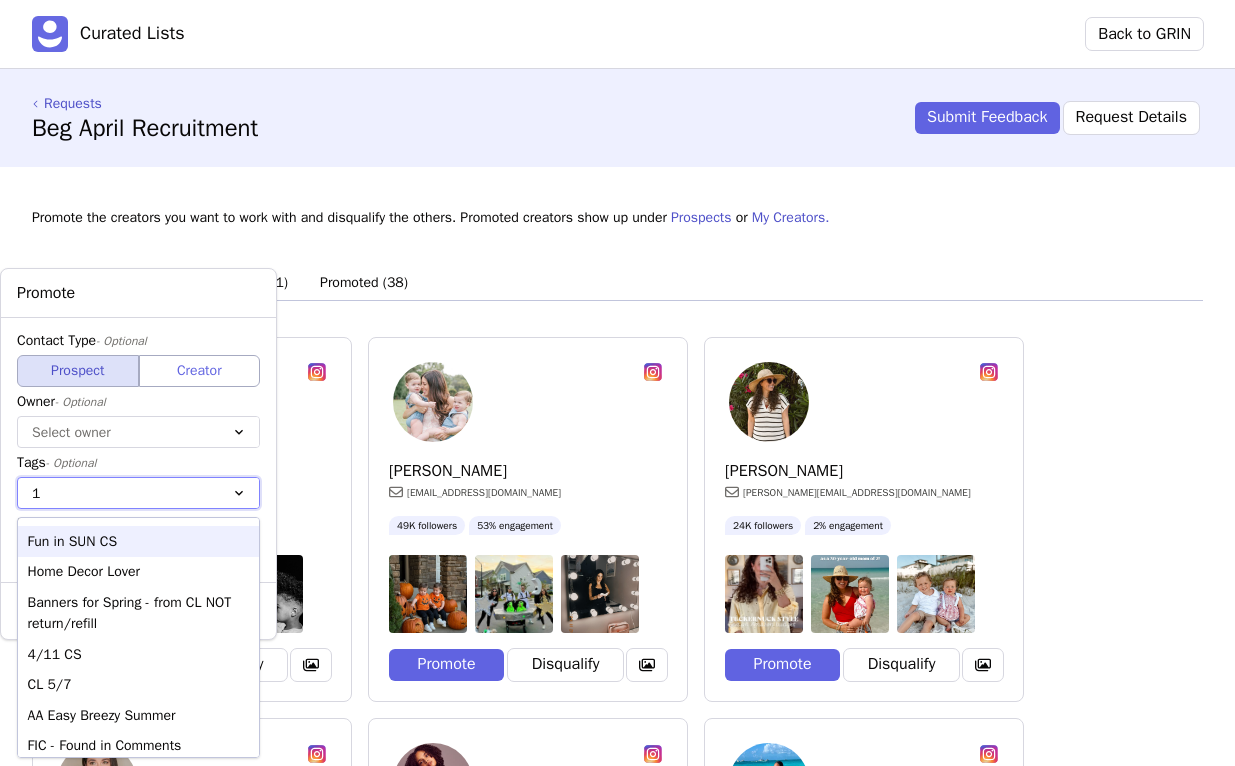 type on "11" 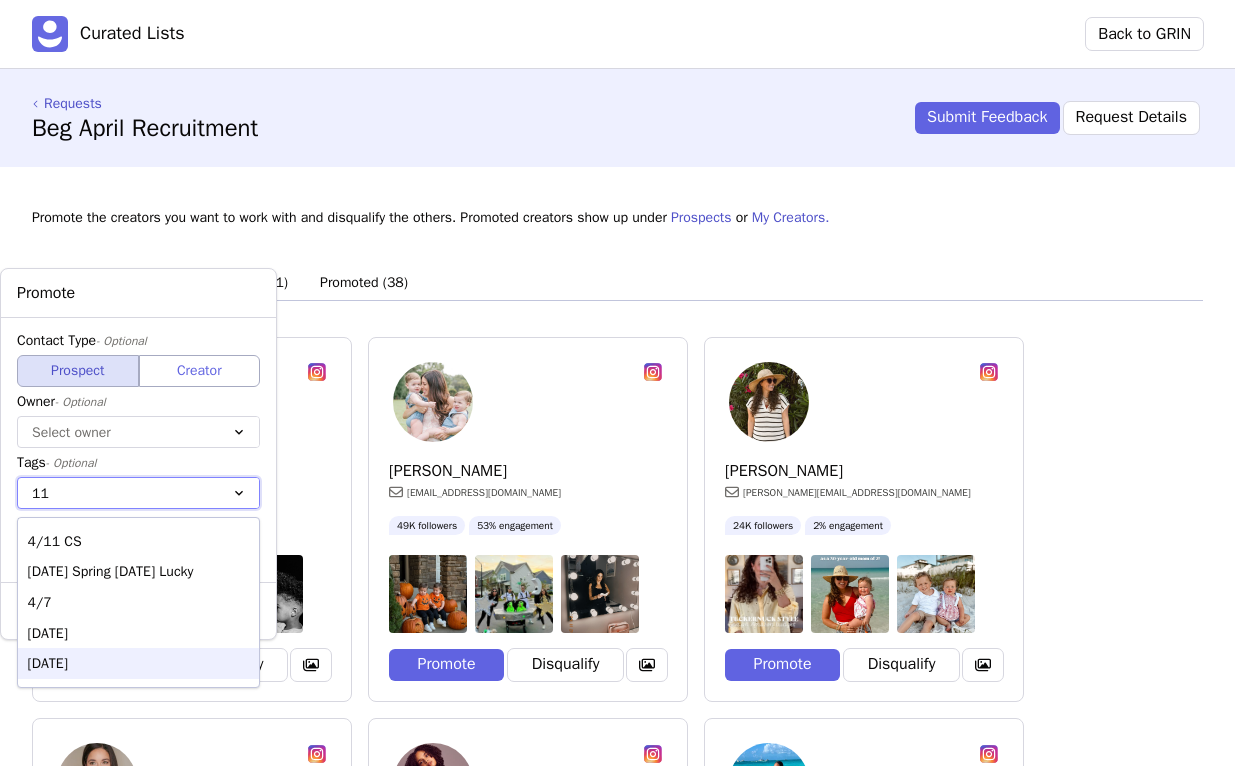 click on "[DATE]" at bounding box center (138, 663) 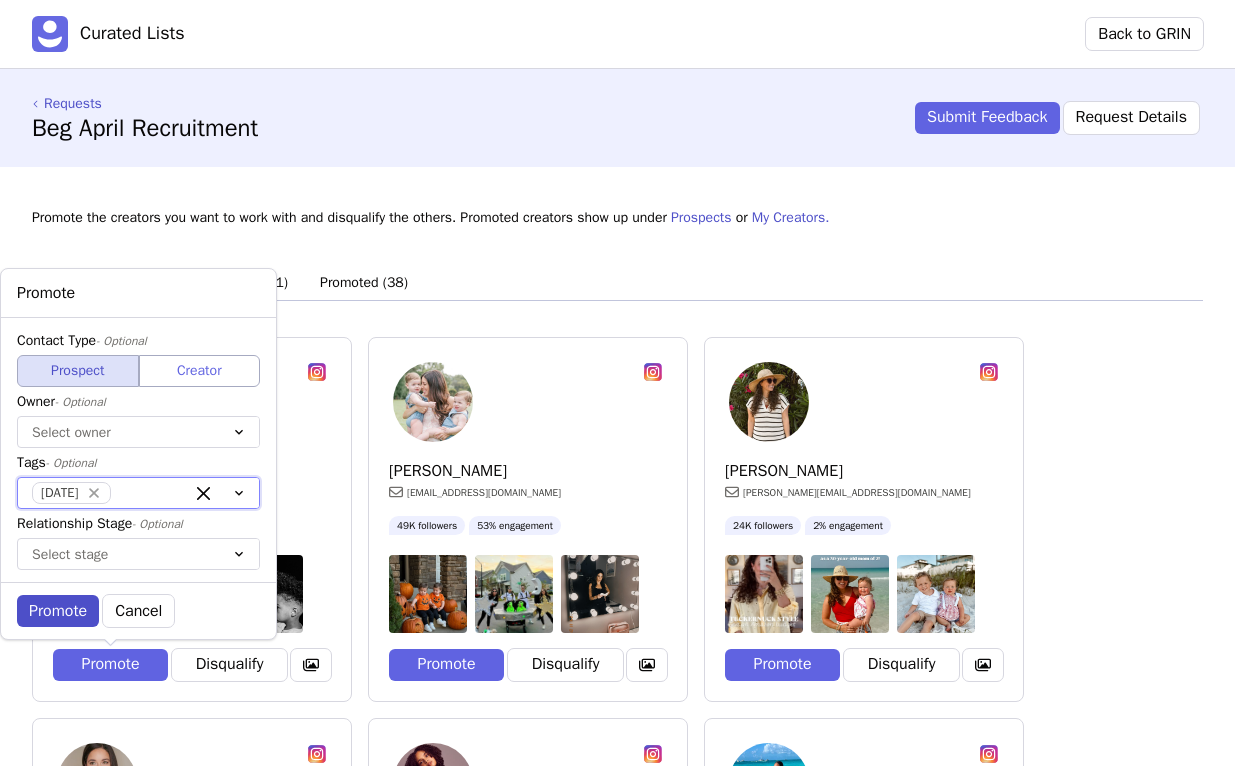 click on "Promote" at bounding box center (58, 611) 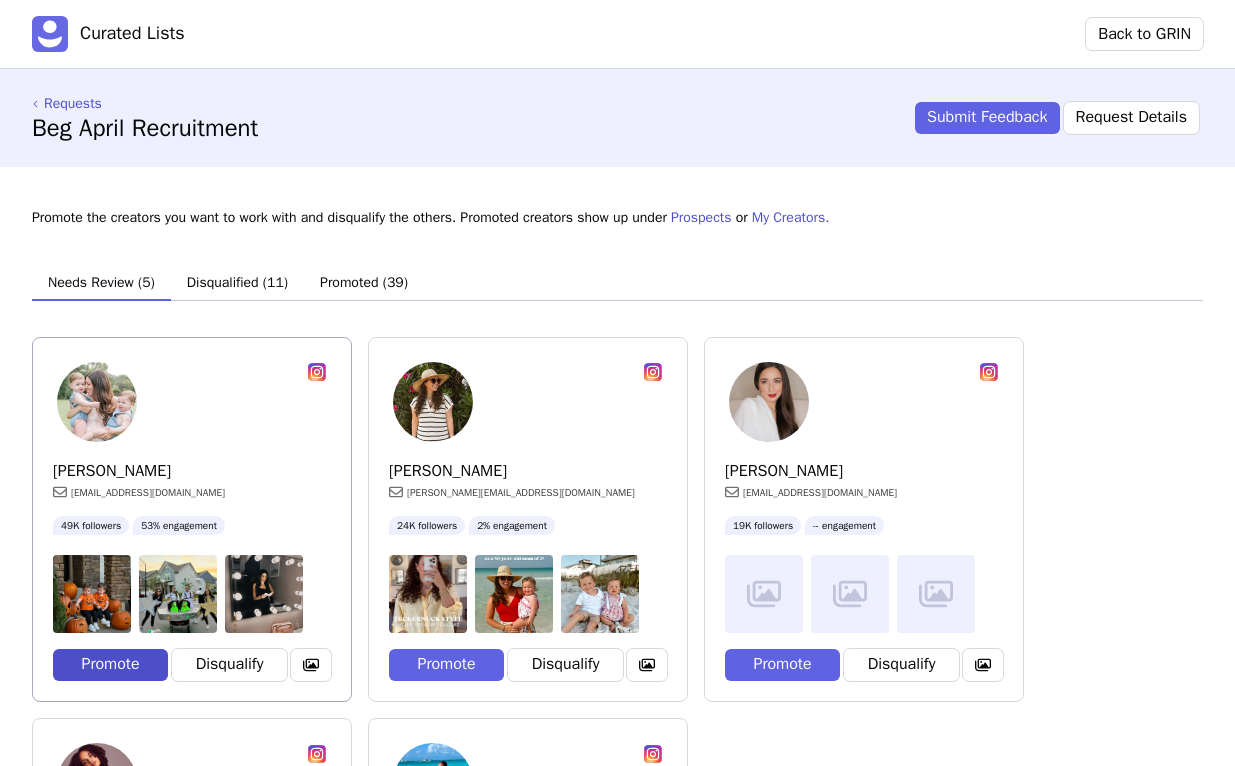 click on "Promote" at bounding box center (110, 665) 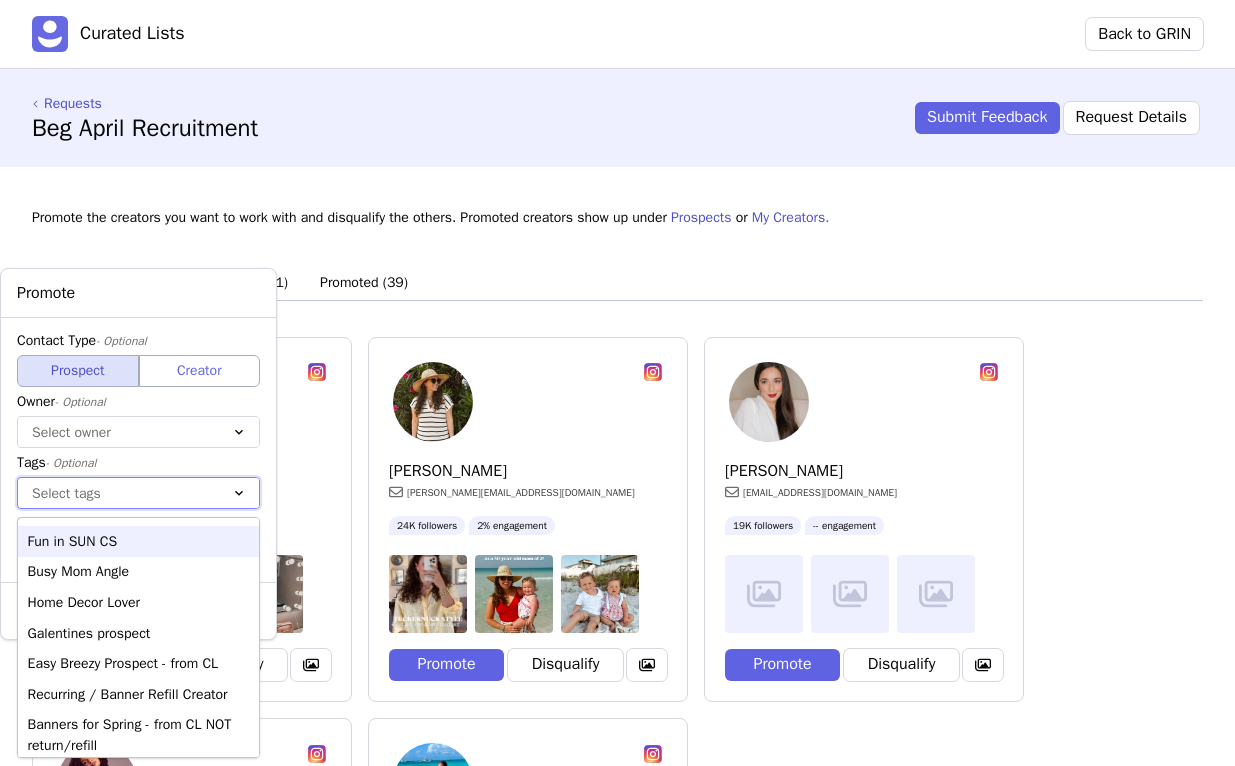 click at bounding box center [118, 493] 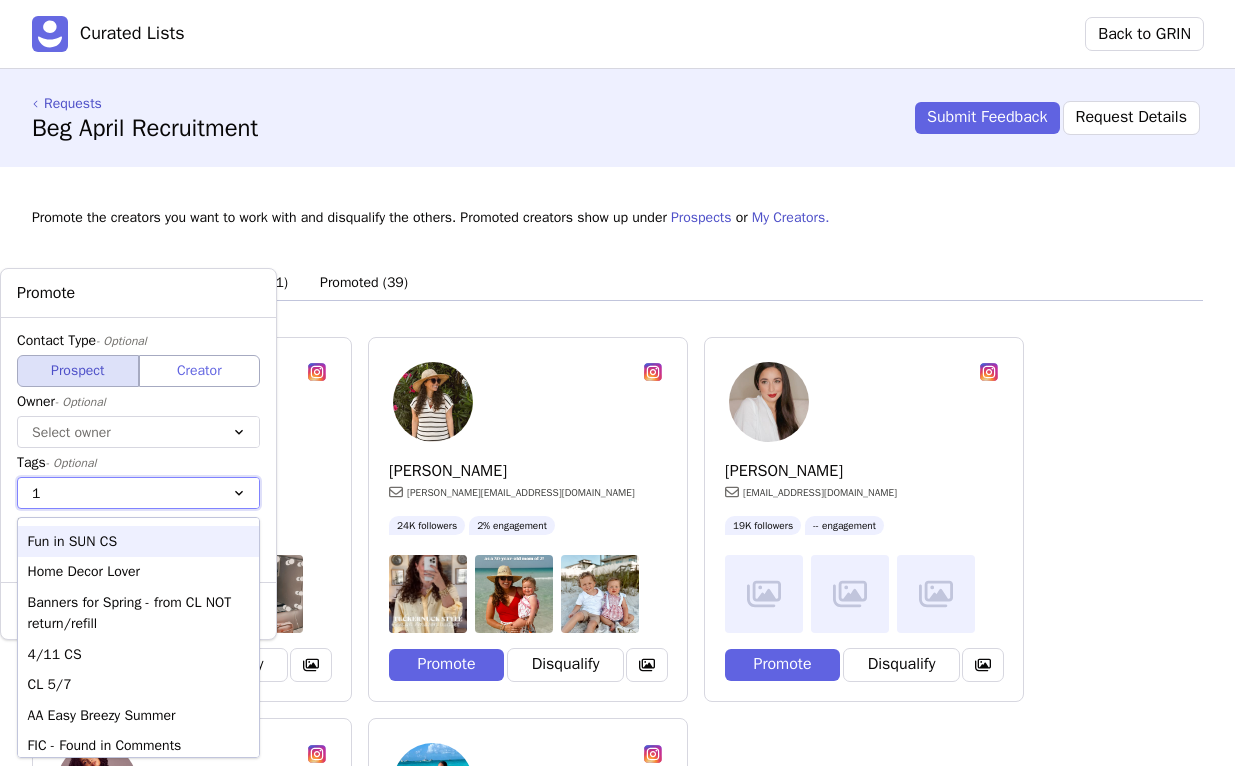 type on "11" 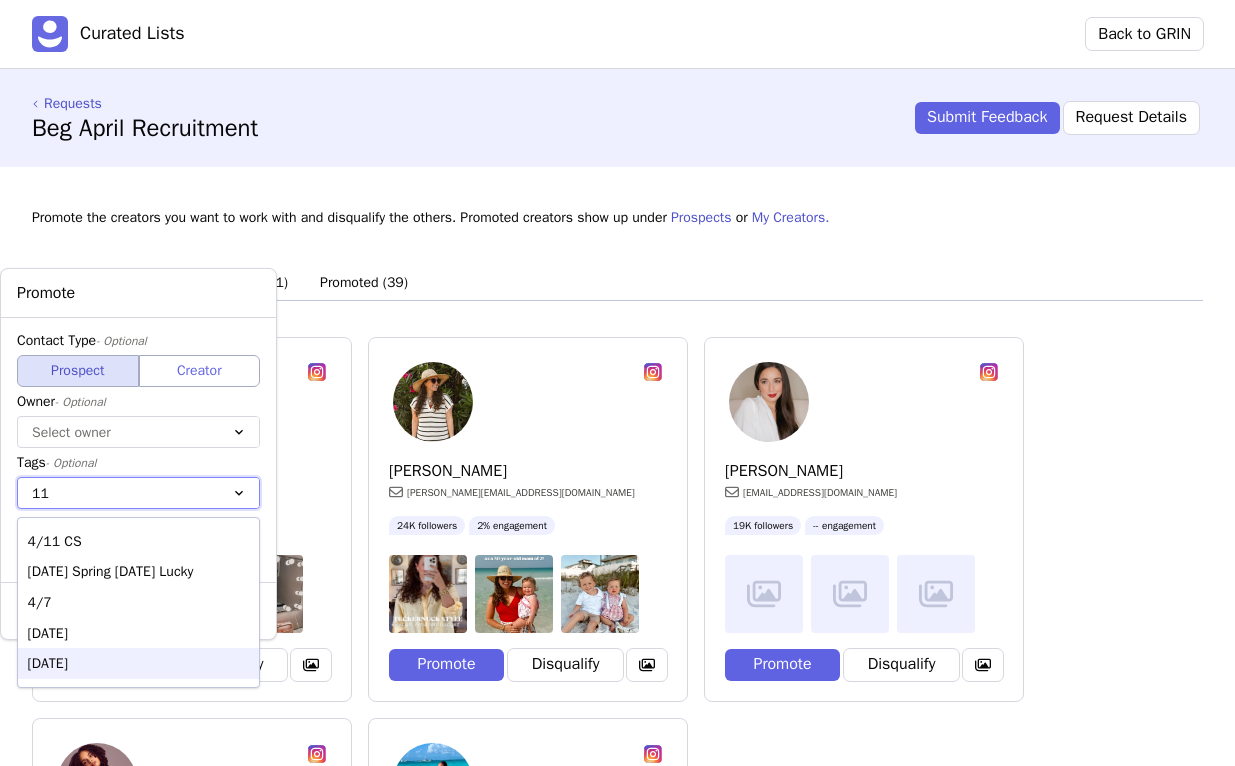 click on "[DATE]" at bounding box center [138, 663] 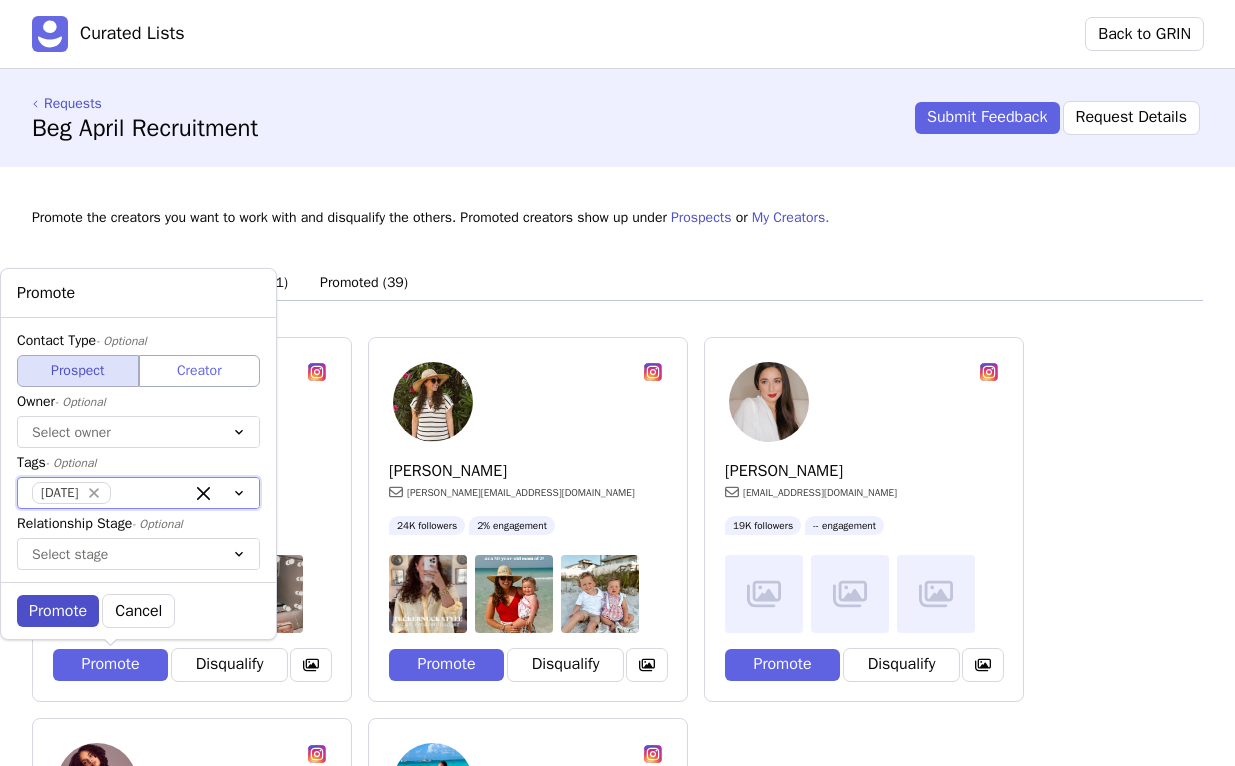 click on "Promote" at bounding box center [58, 611] 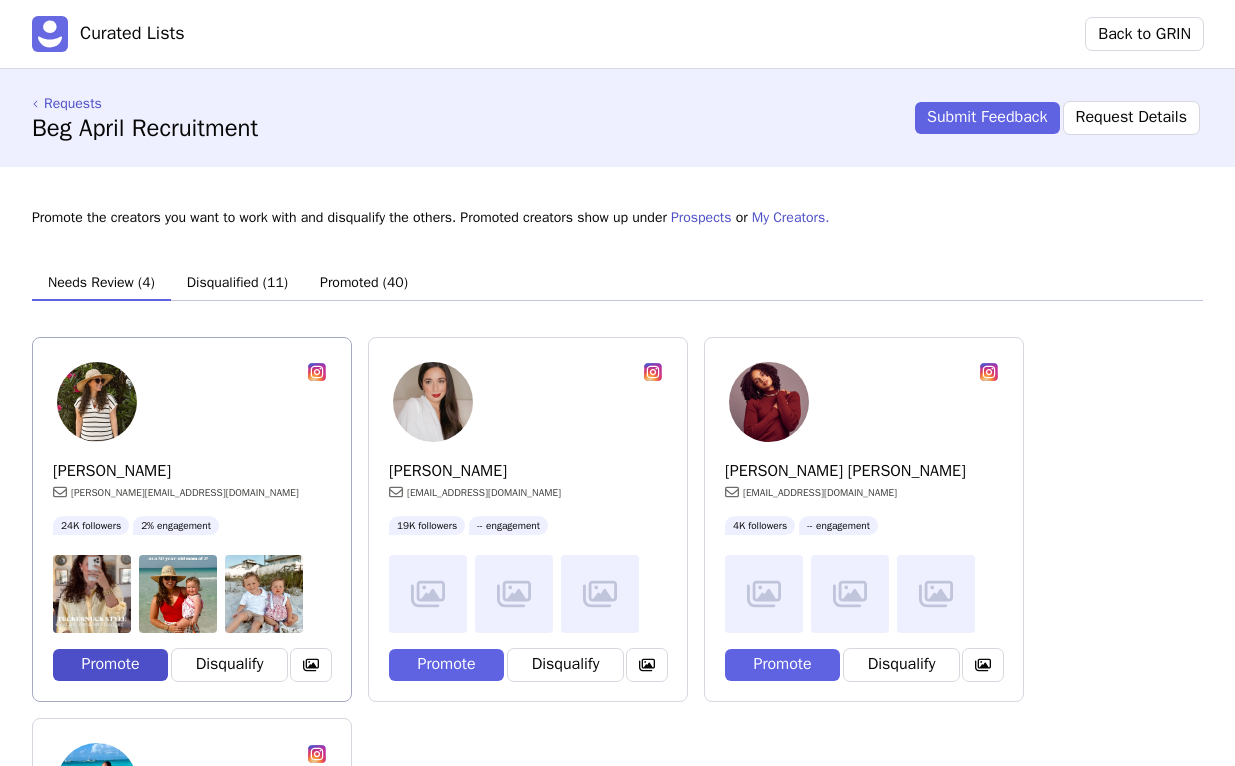click on "Promote" at bounding box center [110, 665] 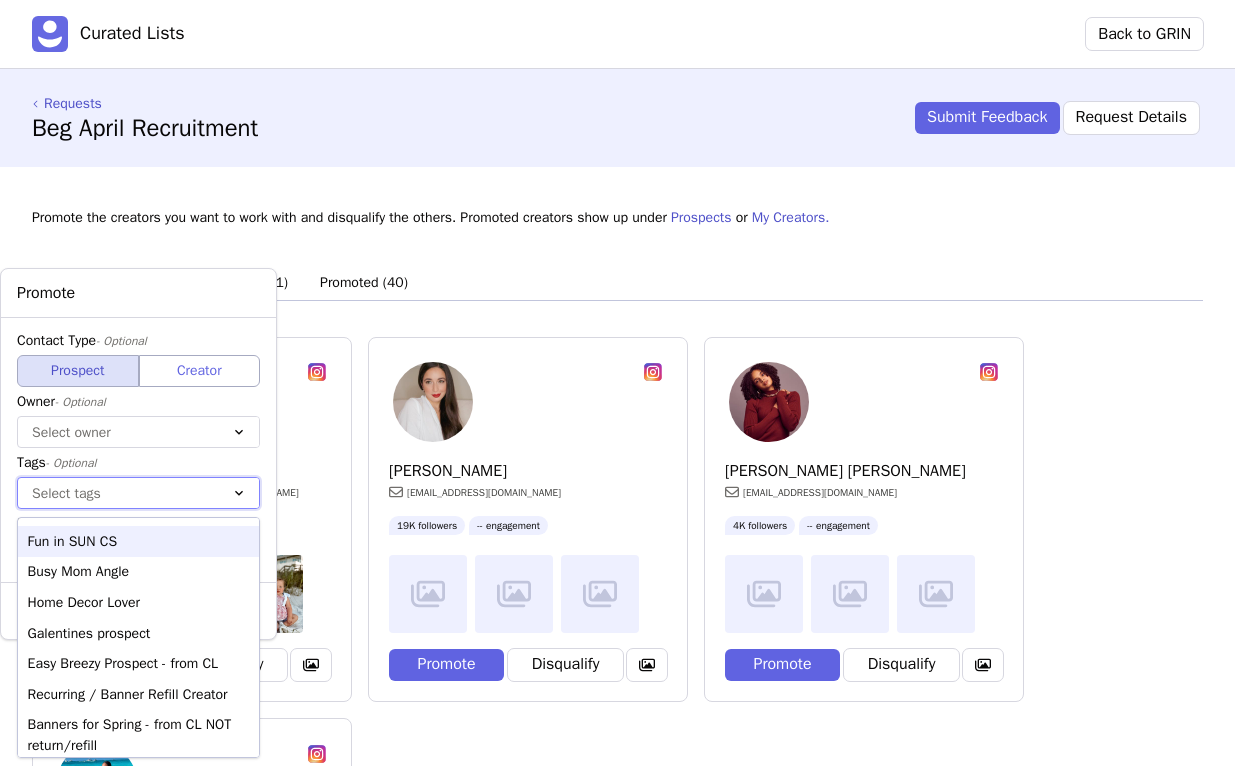 click on "Select tags" at bounding box center (118, 493) 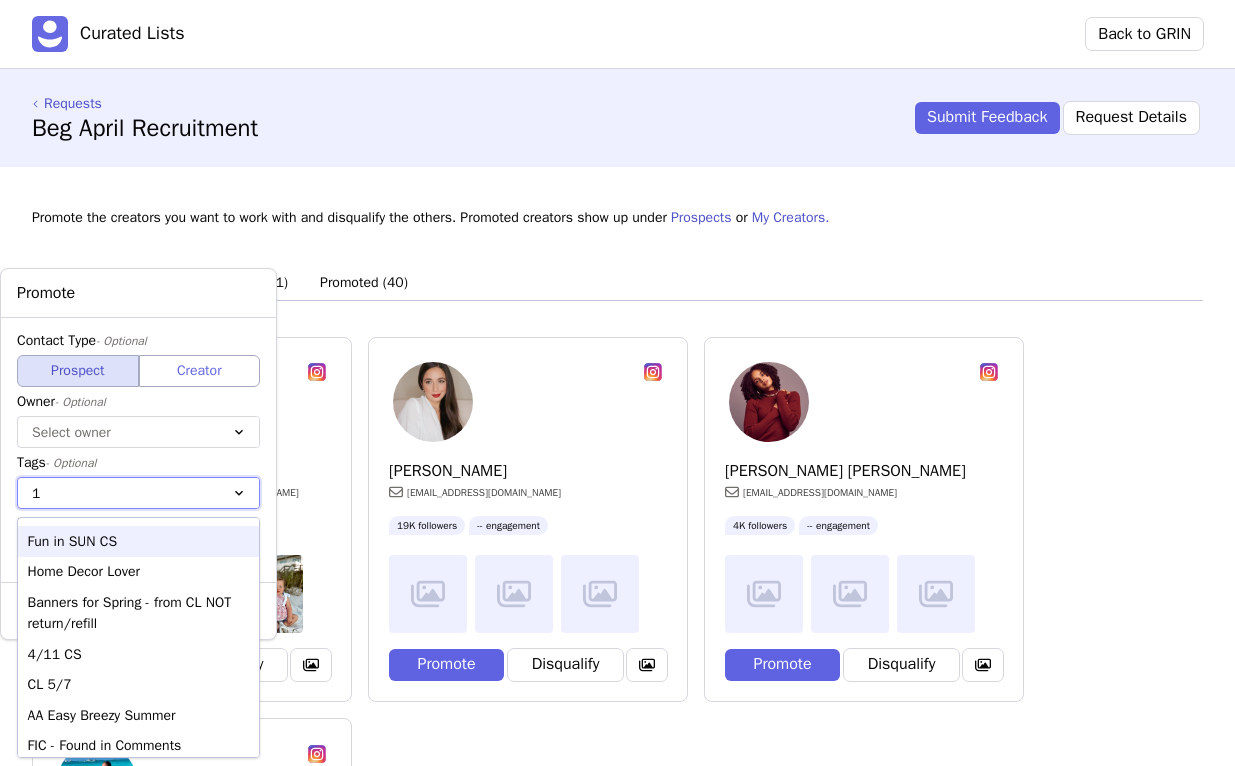 type on "11" 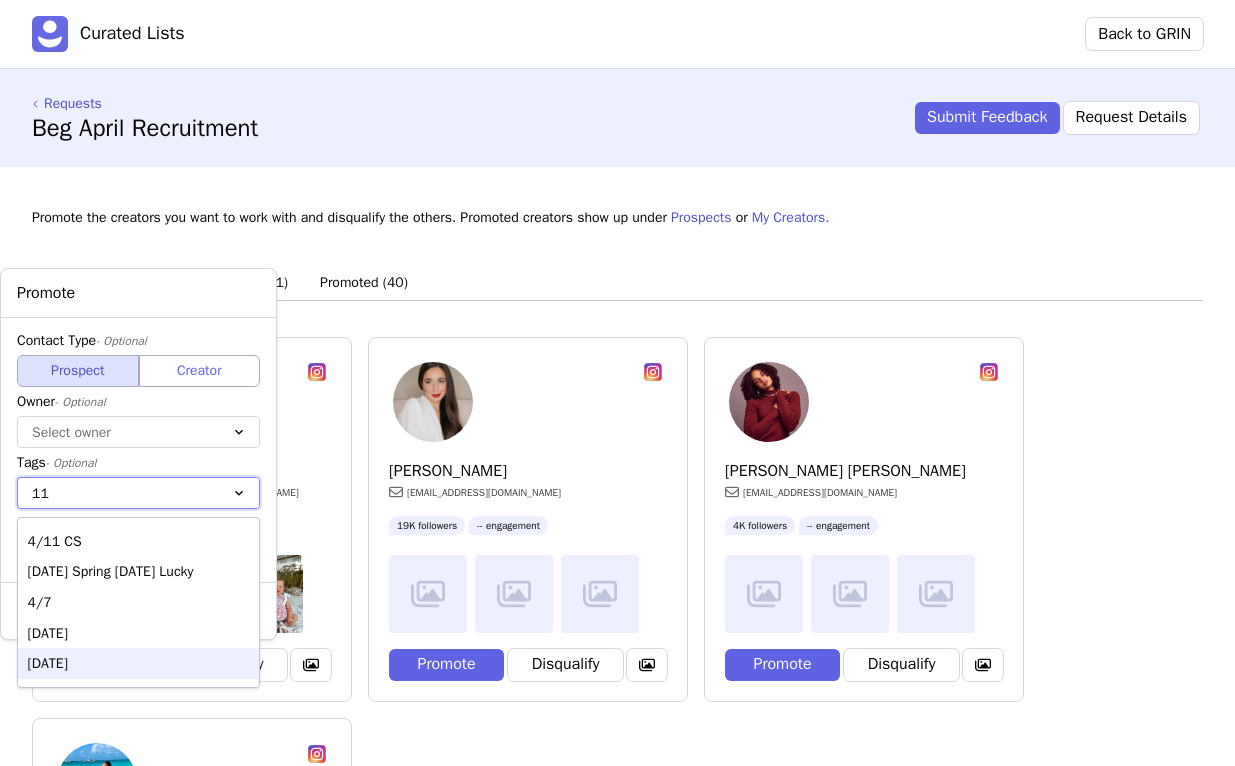 click on "[DATE]" at bounding box center (138, 663) 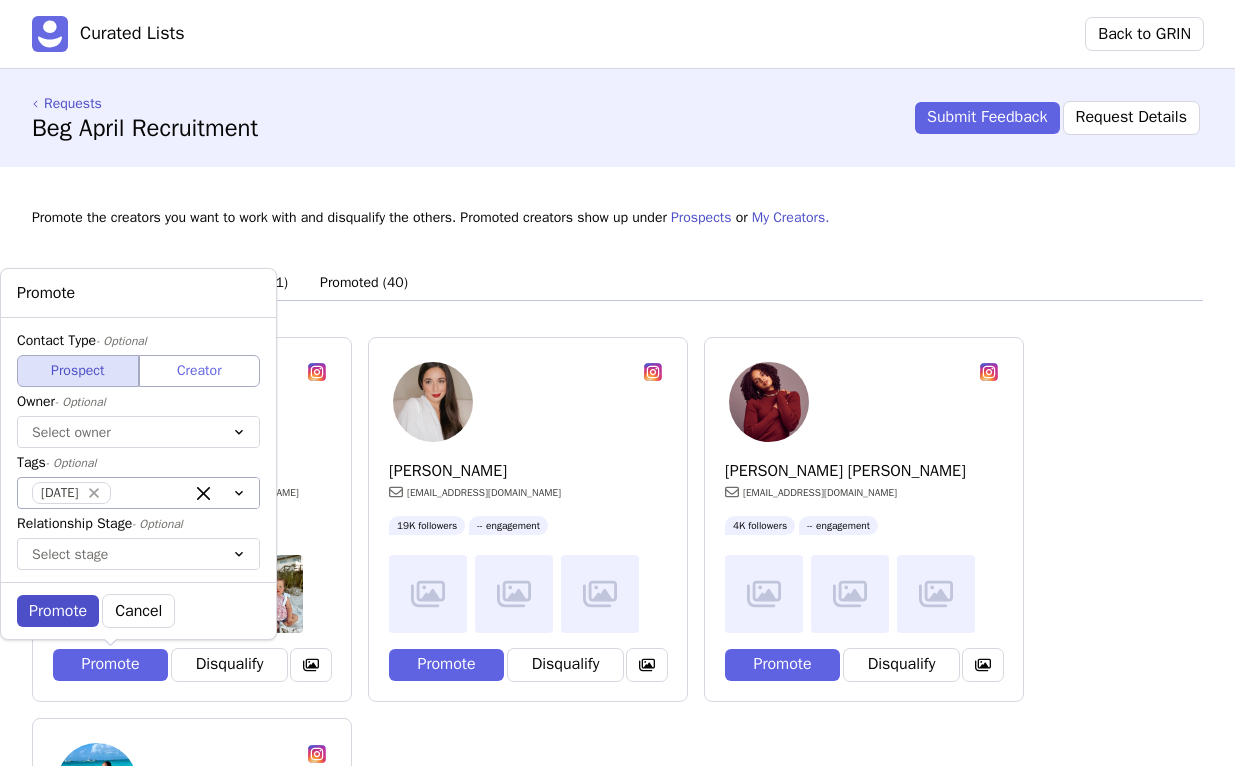 click on "Promote" at bounding box center (58, 611) 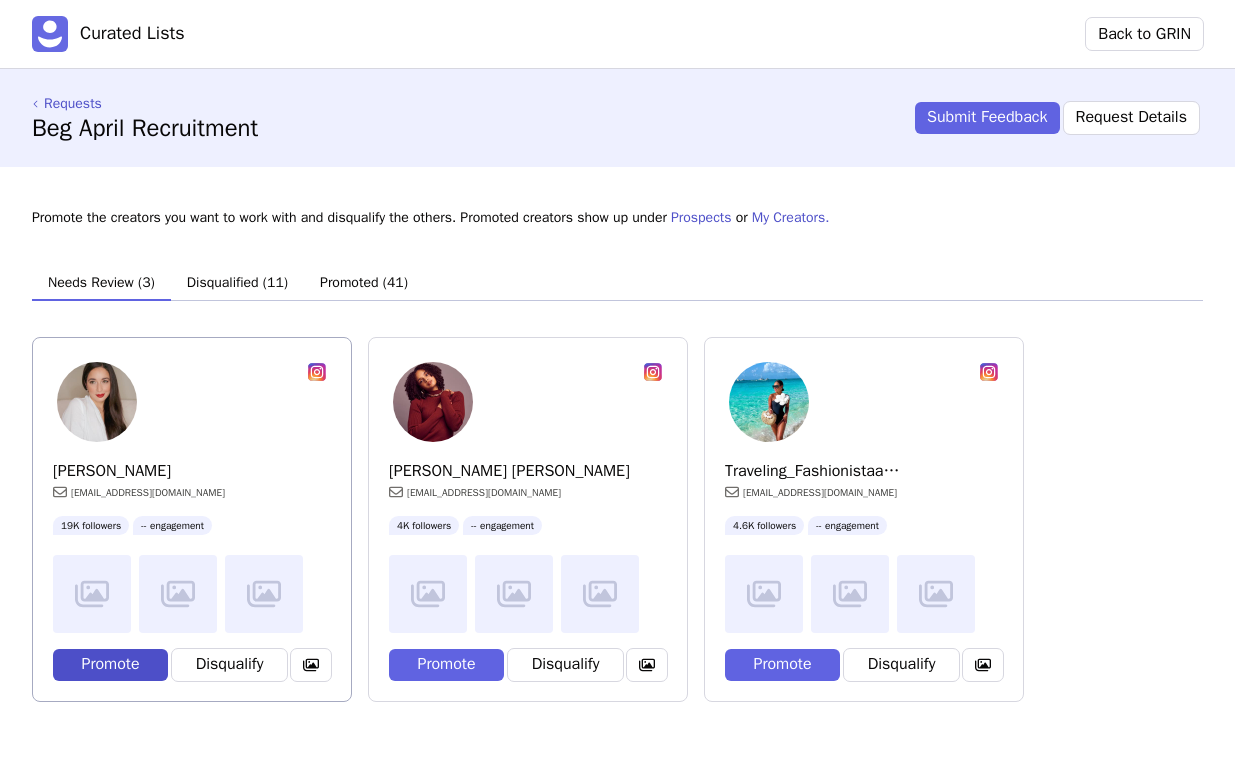 click on "Promote" at bounding box center [110, 665] 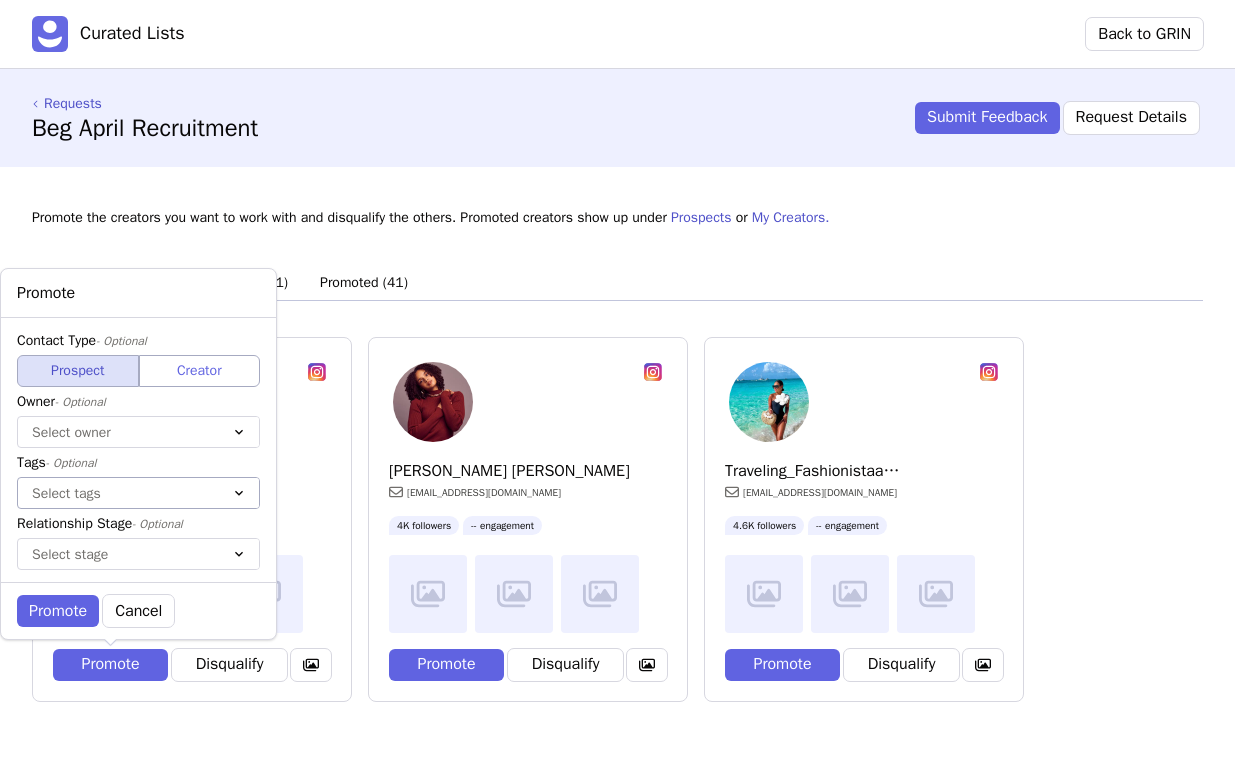 click on "Select tags" at bounding box center [118, 493] 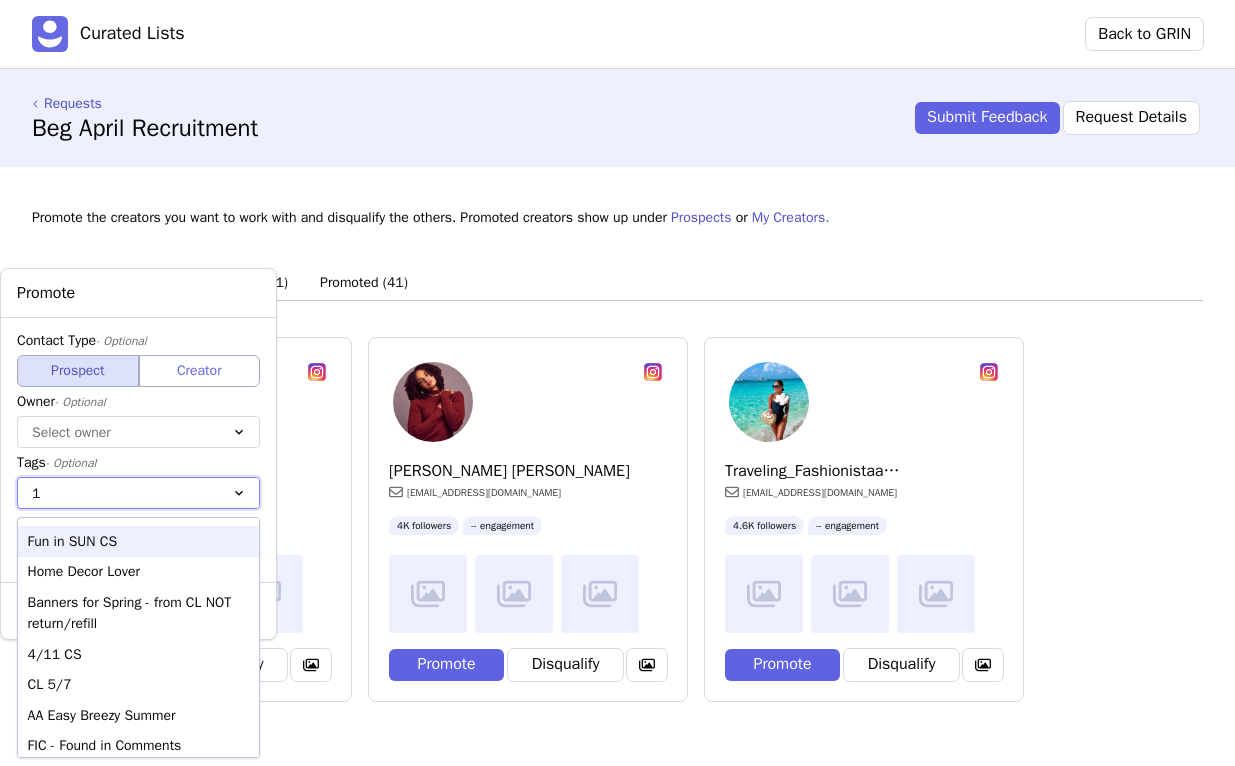 type on "11" 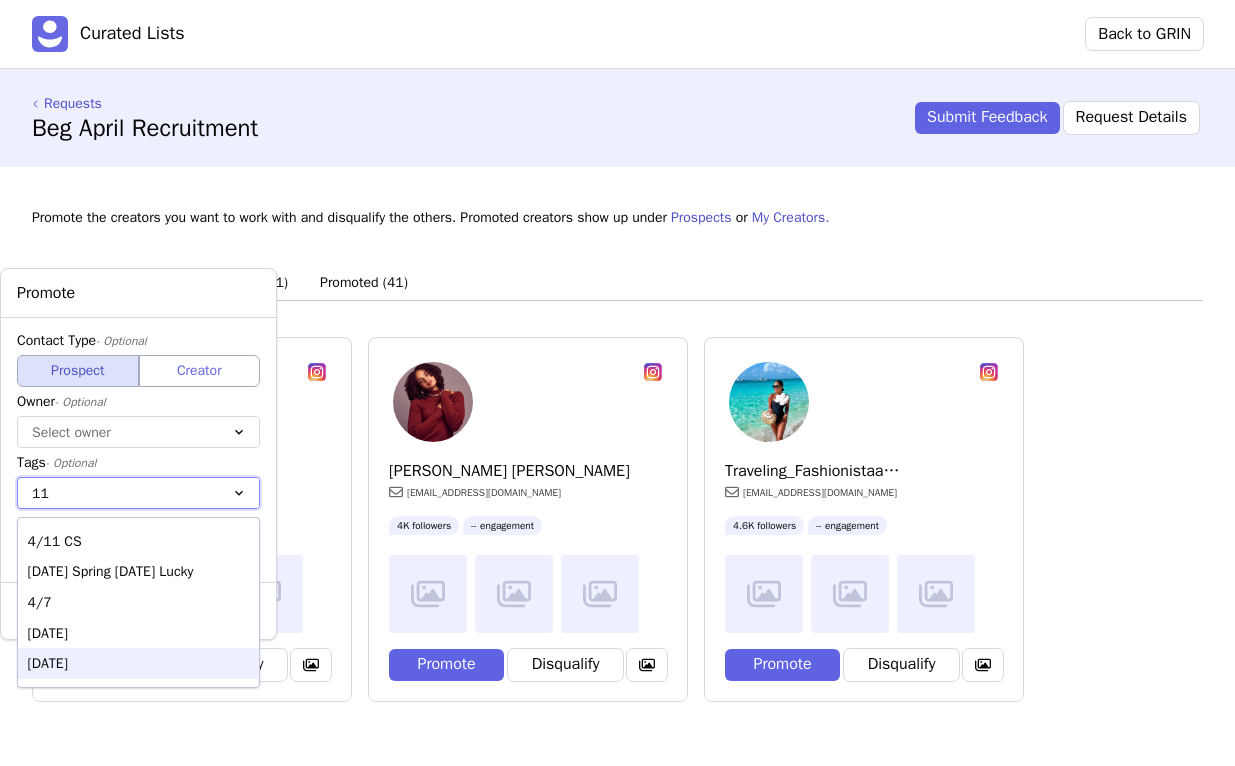 click on "[DATE]" at bounding box center [138, 663] 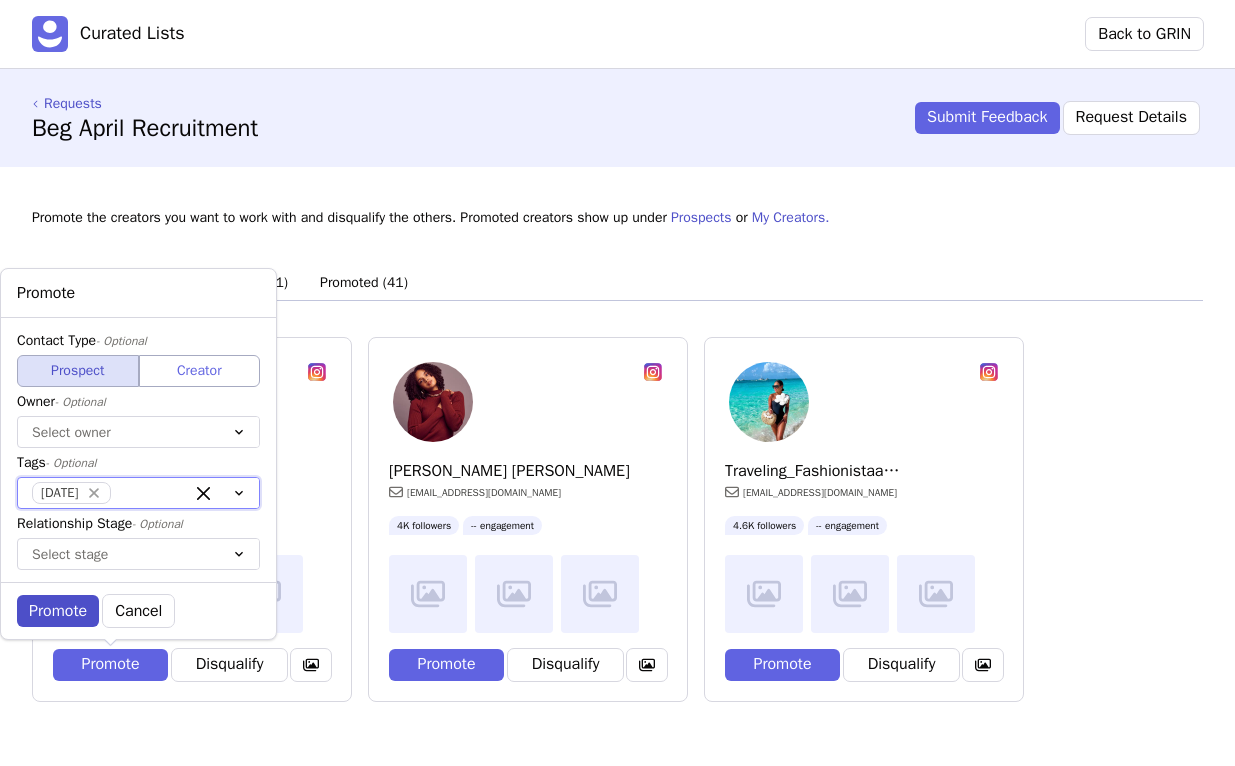 click on "Promote" at bounding box center (58, 611) 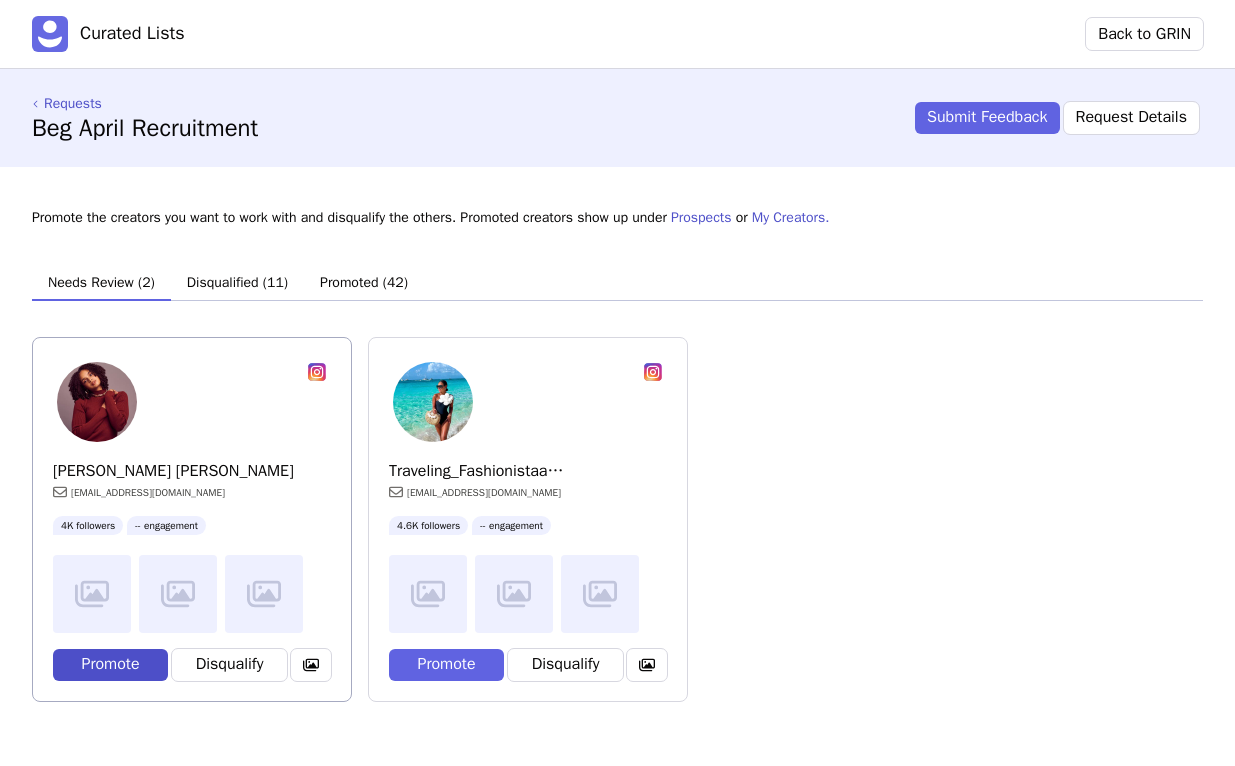 click on "Promote" at bounding box center (110, 665) 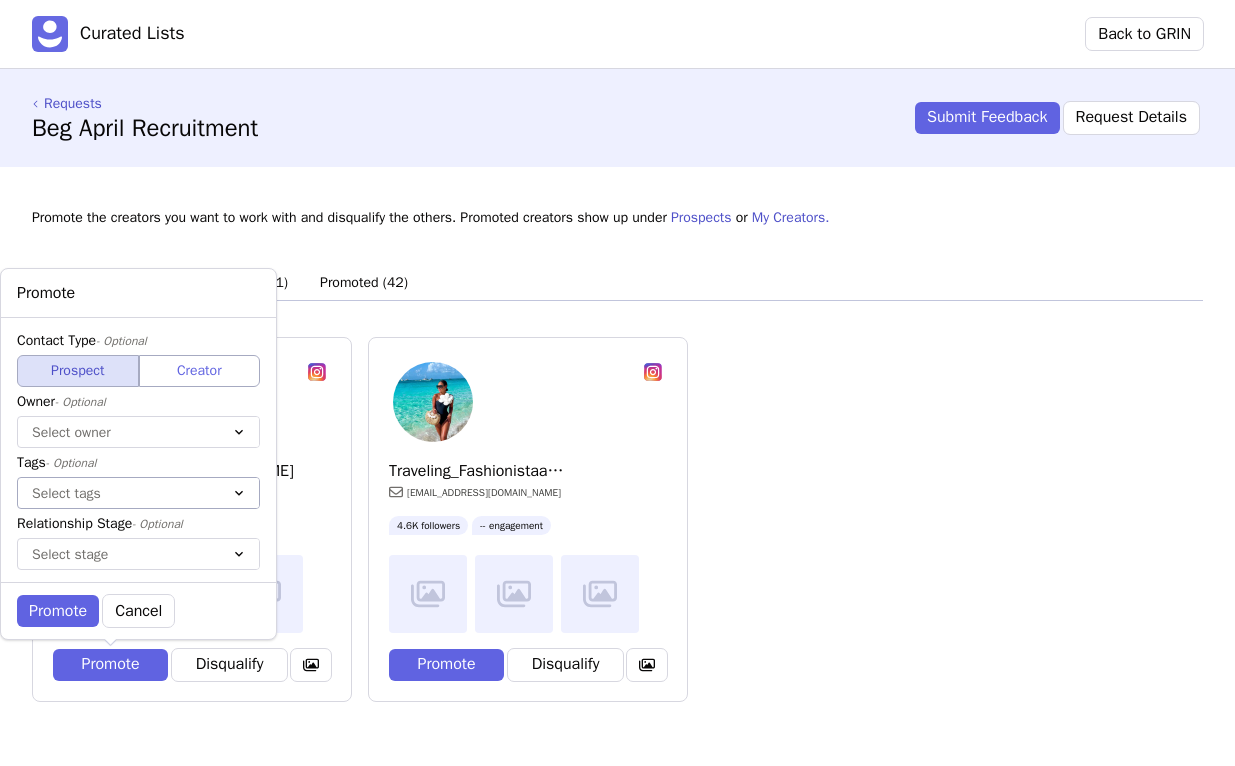 click at bounding box center [118, 493] 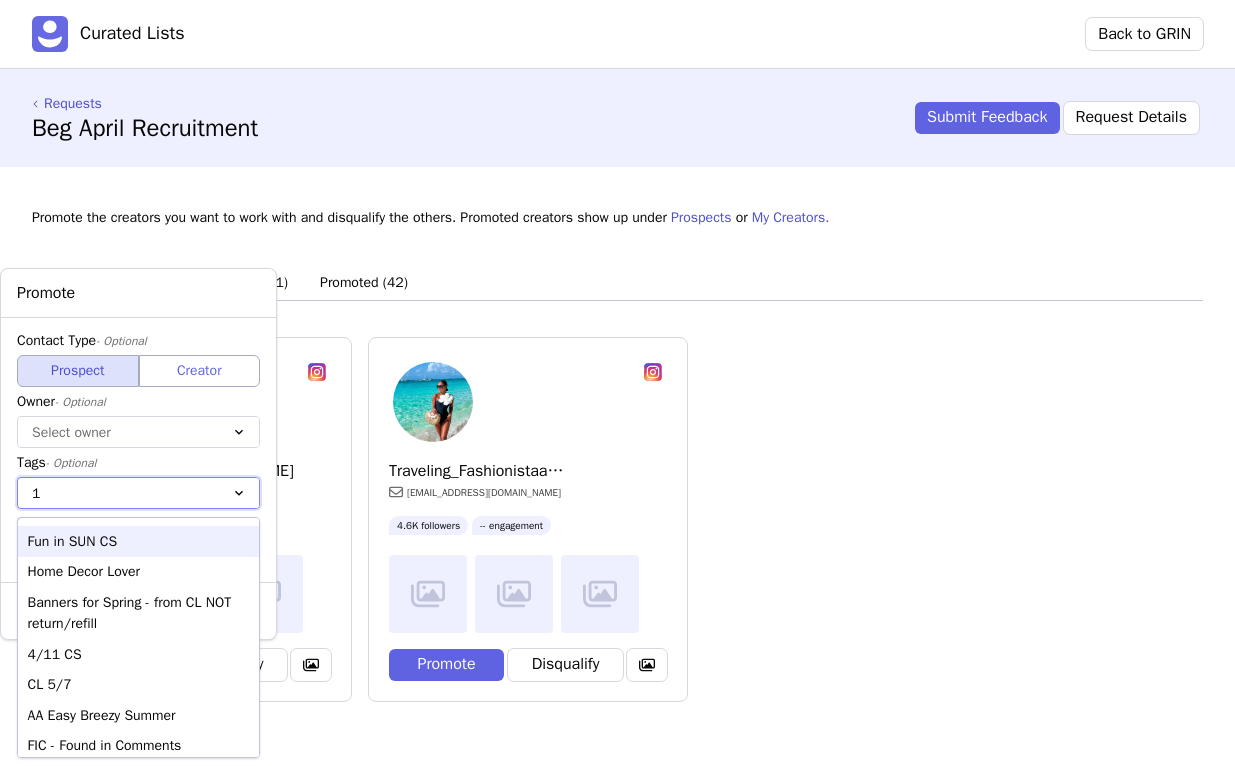 type on "11" 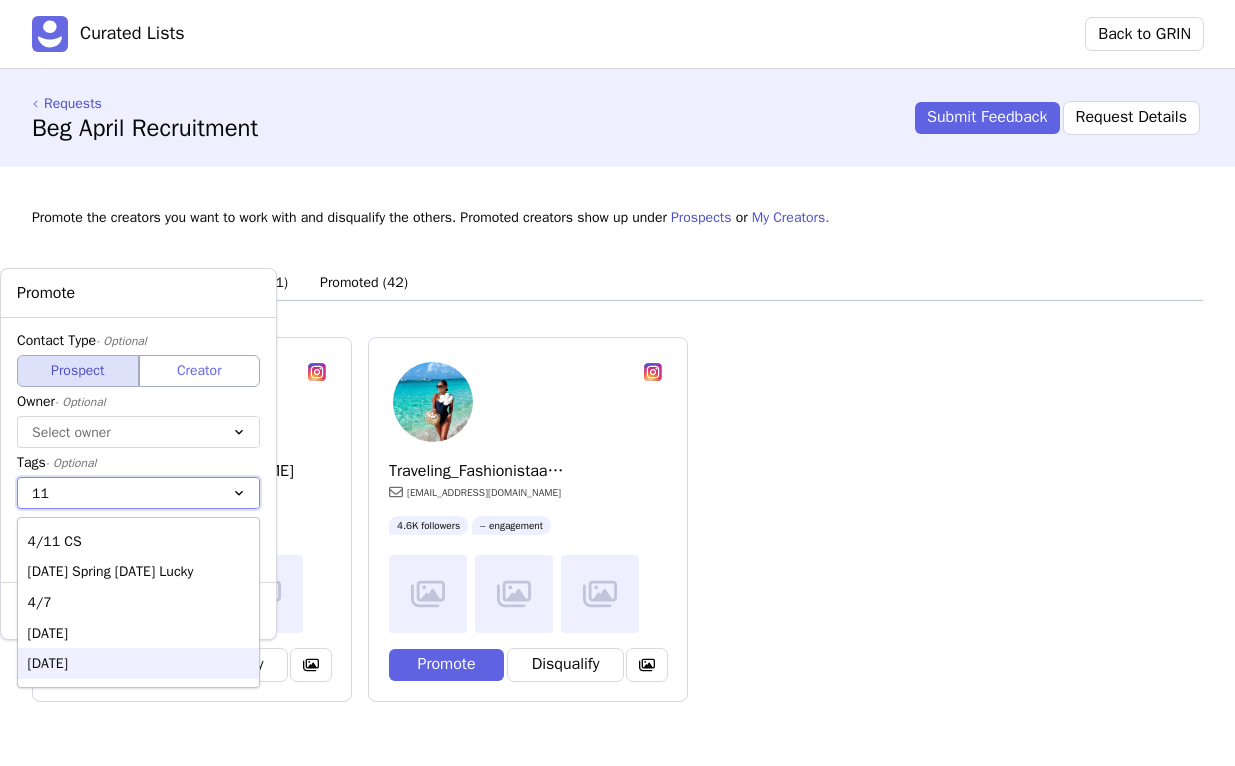 click on "[DATE]" at bounding box center (138, 663) 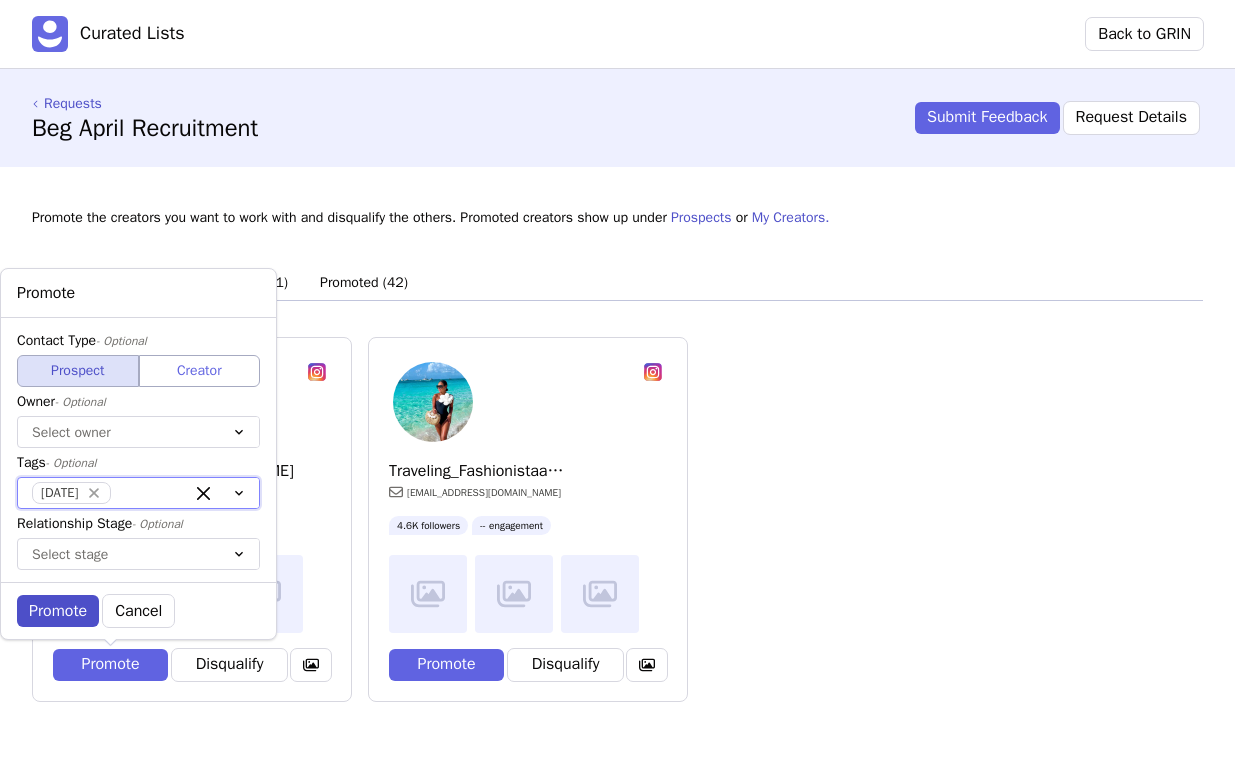 click on "Promote" at bounding box center [58, 611] 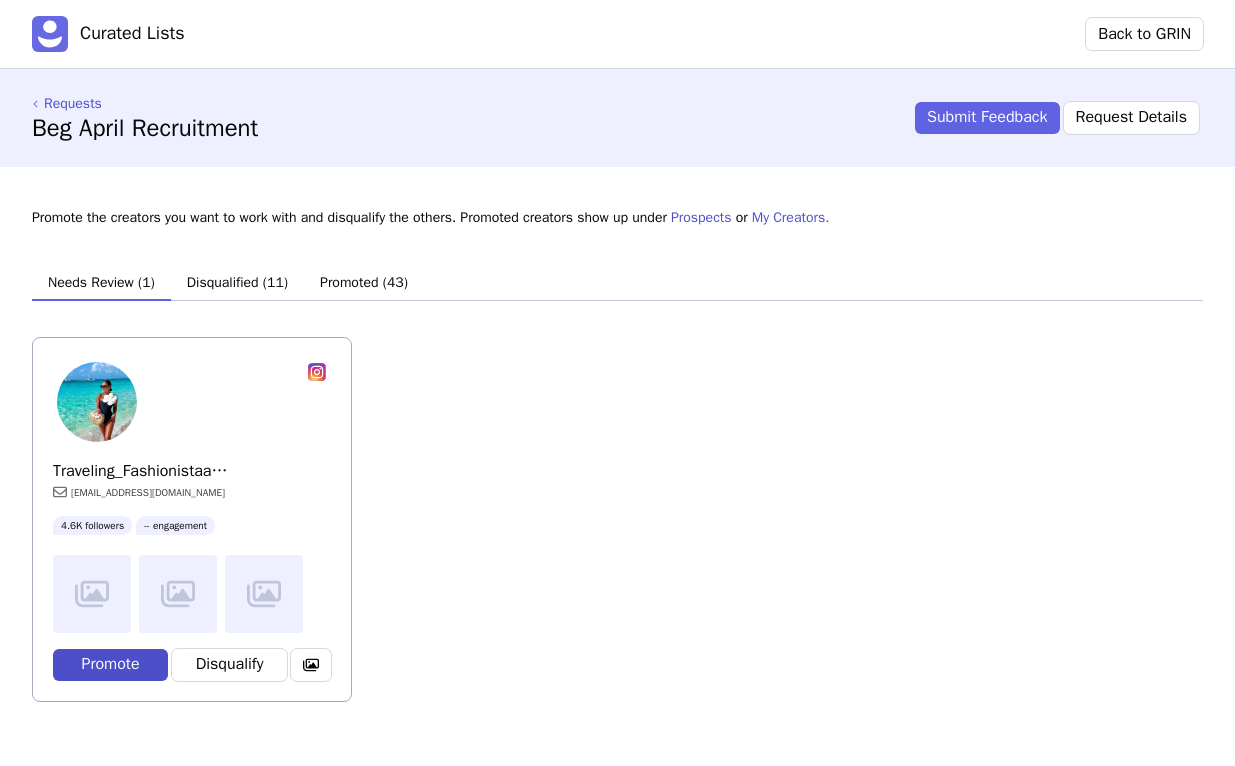 click on "Promote" at bounding box center [110, 665] 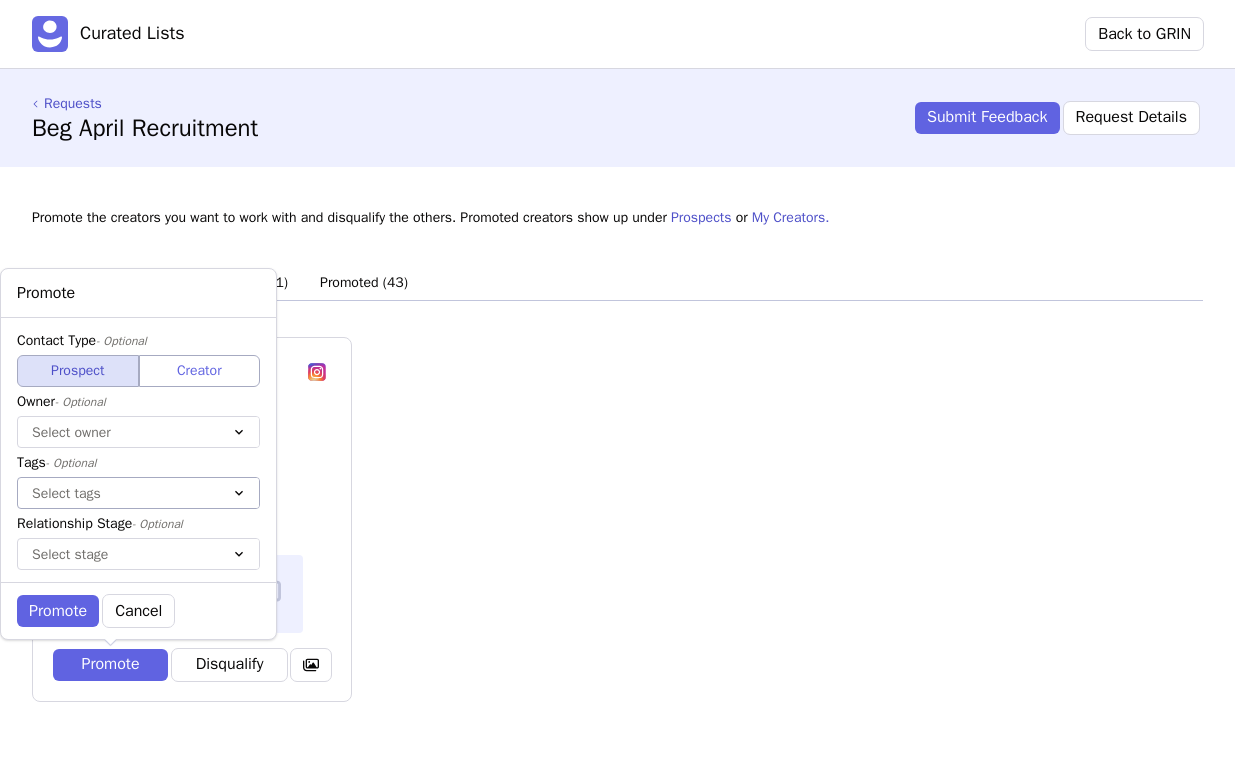 click on "Select tags" at bounding box center (118, 493) 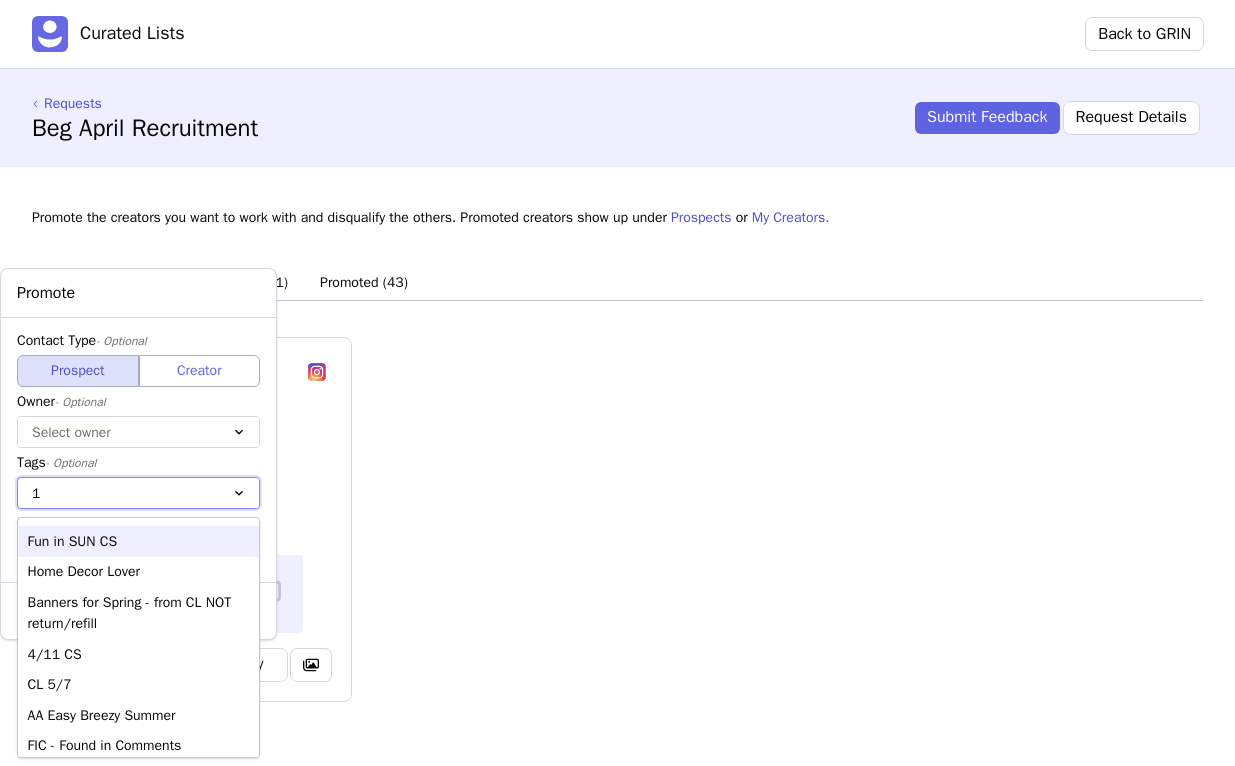 type on "11" 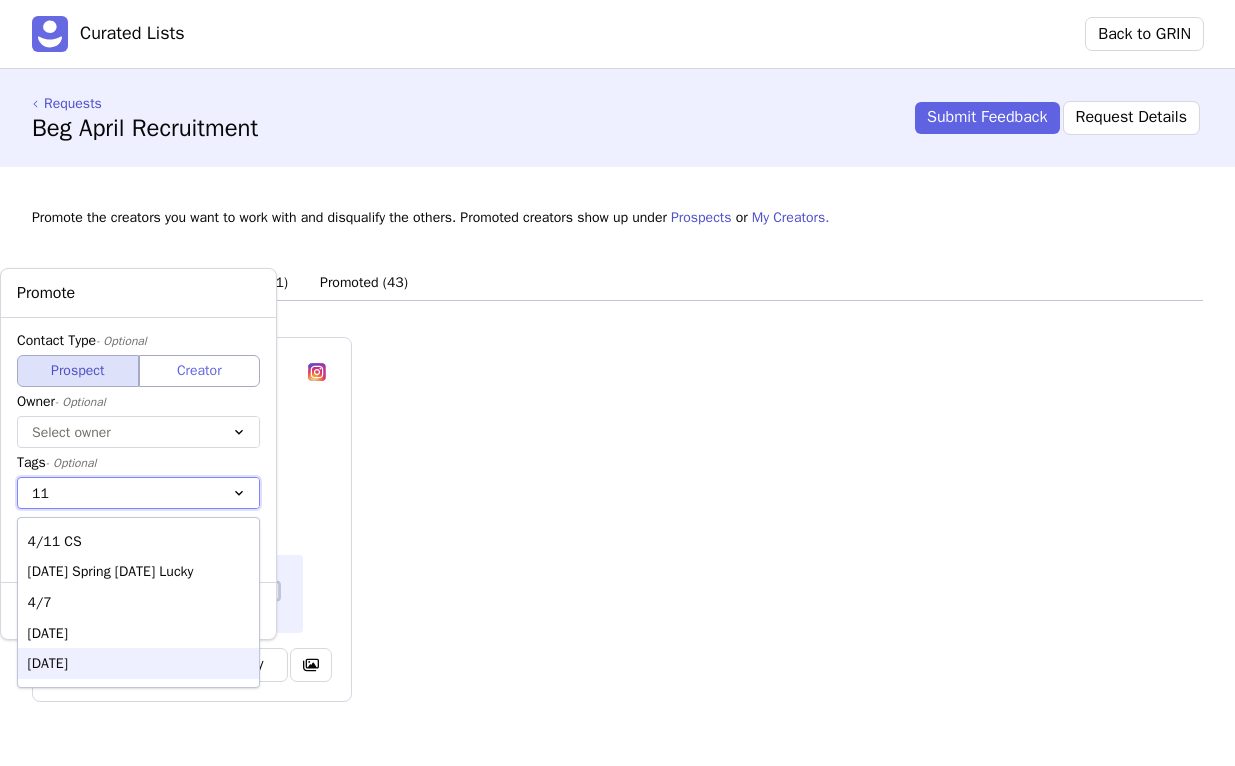 click on "[DATE]" at bounding box center [138, 663] 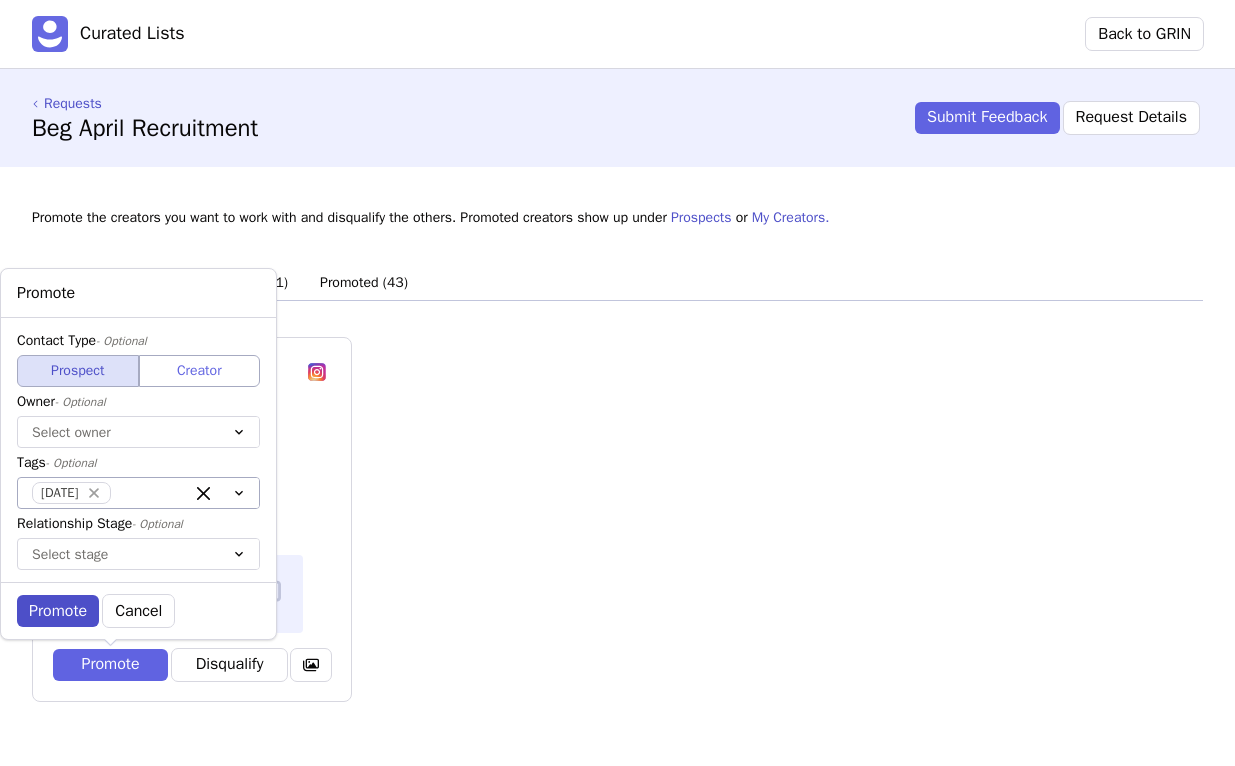 click on "Promote" at bounding box center (58, 611) 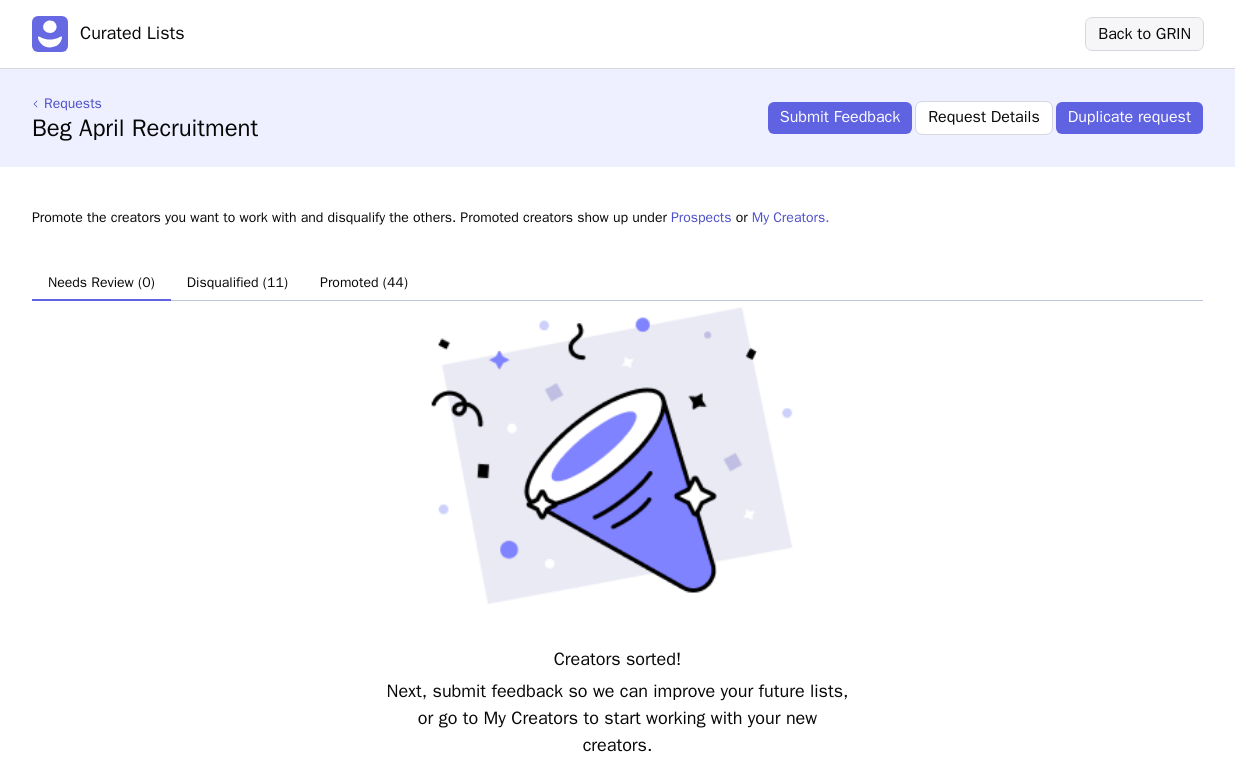 click on "Back to GRIN" at bounding box center [1144, 34] 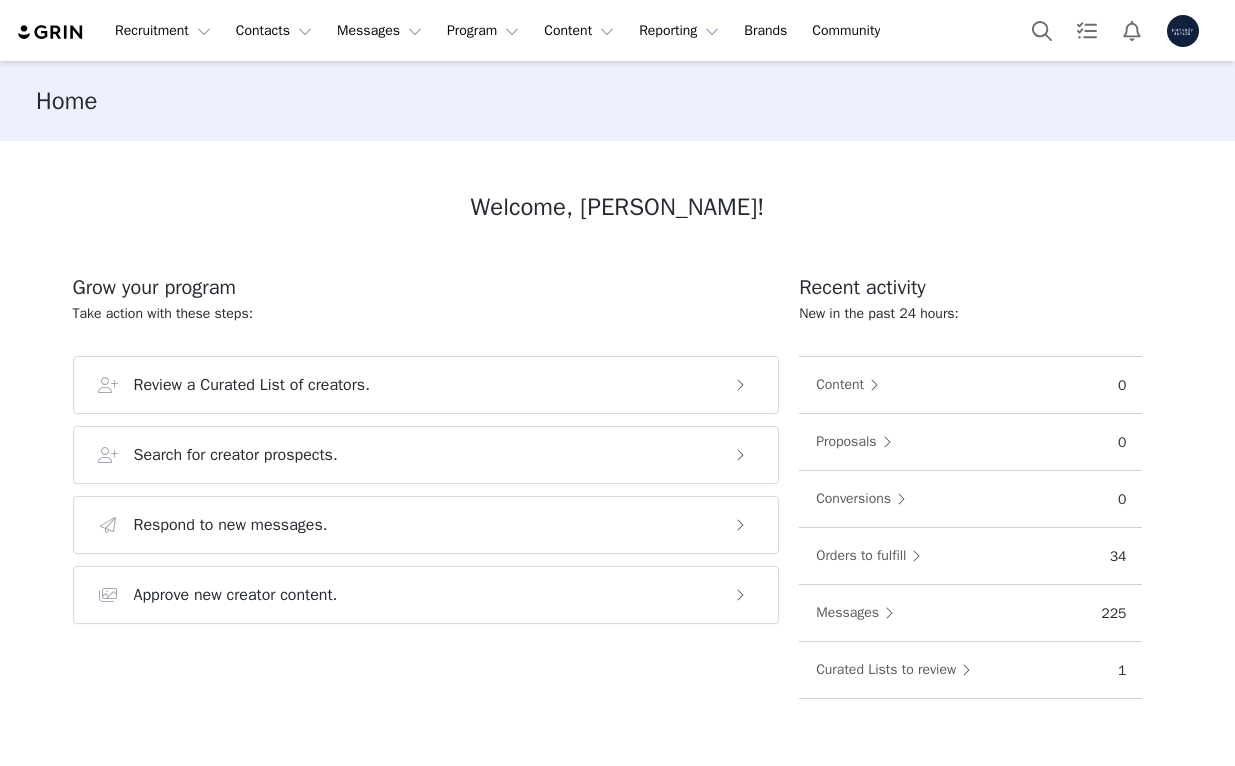 scroll, scrollTop: 0, scrollLeft: 0, axis: both 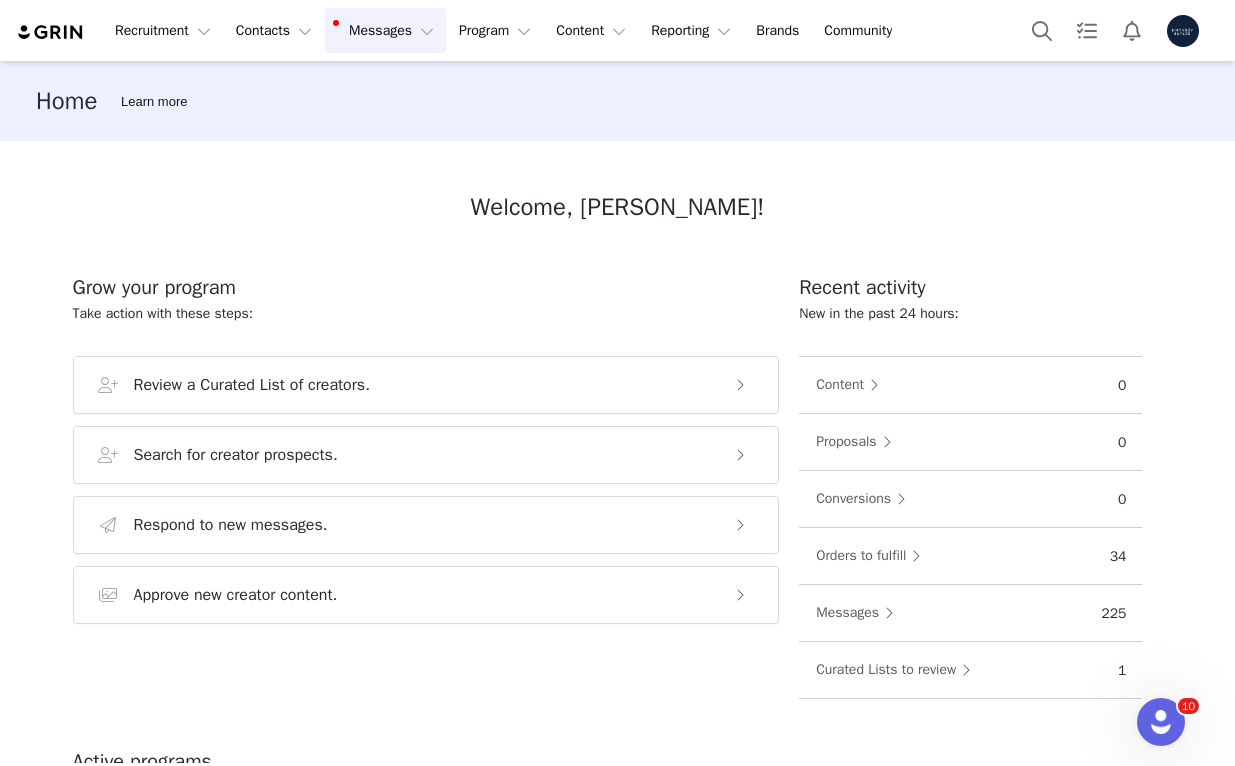 click on "Messages Messages" at bounding box center (385, 30) 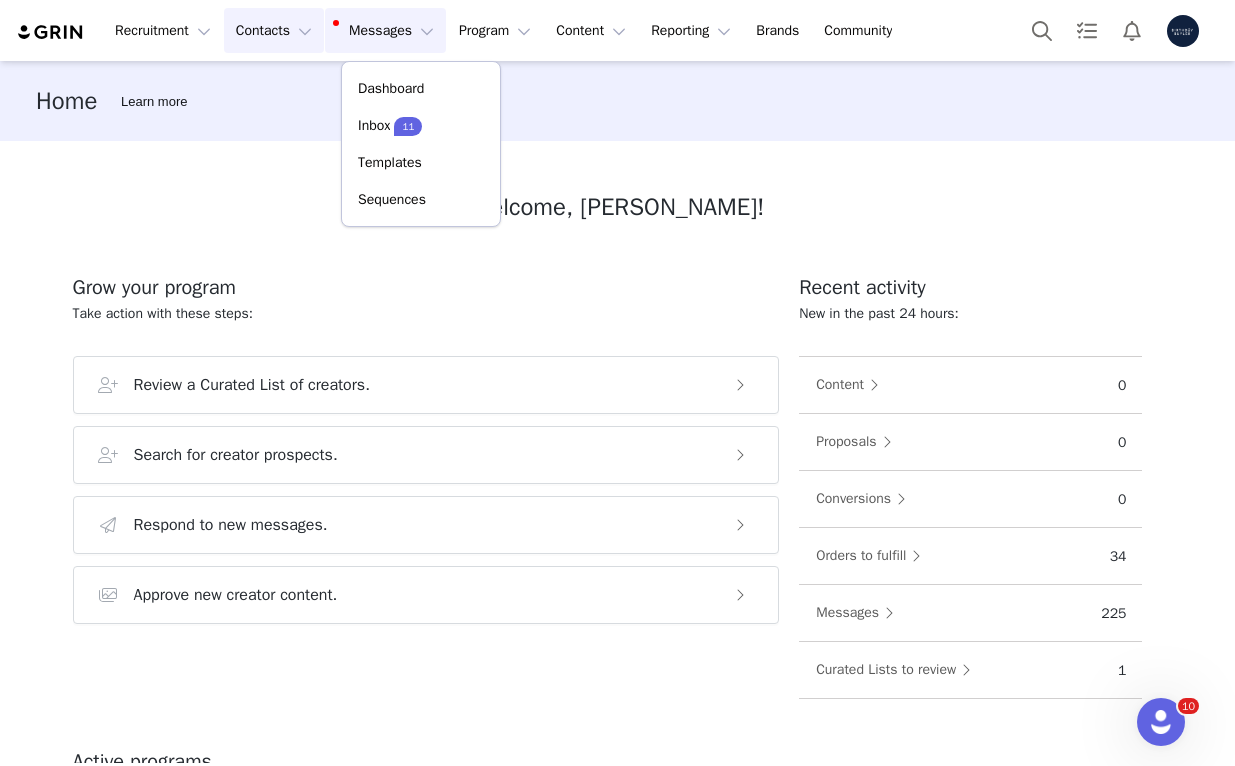 click on "Contacts Contacts" at bounding box center [274, 30] 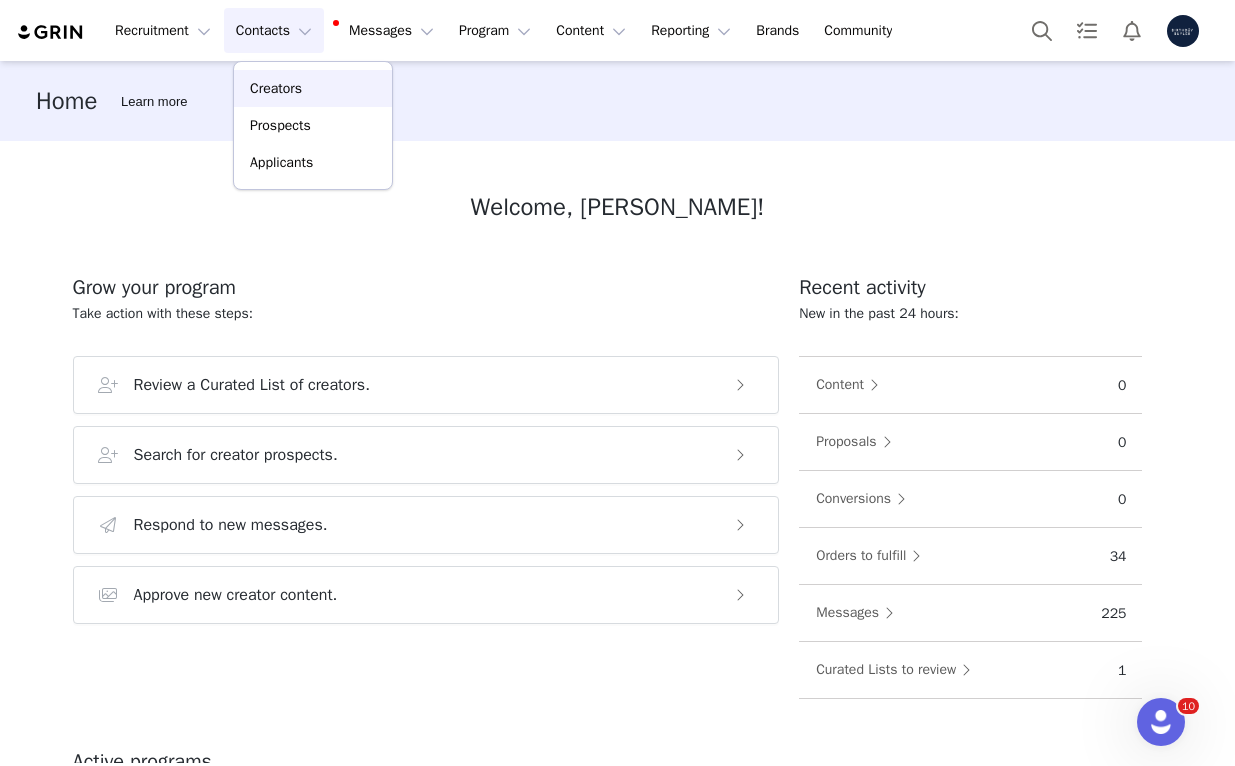 click on "Creators" at bounding box center [276, 88] 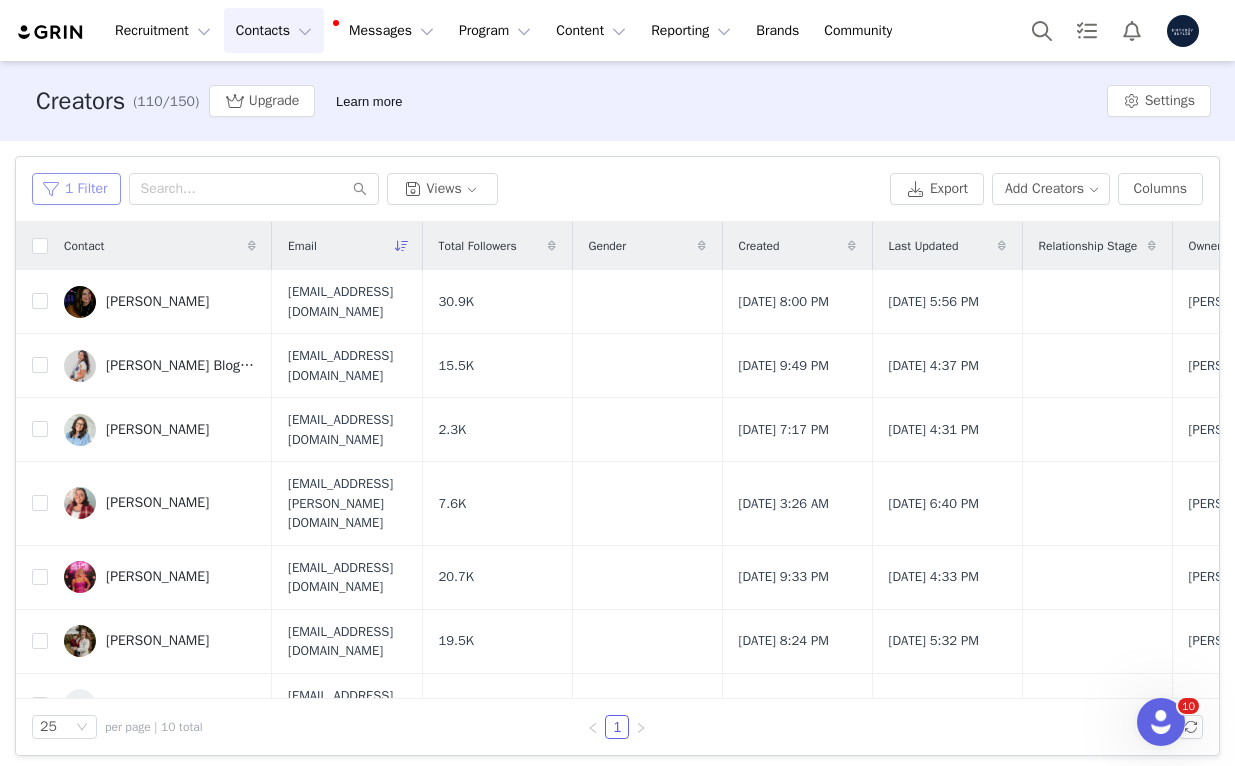 click on "1 Filter" at bounding box center (76, 189) 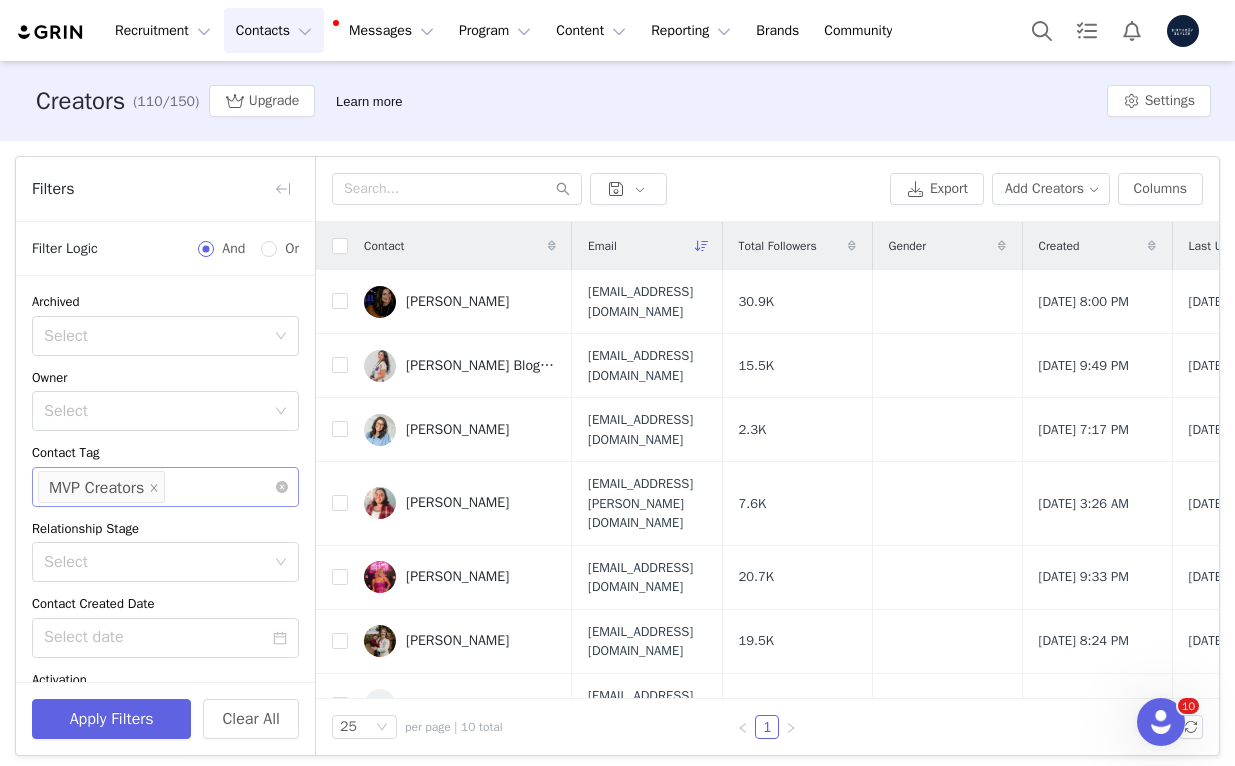 click on "MVP Creators" at bounding box center [101, 487] 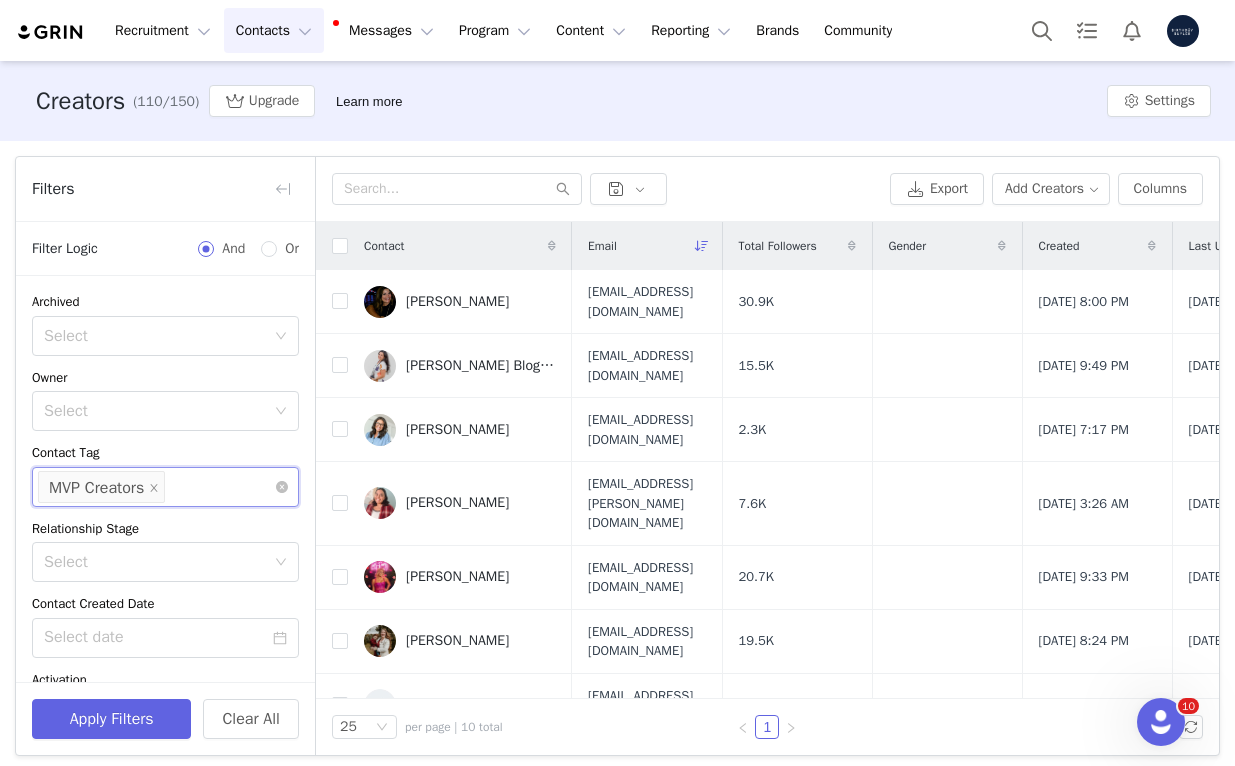 scroll, scrollTop: 202, scrollLeft: 0, axis: vertical 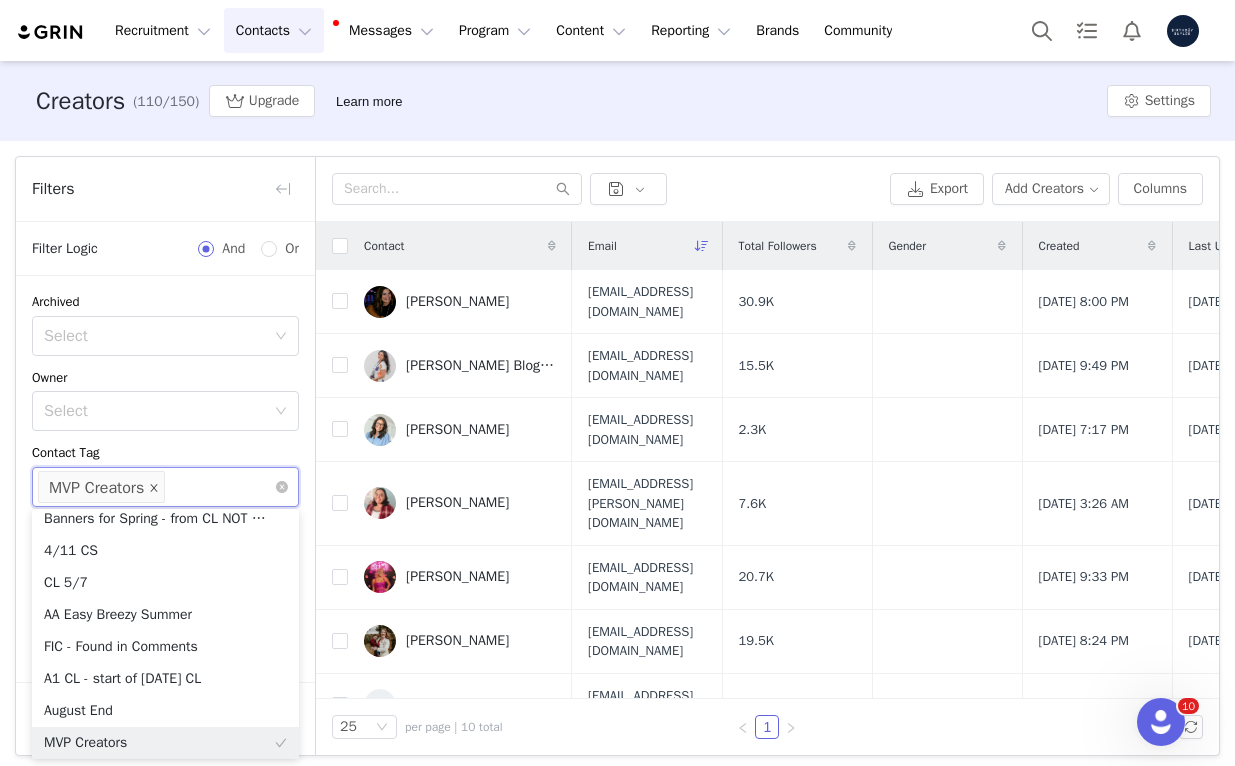 click 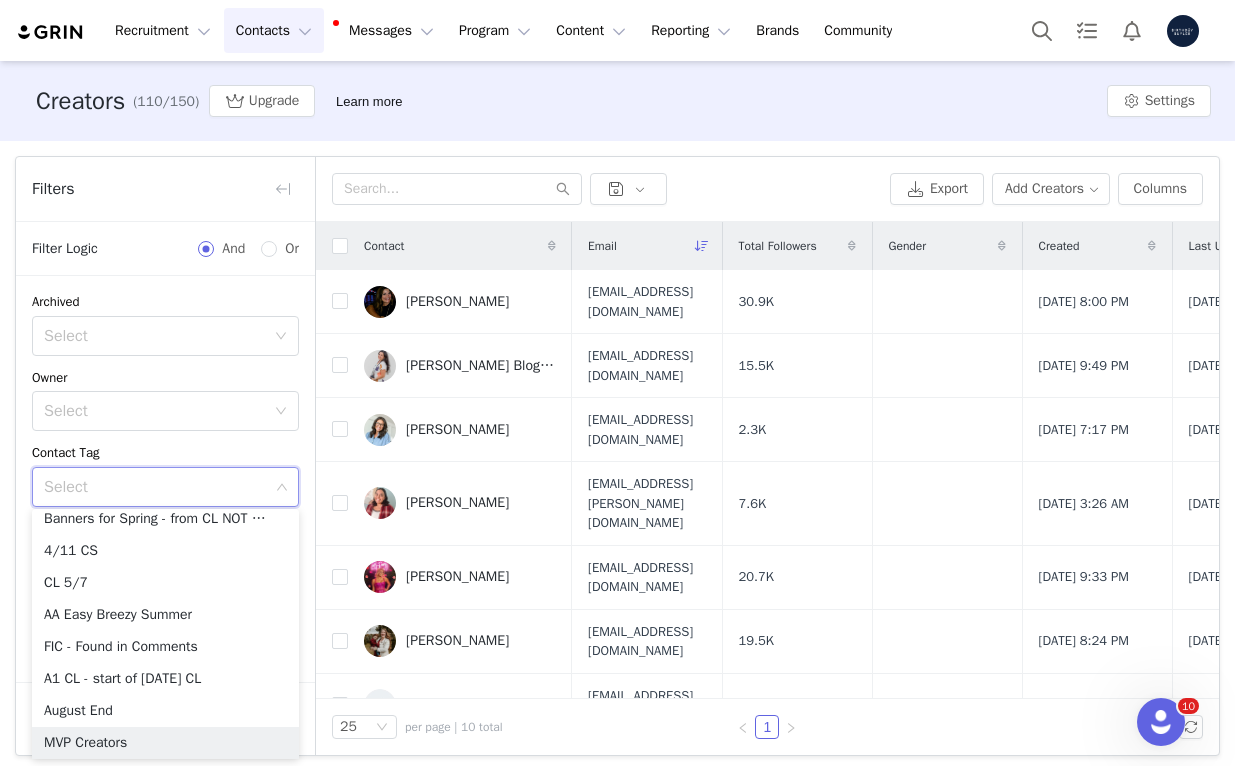 click on "Select" at bounding box center (156, 487) 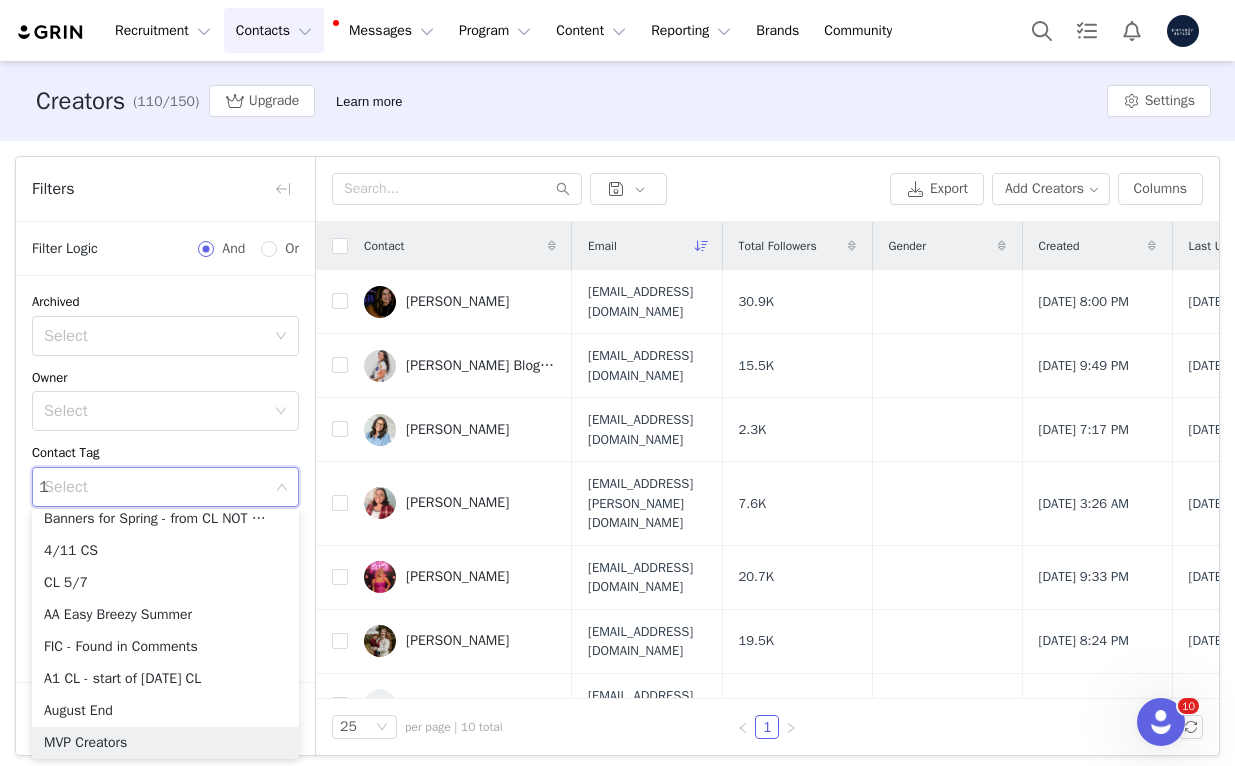 scroll, scrollTop: 0, scrollLeft: 0, axis: both 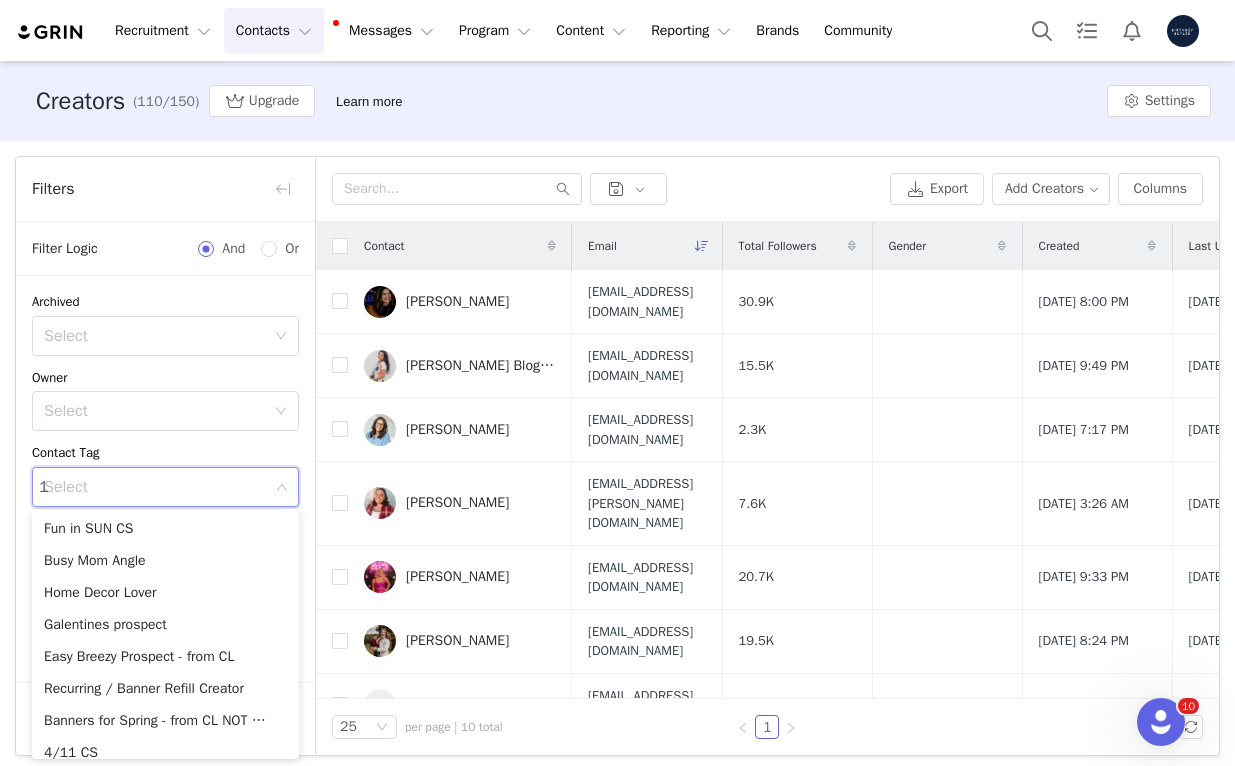 type on "11" 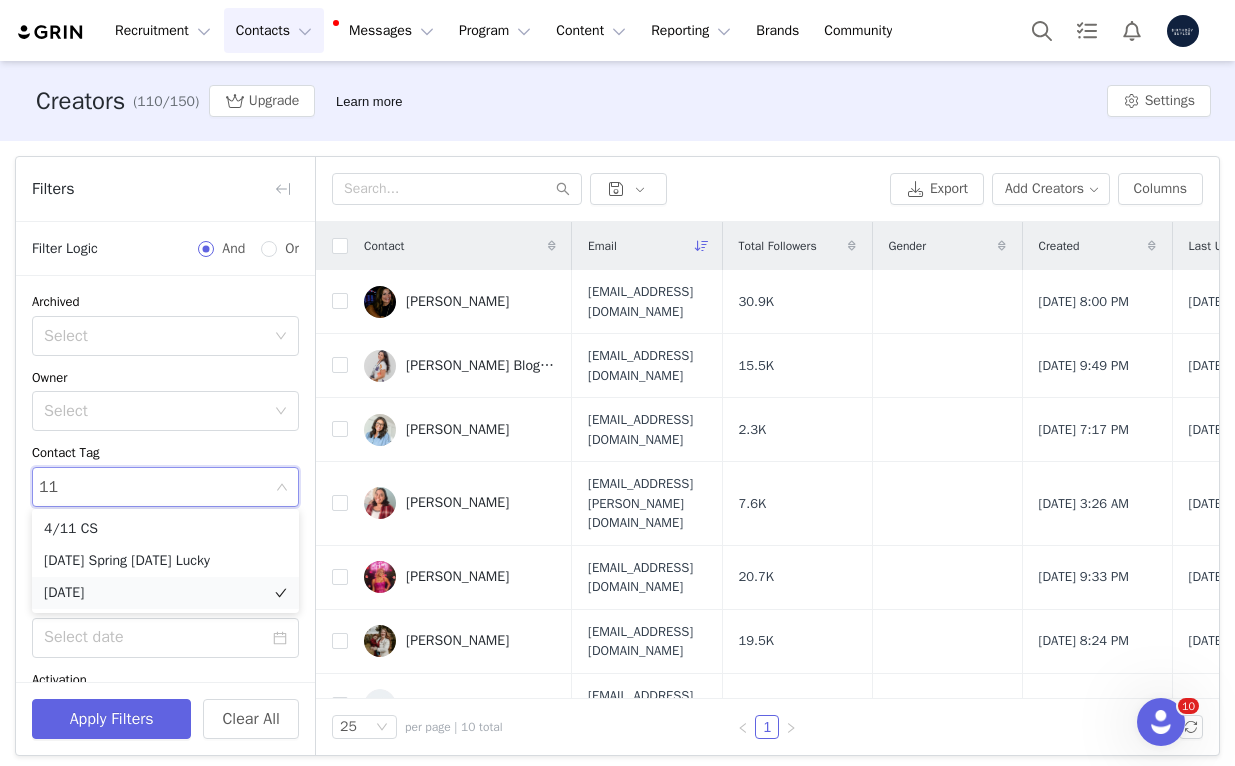 click on "[DATE]" at bounding box center (165, 593) 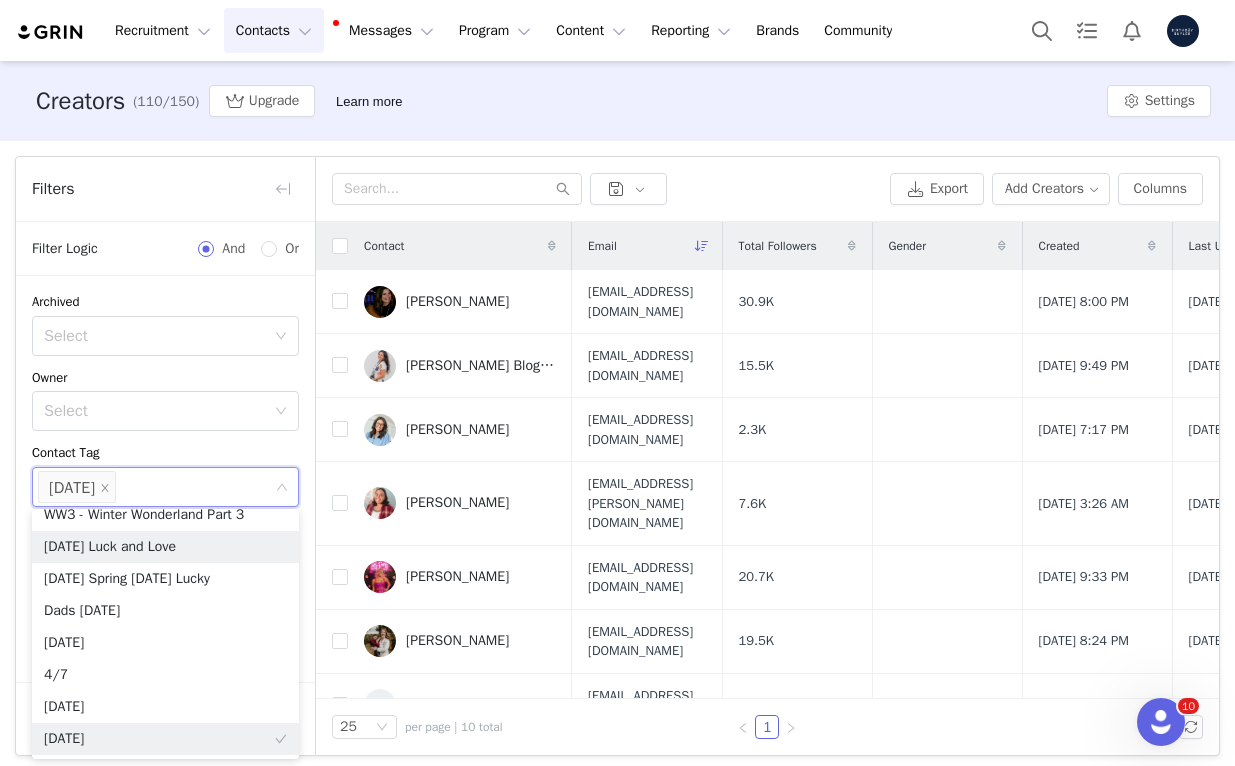 scroll, scrollTop: 548, scrollLeft: 0, axis: vertical 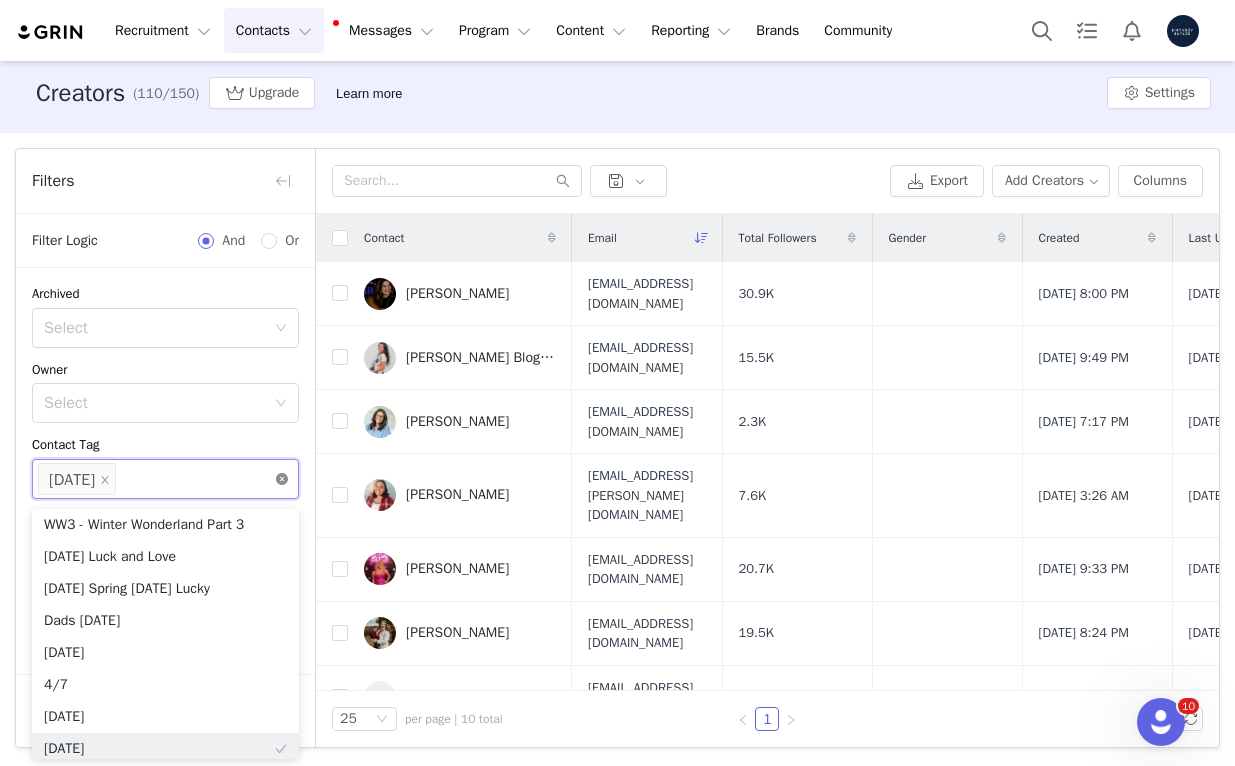click 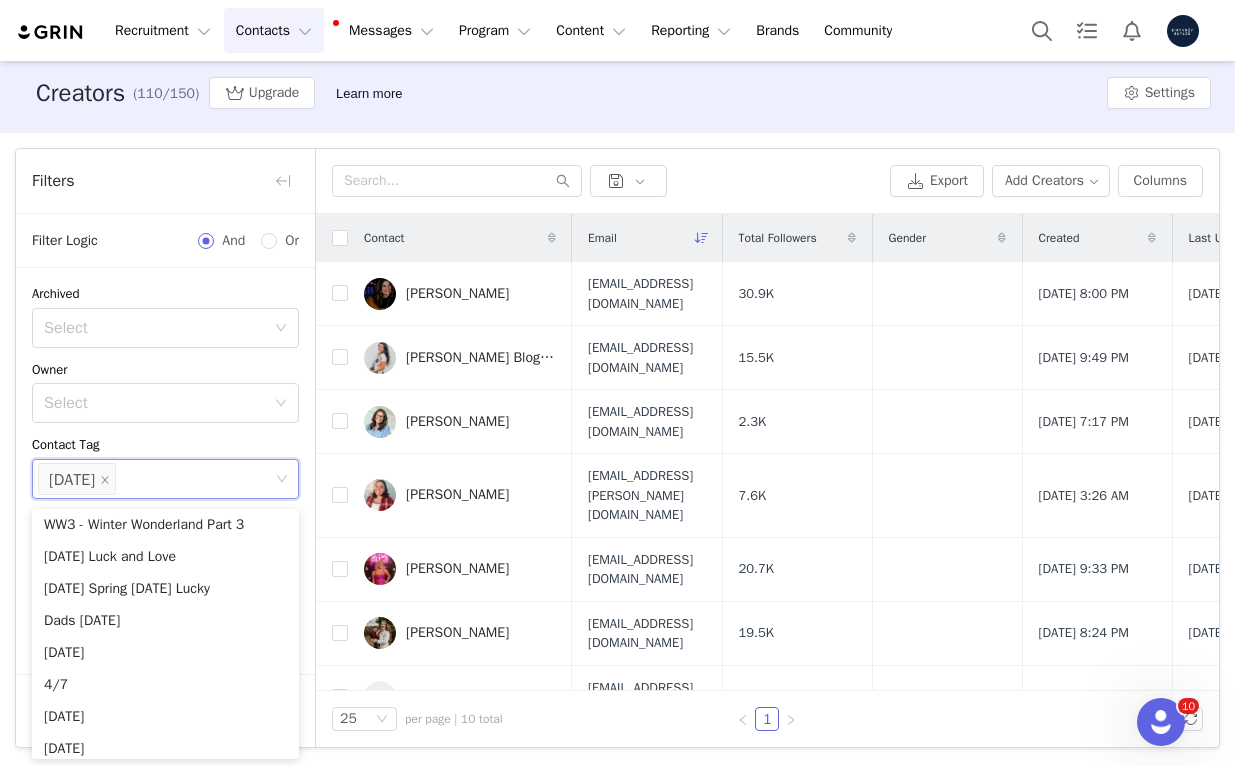 scroll, scrollTop: 4, scrollLeft: 0, axis: vertical 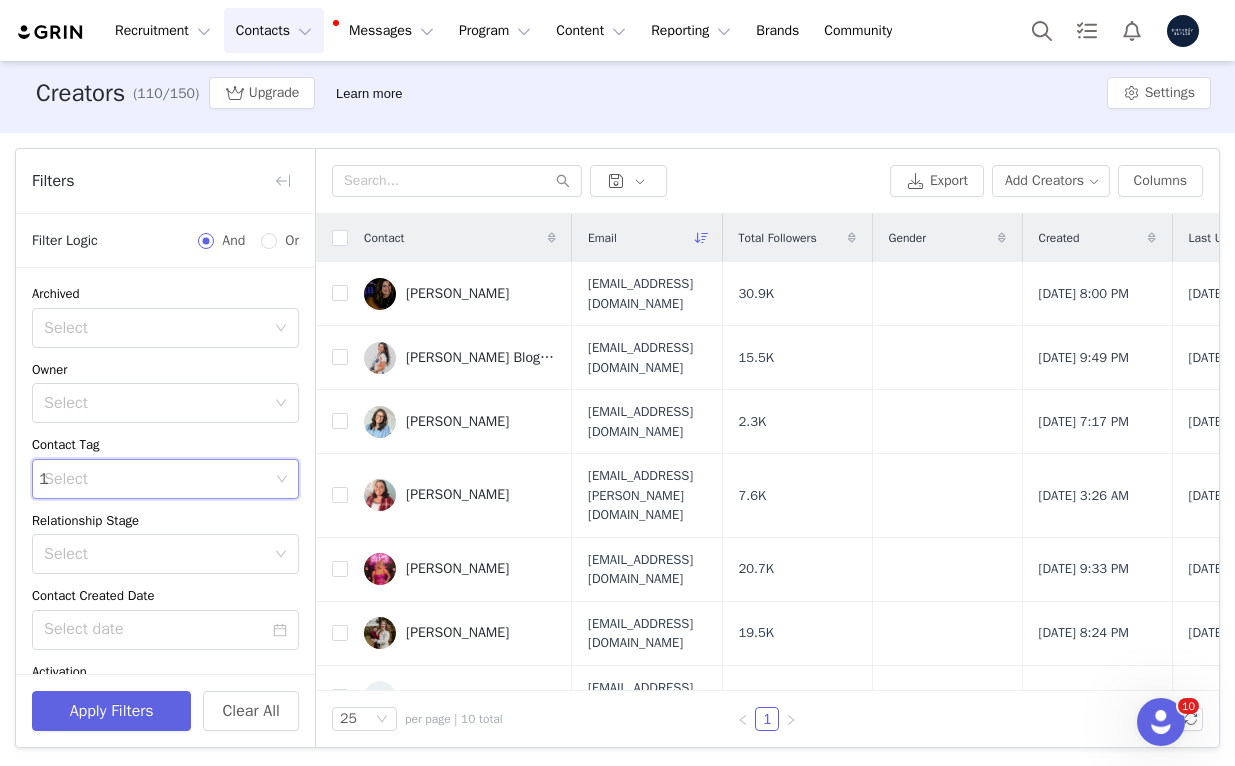 type on "11" 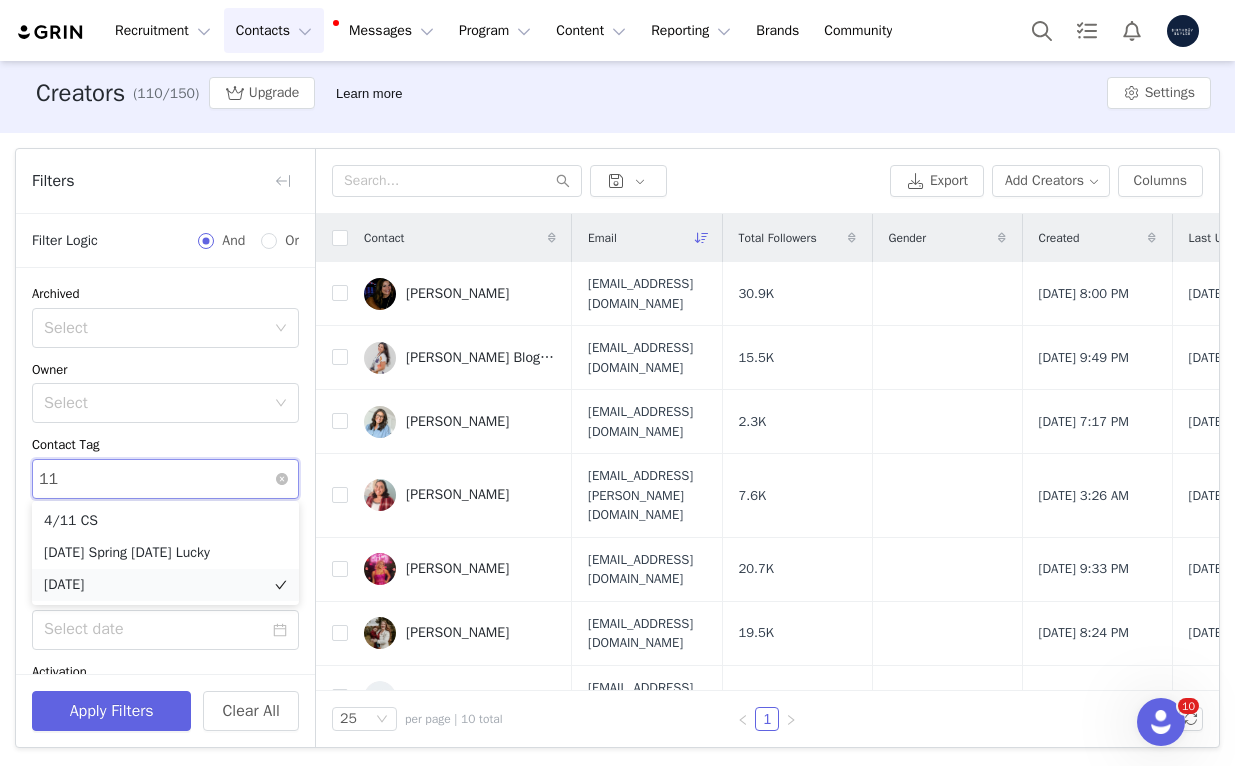 click on "[DATE]" at bounding box center [165, 585] 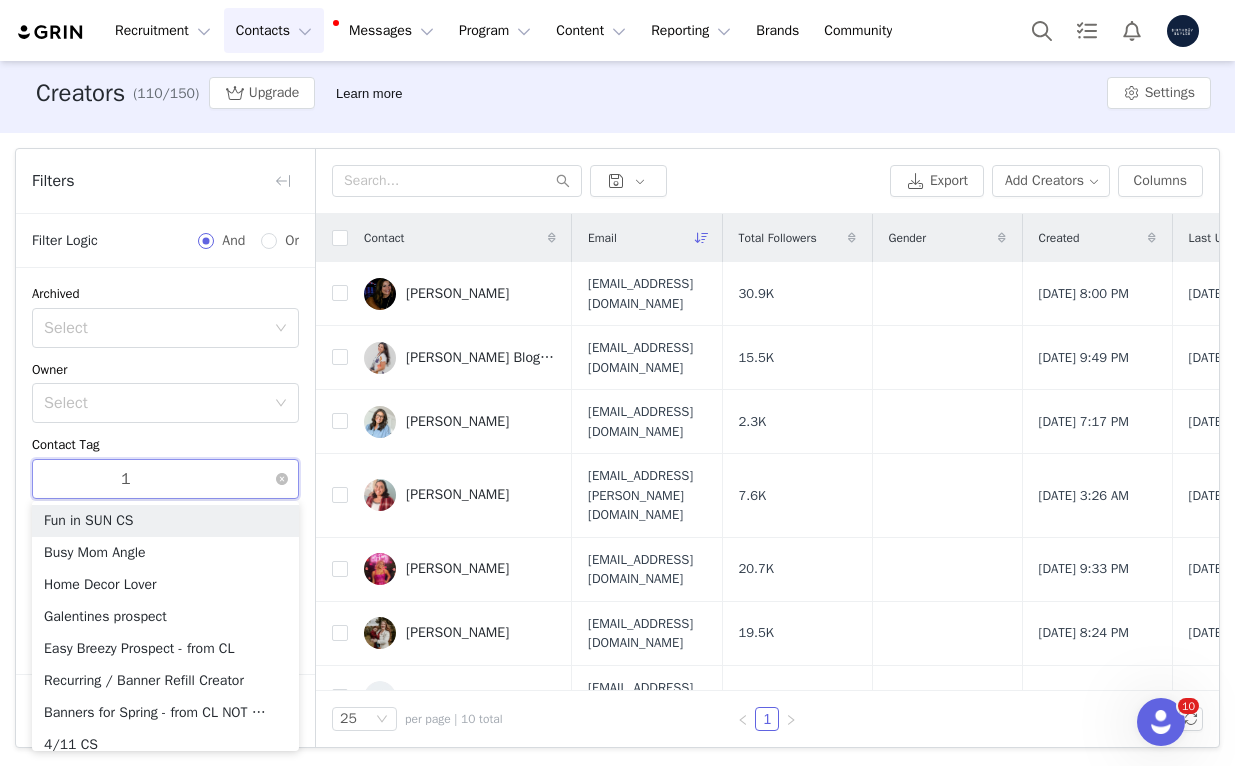 type 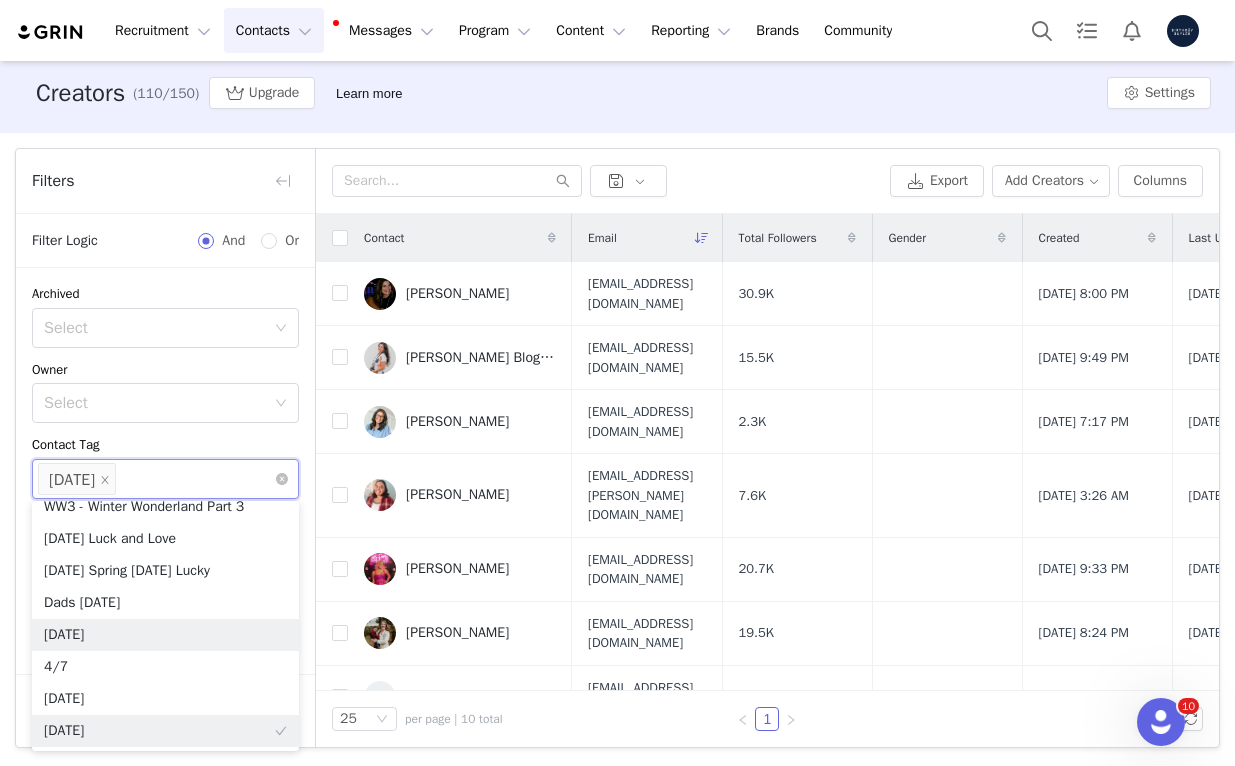 scroll, scrollTop: 548, scrollLeft: 0, axis: vertical 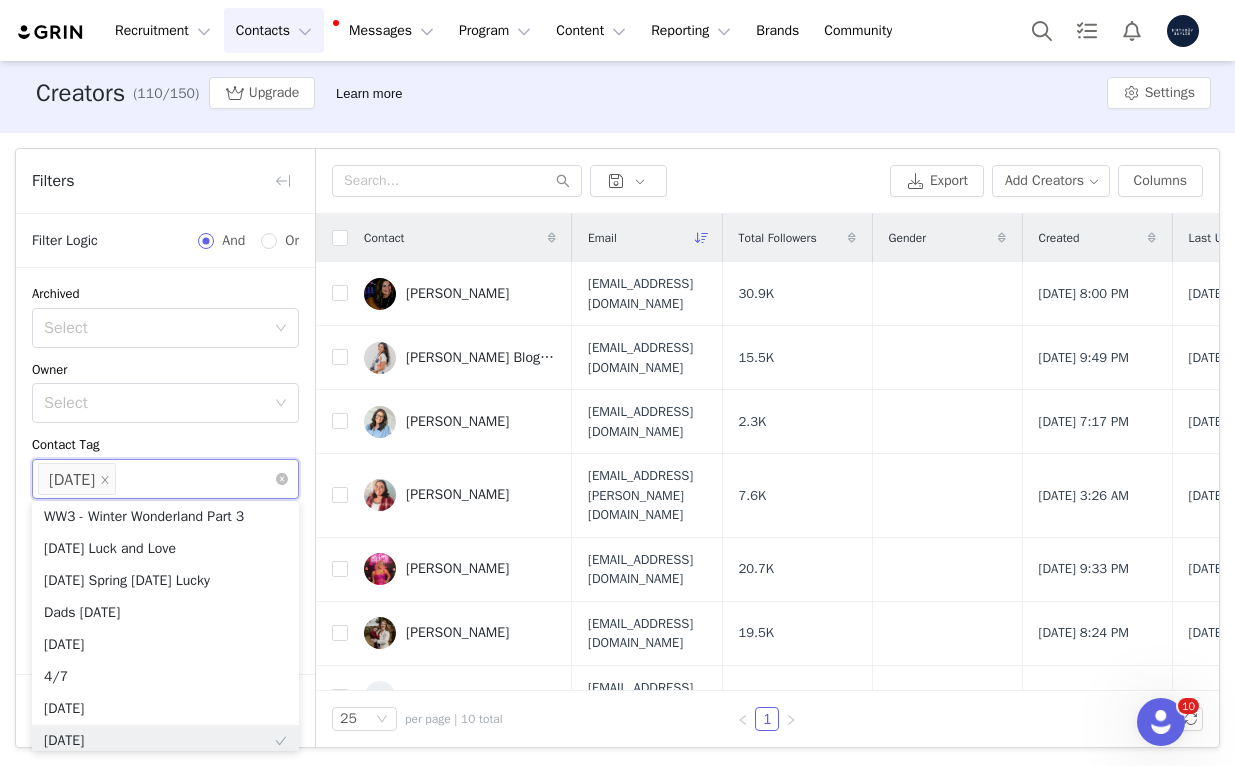 click on "Contact Tag" at bounding box center (165, 445) 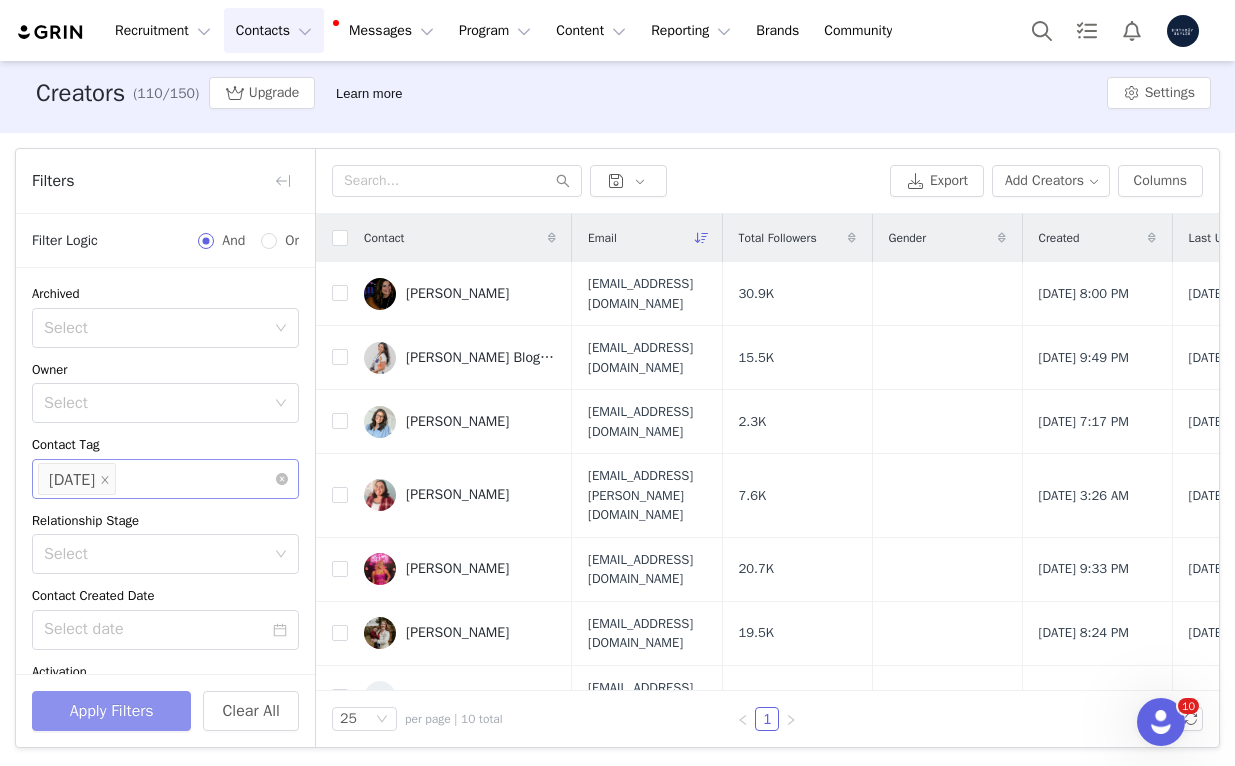 click on "Apply Filters" at bounding box center (111, 711) 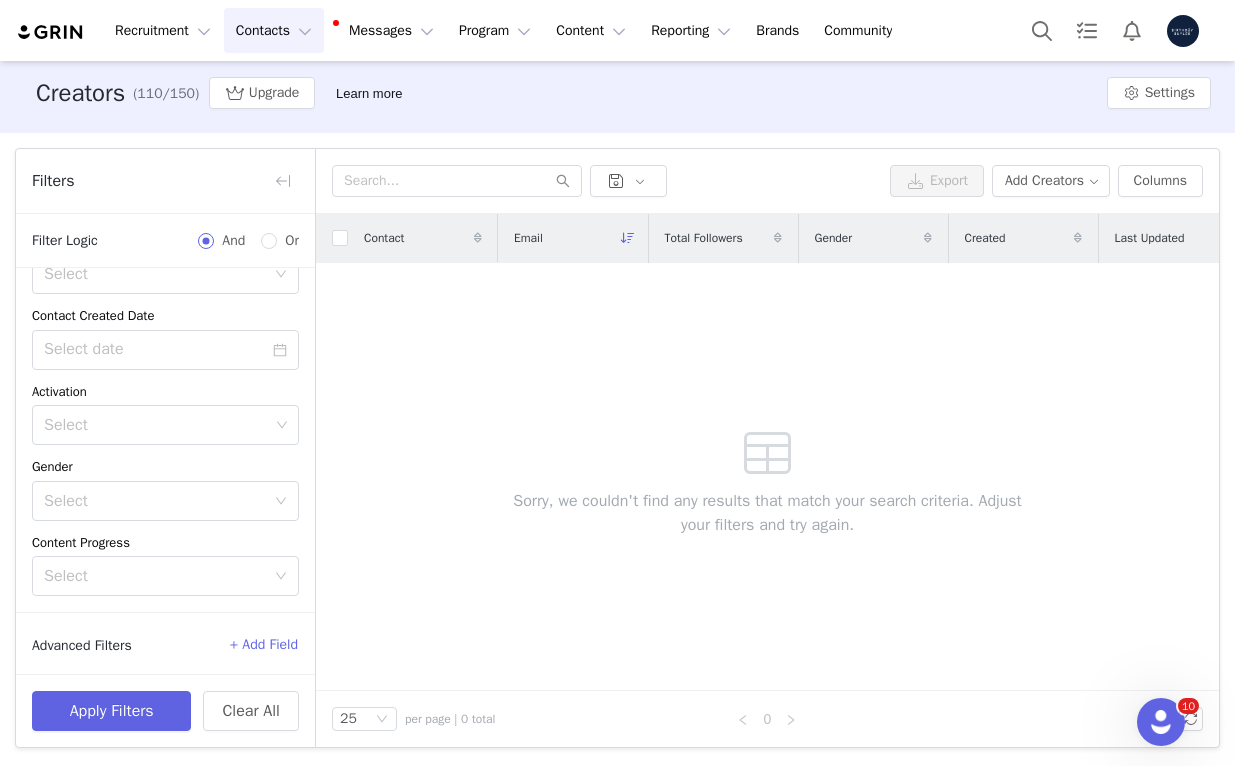 scroll, scrollTop: 279, scrollLeft: 0, axis: vertical 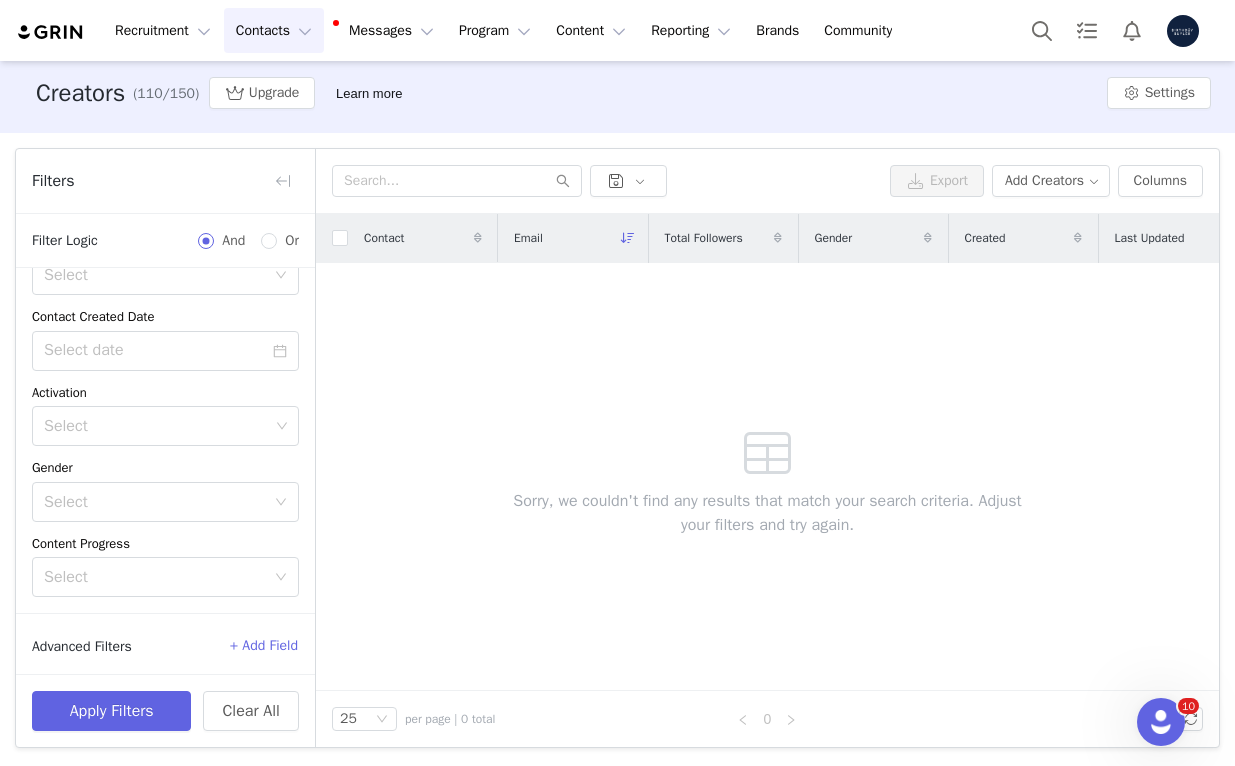 click on "Contacts Contacts" at bounding box center [274, 30] 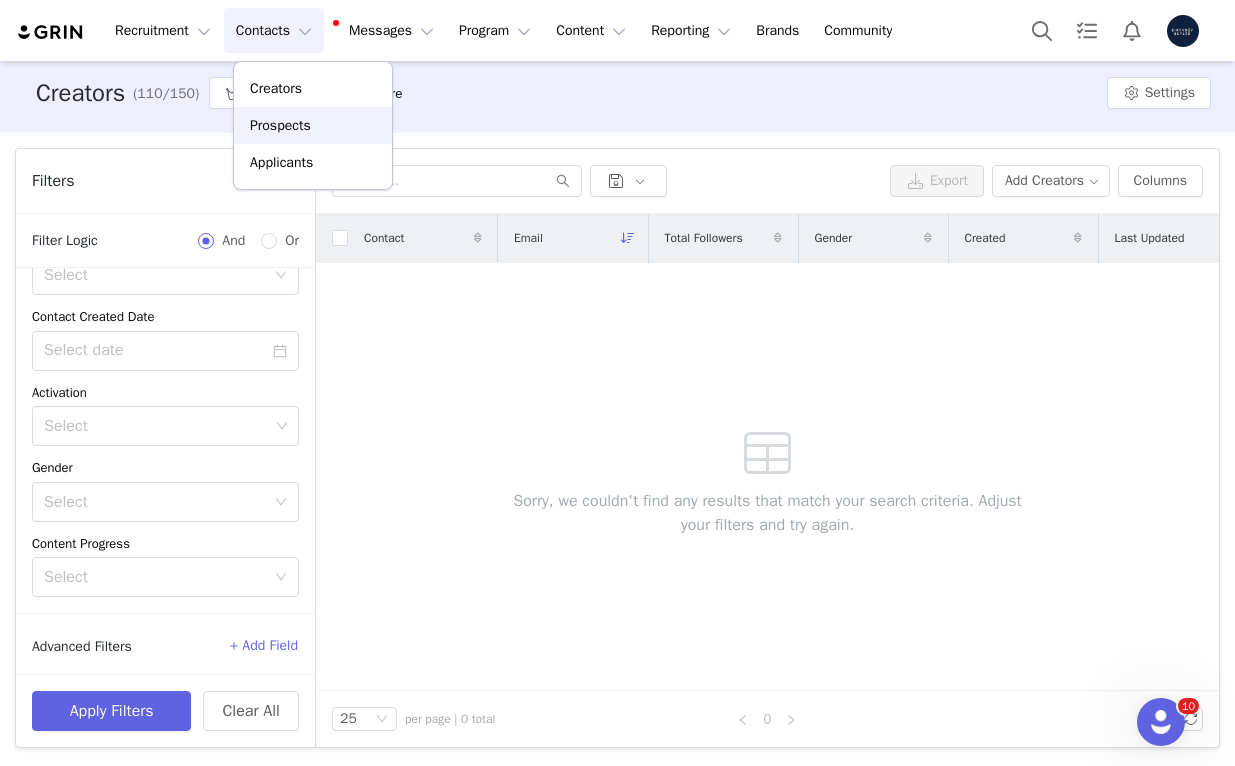 click on "Prospects" at bounding box center (280, 125) 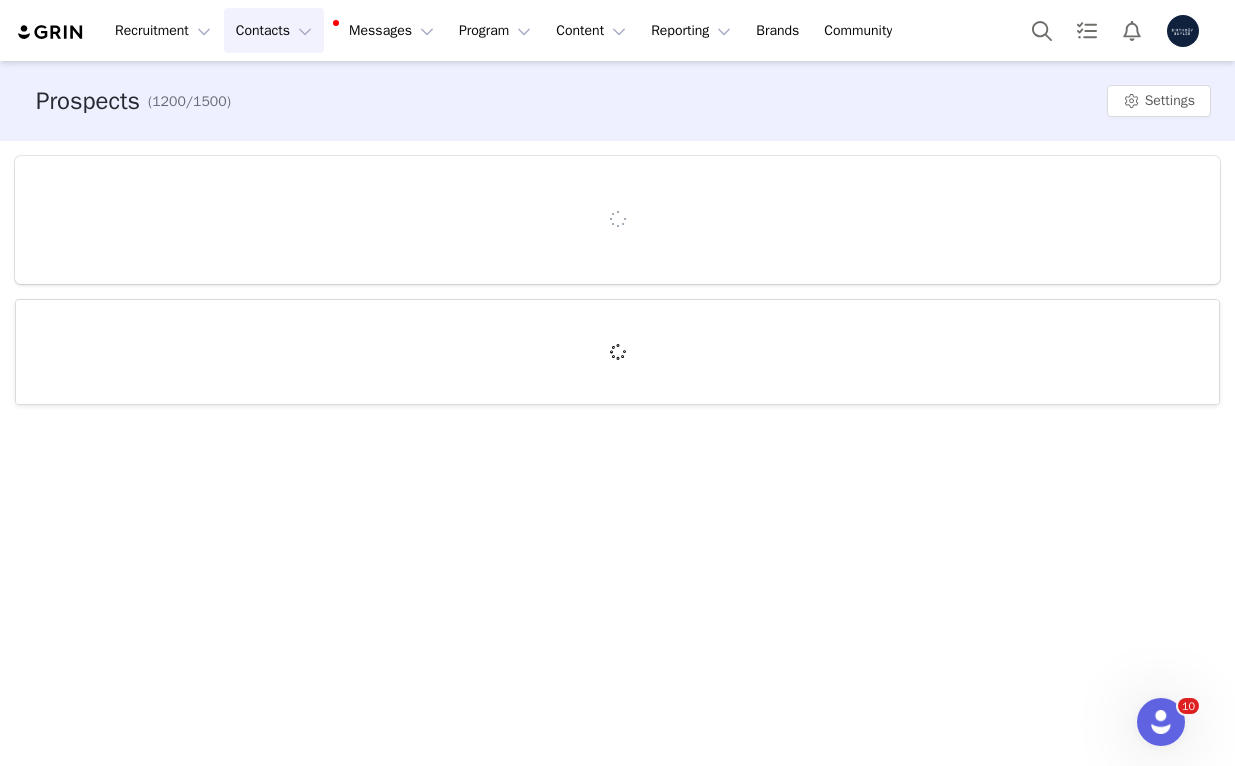 scroll, scrollTop: 0, scrollLeft: 0, axis: both 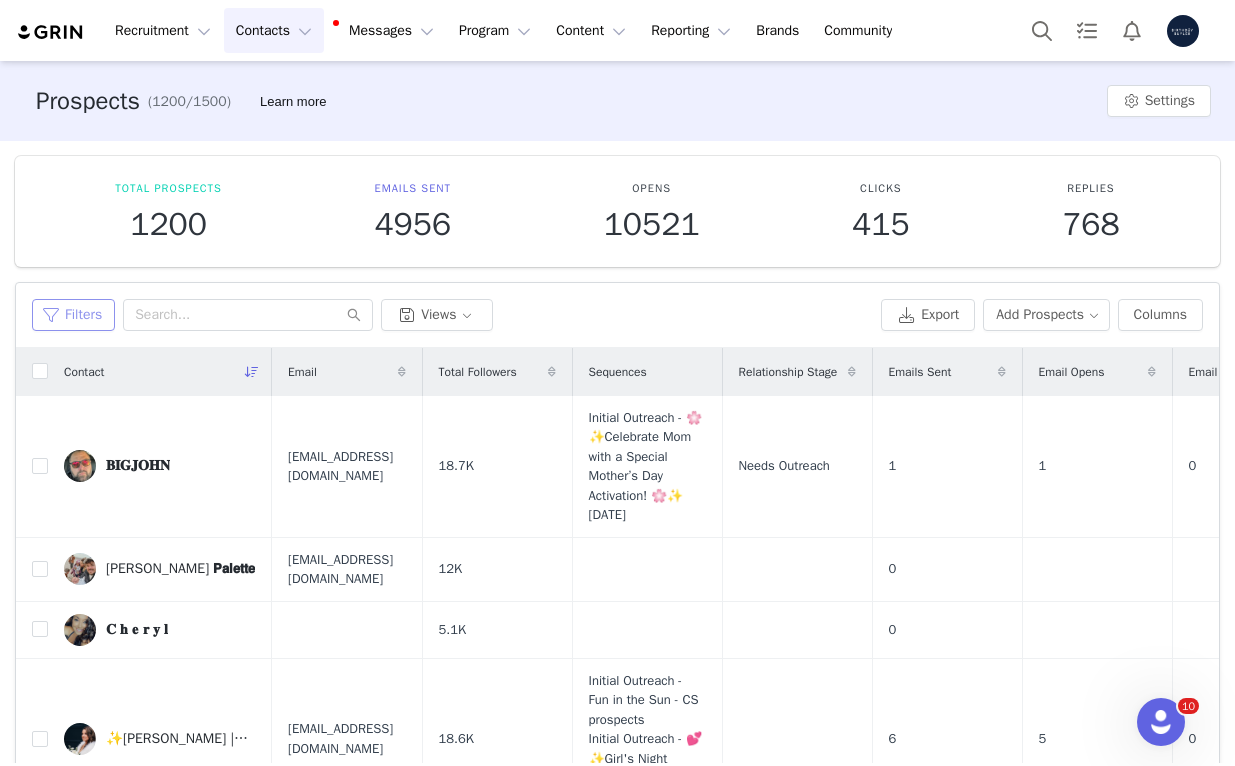 click on "Filters" at bounding box center (73, 315) 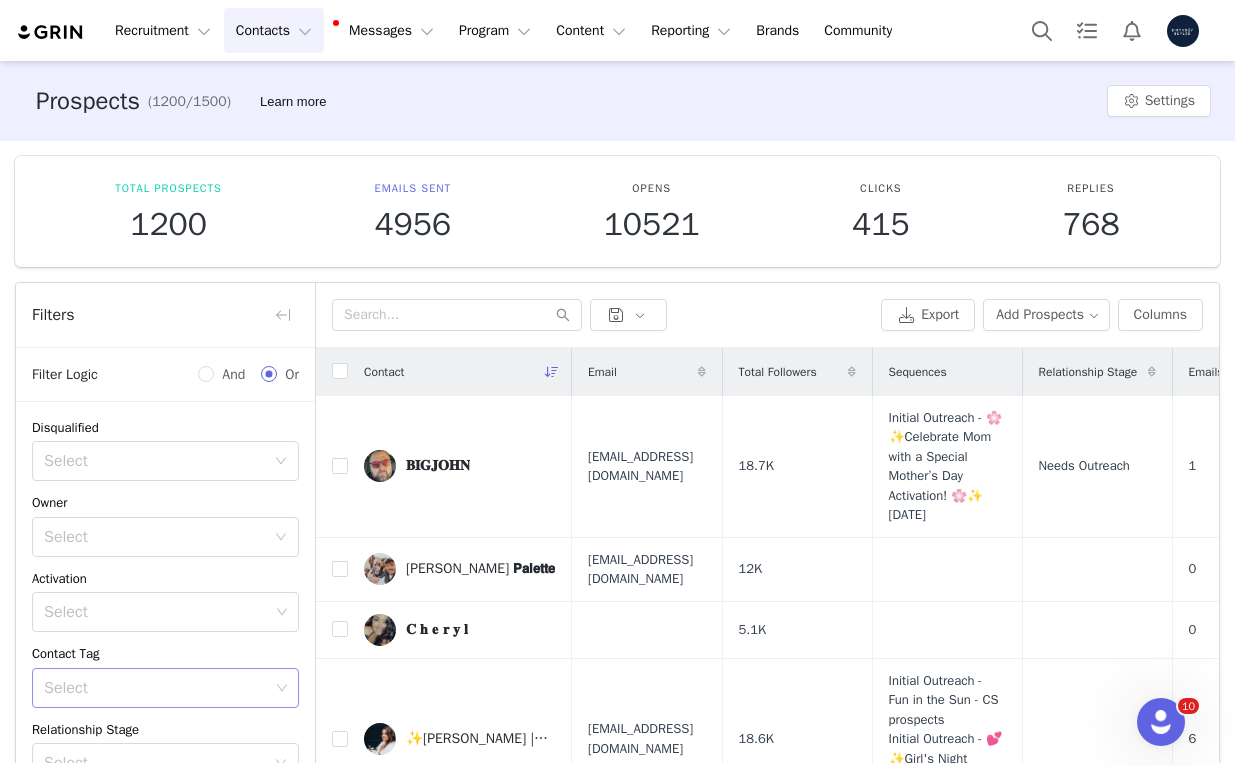 click on "Select" at bounding box center (156, 688) 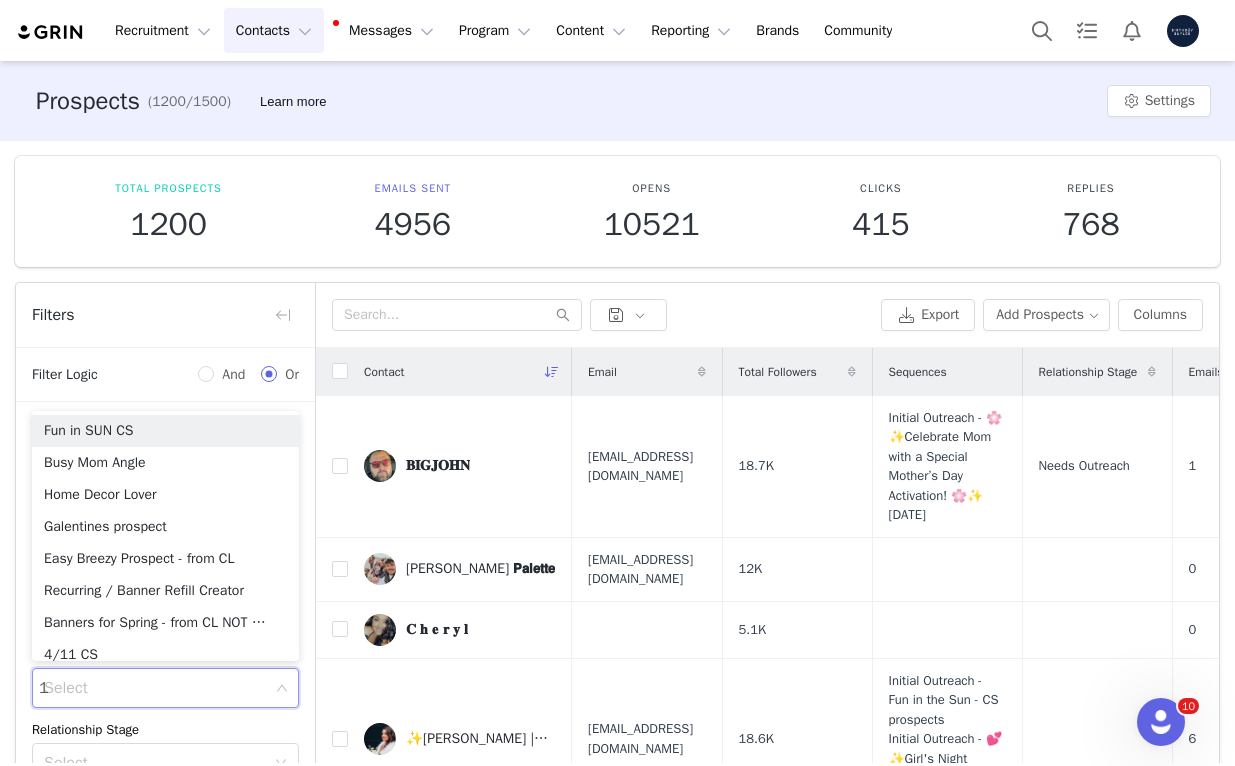 type on "11" 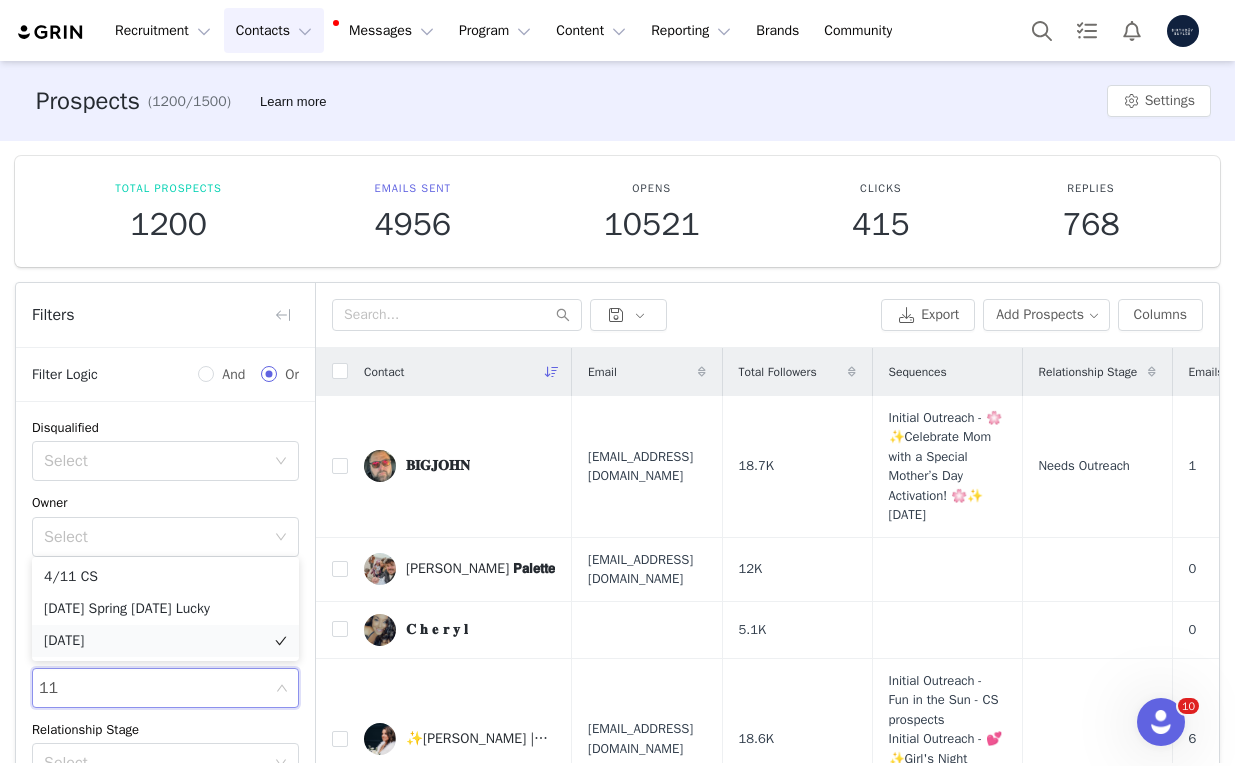 click on "[DATE]" at bounding box center (165, 641) 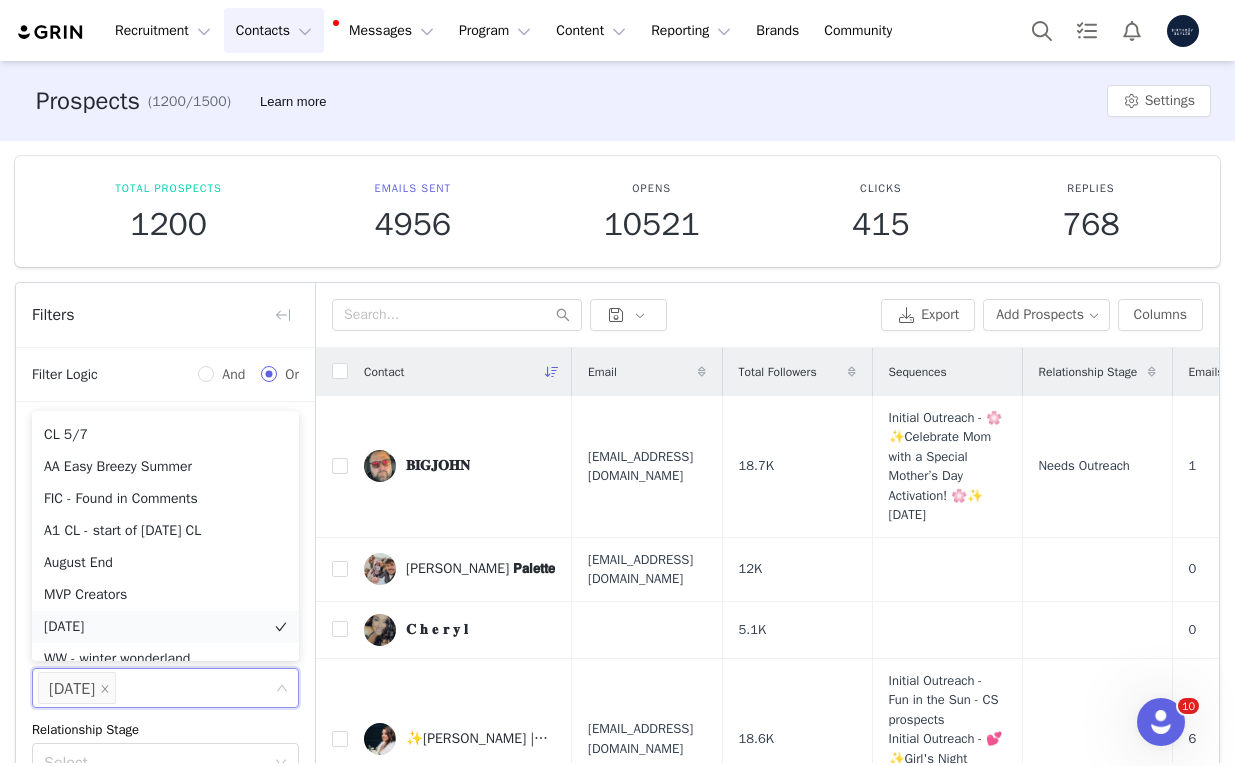 scroll, scrollTop: 266, scrollLeft: 0, axis: vertical 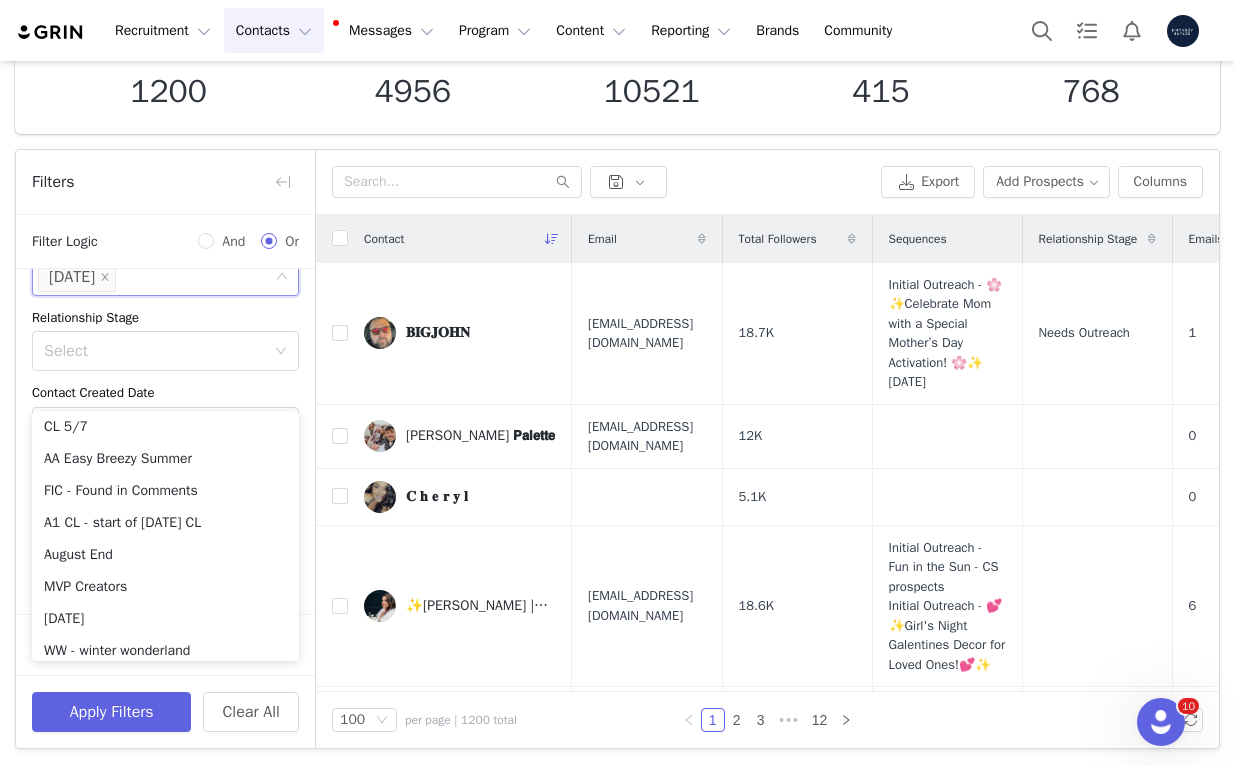 click on "Contact Created Date" at bounding box center (165, 393) 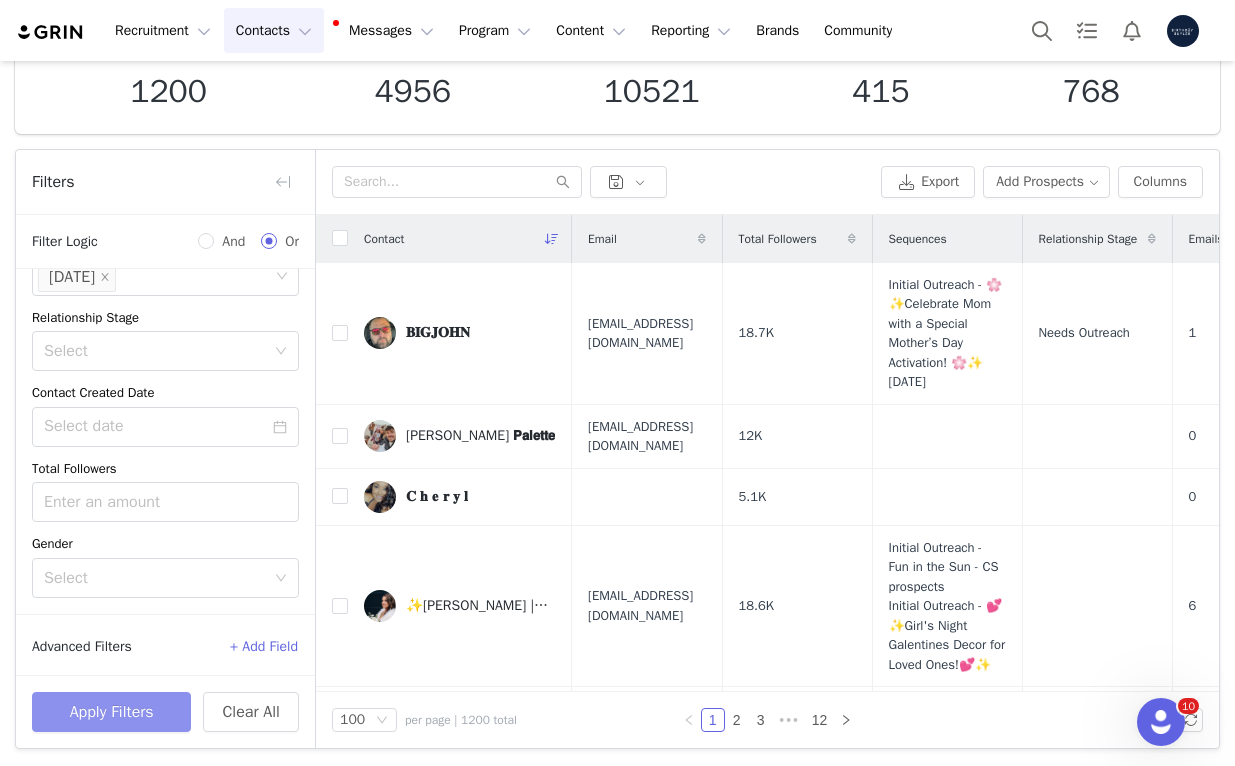 click on "Apply Filters" at bounding box center [111, 712] 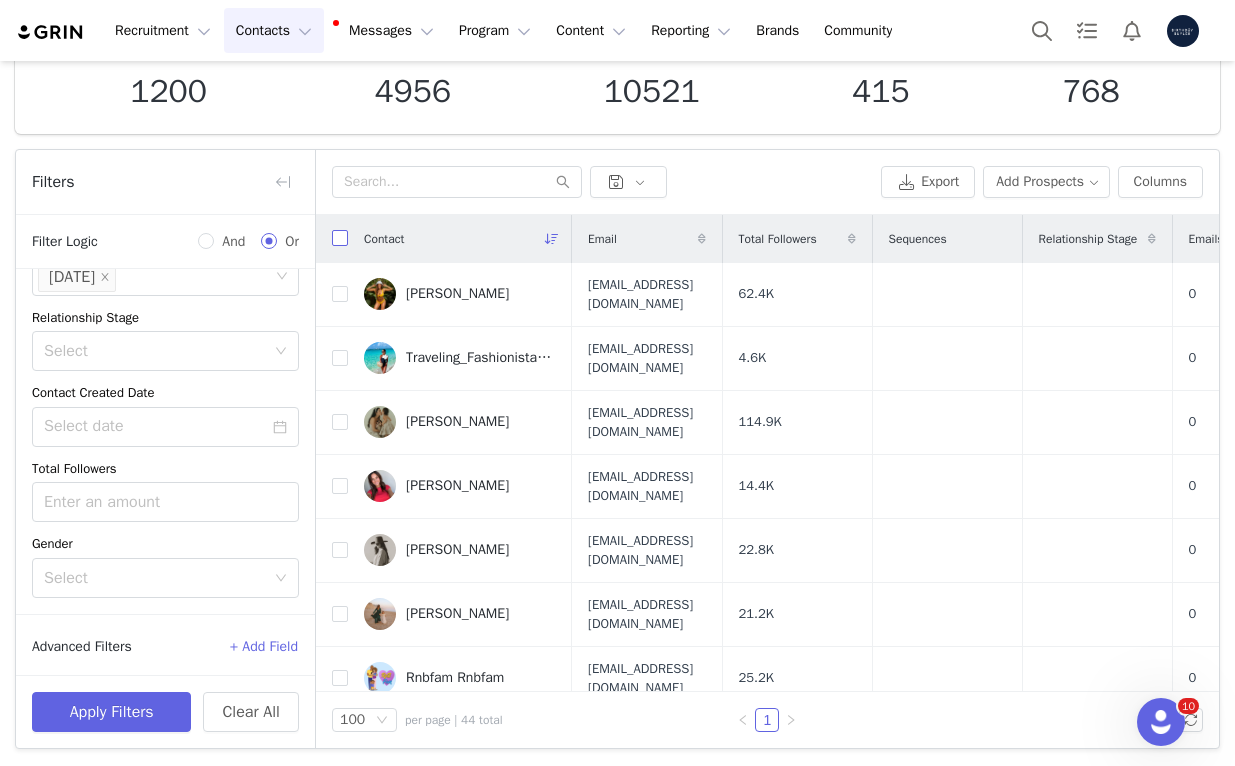 click at bounding box center (340, 238) 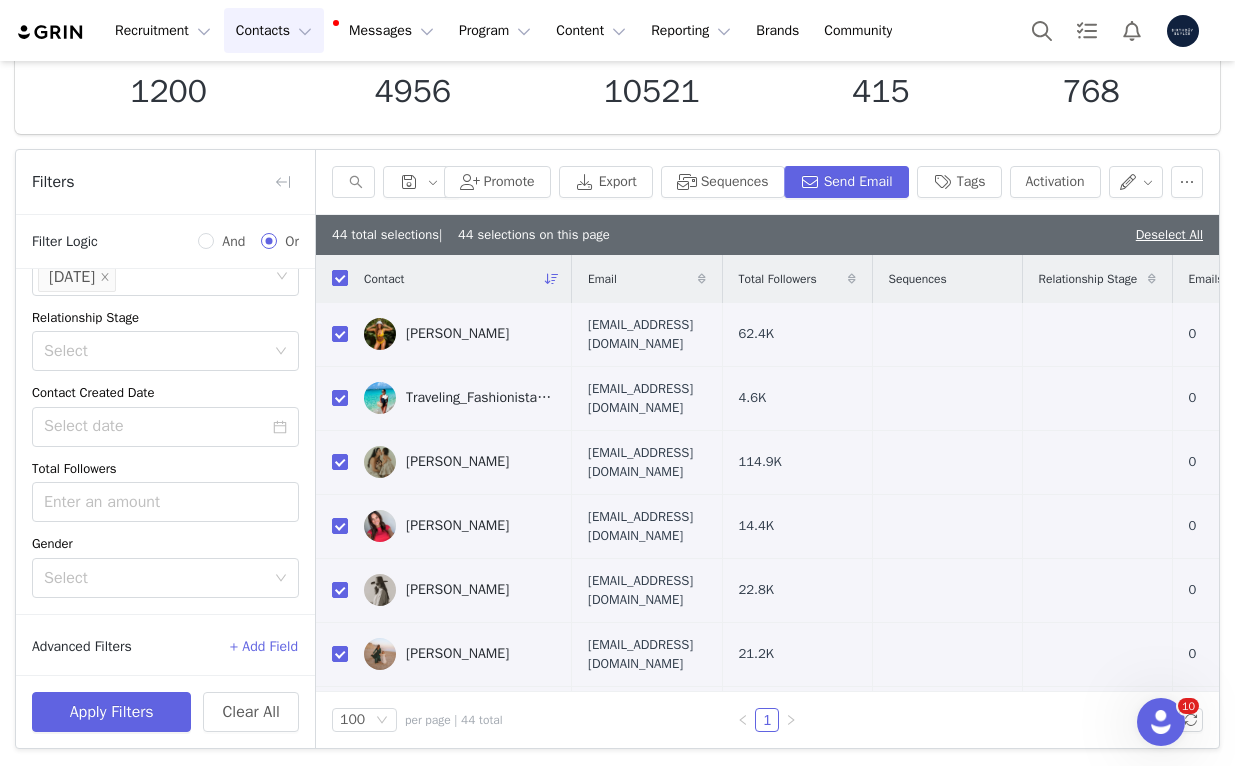 checkbox on "true" 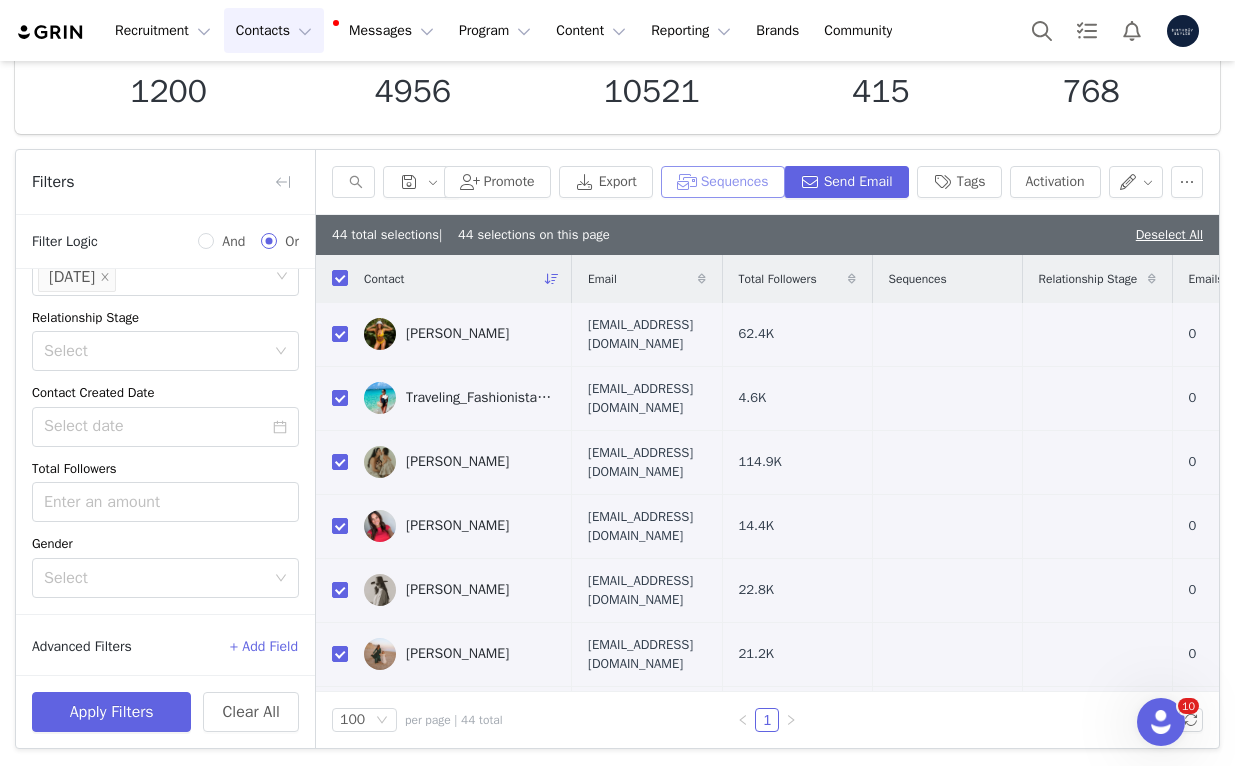 click on "Sequences" at bounding box center [723, 182] 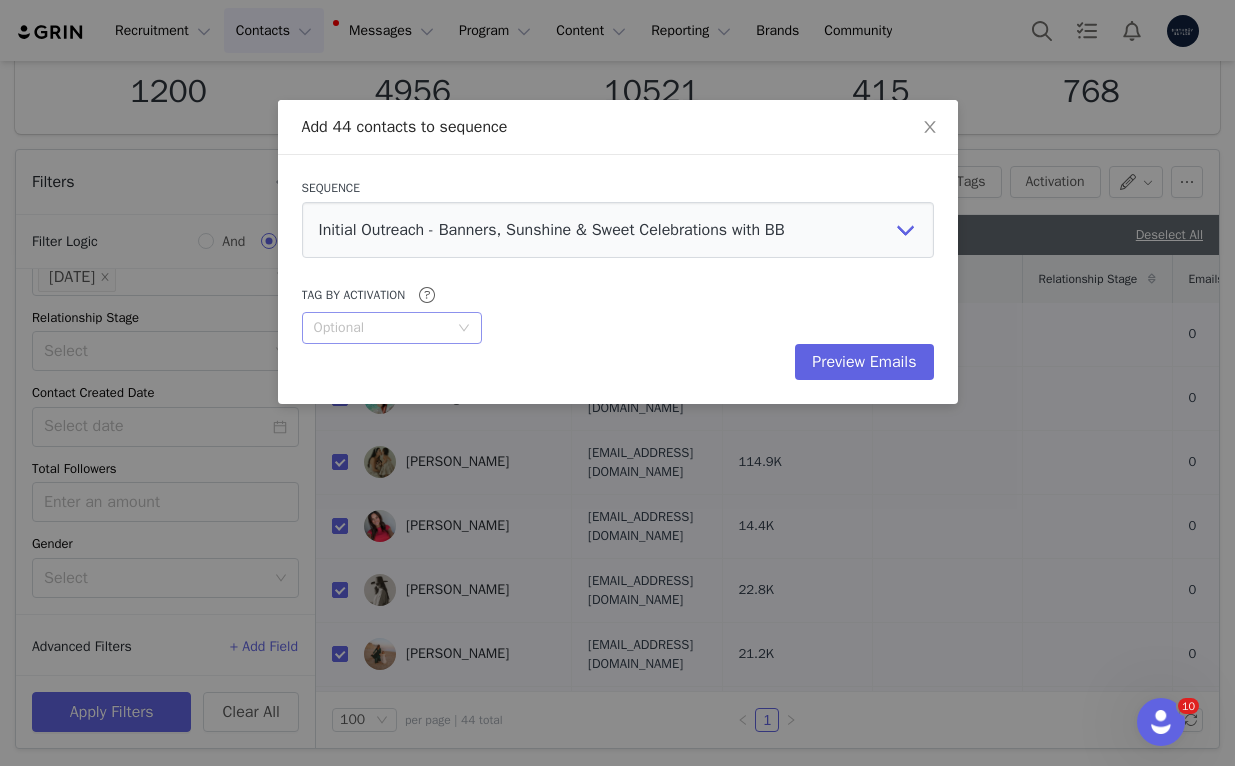 click on "Optional" at bounding box center (381, 328) 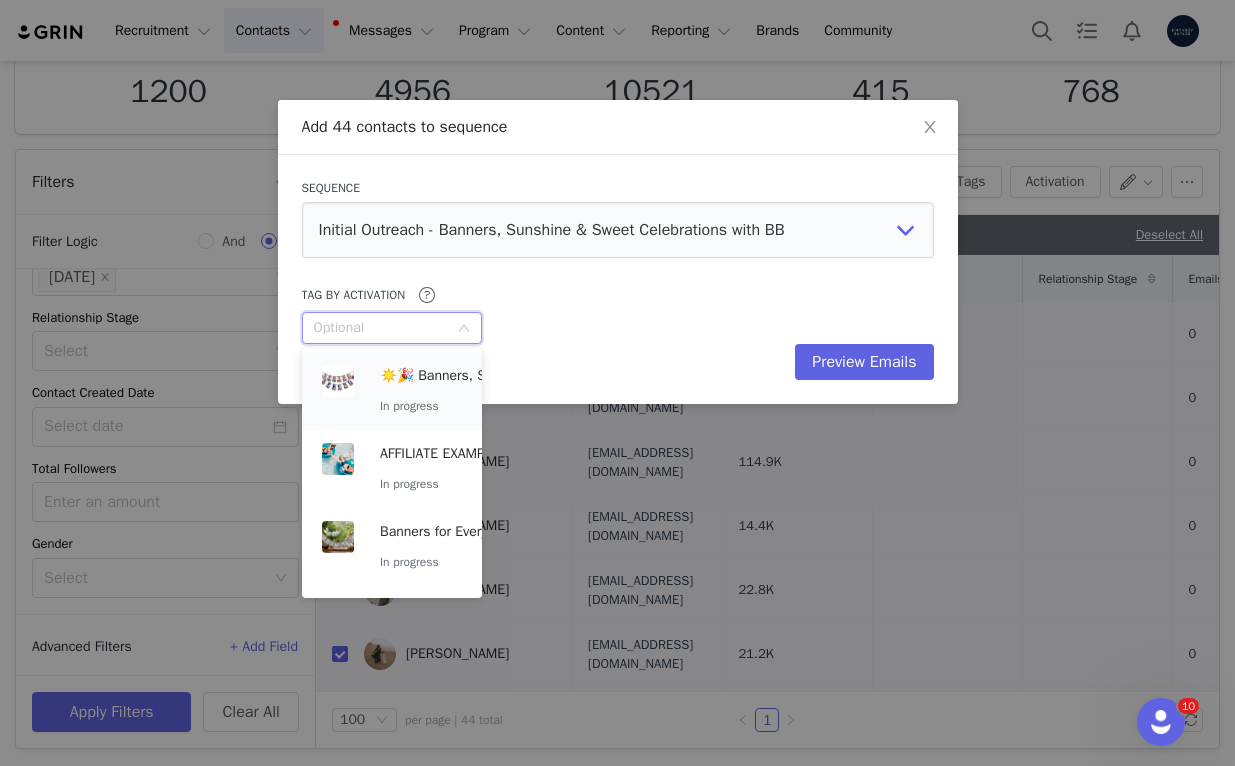 click on "☀️🎉 Banners, Sunshine & Sweet Celebrations with Birthday [PERSON_NAME] ☀️🌈" at bounding box center [490, 376] 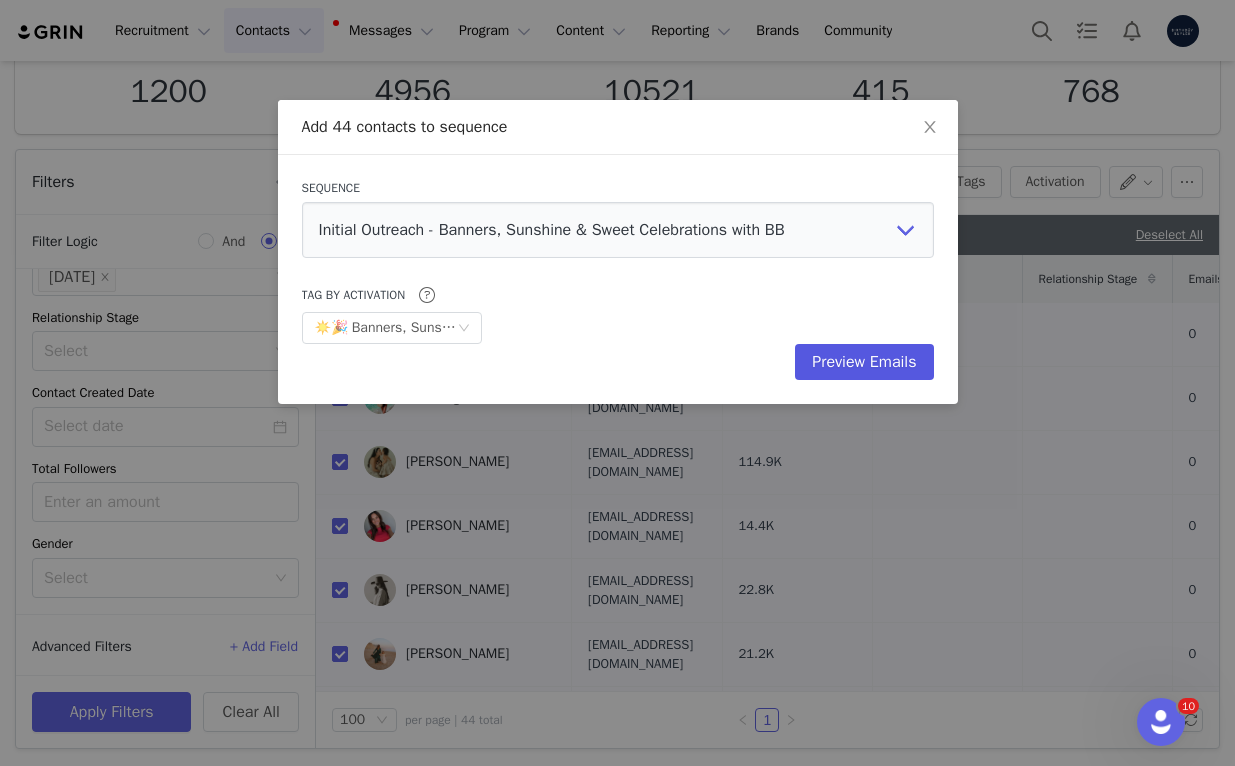 click on "Preview Emails" at bounding box center [864, 362] 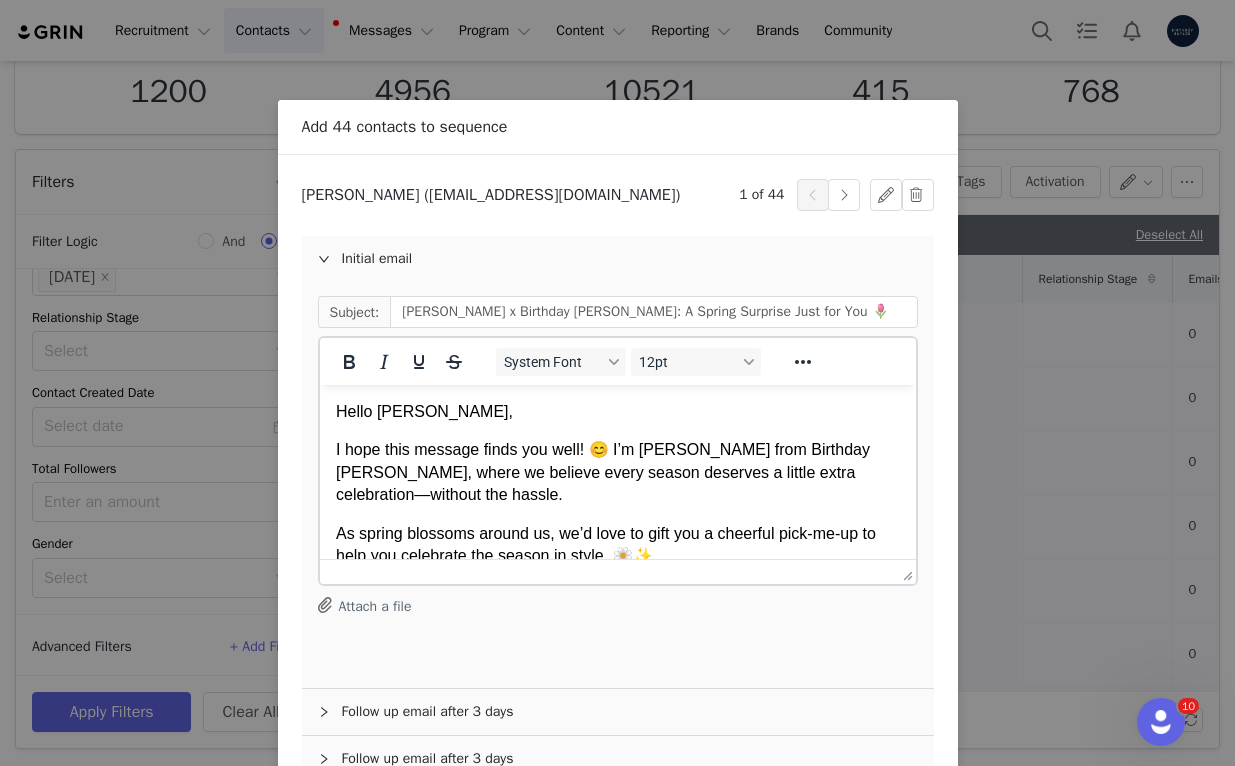 scroll, scrollTop: 0, scrollLeft: 0, axis: both 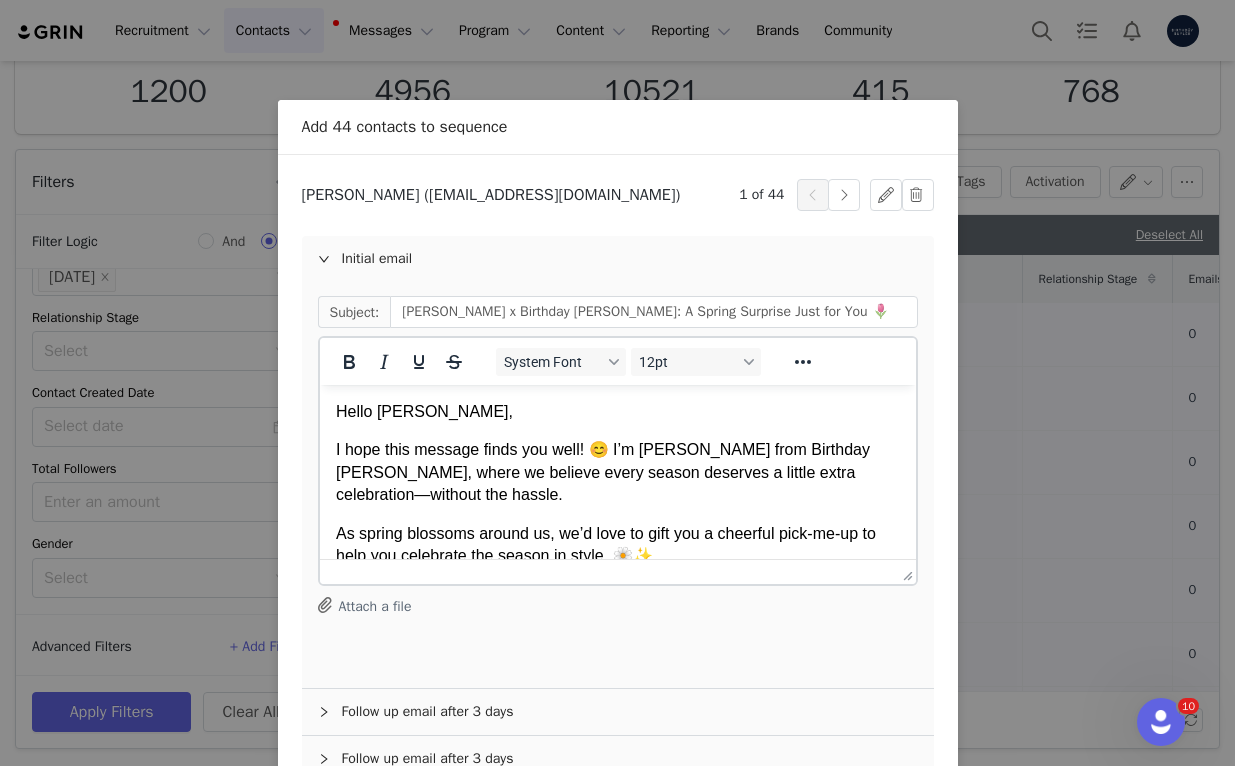 click on "Add 44 contacts to sequence Sequence      Initial Outreach -  Banners, Sunshine & Sweet Celebrations with BB   Initial Outreach -  💐🐣Give the Gift of Fresh & Festive Decor! 💐✨ [DATE]   Initial Outreach -  🌸✨Celebrate Mom with a Special Mother’s Day Activation! 🌸✨ [DATE]   Initial Outreach -  🎉🍀🌸"Spring into Celebration: Luck, Blooms & Festive Charm!"🌸🍀🎉   Initial Outreach - 🍀💖 Love, Luck & Hassle-Free Centerpieces Await! 💖🍀   Initial Outreach - 💕✨Girl's Night Galentines Decor for Loved Ones!💕✨   Initial Outreach - "Double- Sided Holiday Banners: Convenient, High-Quality Décor for Every Celebration"   Initial Outreach - ✨🍁Fall Festivites Banners 🍁✨   Initial Outreach - 🍂🎃 Double-Sided Delightful Decor 🎃🍂 - CL Prospects and Return VIP Members   Initial Outreach - Spooky Season and School Season 🍎👻 - CL prospects   Initial Outreach - School Season and Spooky Season 🍎👻 - CL prospects  Tag by Activation" at bounding box center [617, 383] 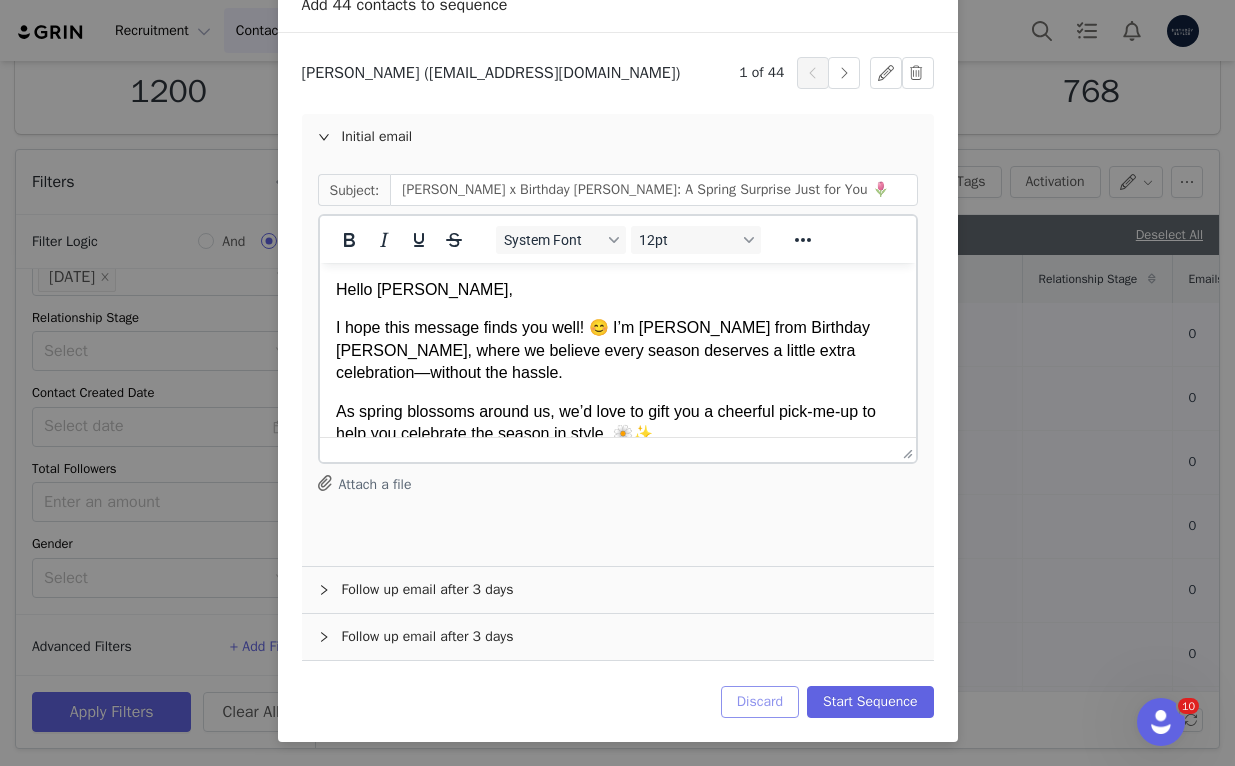 scroll, scrollTop: 122, scrollLeft: 0, axis: vertical 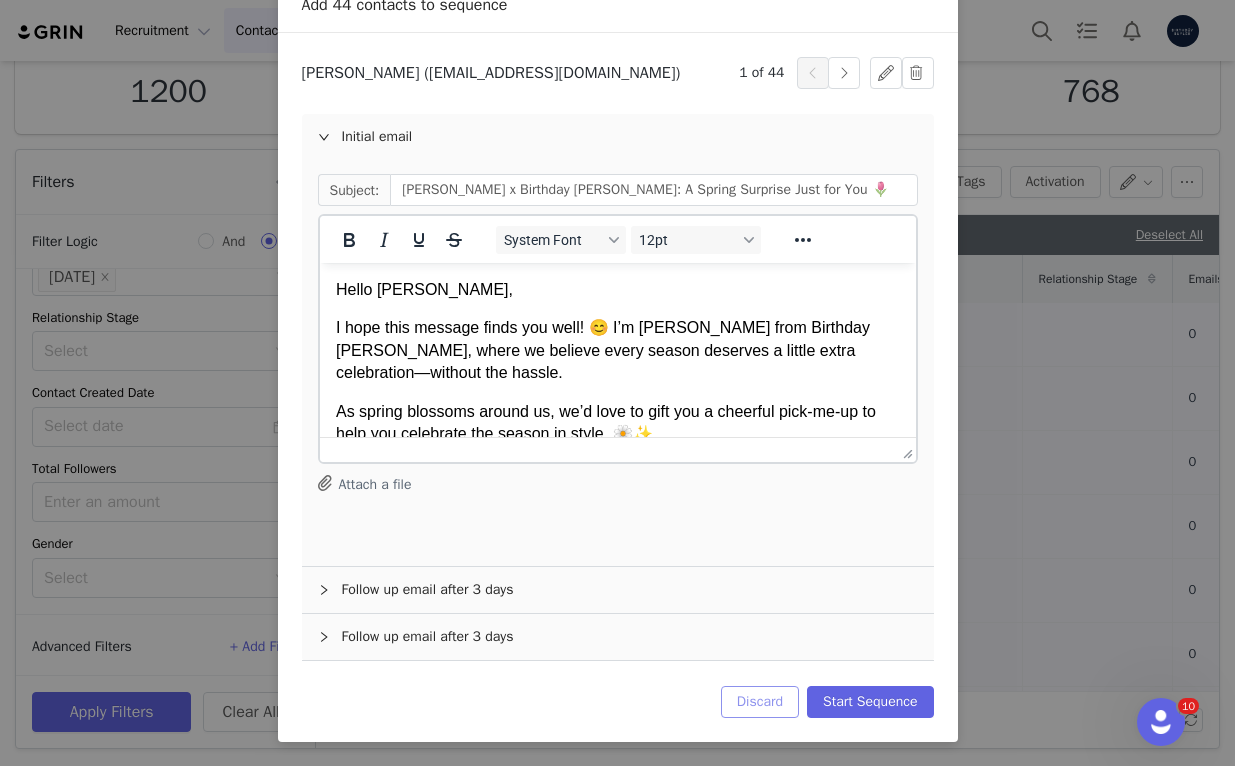 click on "Discard" at bounding box center (760, 702) 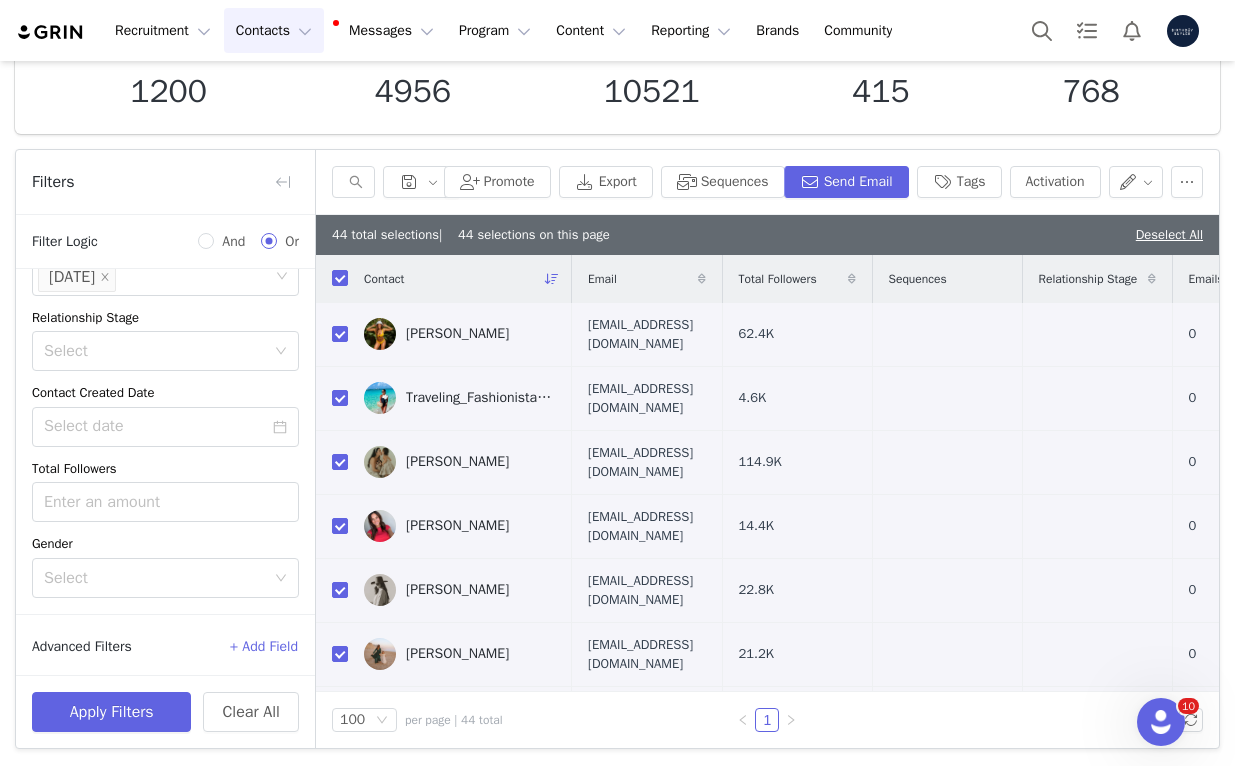 scroll, scrollTop: 0, scrollLeft: 0, axis: both 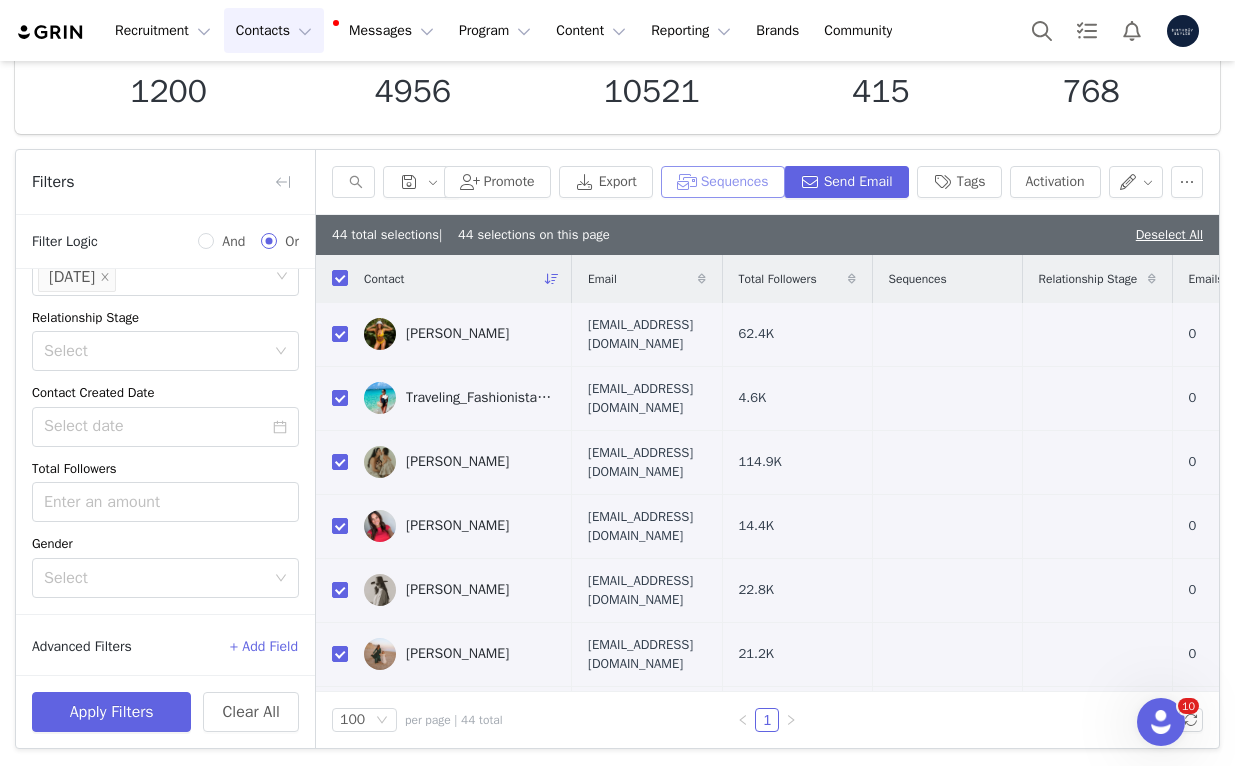 click on "Sequences" at bounding box center (723, 182) 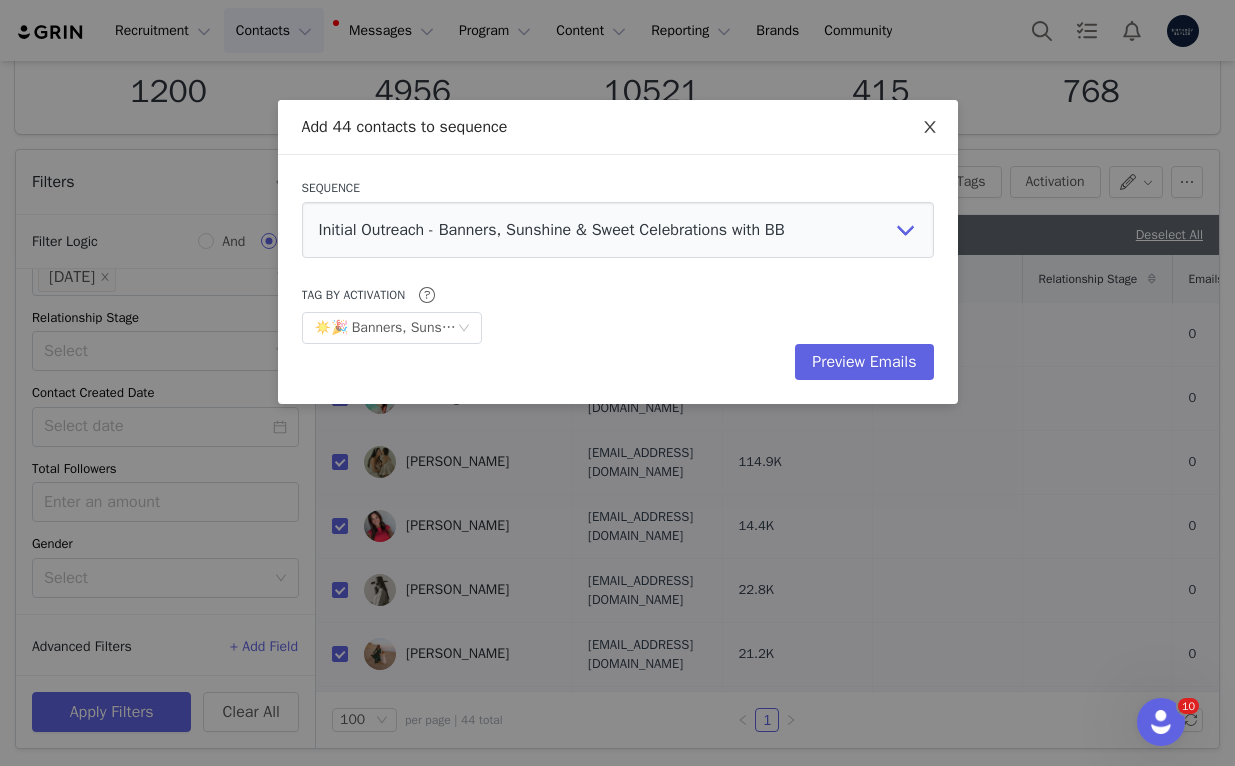 click at bounding box center (930, 128) 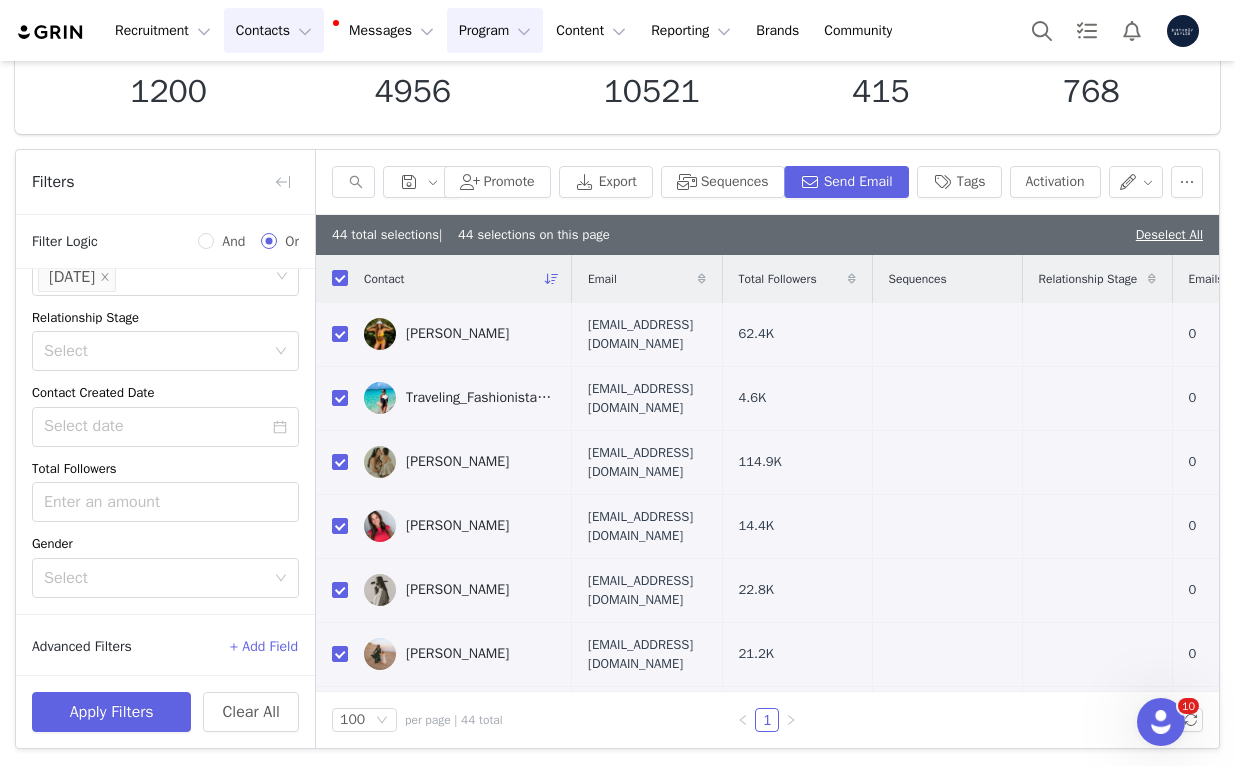 click on "Program Program" at bounding box center [495, 30] 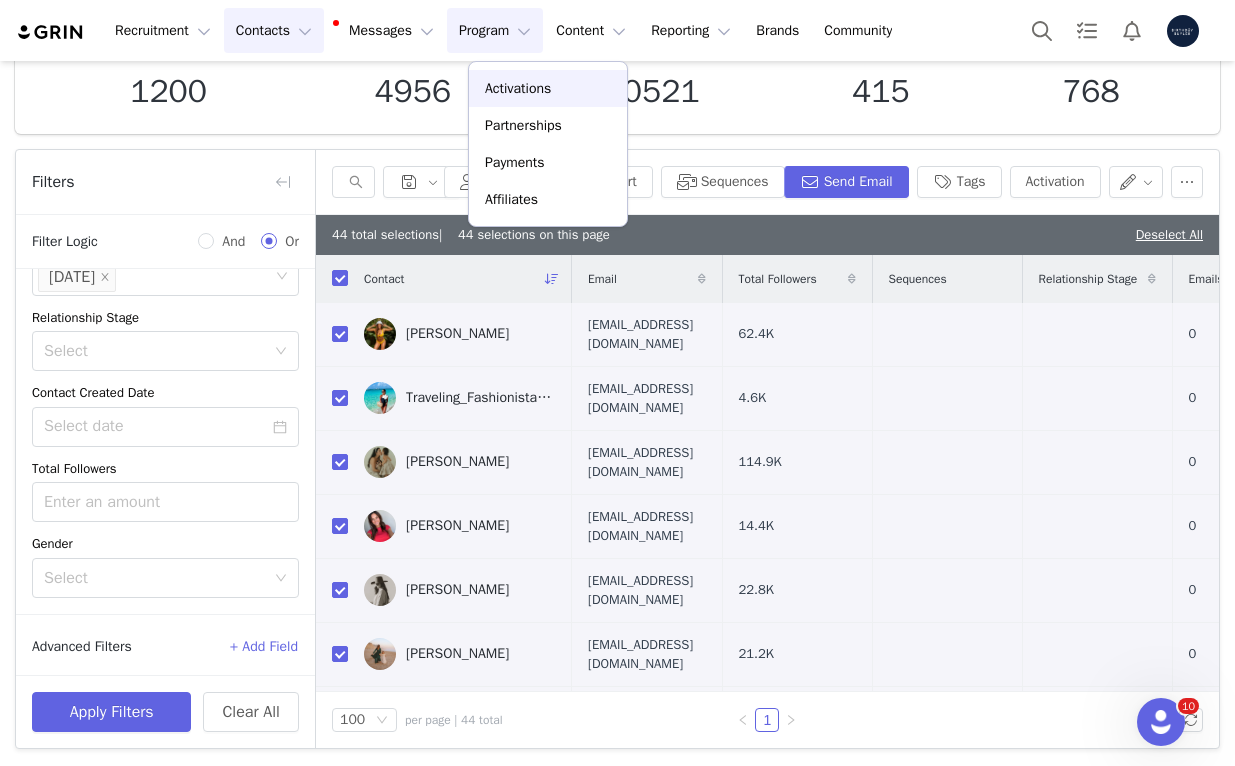 click on "Activations" at bounding box center [548, 88] 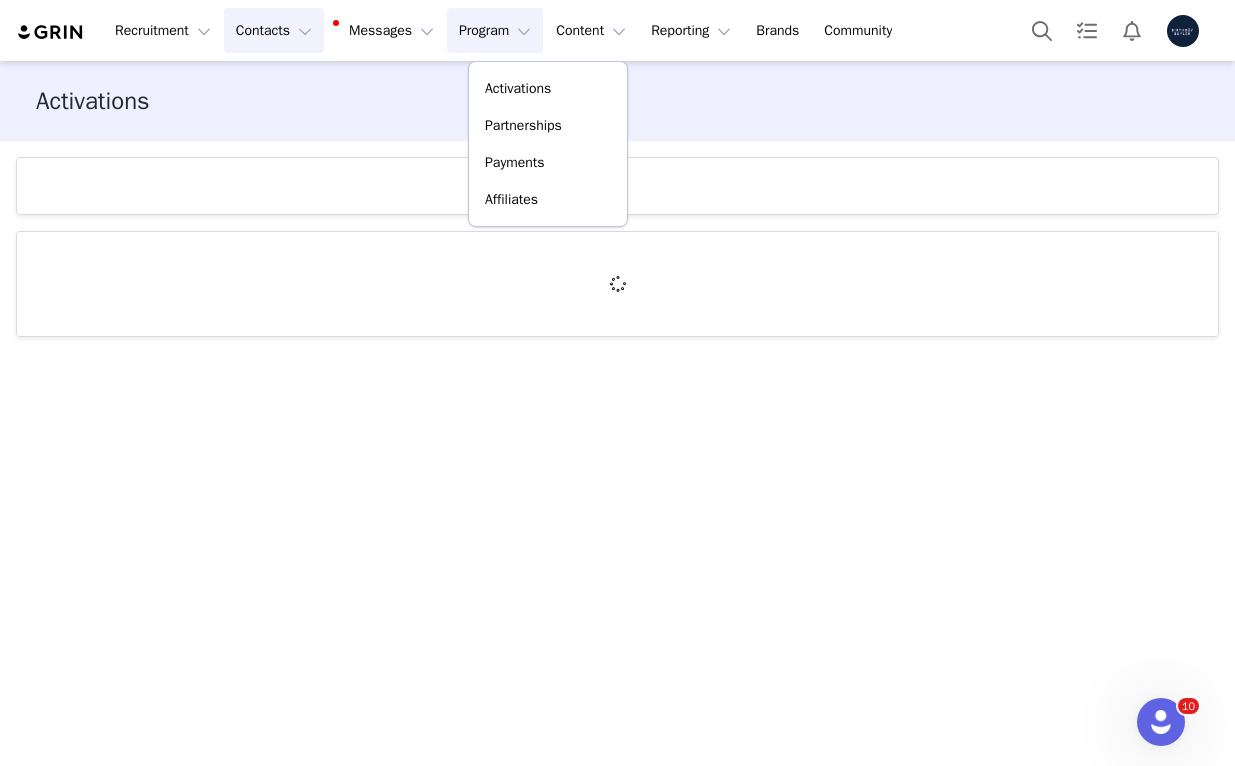 scroll, scrollTop: 0, scrollLeft: 0, axis: both 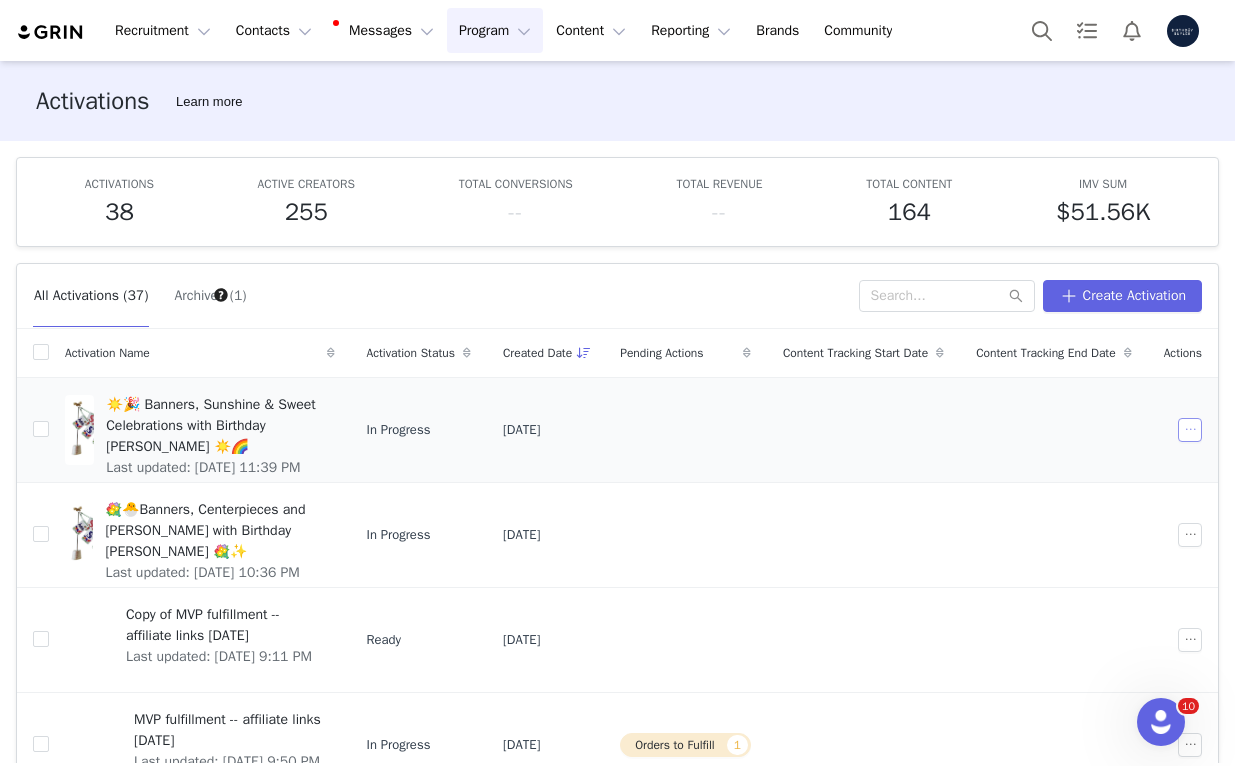 click at bounding box center [1190, 430] 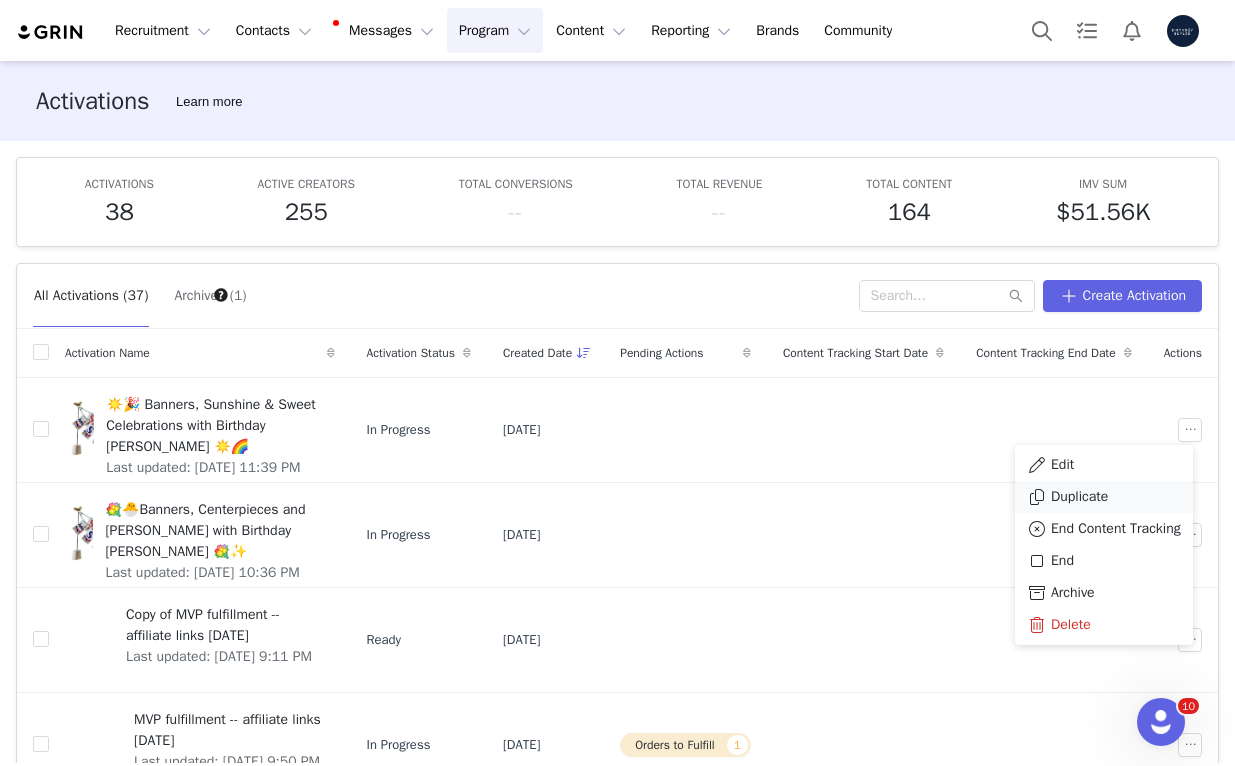 click on "Duplicate" at bounding box center (1079, 497) 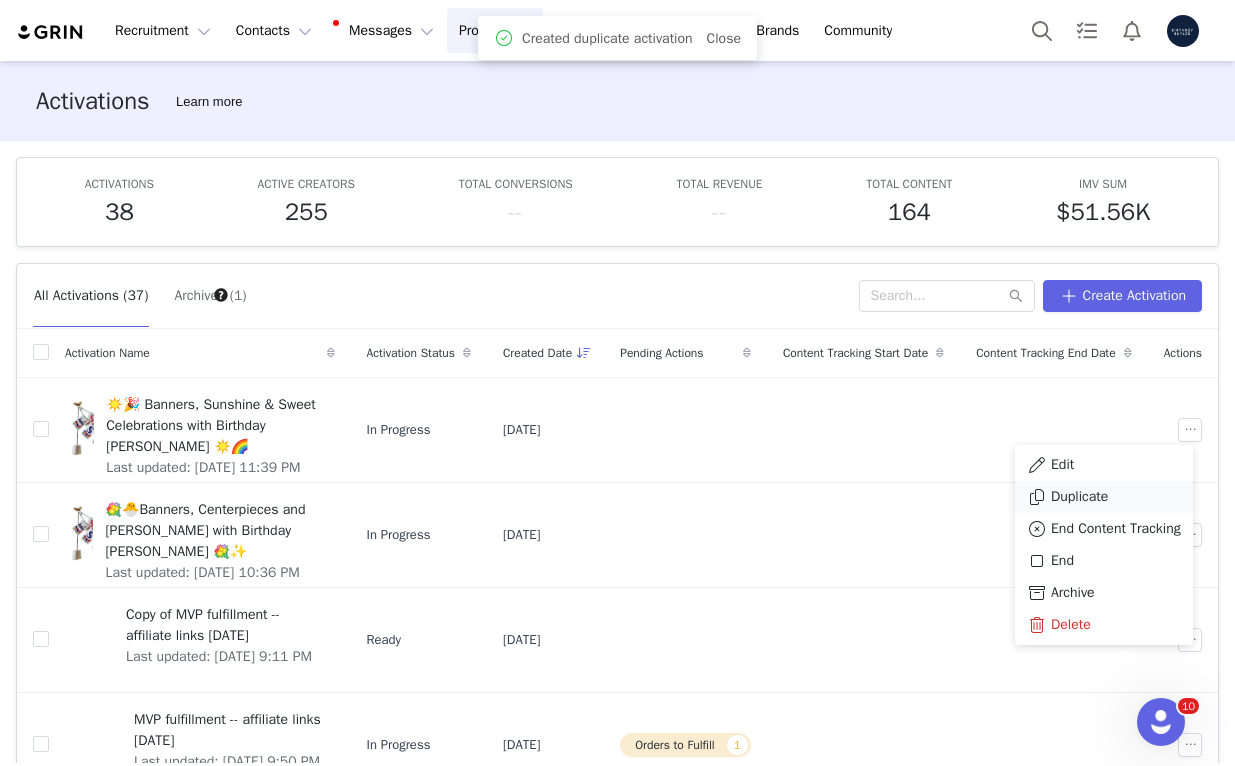 scroll, scrollTop: 0, scrollLeft: 0, axis: both 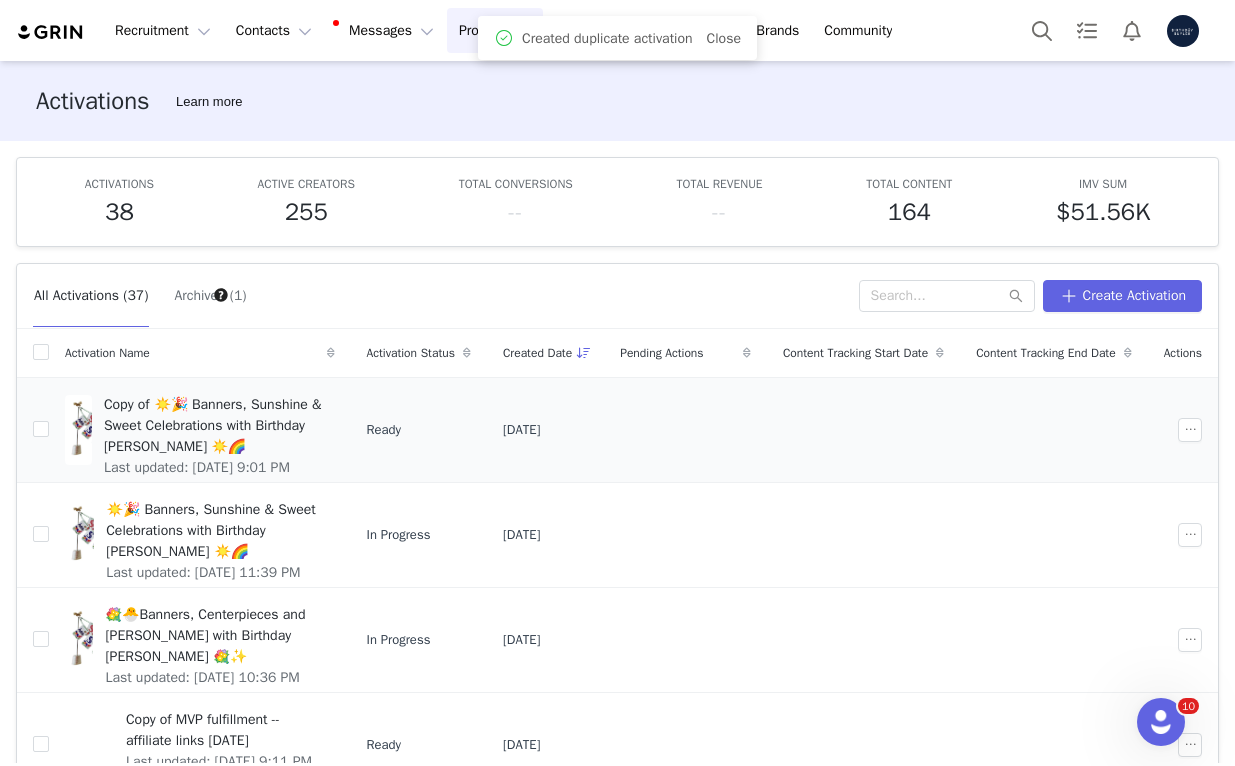 click at bounding box center (685, 429) 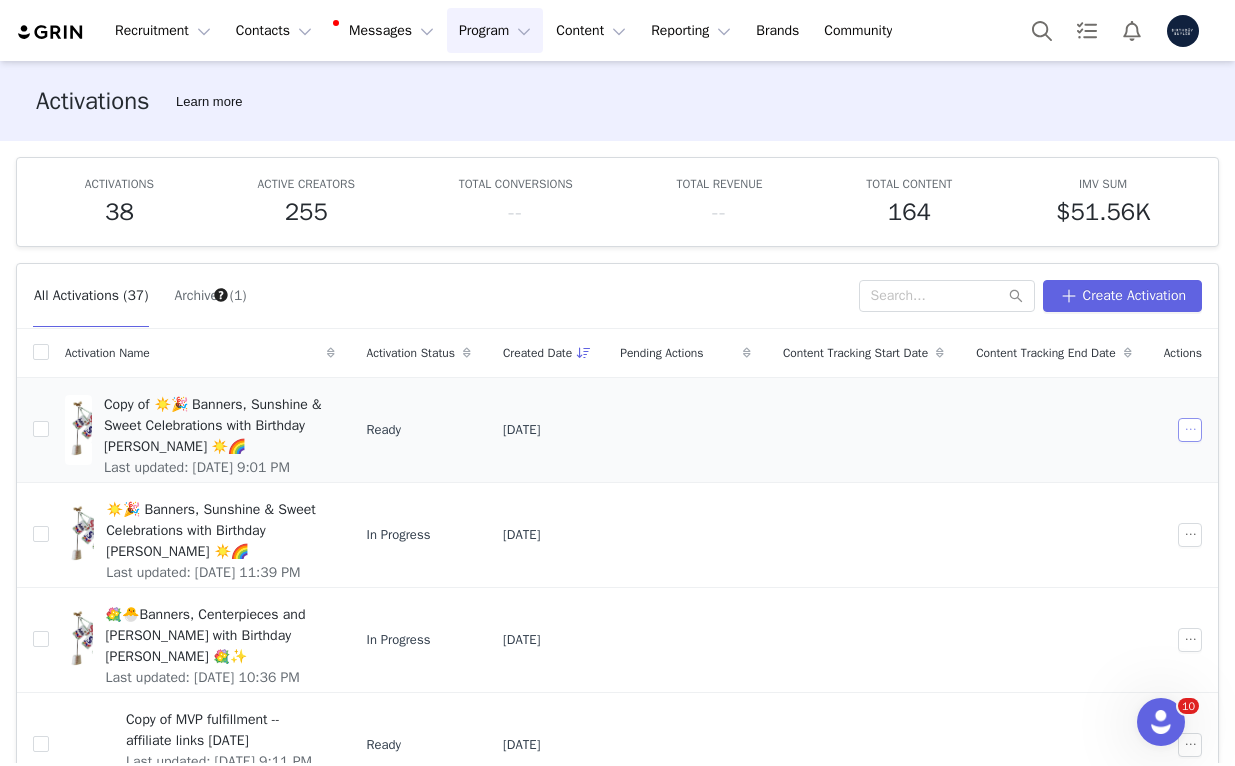 click at bounding box center [1190, 430] 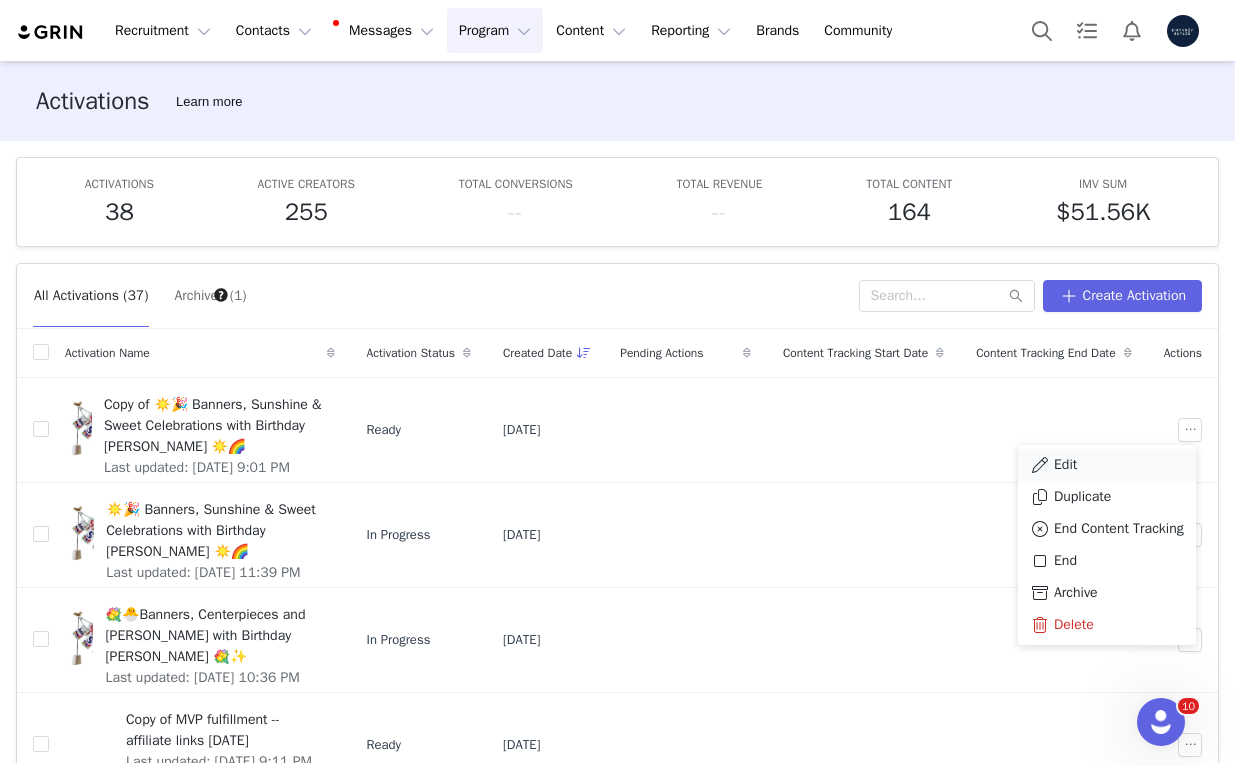 click on "Edit" at bounding box center (1107, 465) 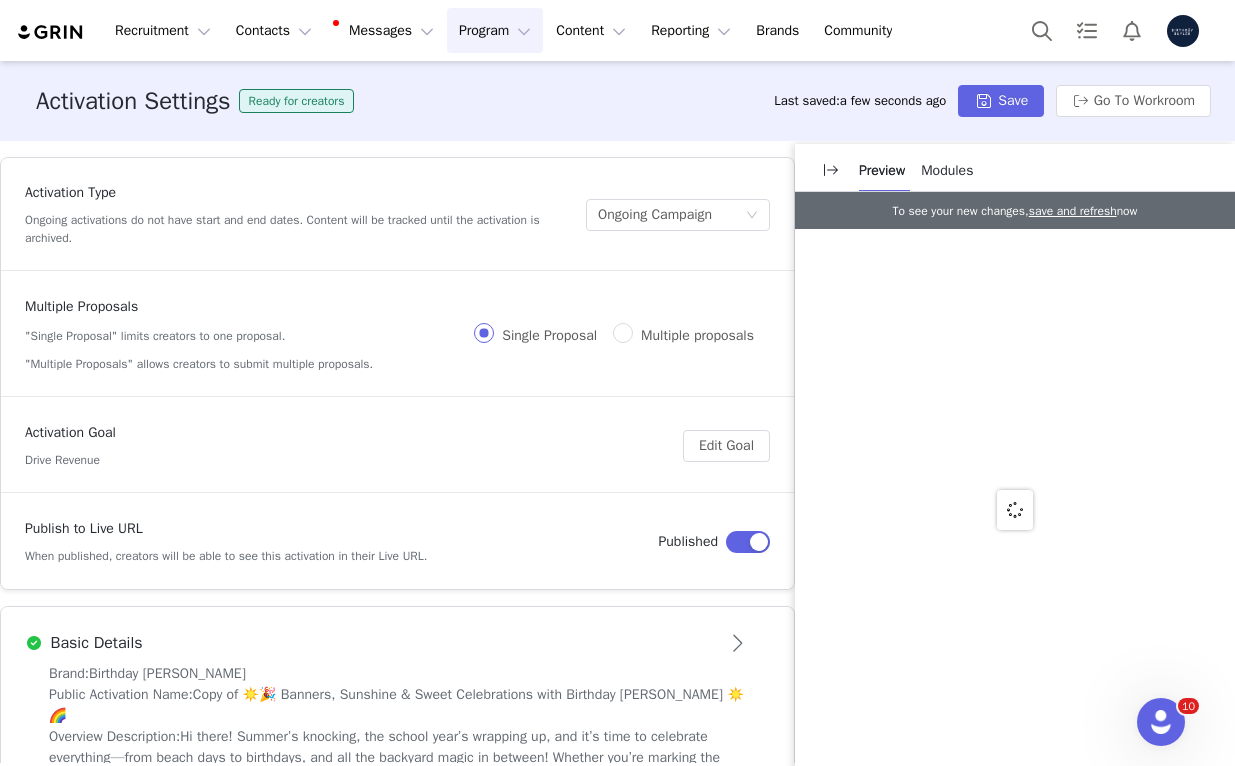click on "Brand: Birthday [PERSON_NAME]" at bounding box center (397, 673) 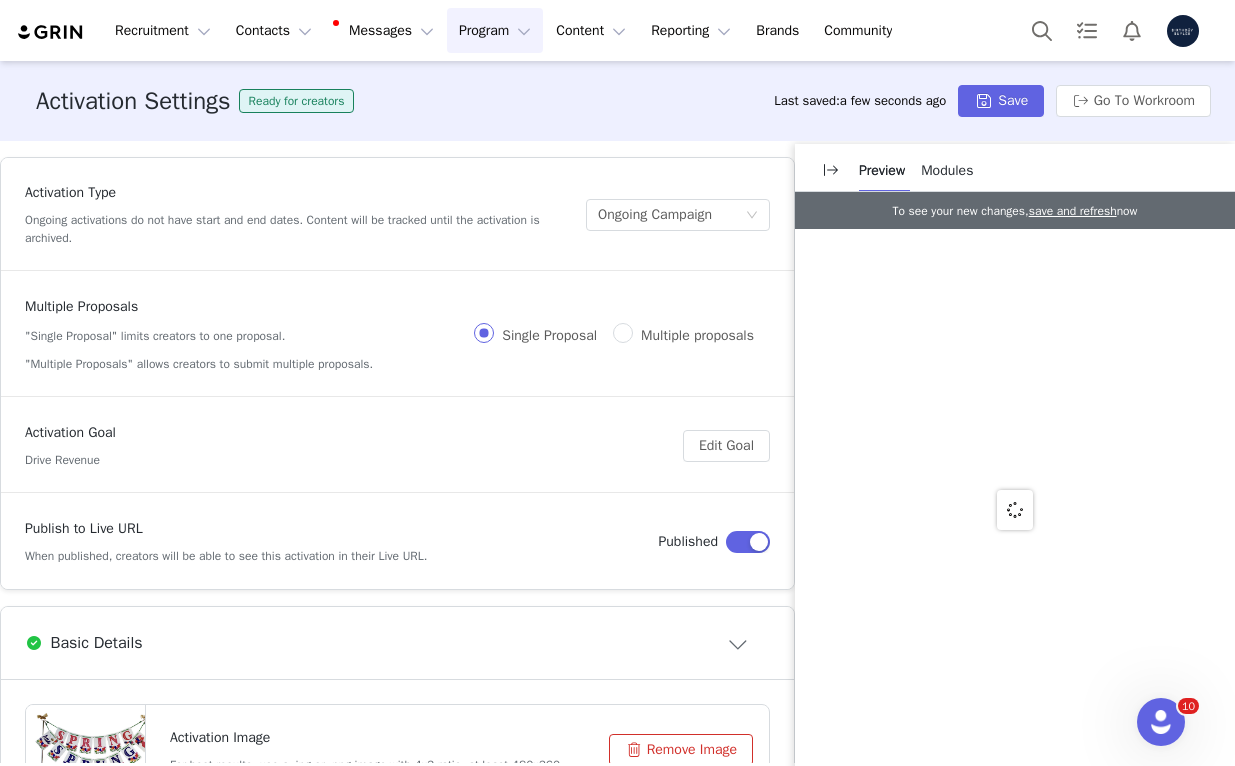 scroll, scrollTop: 0, scrollLeft: 0, axis: both 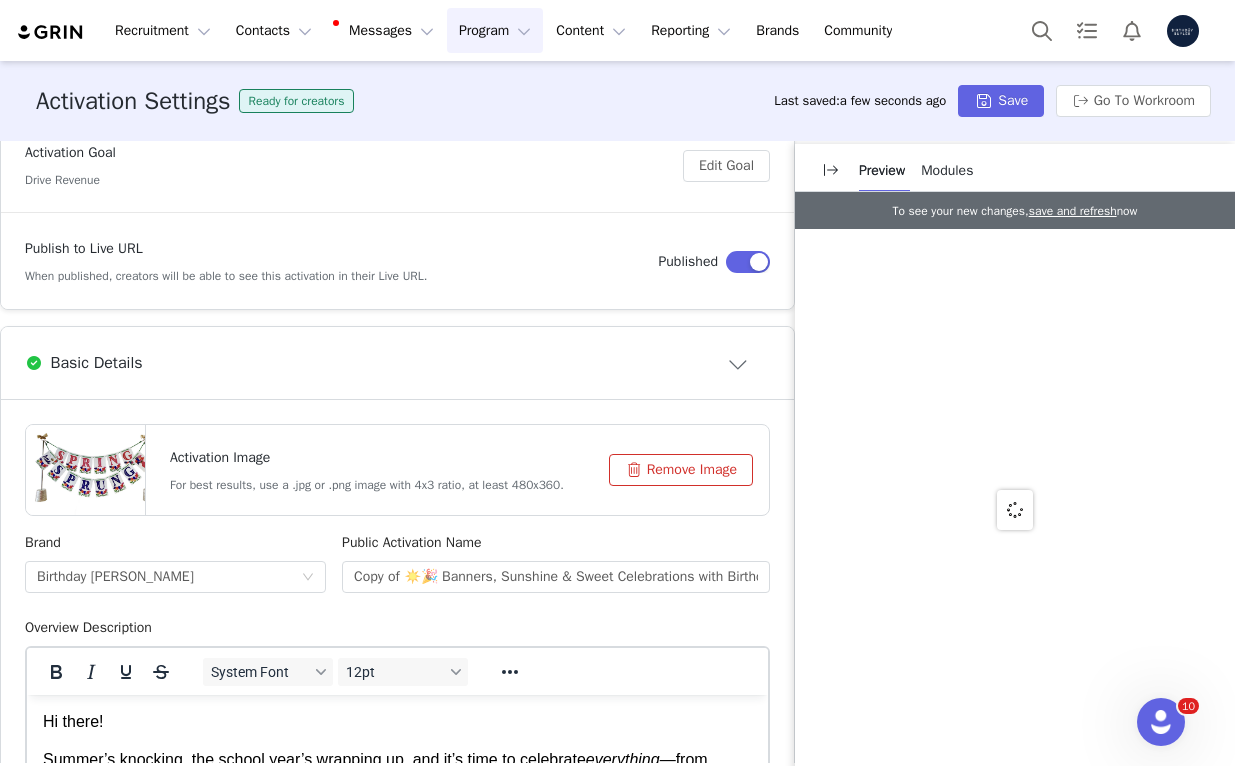 click on "Remove Image" at bounding box center [681, 470] 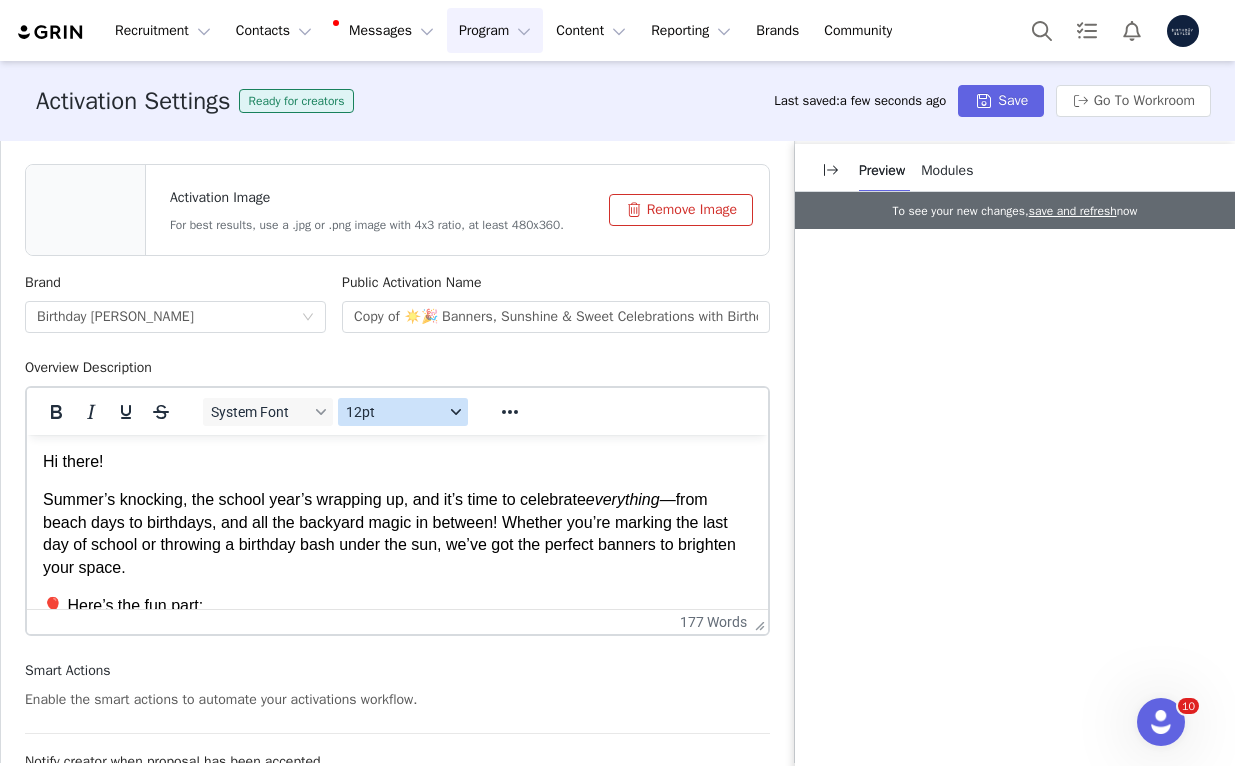 scroll, scrollTop: 572, scrollLeft: 0, axis: vertical 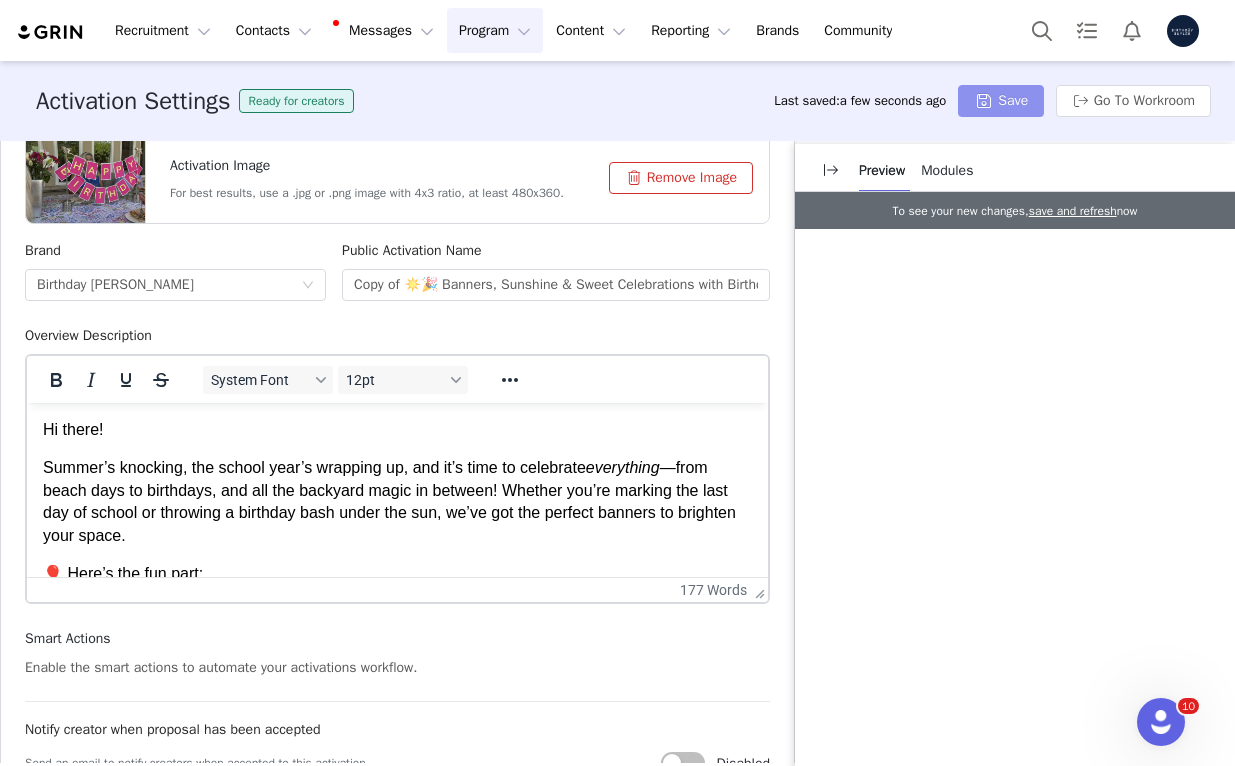 click on "Save" at bounding box center [1001, 101] 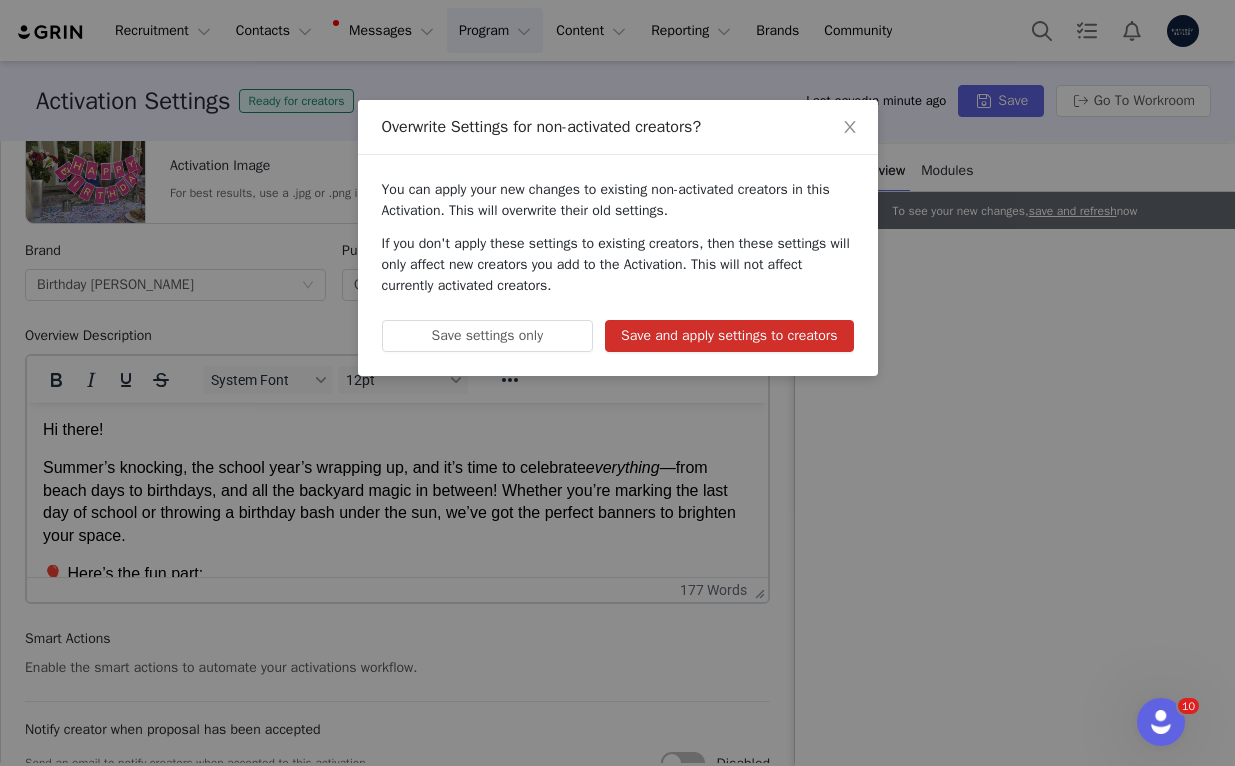 click on "Save and apply settings to creators" at bounding box center [729, 336] 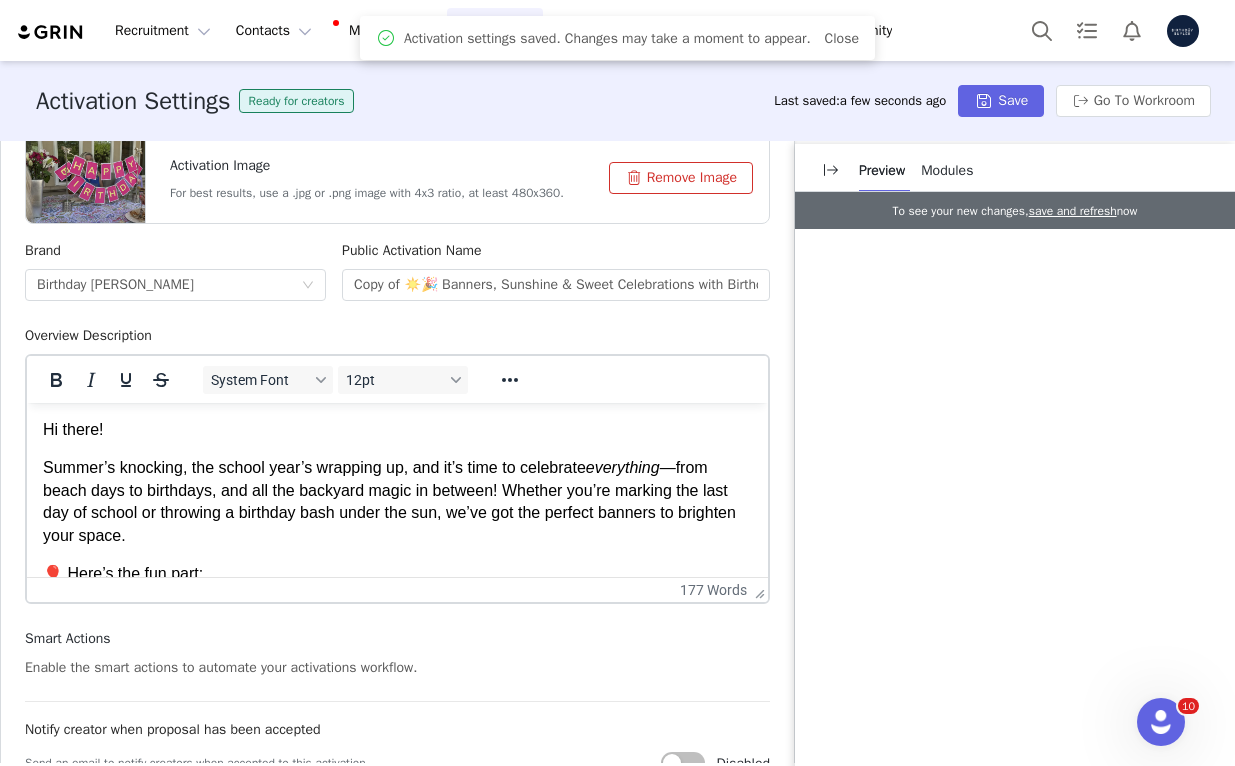 click on "Summer’s knocking, the school year’s wrapping up, and it’s time to celebrate  everything —from beach days to birthdays, and all the backyard magic in between! Whether you’re marking the last day of school or throwing a birthday bash under the sun, we’ve got the perfect banners to brighten your space." at bounding box center [397, 502] 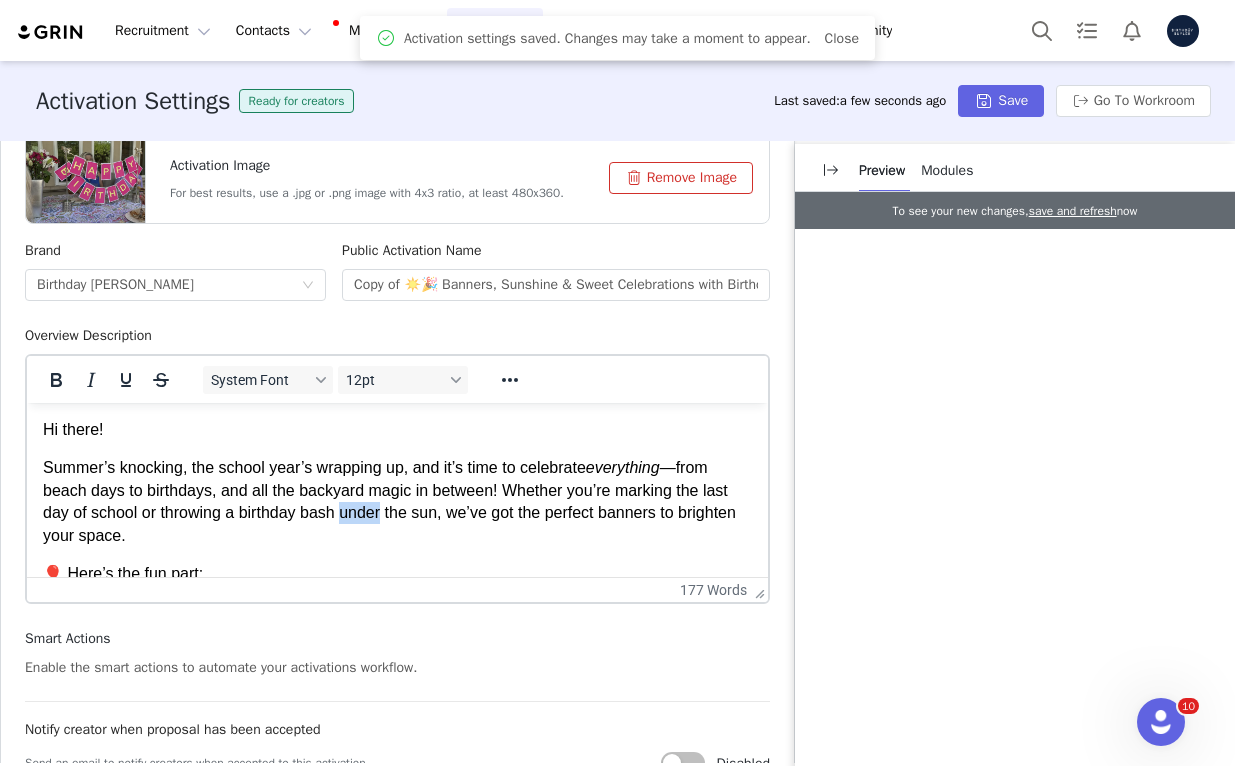 click on "Summer’s knocking, the school year’s wrapping up, and it’s time to celebrate  everything —from beach days to birthdays, and all the backyard magic in between! Whether you’re marking the last day of school or throwing a birthday bash under the sun, we’ve got the perfect banners to brighten your space." at bounding box center [397, 502] 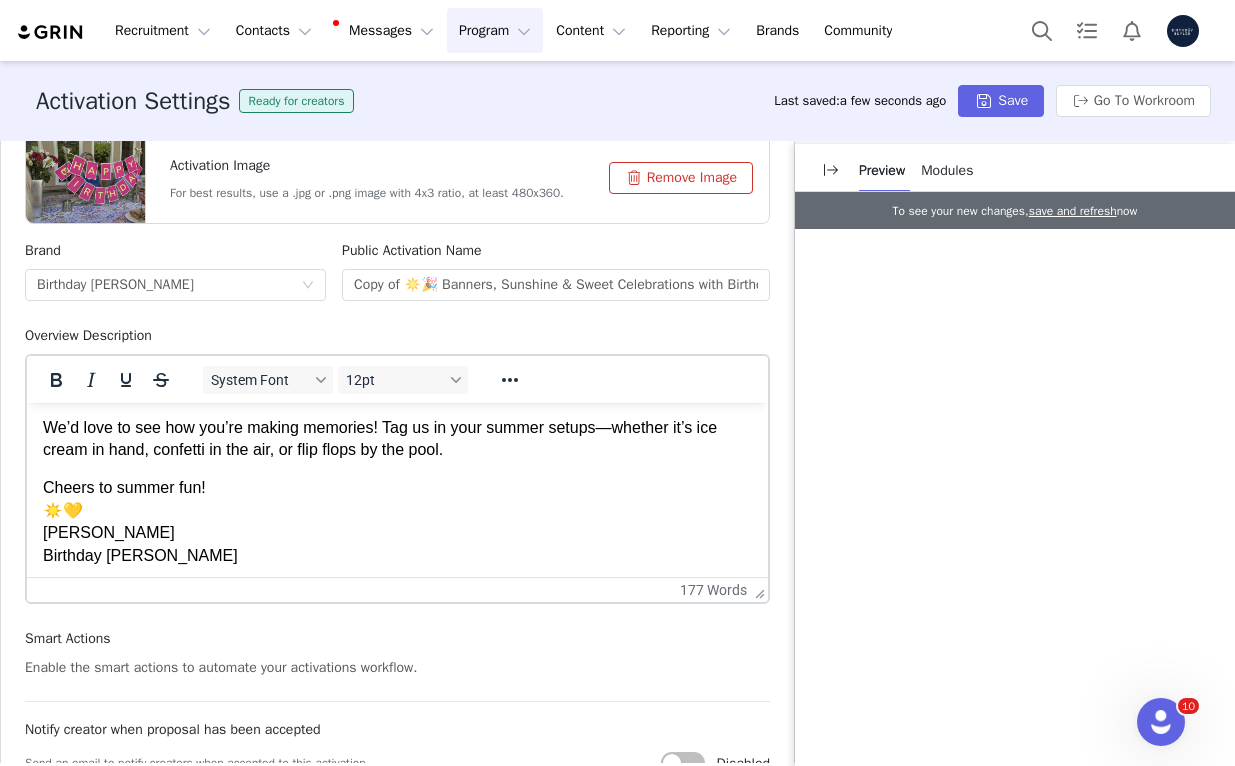 scroll, scrollTop: 350, scrollLeft: 0, axis: vertical 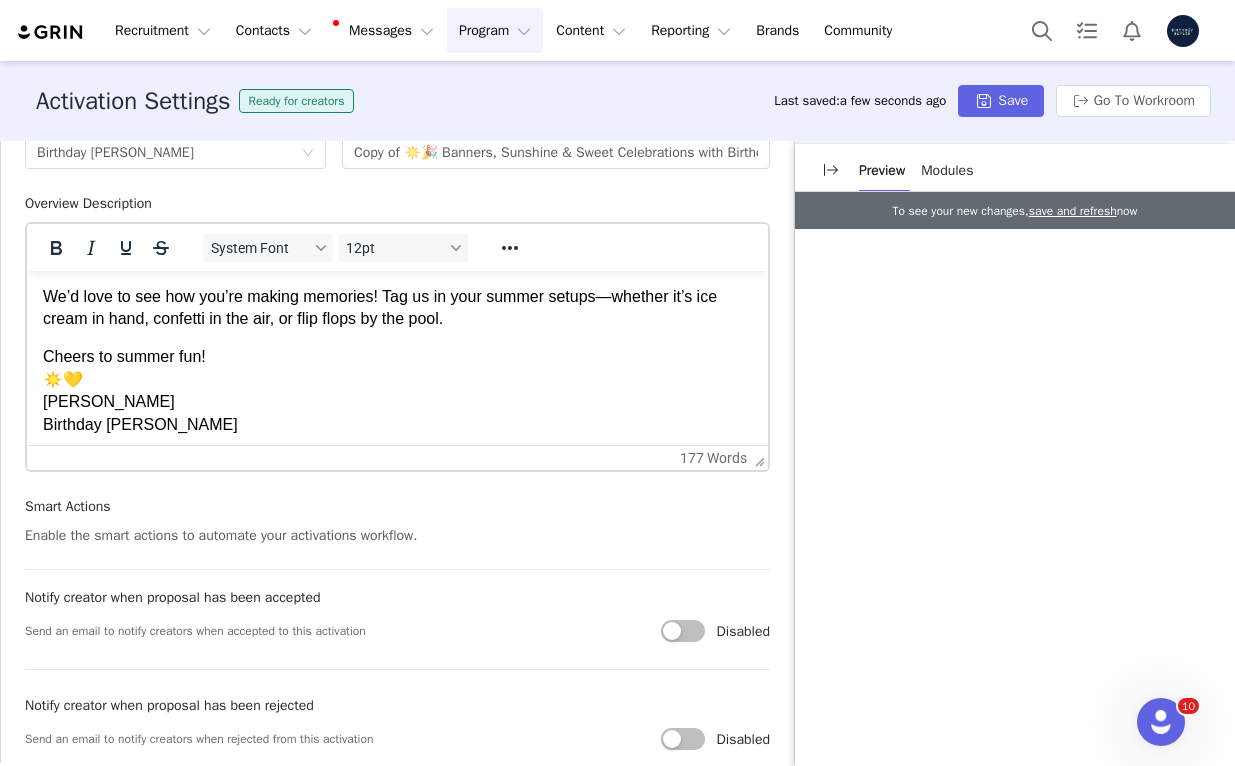 click on "Cheers to summer fun! ☀️💛 [PERSON_NAME] Birthday [PERSON_NAME]" at bounding box center [397, 391] 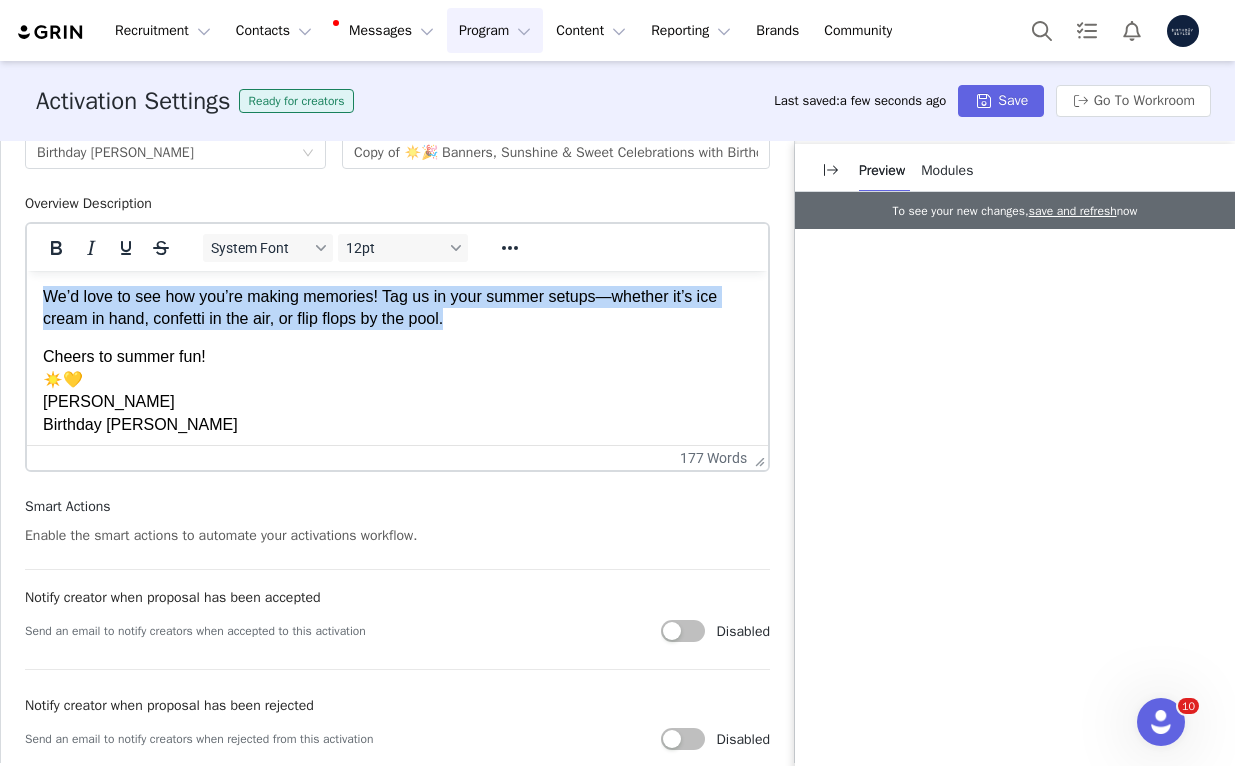 paste 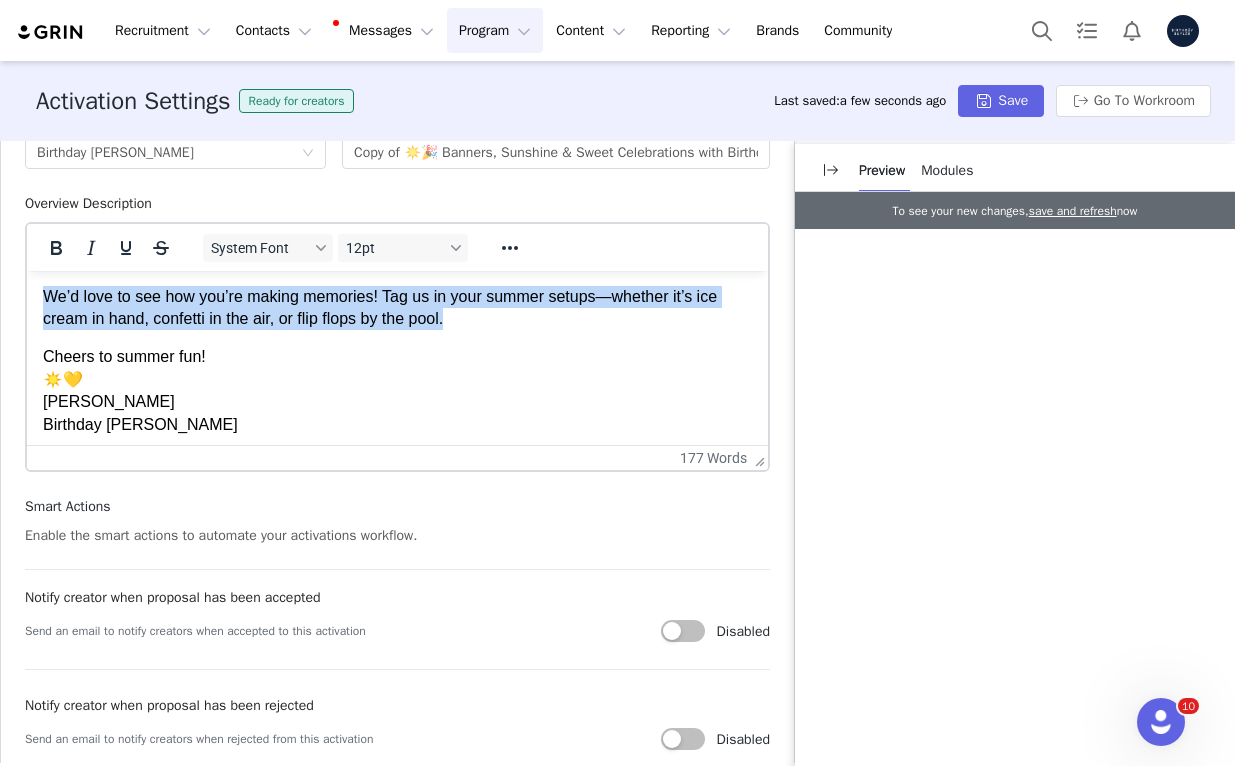 type 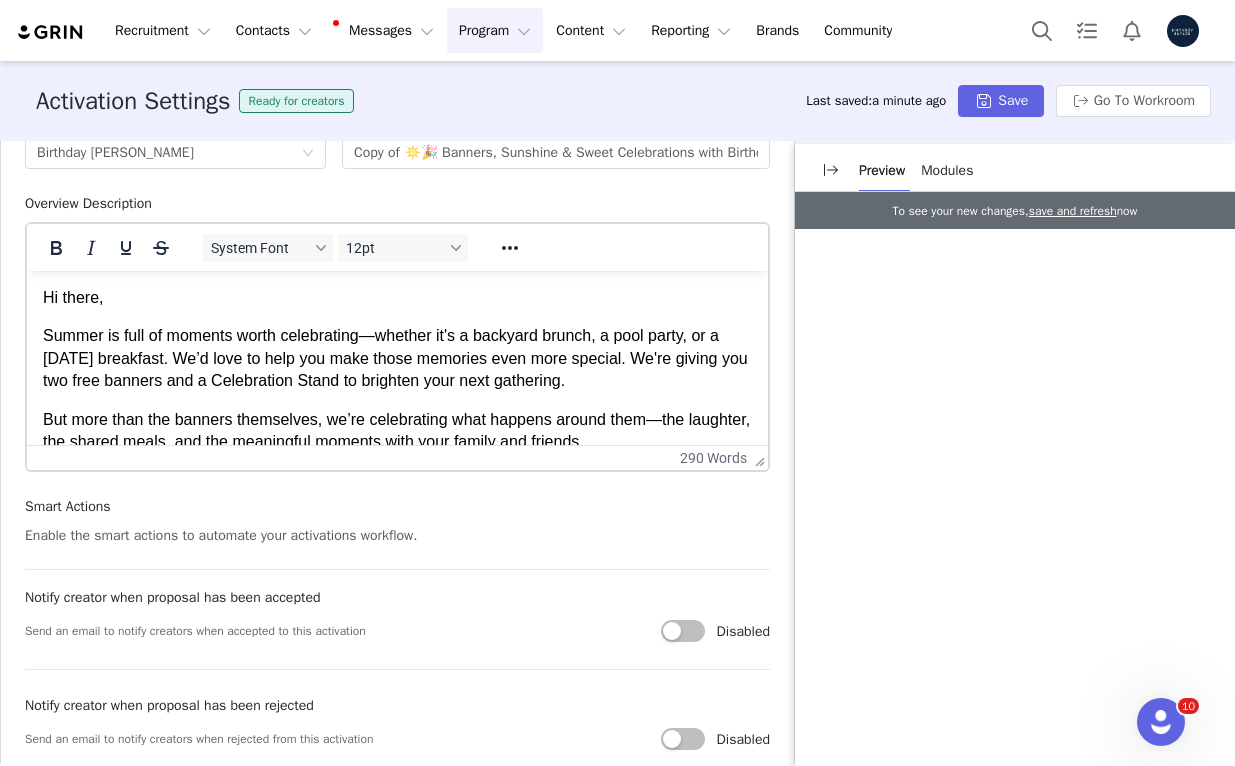 scroll, scrollTop: 0, scrollLeft: 0, axis: both 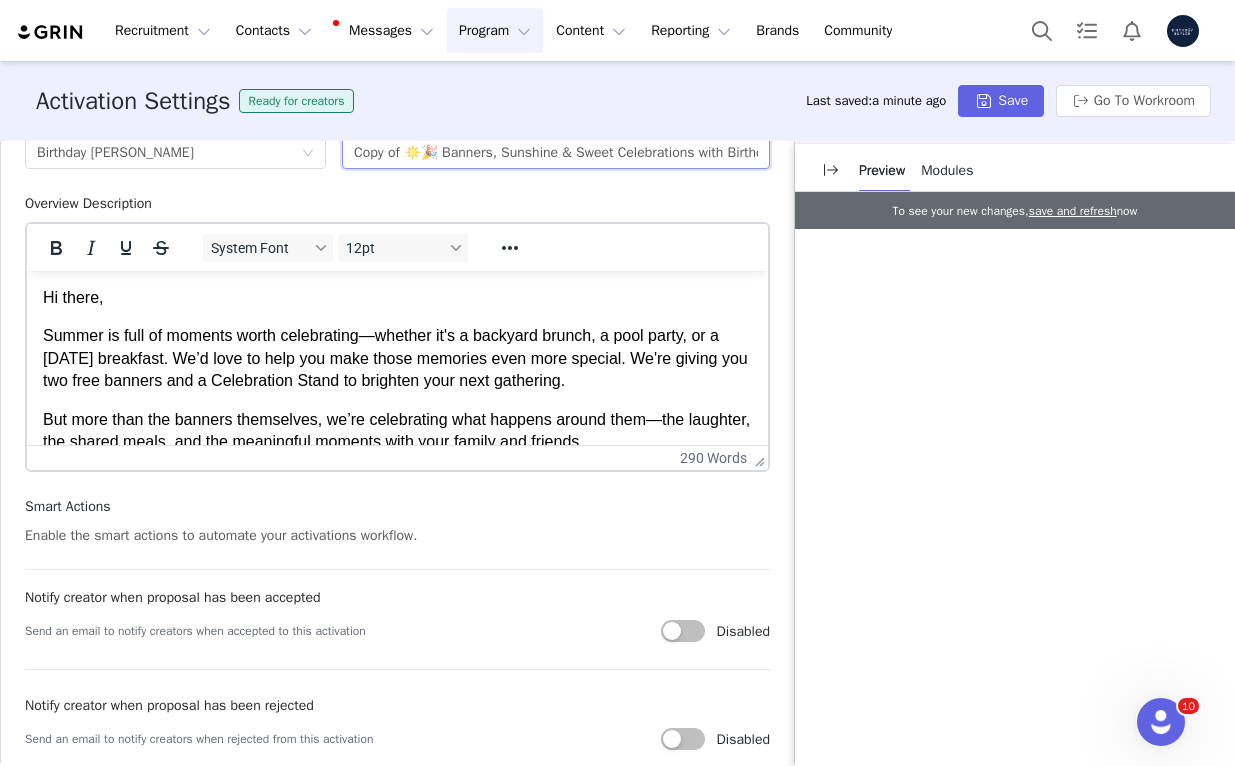 click on "Copy of ☀️🎉 Banners, Sunshine & Sweet Celebrations with Birthday [PERSON_NAME] ☀️🌈" at bounding box center [556, 153] 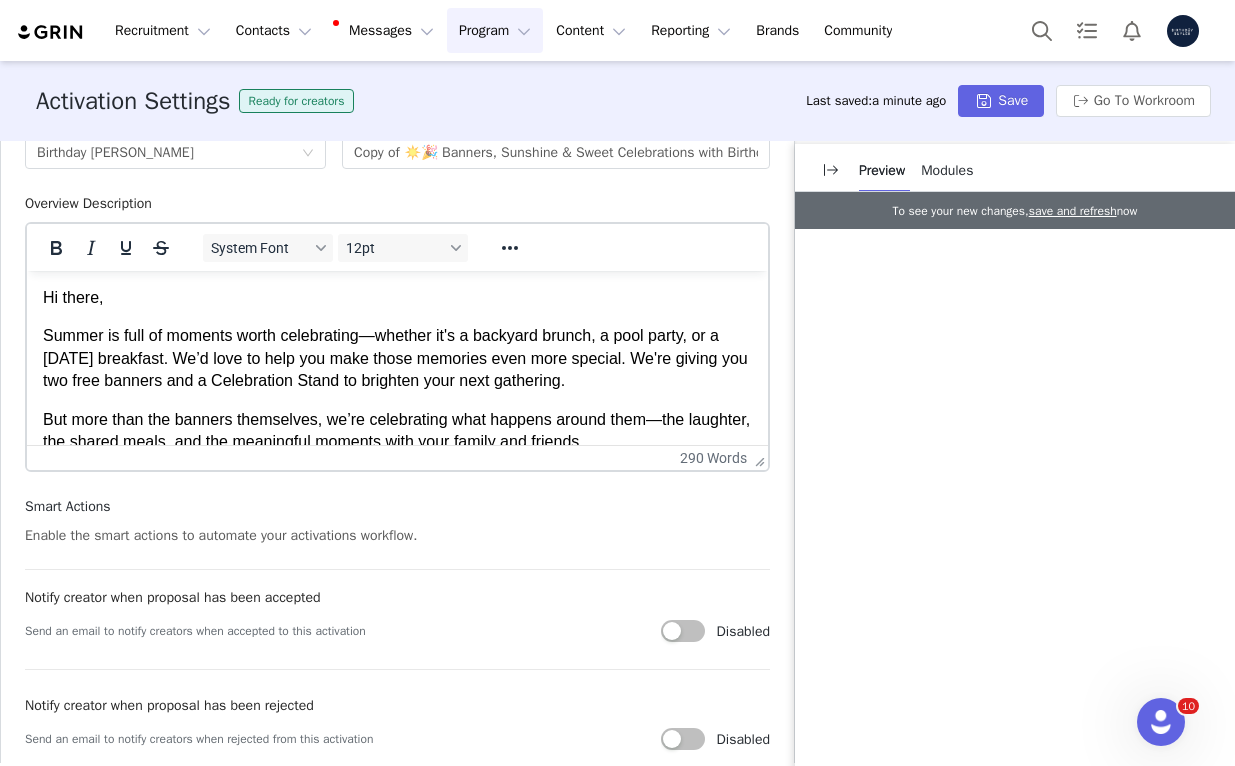 click on "Hi there, Summer is full of moments worth celebrating—whether it's a backyard brunch, a pool party, or a [DATE] breakfast. We’d love to help you make those memories even more special. We're giving you two free banners and a Celebration Stand to brighten your next gathering. But more than the banners themselves, we’re celebrating what happens around them—the laughter, the shared meals, and the meaningful moments with your family and friends. What We’re Hoping to See: • Real-life celebrations—joyful, natural, and filled with the people you love. 😊 • Our banners as part of your space, adding charm and color to your party—not just the focus of the shot. • Moments that show the feeling of your celebration: backyard dinners, confetti flying, kids playing, and smiles all around. When to Share: • This summer, ideally before [DATE], during all the joyful moments from summer send-offs and weekend BBQs to back-to-school mornings. Why It Matters: A Few Celebration Ideas: [PERSON_NAME]" at bounding box center (397, 709) 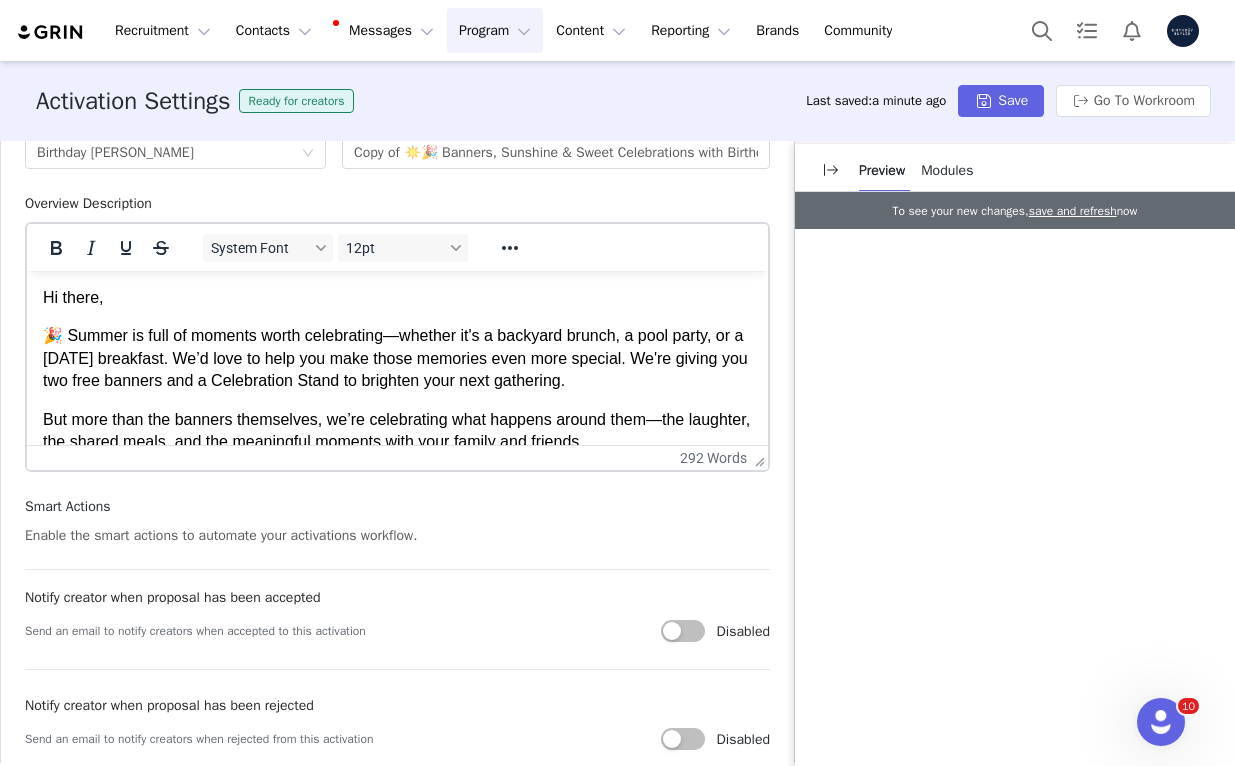 click on "Hi there, 🎉 Summer is full of moments worth celebrating—whether it's a backyard brunch, a pool party, or a [DATE] breakfast. We’d love to help you make those memories even more special. We're giving you two free banners and a Celebration Stand to brighten your next gathering. But more than the banners themselves, we’re celebrating what happens around them—the laughter, the shared meals, and the meaningful moments with your family and friends. What We’re Hoping to See: • Real-life celebrations—joyful, natural, and filled with the people you love. 😊 • Our banners as part of your space, adding charm and color to your party—not just the focus of the shot. • Moments that show the feeling of your celebration: backyard dinners, confetti flying, kids playing, and smiles all around. When to Share: • This summer, ideally before [DATE], during all the joyful moments from summer send-offs and weekend BBQs to back-to-school mornings. Why It Matters: A Few Celebration Ideas:" at bounding box center (397, 709) 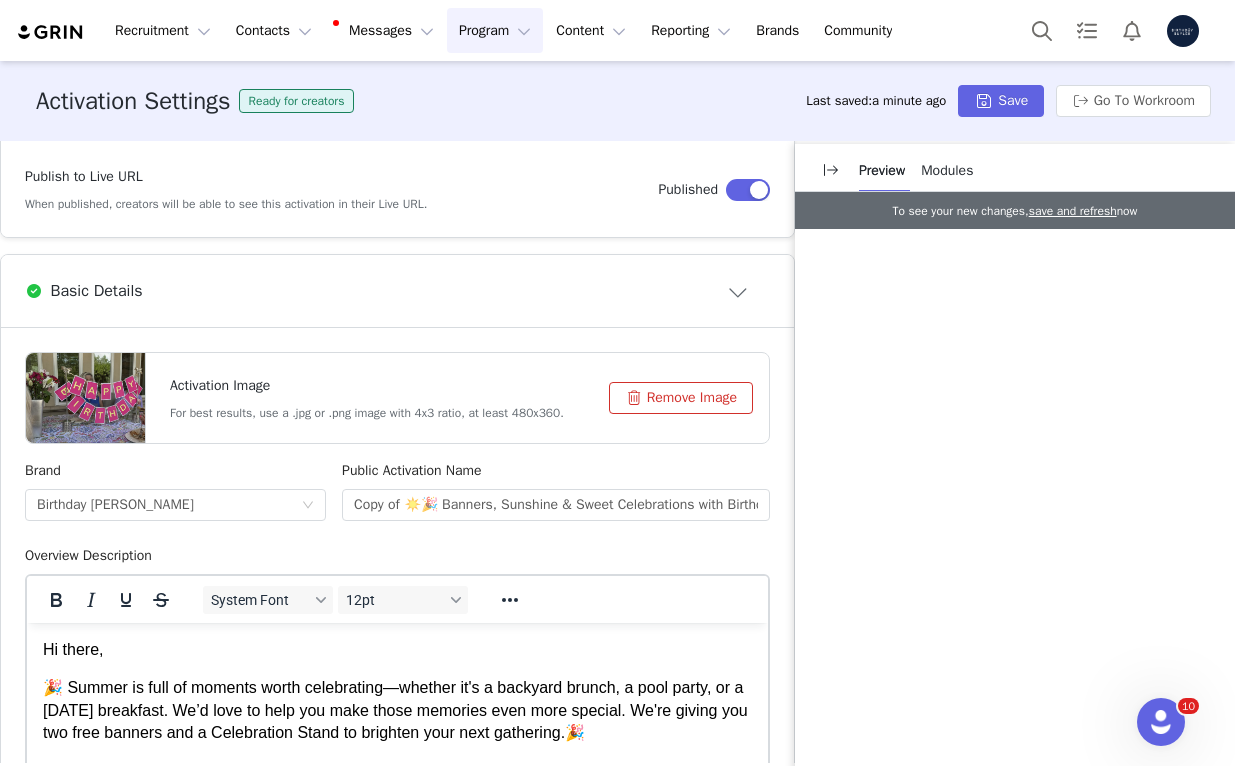scroll, scrollTop: 354, scrollLeft: 0, axis: vertical 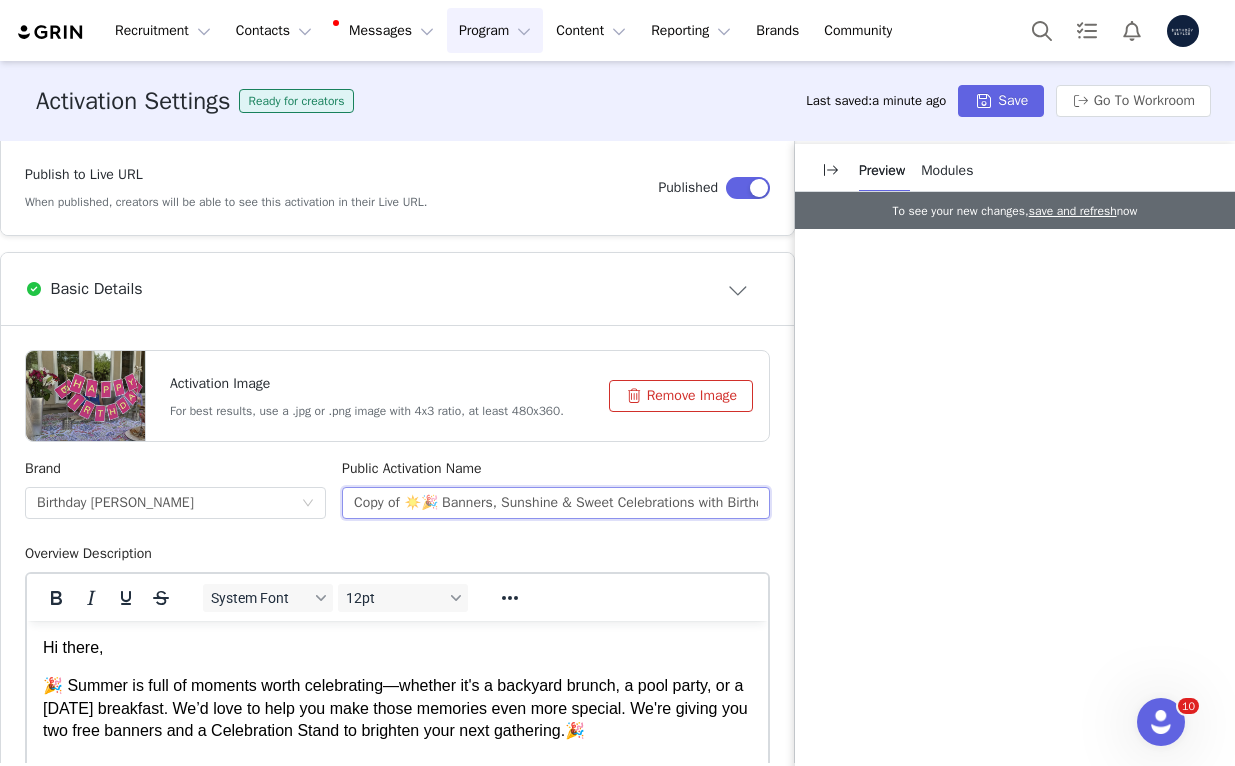 click on "Copy of ☀️🎉 Banners, Sunshine & Sweet Celebrations with Birthday [PERSON_NAME] ☀️🌈" at bounding box center (556, 503) 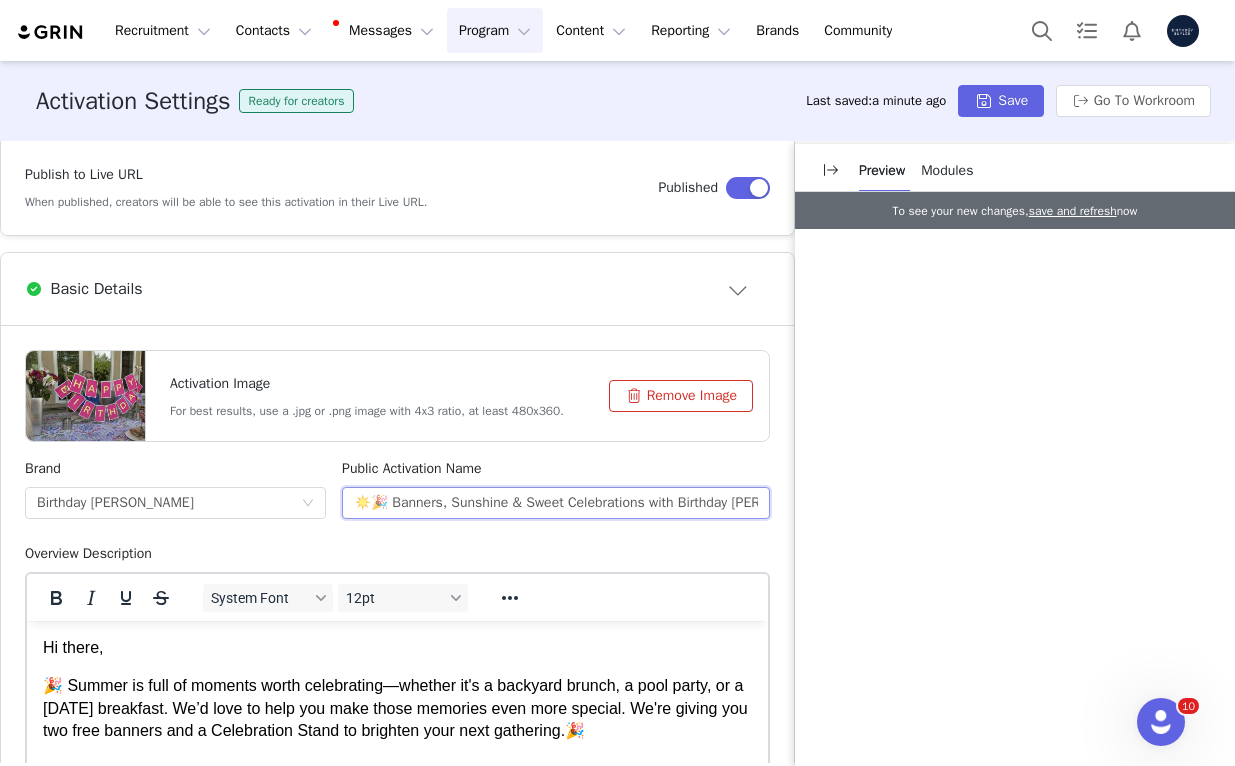 drag, startPoint x: 398, startPoint y: 500, endPoint x: 692, endPoint y: 501, distance: 294.0017 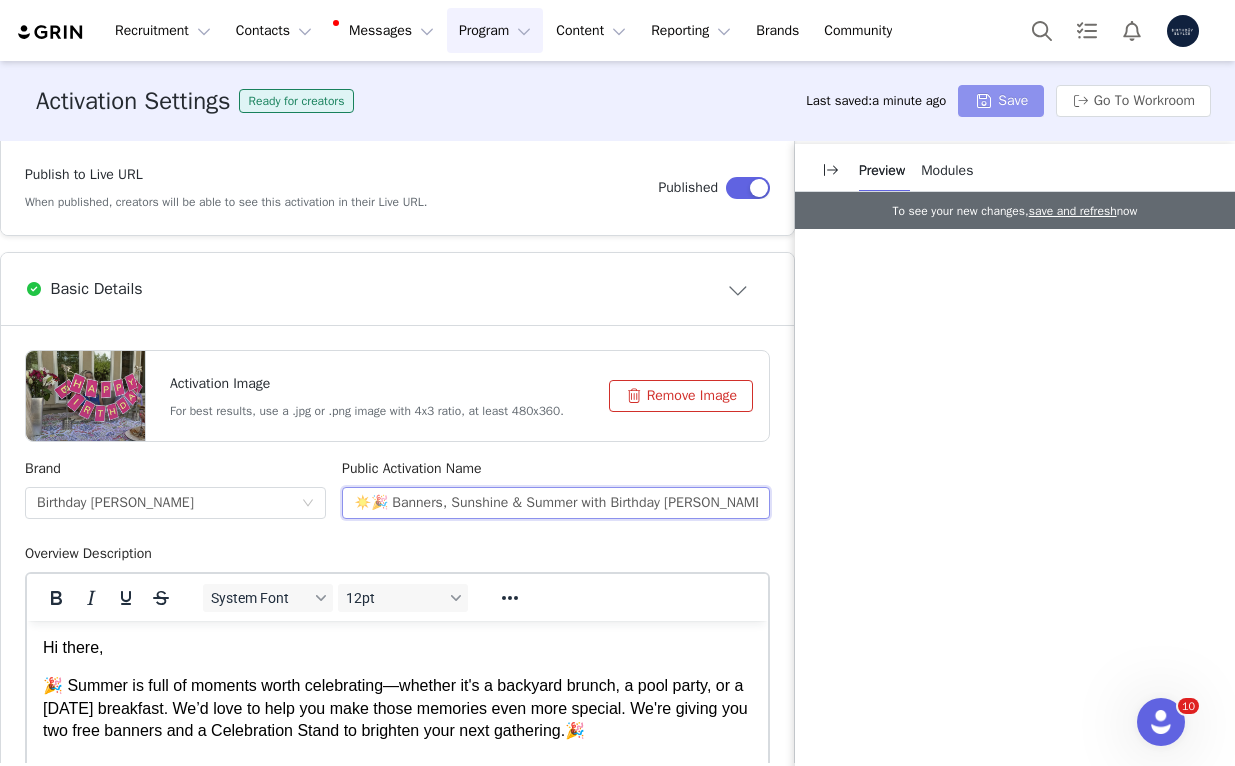 type on "☀️🎉 Banners, Sunshine & Summer with Birthday [PERSON_NAME] ☀️🌈" 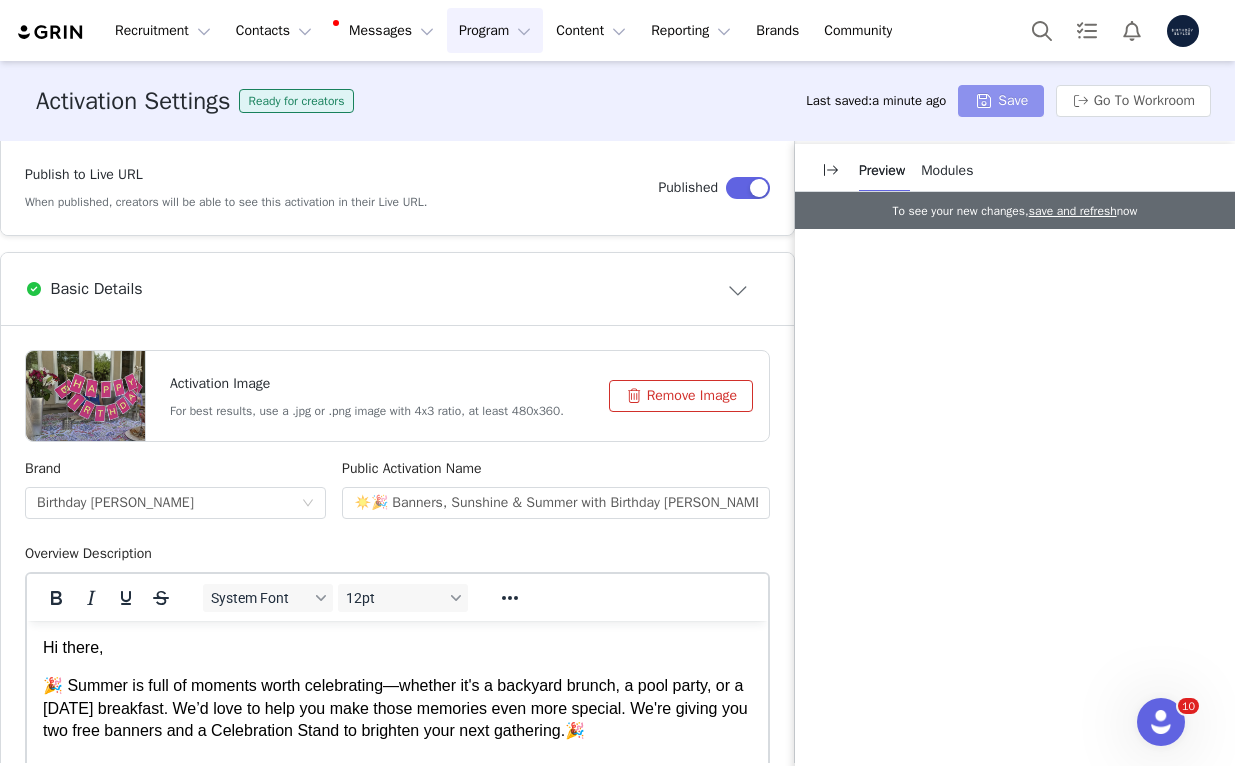 click on "Save" at bounding box center [1001, 101] 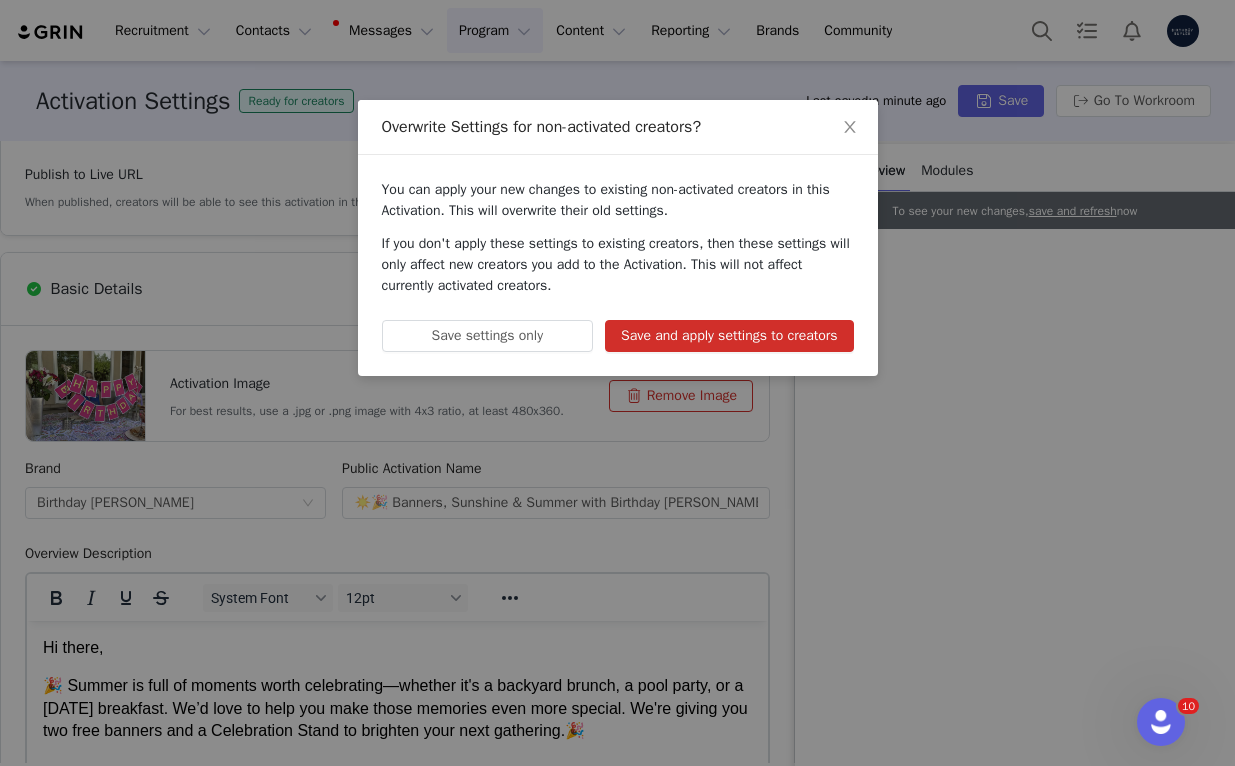 click on "Save and apply settings to creators" at bounding box center (729, 336) 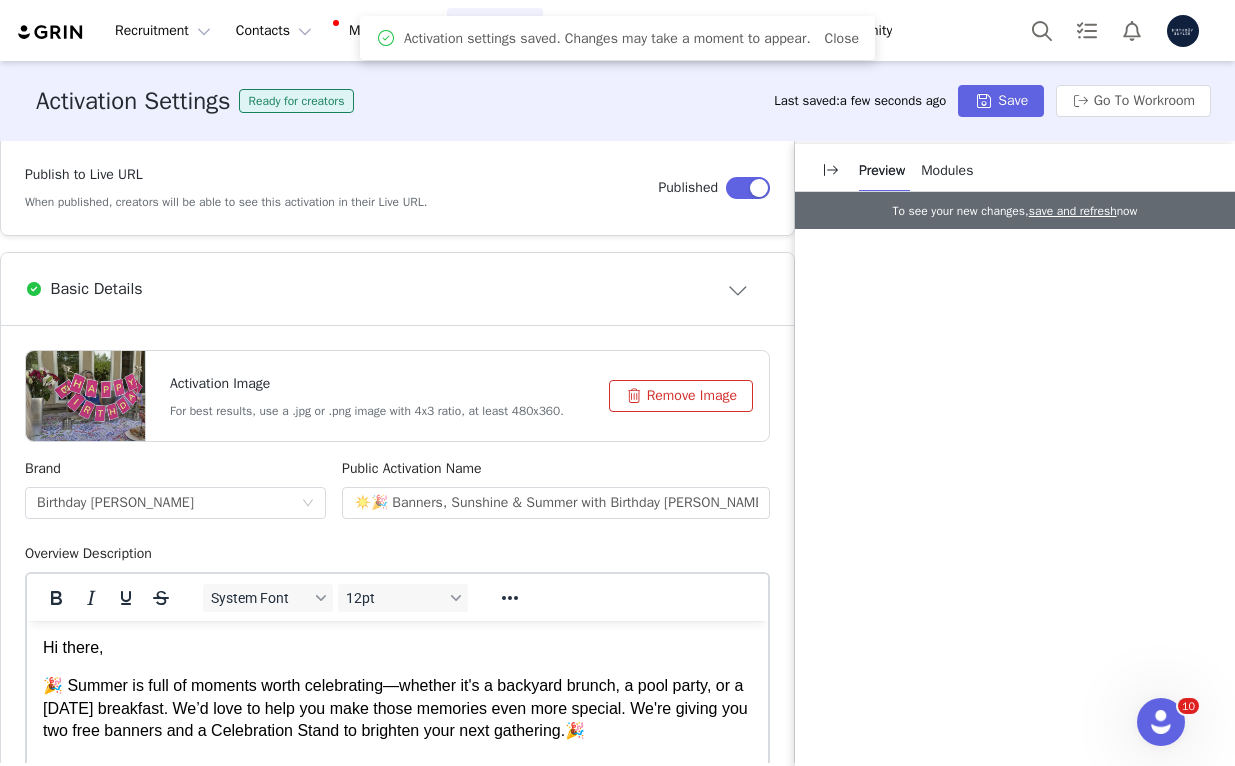 click on "Publish to Live URL When published, creators will be able to see this activation in their Live URL.     Published" at bounding box center [397, 187] 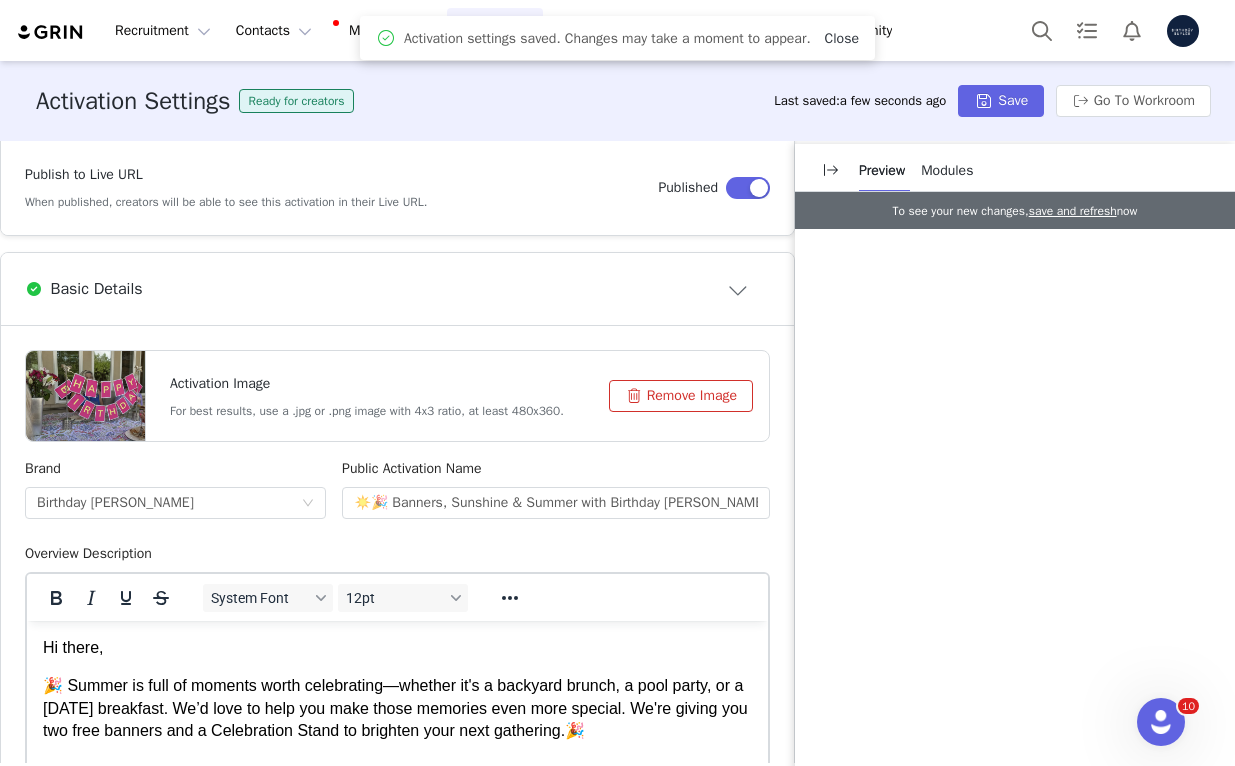 click on "Close" at bounding box center [842, 38] 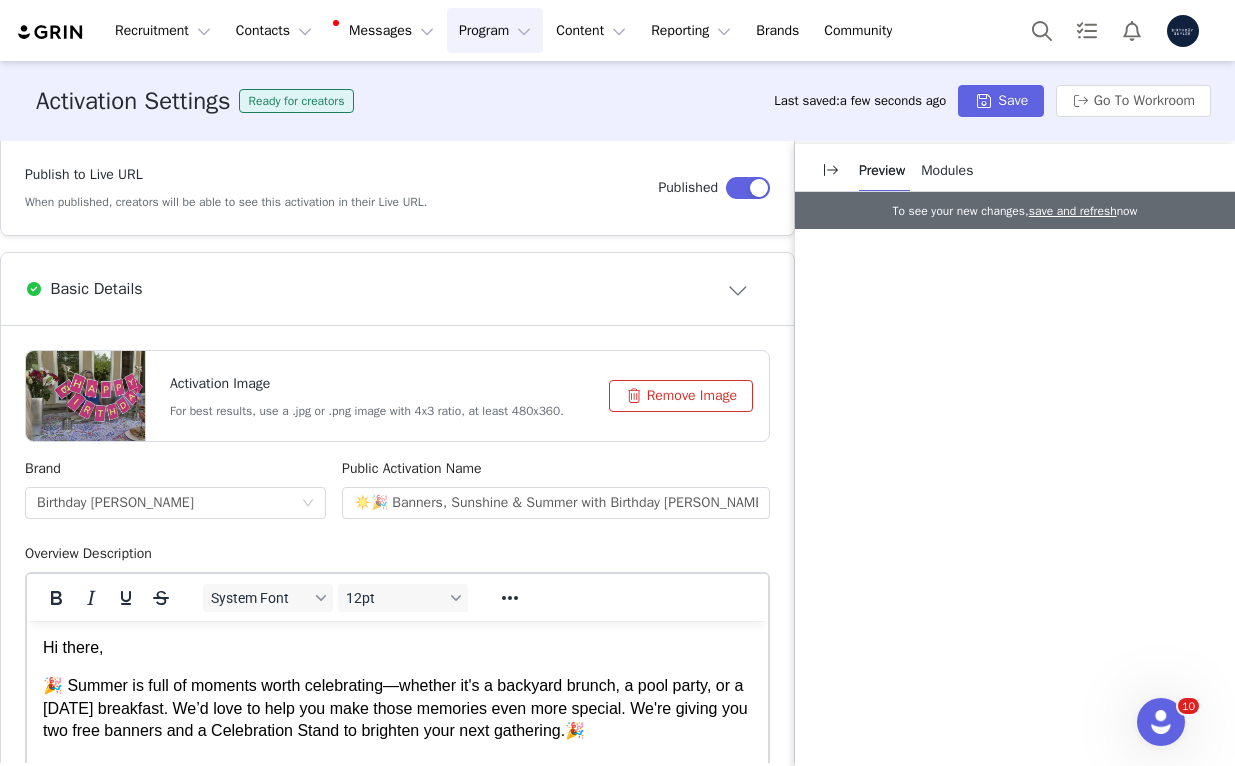 click on "Program Program" at bounding box center (495, 30) 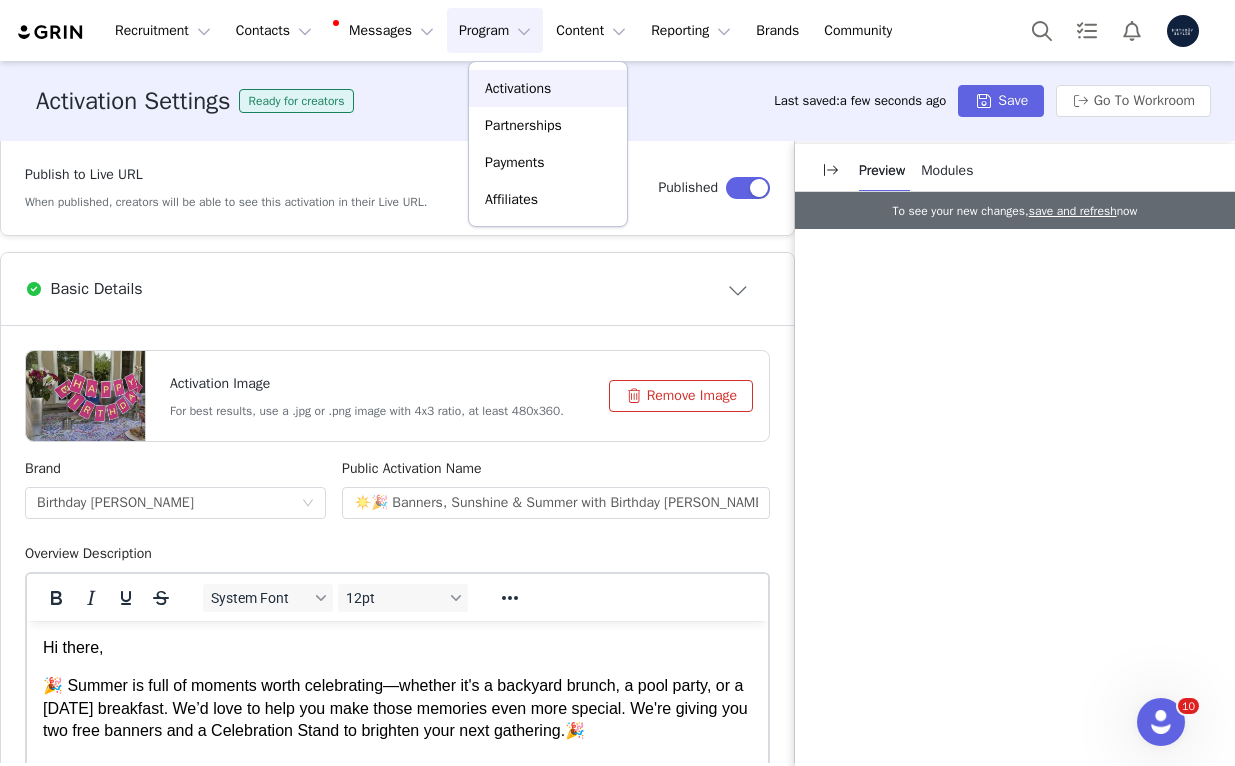 click on "Activations" at bounding box center (548, 88) 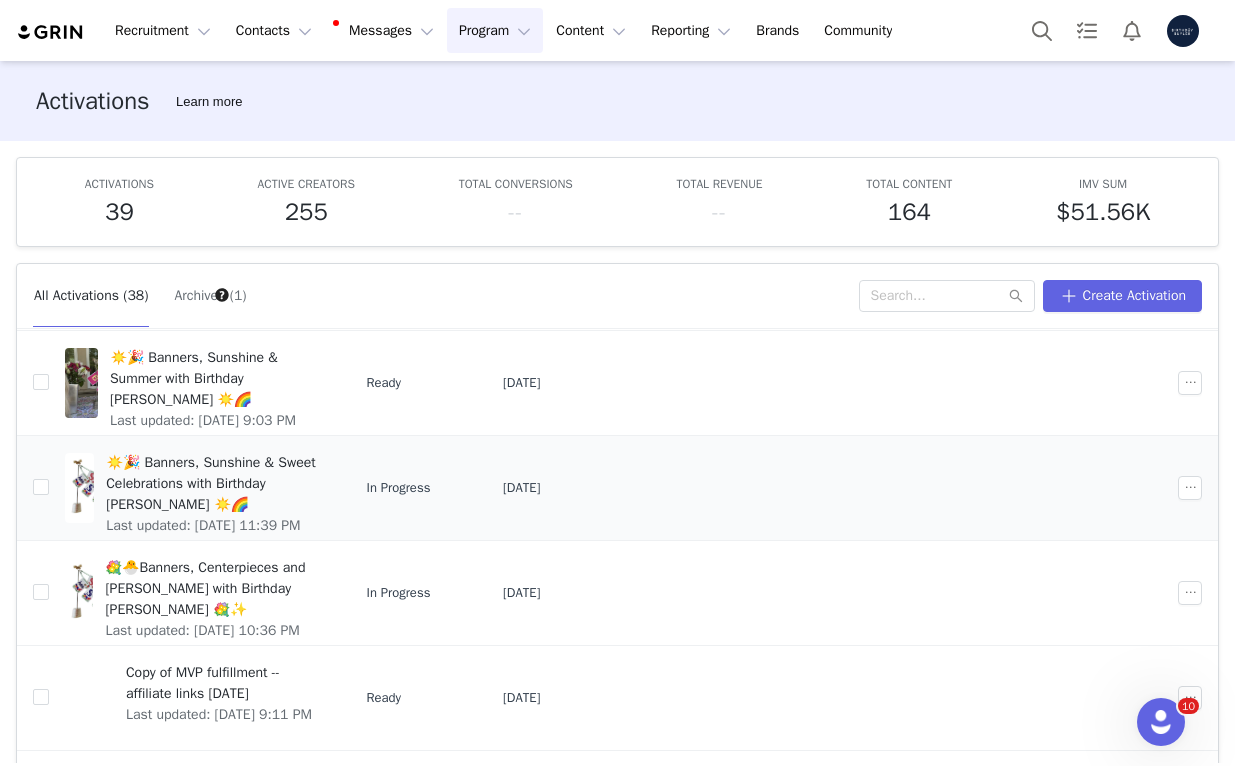 scroll, scrollTop: 46, scrollLeft: 3, axis: both 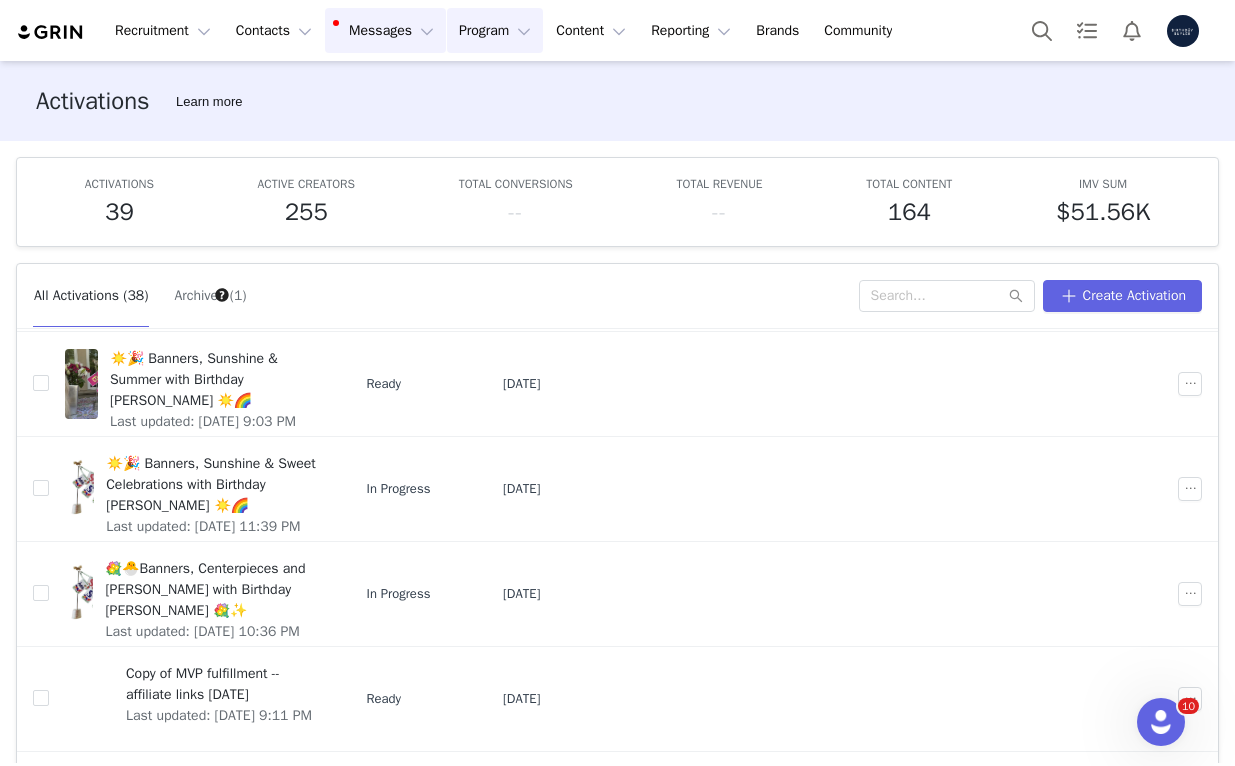 click on "Messages Messages" at bounding box center (385, 30) 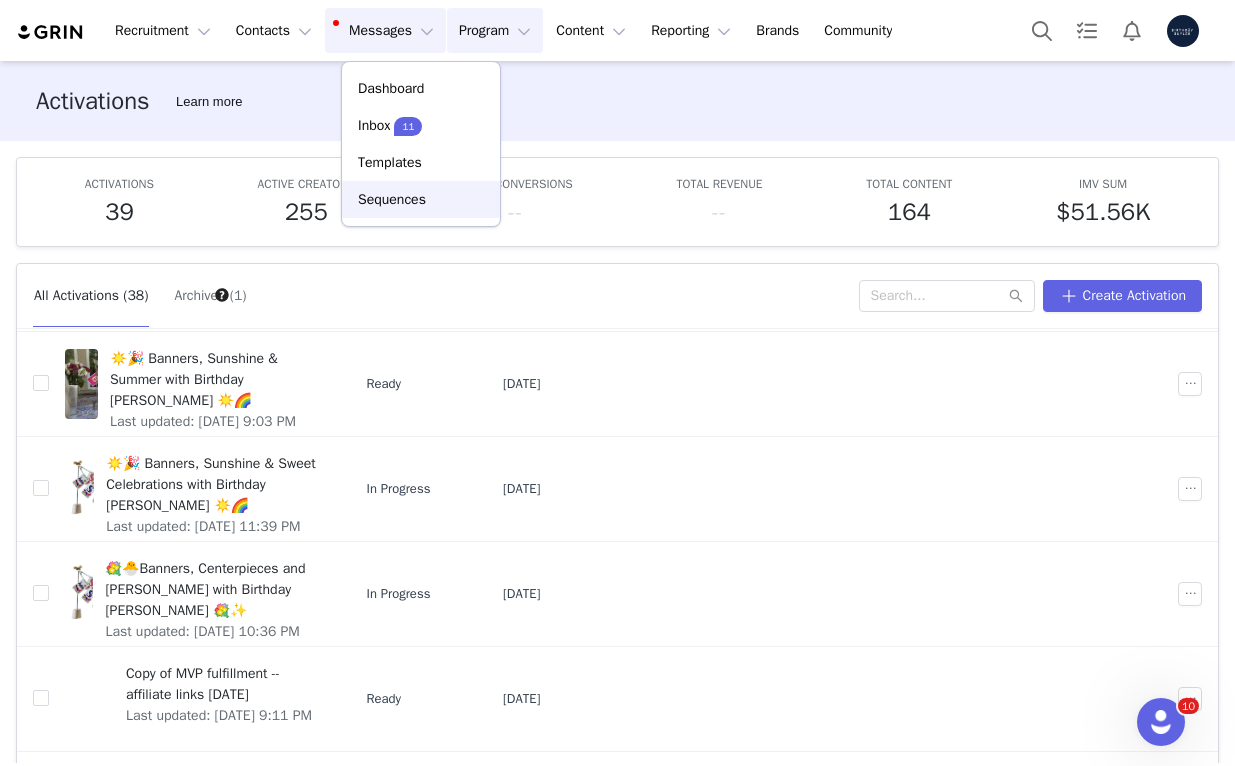 click on "Sequences" at bounding box center [421, 199] 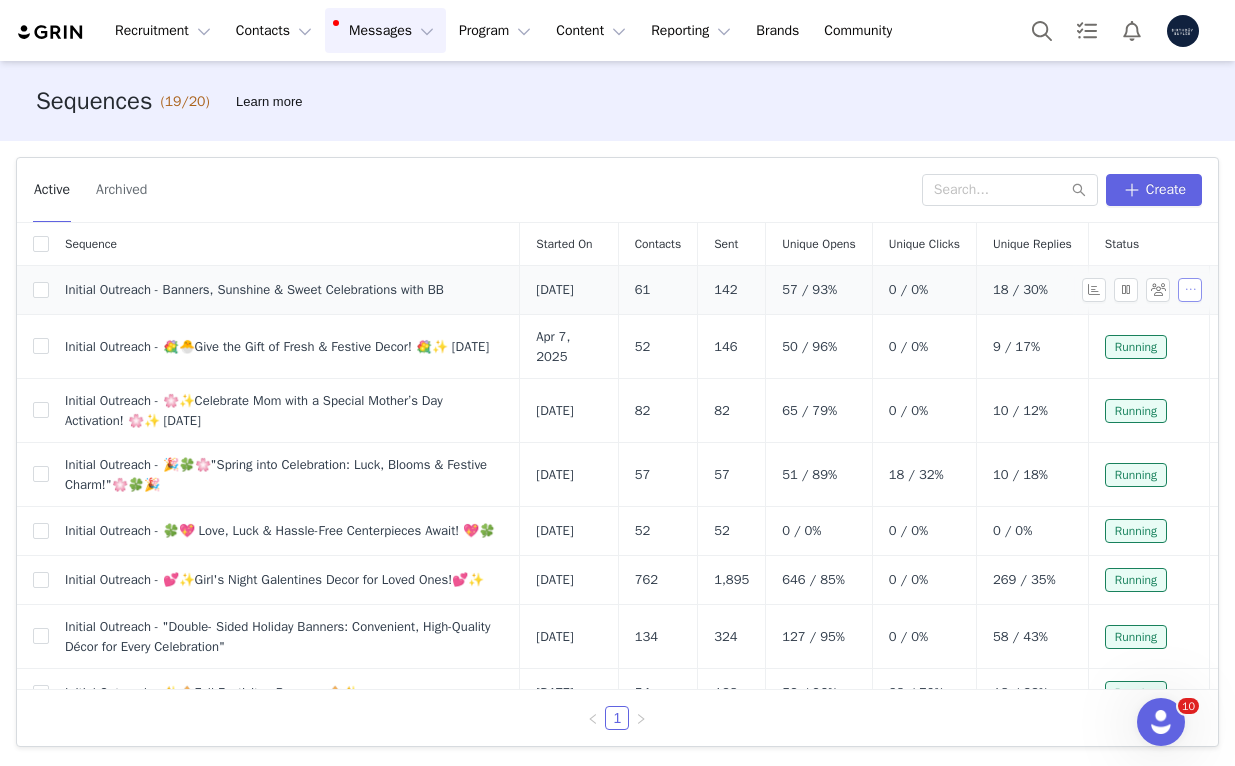 click at bounding box center [1190, 290] 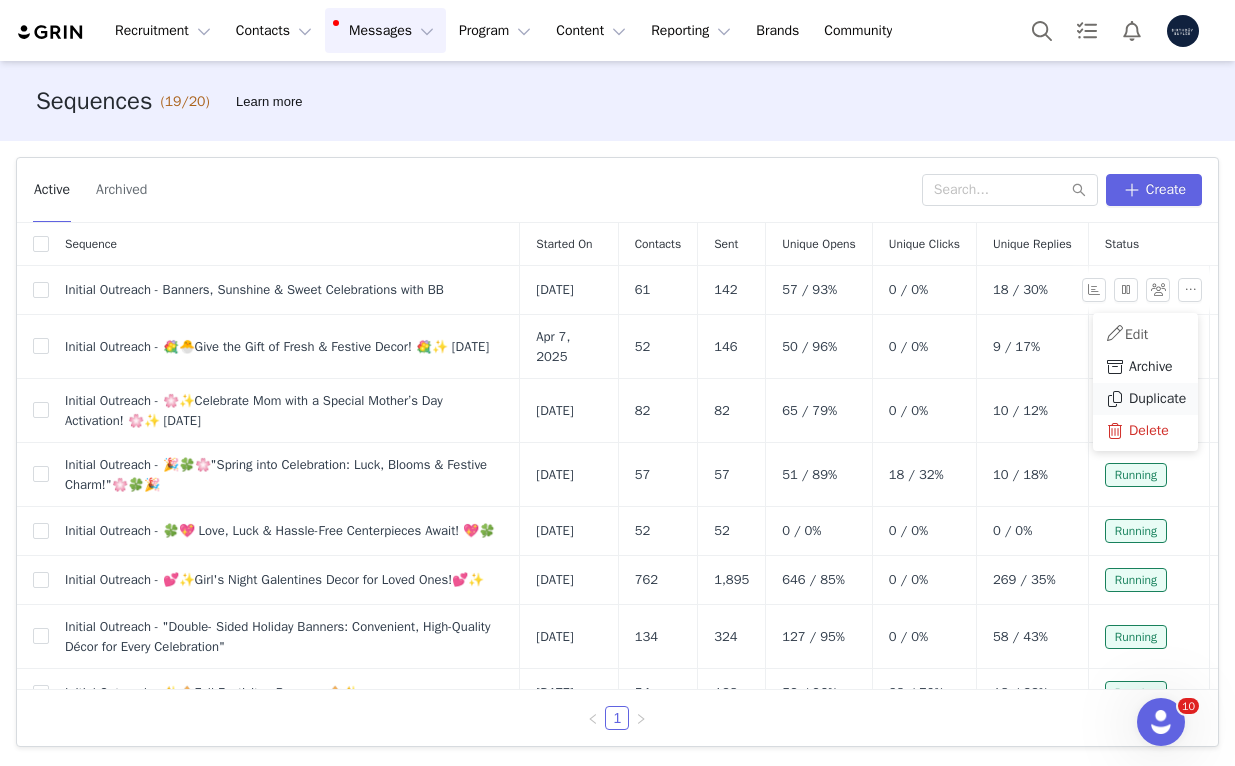 click on "Duplicate" at bounding box center (1157, 399) 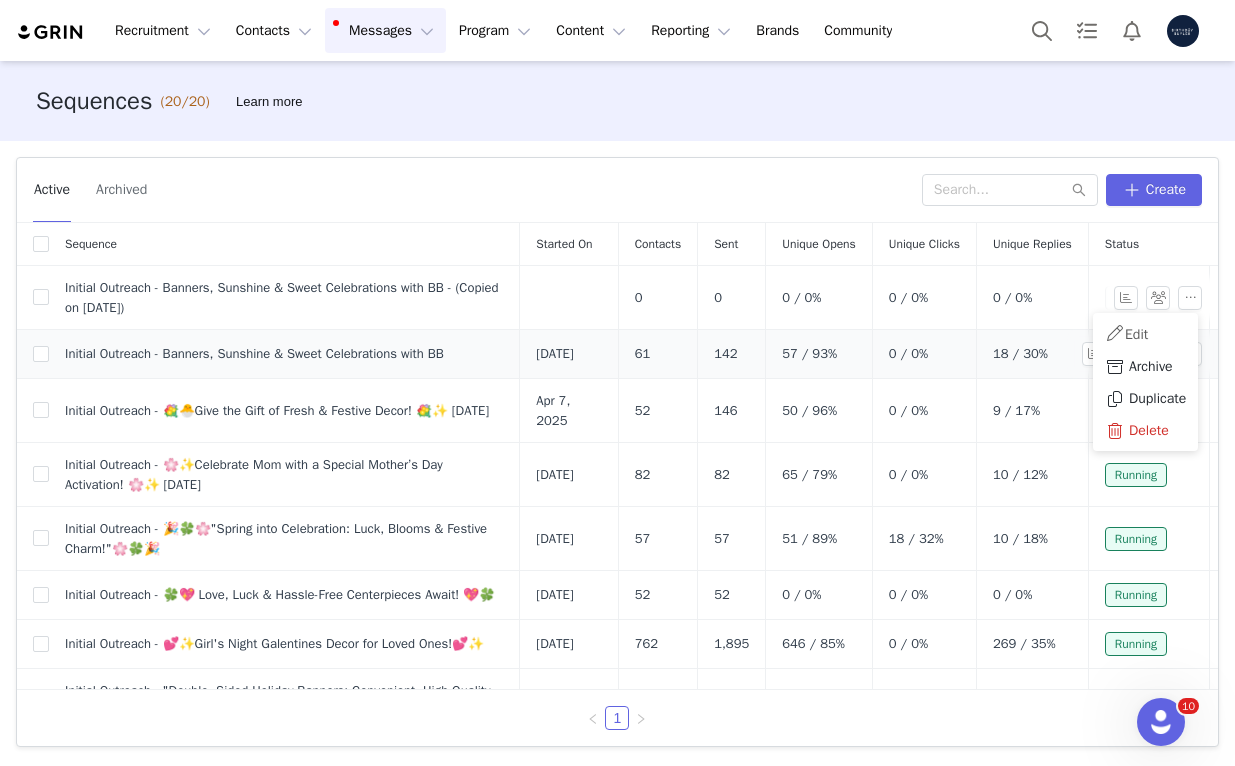 click on "18 / 30%" at bounding box center (1033, 354) 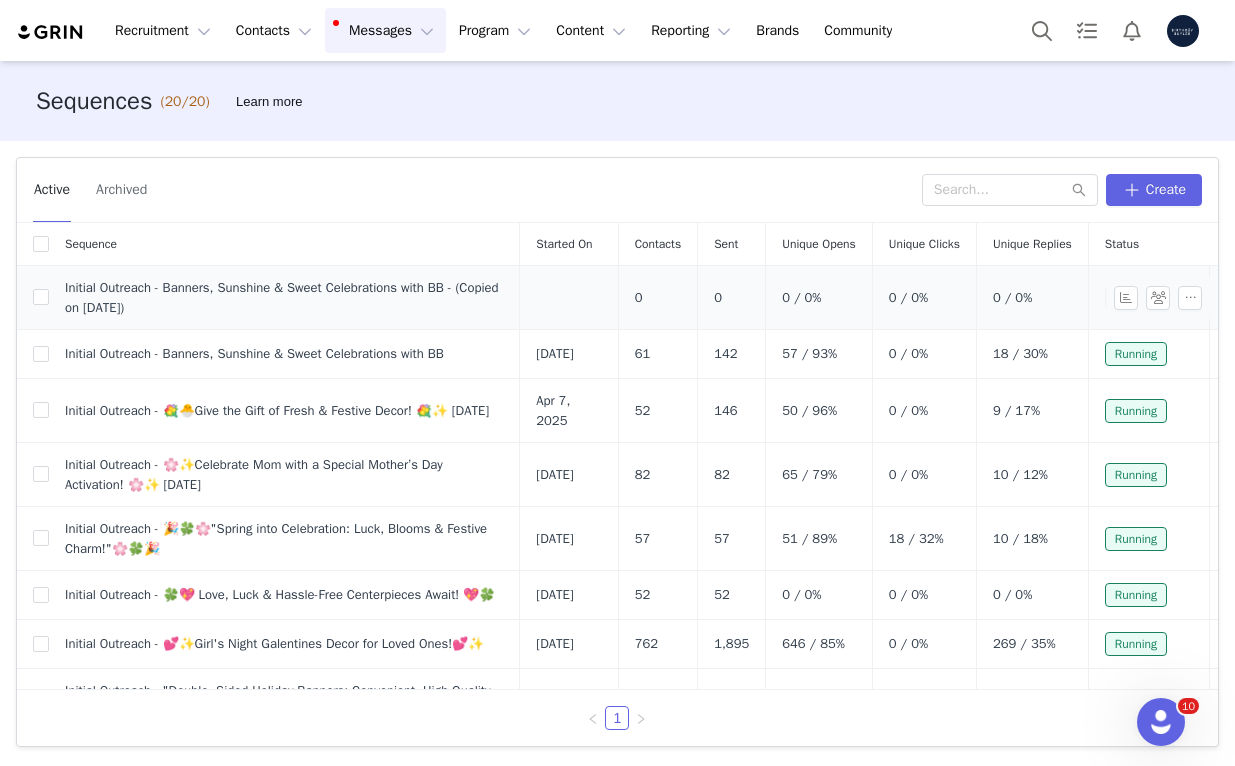 click on "Not Started" at bounding box center [1148, 298] 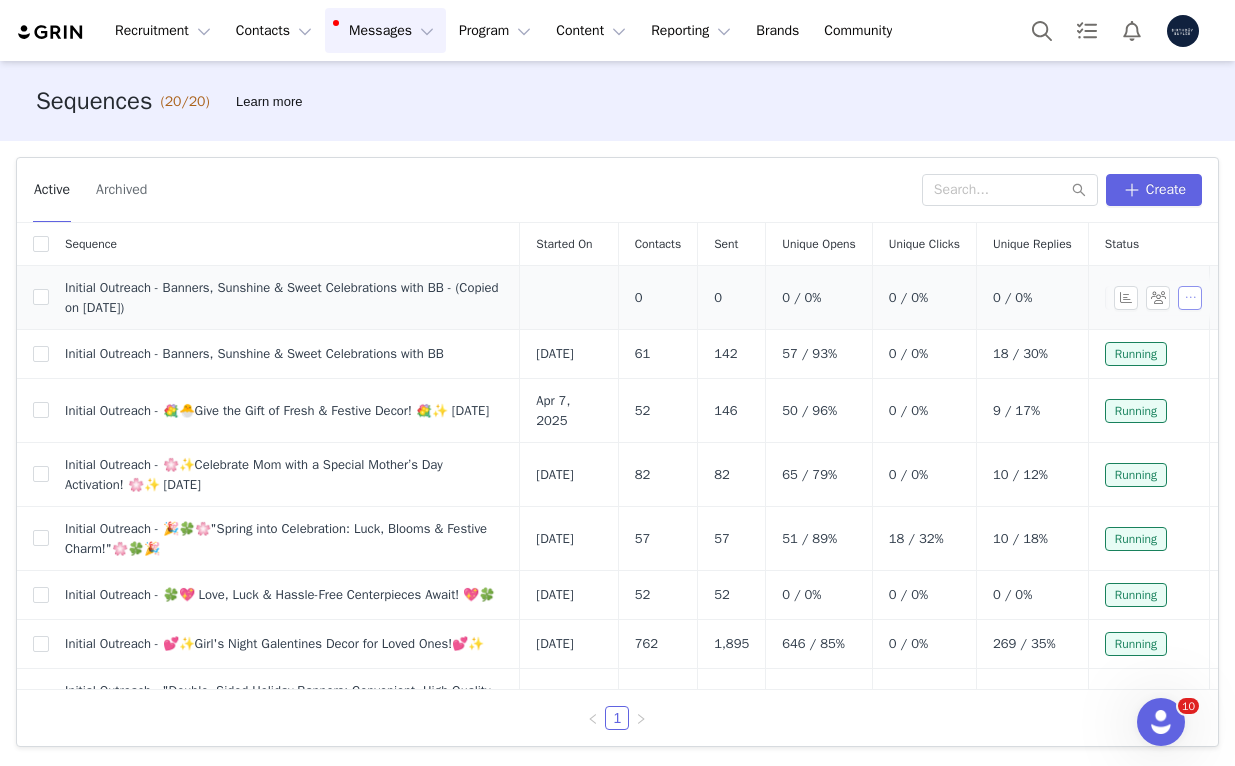 click at bounding box center [1190, 298] 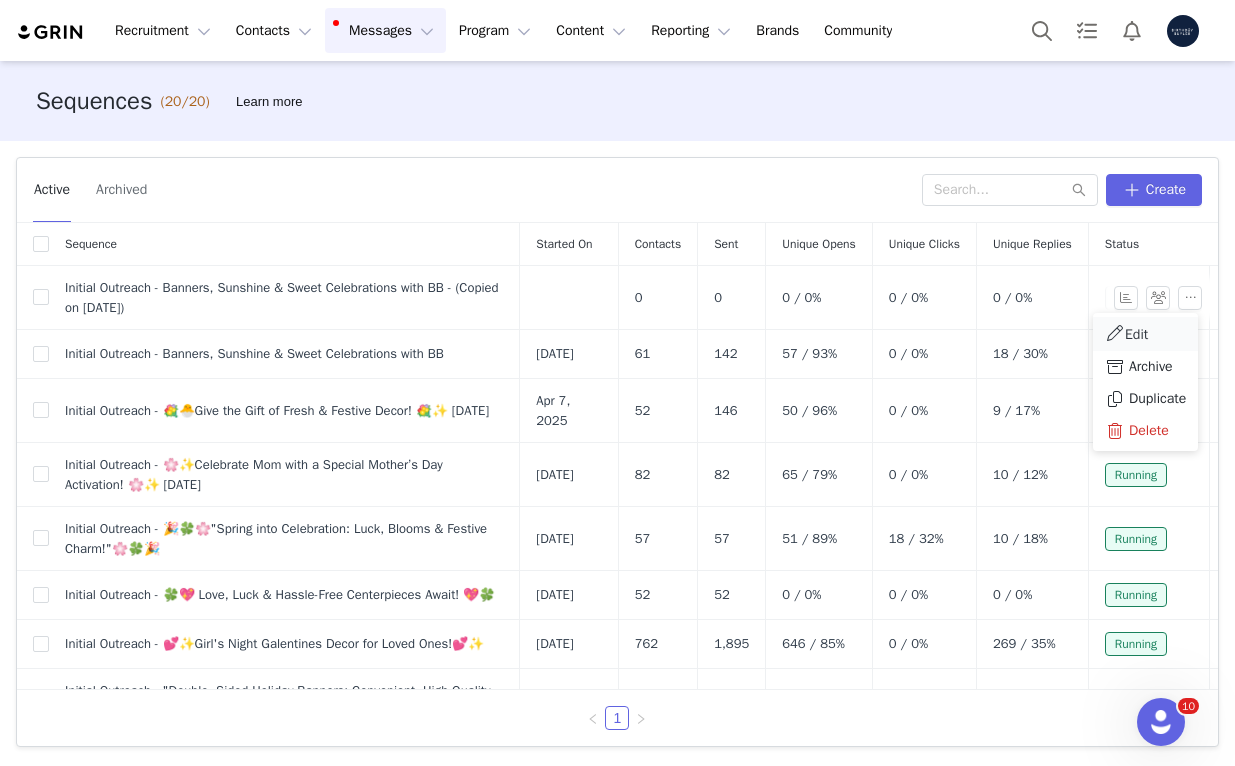 click on "Edit" at bounding box center [1145, 334] 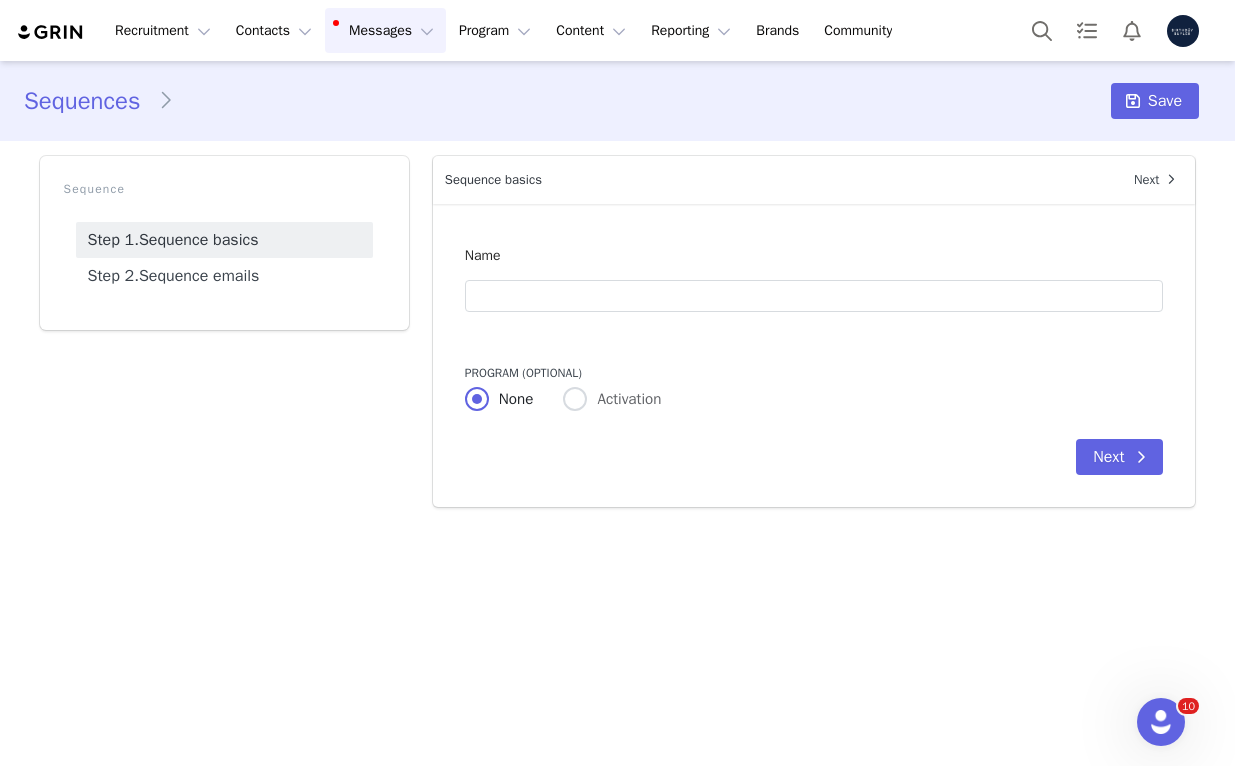 type on "Initial Outreach -  Banners, Sunshine & Sweet Celebrations with BB - (Copied on [DATE])" 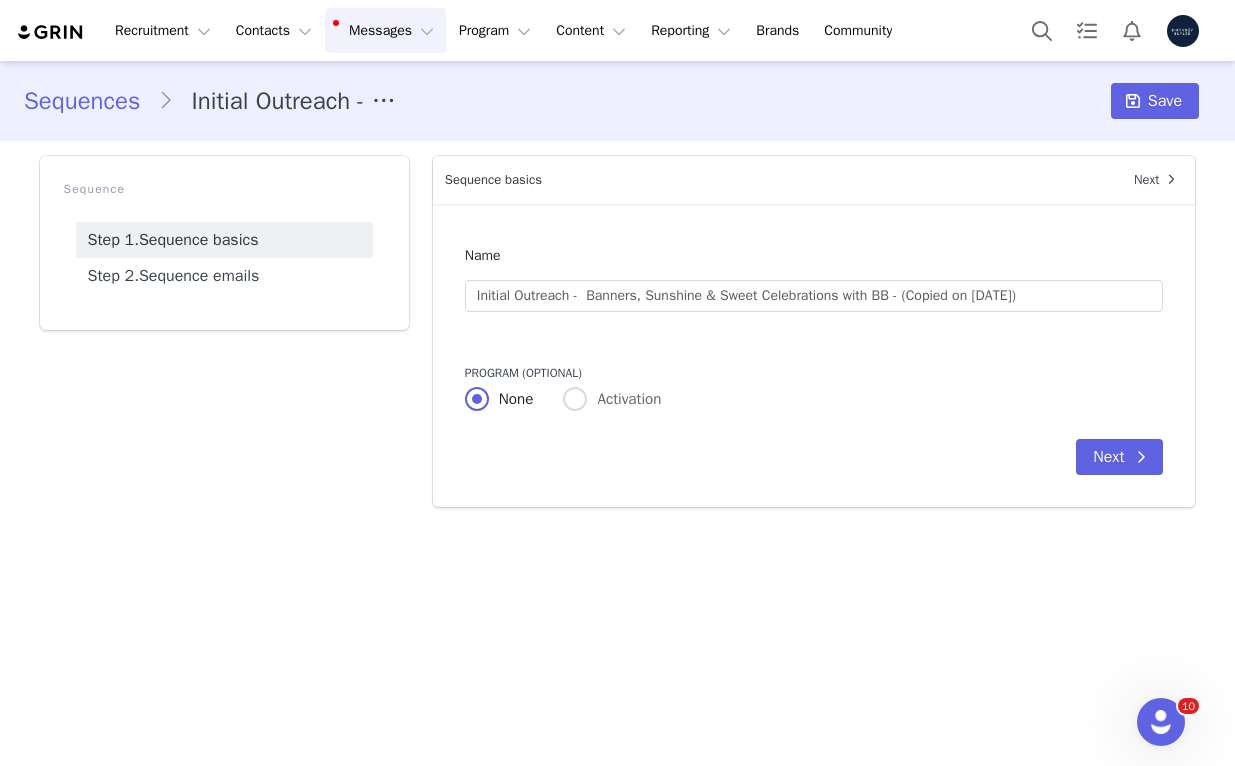 radio on "false" 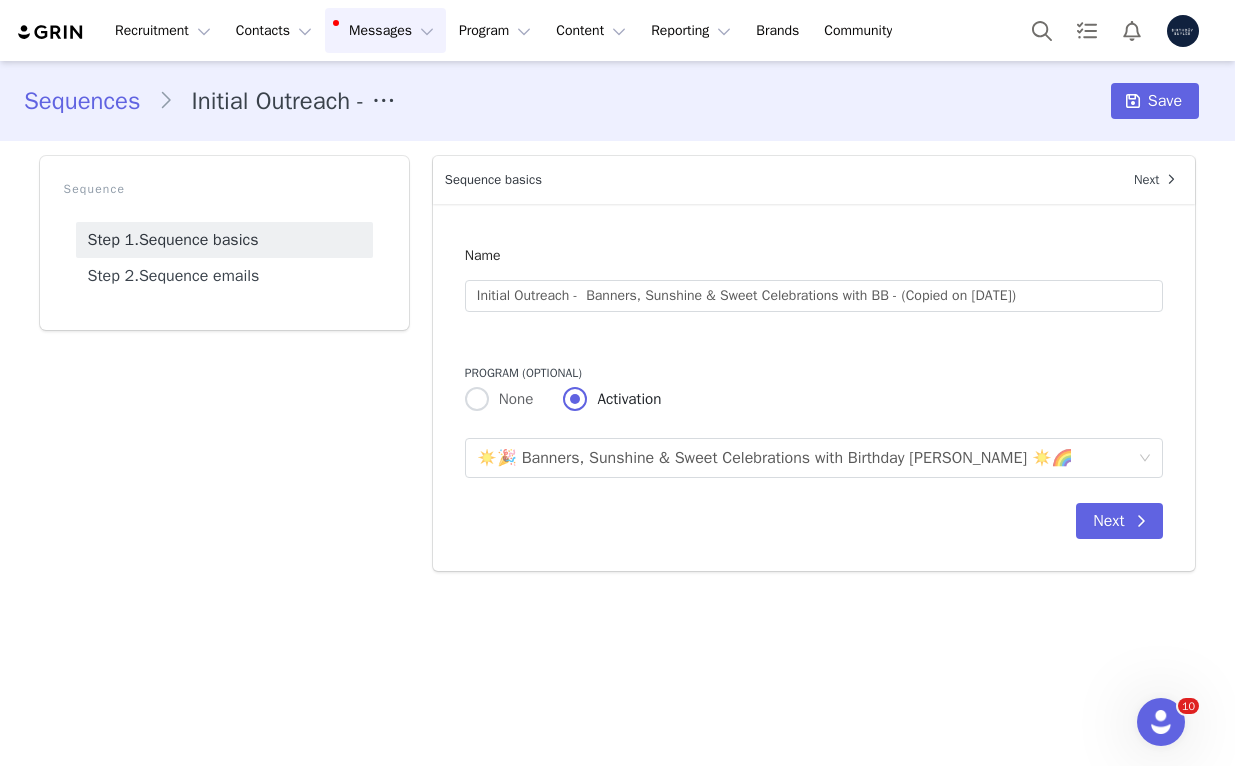 scroll, scrollTop: 0, scrollLeft: 0, axis: both 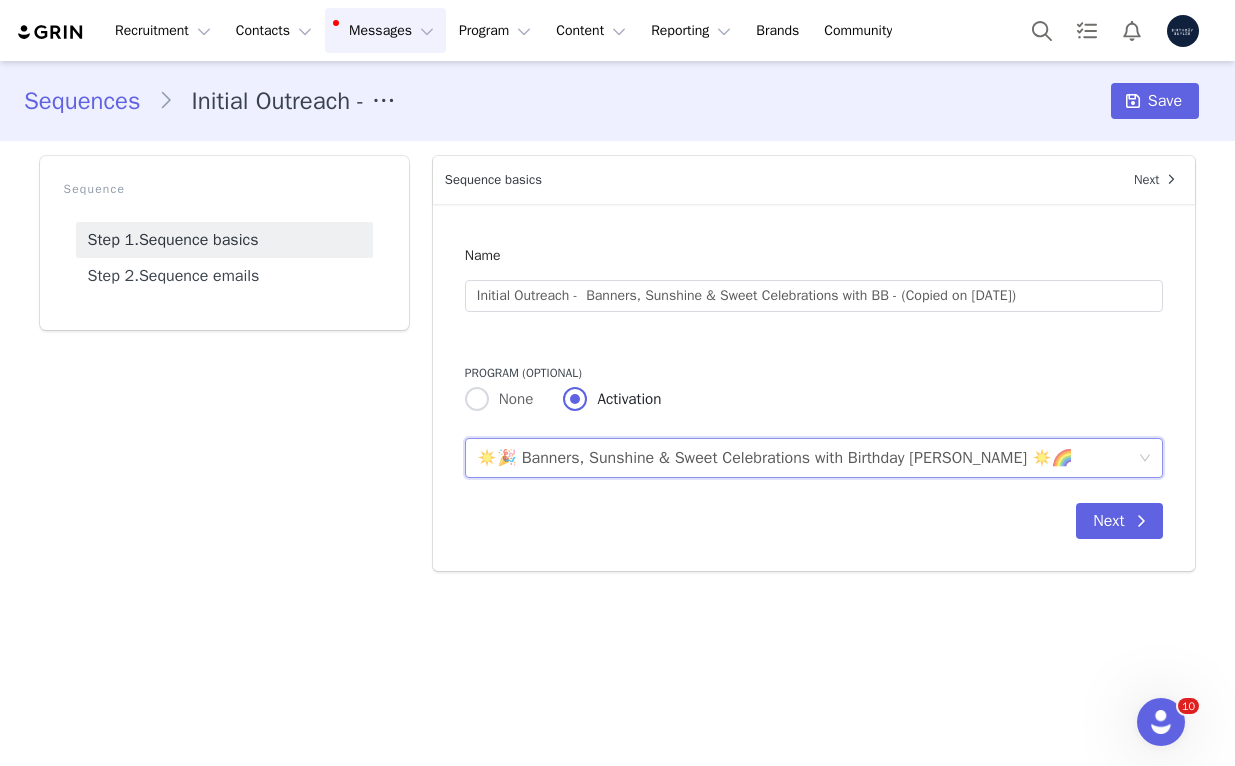click on "☀️🎉 Banners, Sunshine & Sweet Celebrations with Birthday [PERSON_NAME] ☀️🌈" at bounding box center [774, 458] 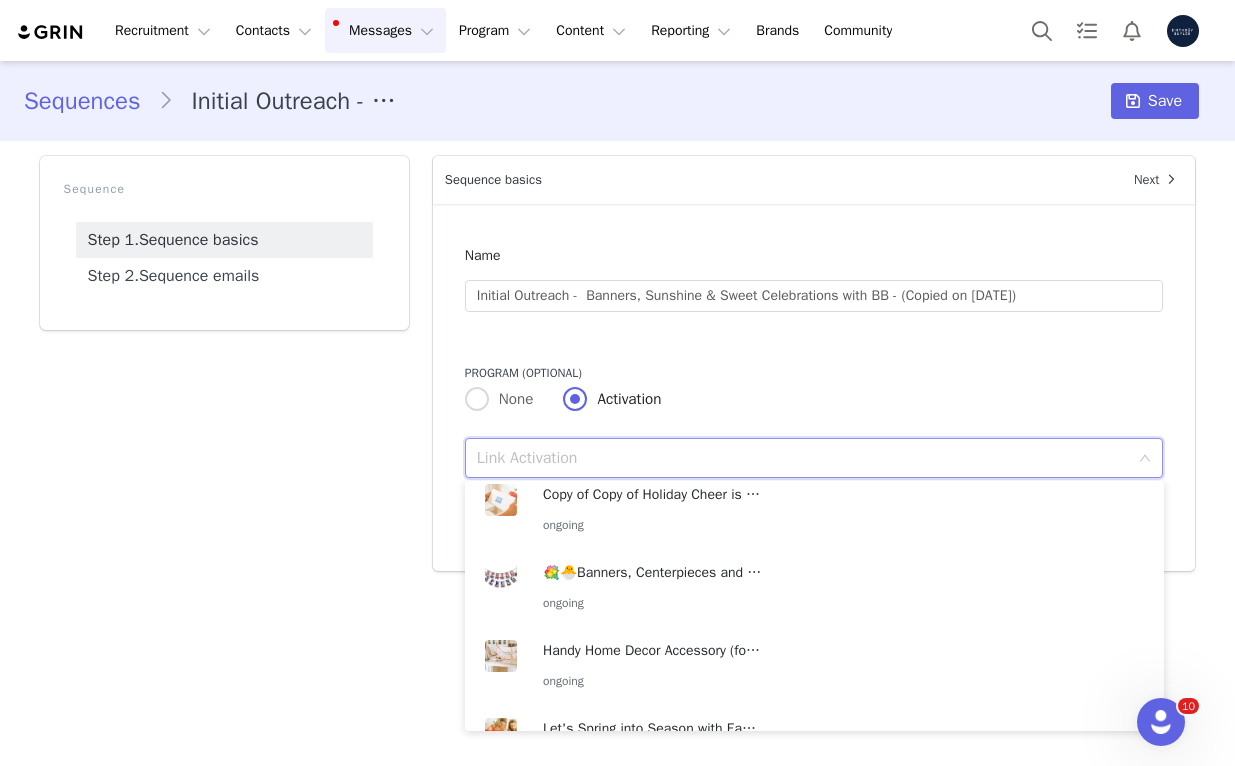 scroll, scrollTop: 1107, scrollLeft: 0, axis: vertical 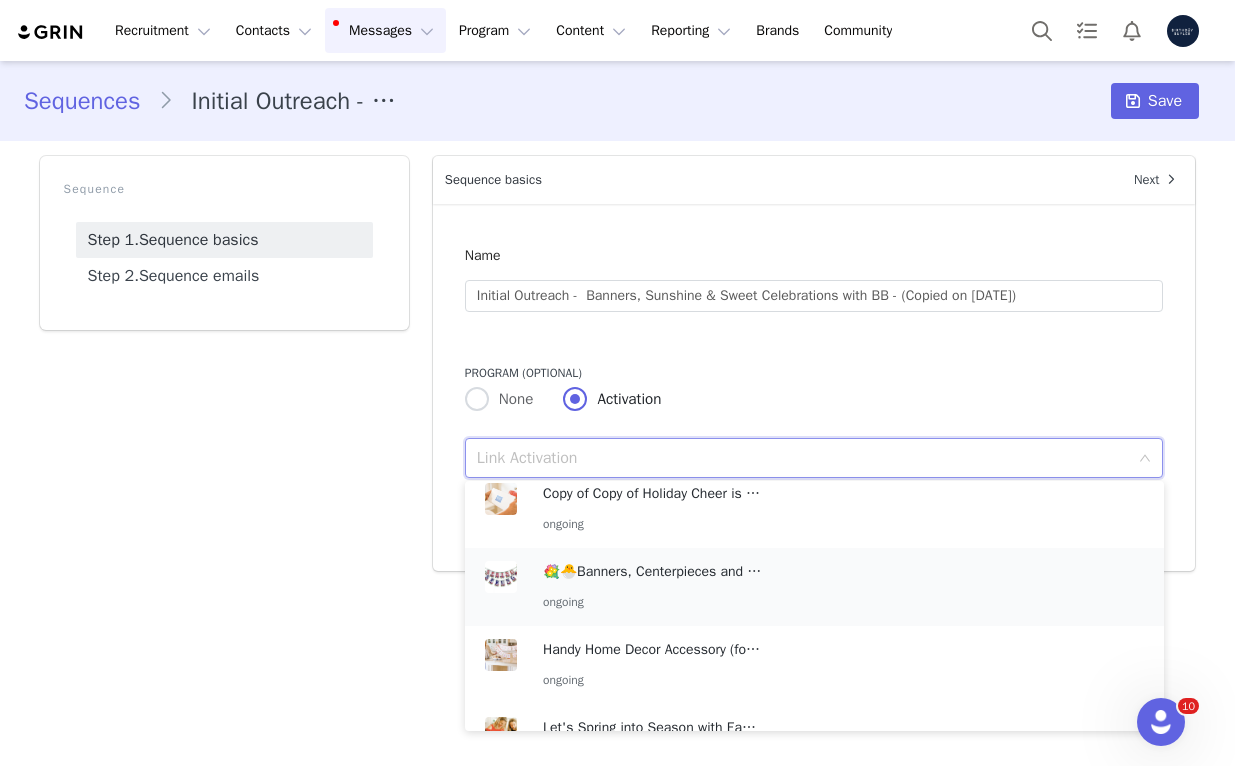 click on "💐🐣Banners, Centerpieces and [PERSON_NAME] with Birthday [PERSON_NAME] 💐✨ ongoing" at bounding box center [653, 587] 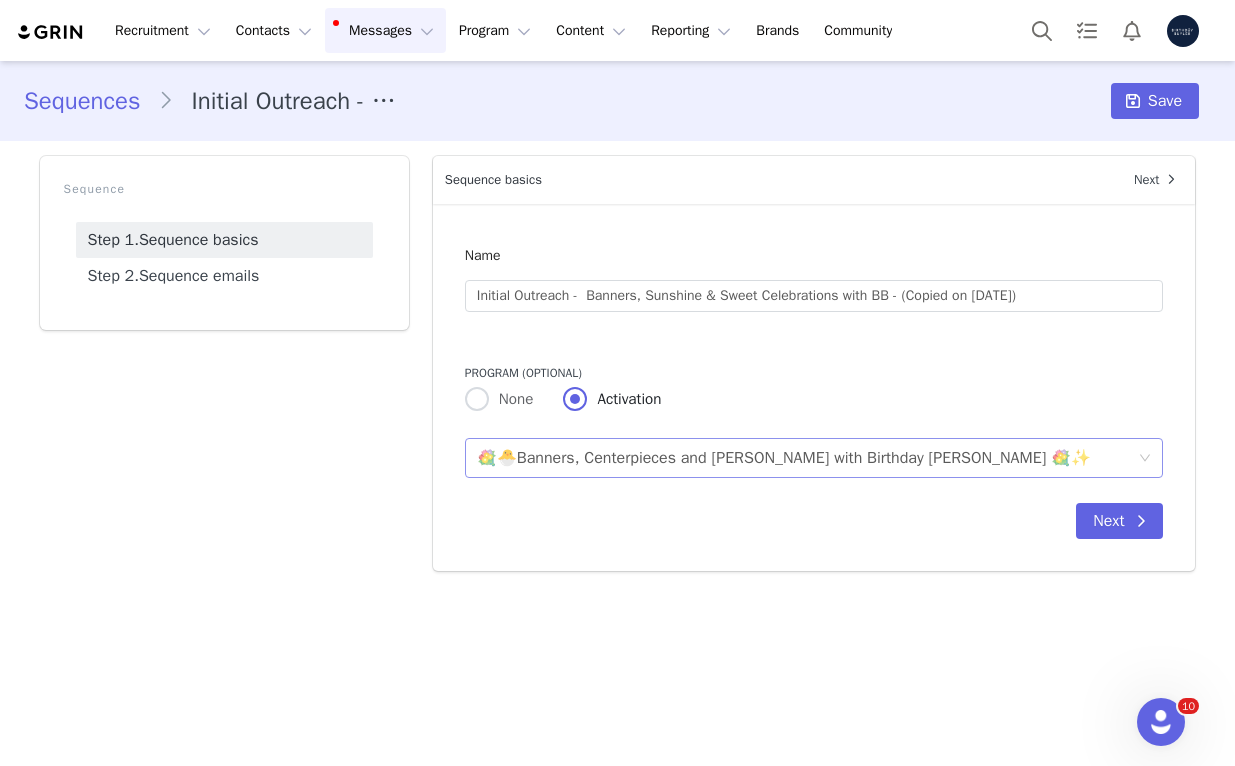 click on "💐🐣Banners, Centerpieces and [PERSON_NAME] with Birthday [PERSON_NAME] 💐✨" at bounding box center [784, 458] 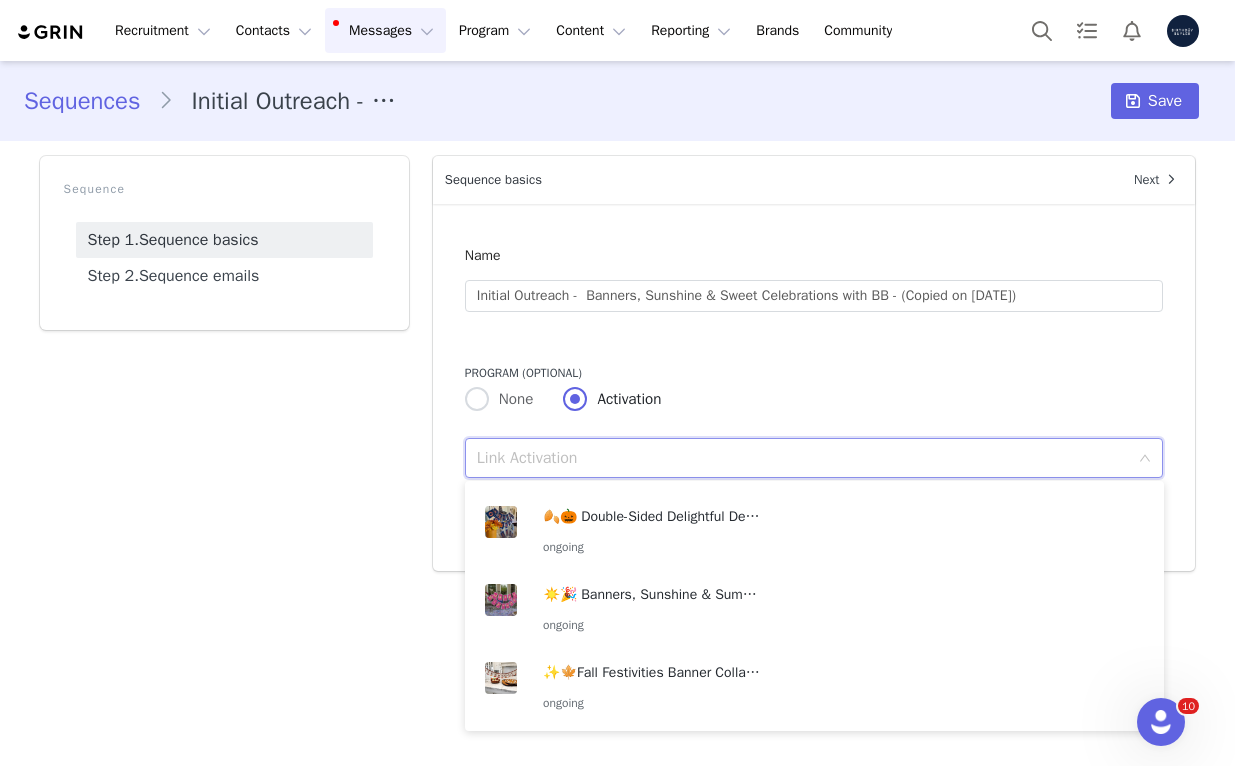 scroll, scrollTop: 1708, scrollLeft: 0, axis: vertical 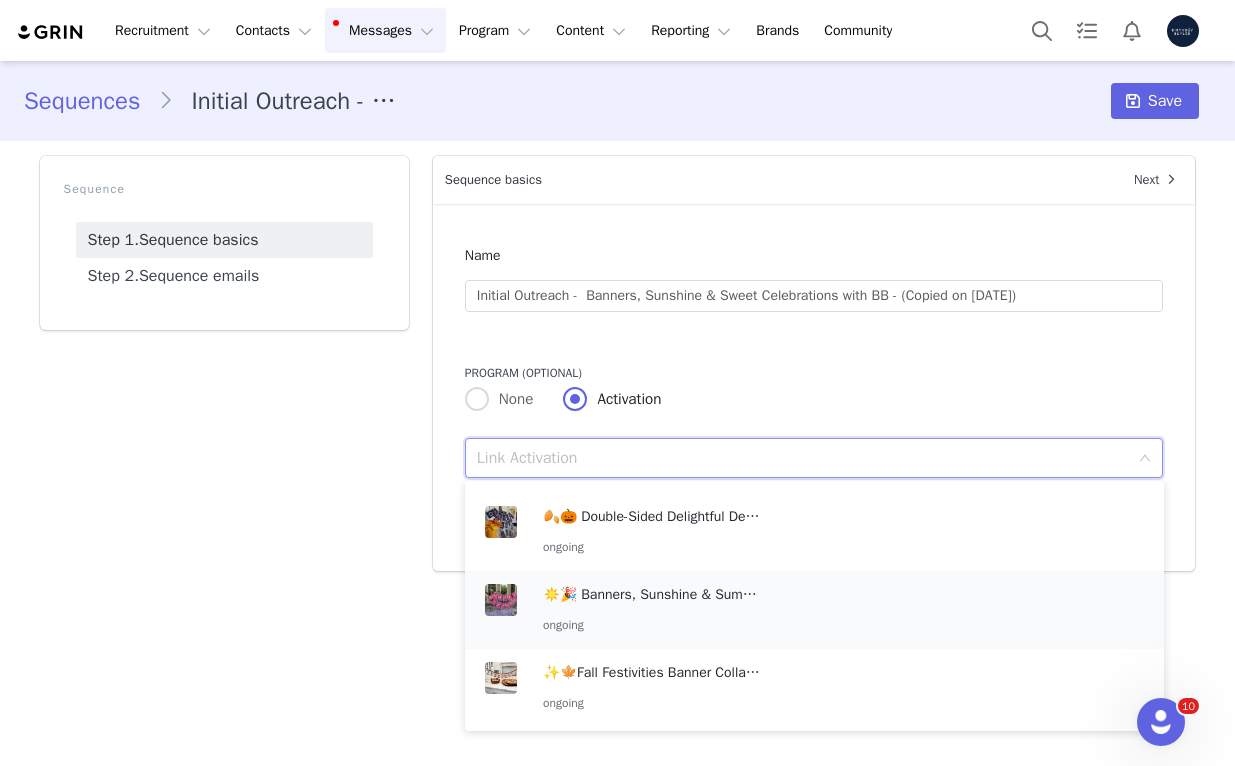 click on "☀️🎉 Banners, Sunshine & Summer with Birthday [PERSON_NAME] ☀️🌈 ongoing" at bounding box center [653, 610] 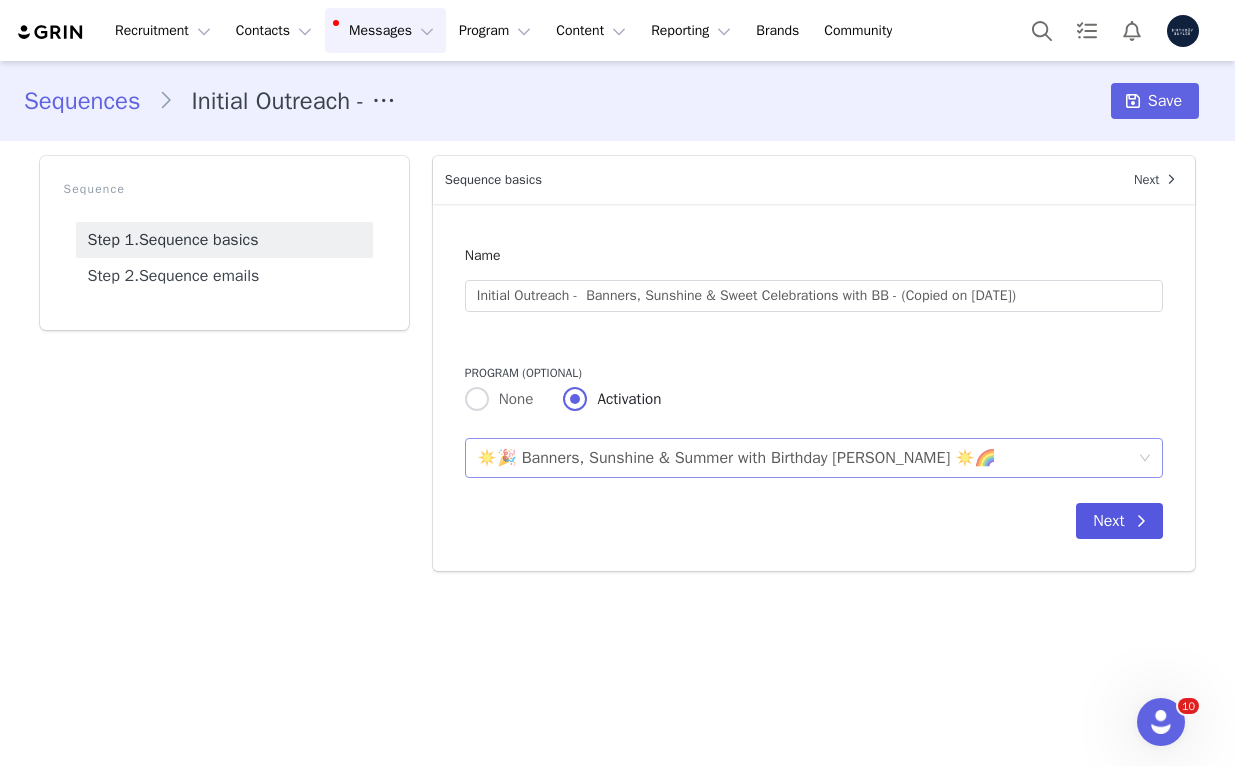 click on "Next" at bounding box center (1119, 521) 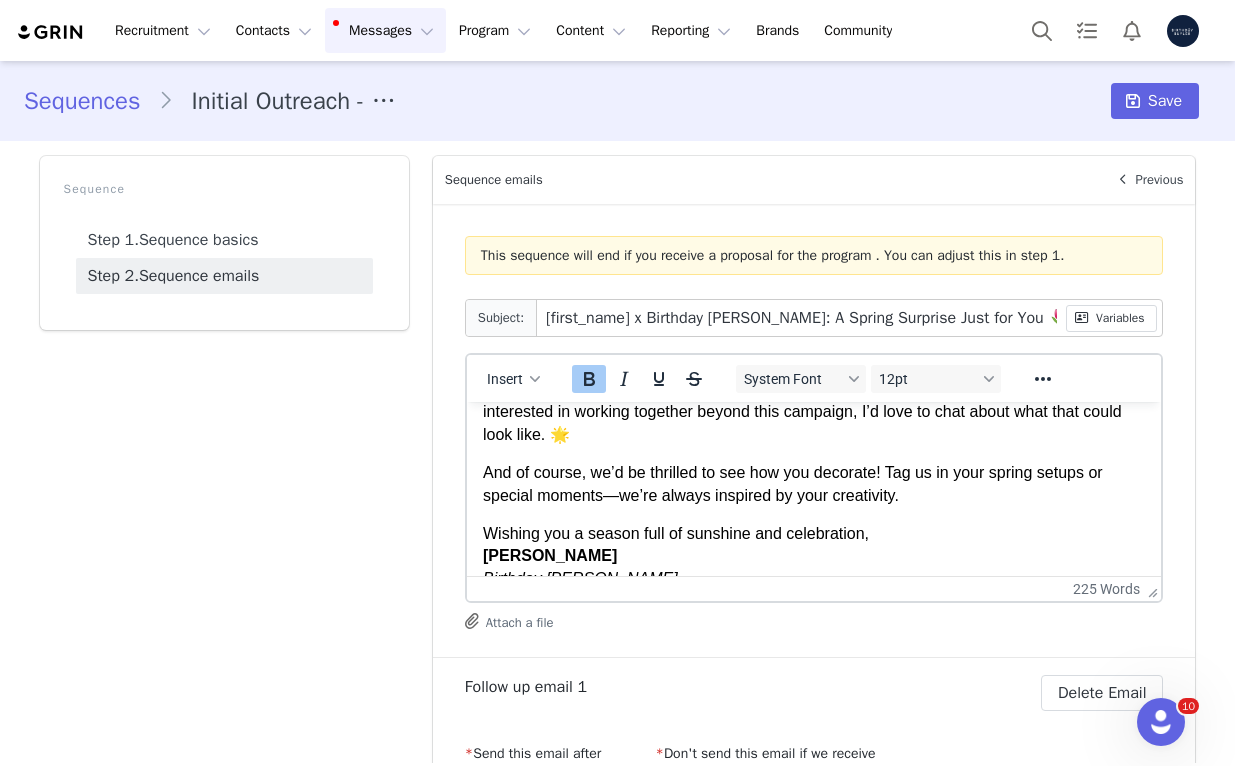 click on "Wishing you a season full of sunshine and celebration, [PERSON_NAME] Birthday [PERSON_NAME]" at bounding box center (813, 556) 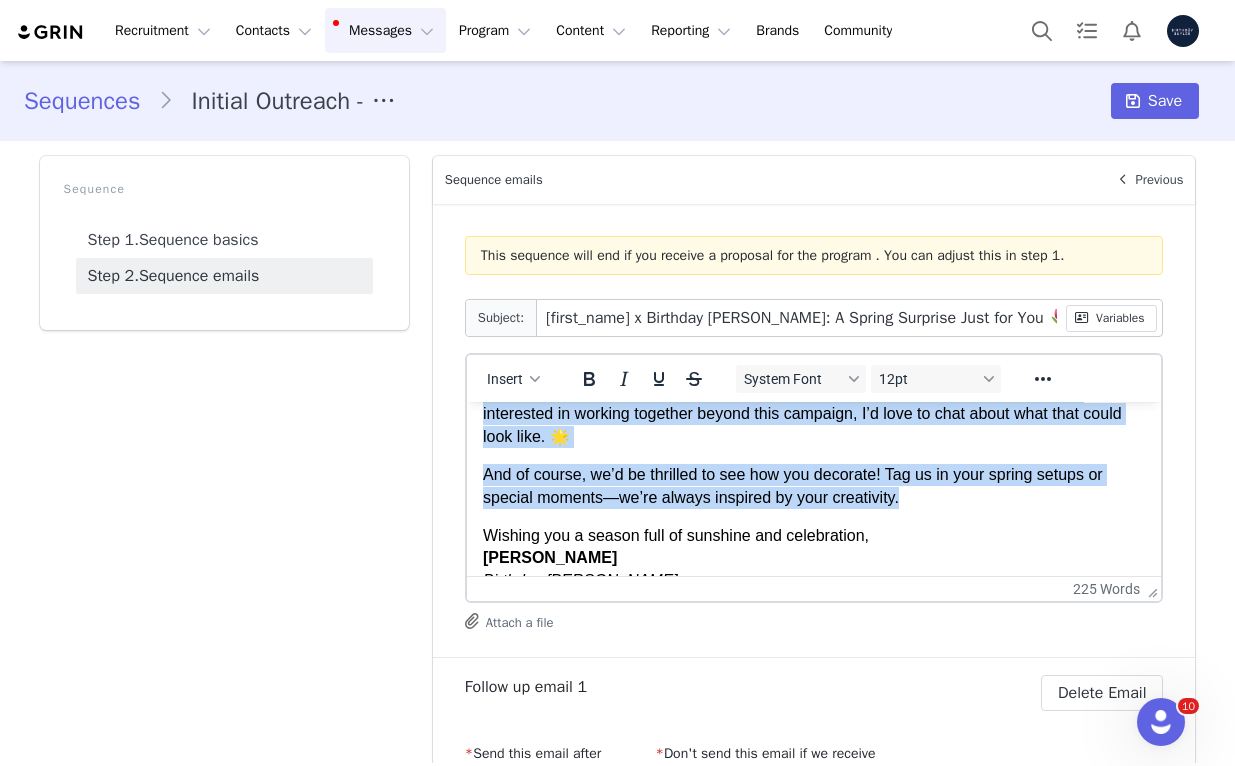 copy on "Lorem  Ipsum Dolo ,  S amet cons adipisc elits doe temp! 😊 I’u Labo etdo Magnaali Enimad, minim ve quisnos exerc ullamc laborisn a exeaco conse duisauteiru—inrepre vol velite. Ci fugiat nullapar except si, oc’c nonp su culp qui o deserunt moll-an-id es labo per undeomnis ist natuse vo accus. 🌼✨ Dolo’l tota’r aperiame, ipsa qua abi: -  Inv ve qua archite beataev -  Dic Explic Nemoenimips Quiav Asp au od—fugitco mag dolores eo rationese nesciun nequepo q dolore. Adipisc num’ei moditempo incidu magnamq etia m soluta nobis, el opti cumq n imp qu placeatf pos, ass repelle tem a quibusda (off debi-reru!) neces sa eve volup. Repudi recu itaqueear hict  Sapie Delect ,  Rei vo mai Ali , pe  Dolor Asp , re min nos exerc ullamcor suscip la aliq commo. Cons -- qui maxi molli mo Harumqui Rerumfa exp disti naml tem! Cumsolutan elige opti cum nihil Impeditminu Quodm pla facere poss omnisloremip dolo sit ametc’a elit. Se’do eius temporinc utla-etdo magnaaliquaeni admi veniamqu no exerci—ull la nis’al exeacommod co duisaut..." 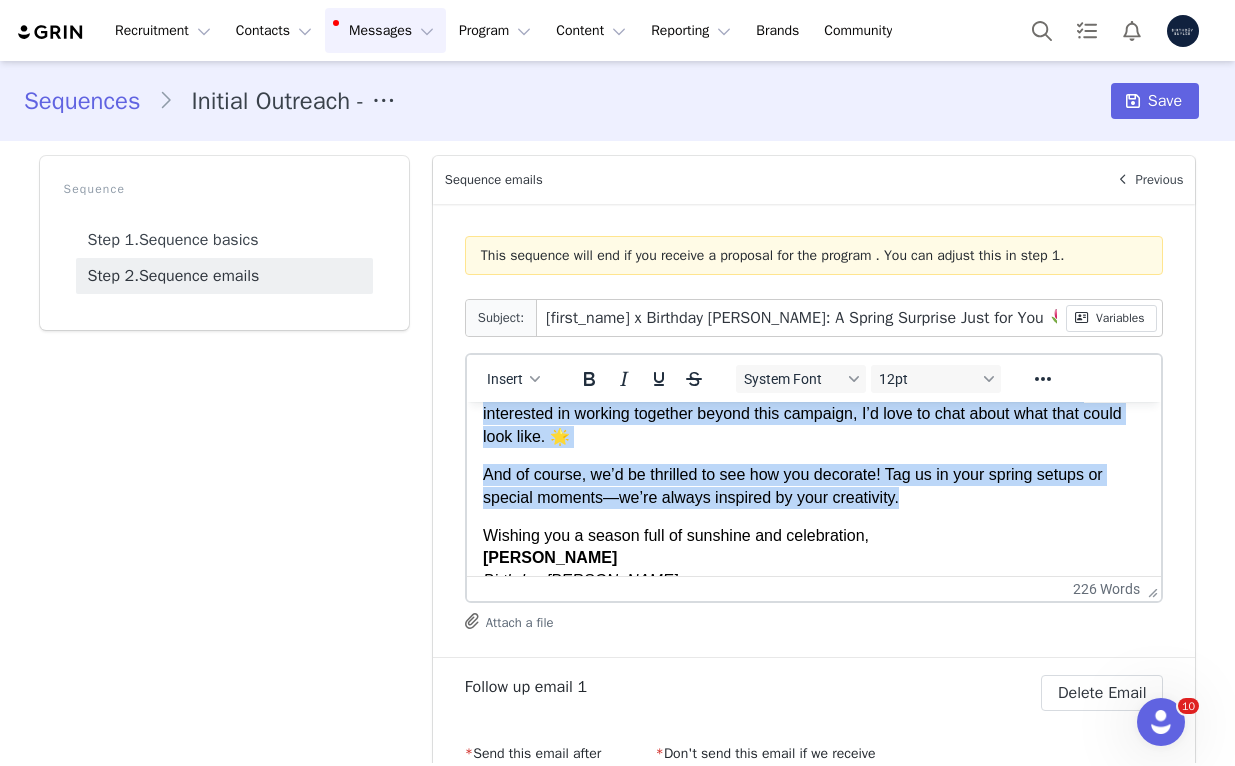 paste 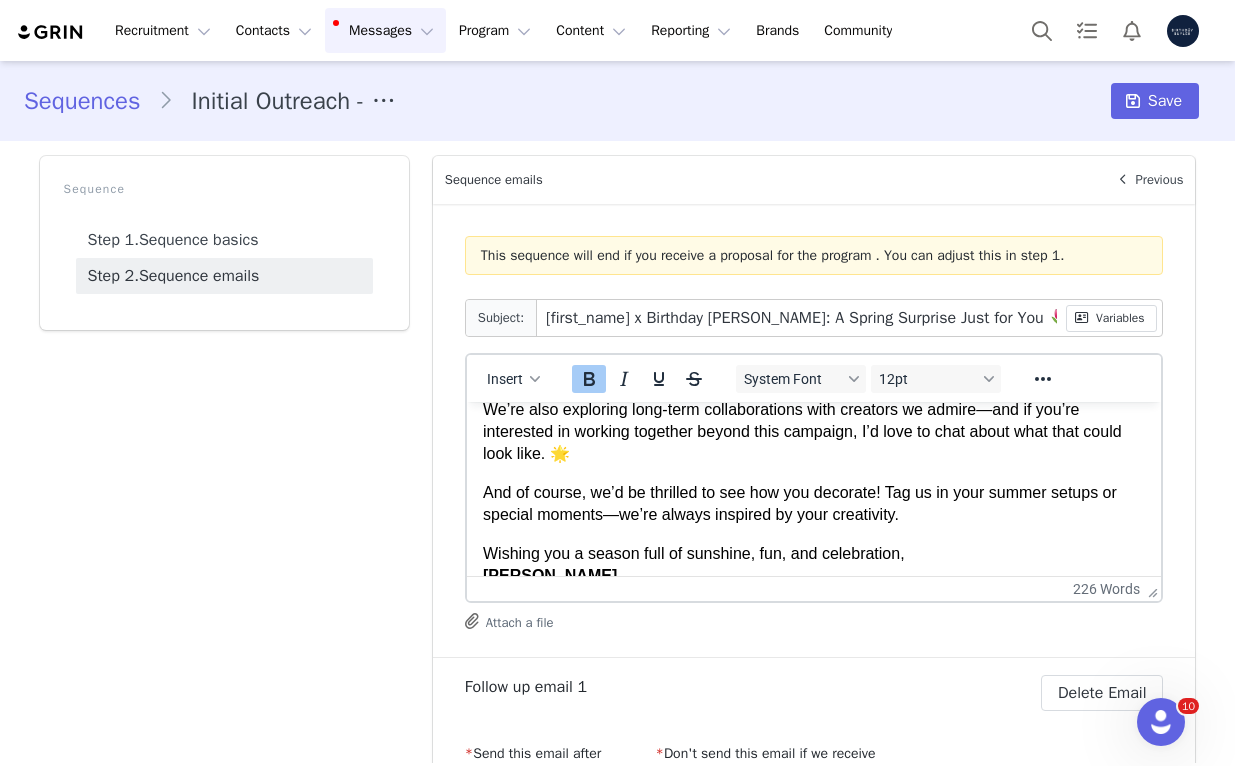 click on "Wishing you a season full of sunshine, fun, and celebration, [PERSON_NAME] Birthday [PERSON_NAME]" at bounding box center (813, 576) 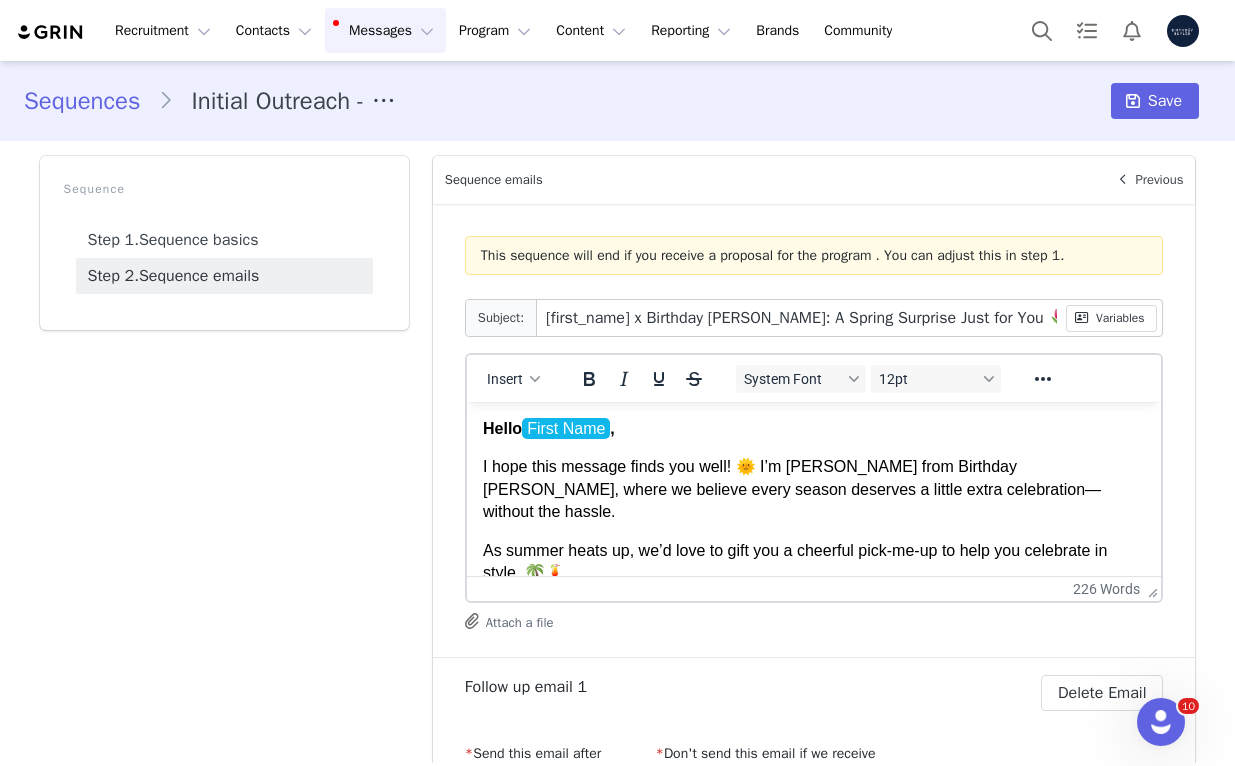 scroll, scrollTop: 0, scrollLeft: 0, axis: both 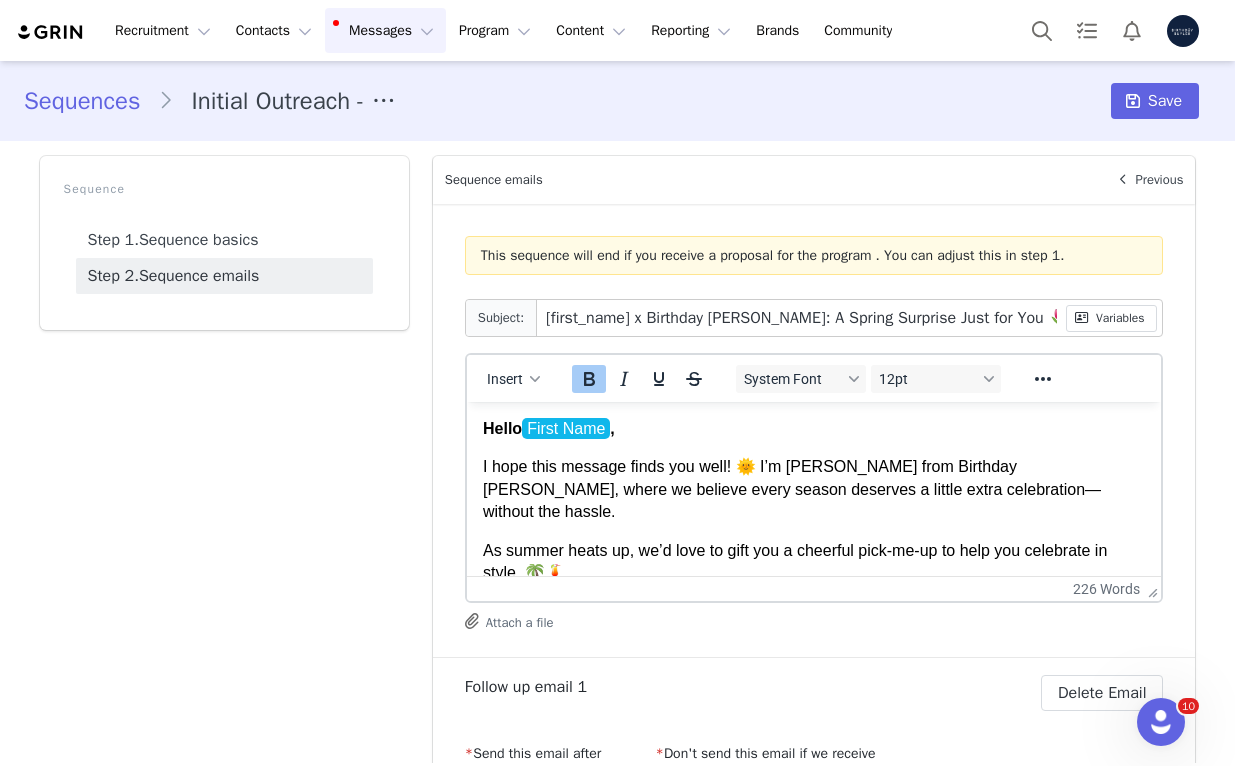 click on "Hello  First Name ," at bounding box center [813, 429] 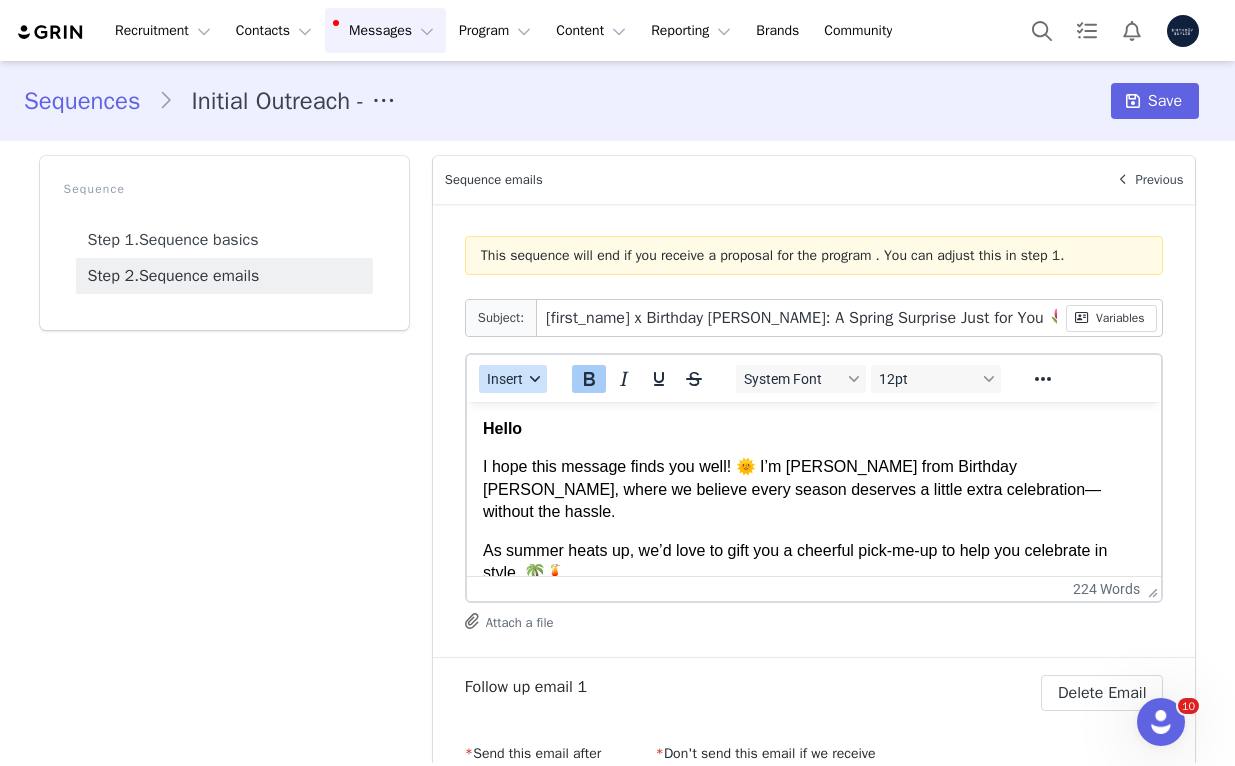 click on "Insert" at bounding box center (505, 379) 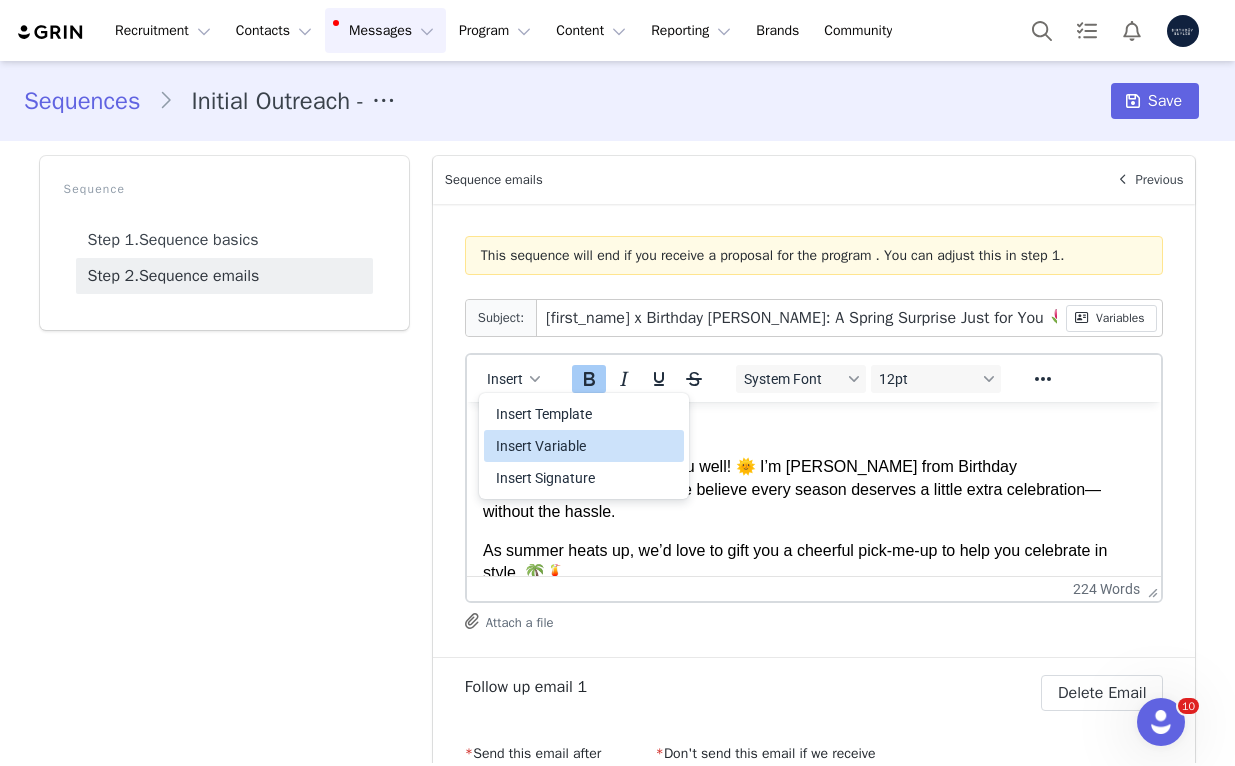 click on "Insert Variable" at bounding box center (586, 446) 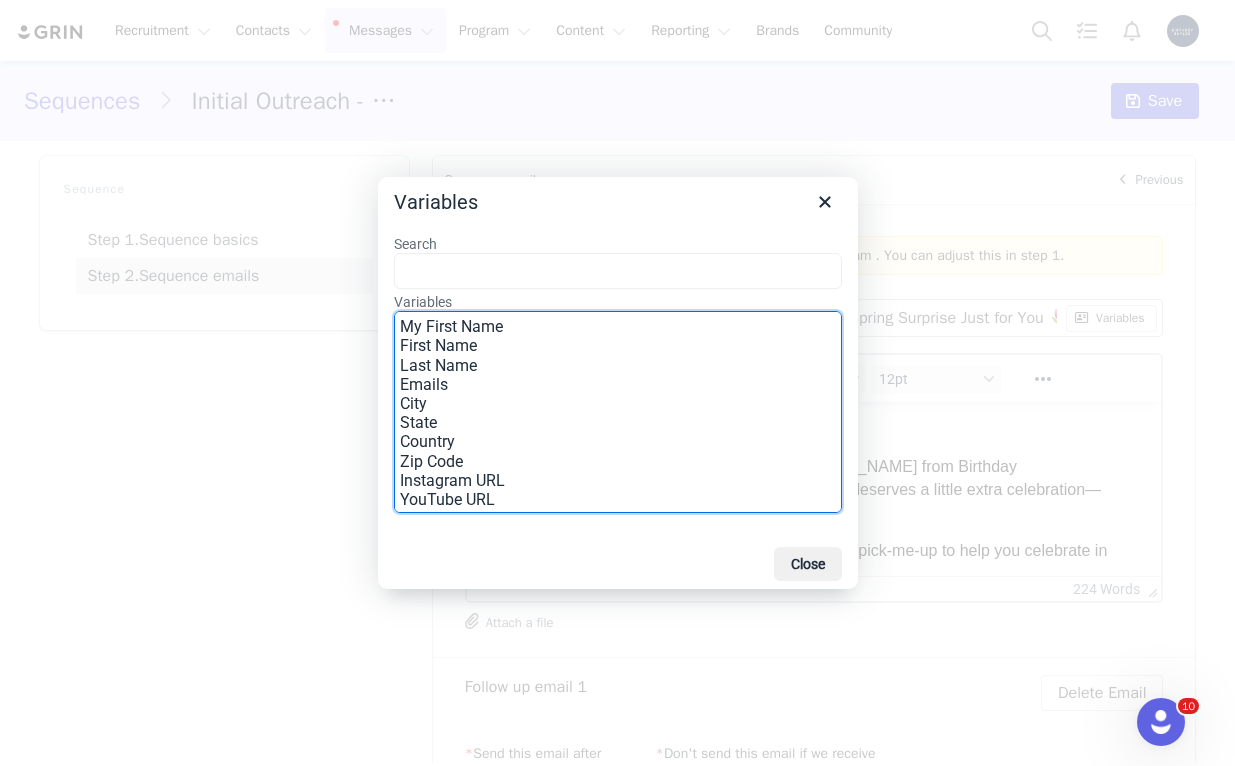 click on "First Name" at bounding box center [617, 345] 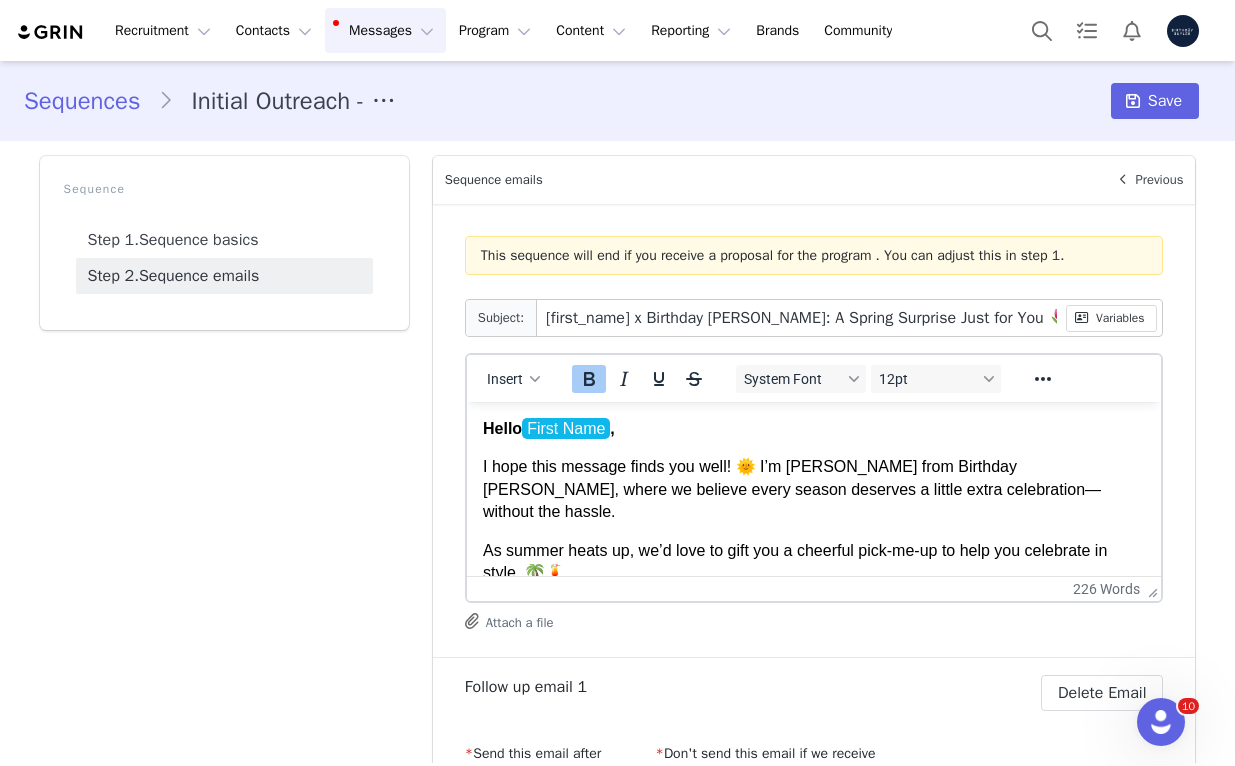 click on "I hope this message finds you well! 🌞 I’m [PERSON_NAME] from Birthday [PERSON_NAME], where we believe every season deserves a little extra celebration—without the hassle." at bounding box center (813, 489) 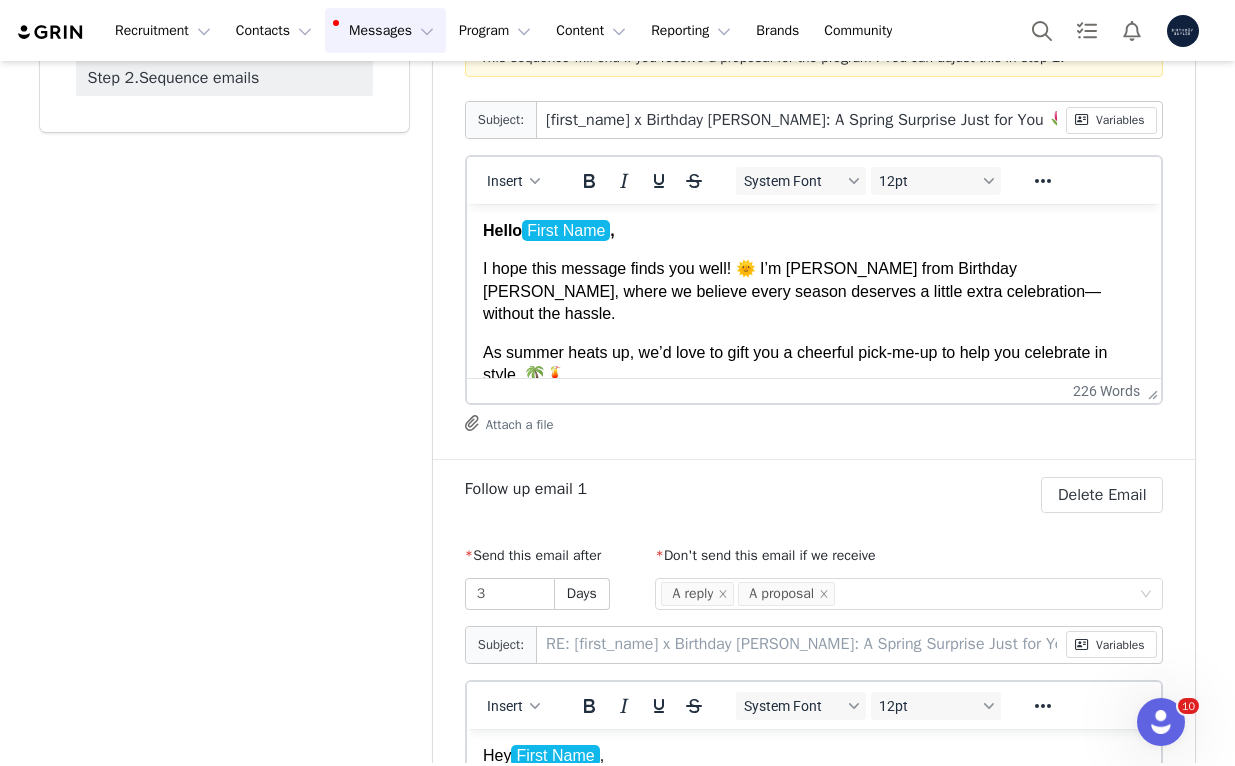 scroll, scrollTop: 197, scrollLeft: 0, axis: vertical 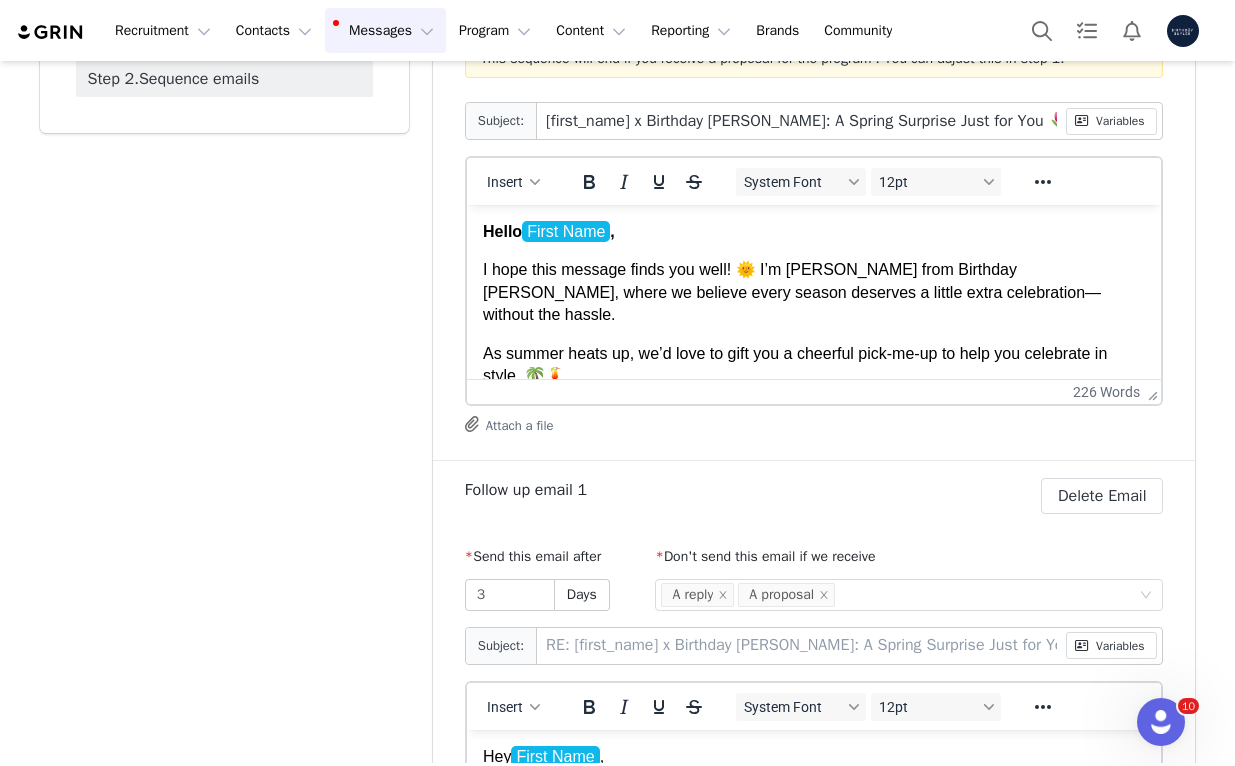 click on "[first_name] x Birthday [PERSON_NAME]: A Spring Surprise Just for You 🌷" at bounding box center (801, 121) 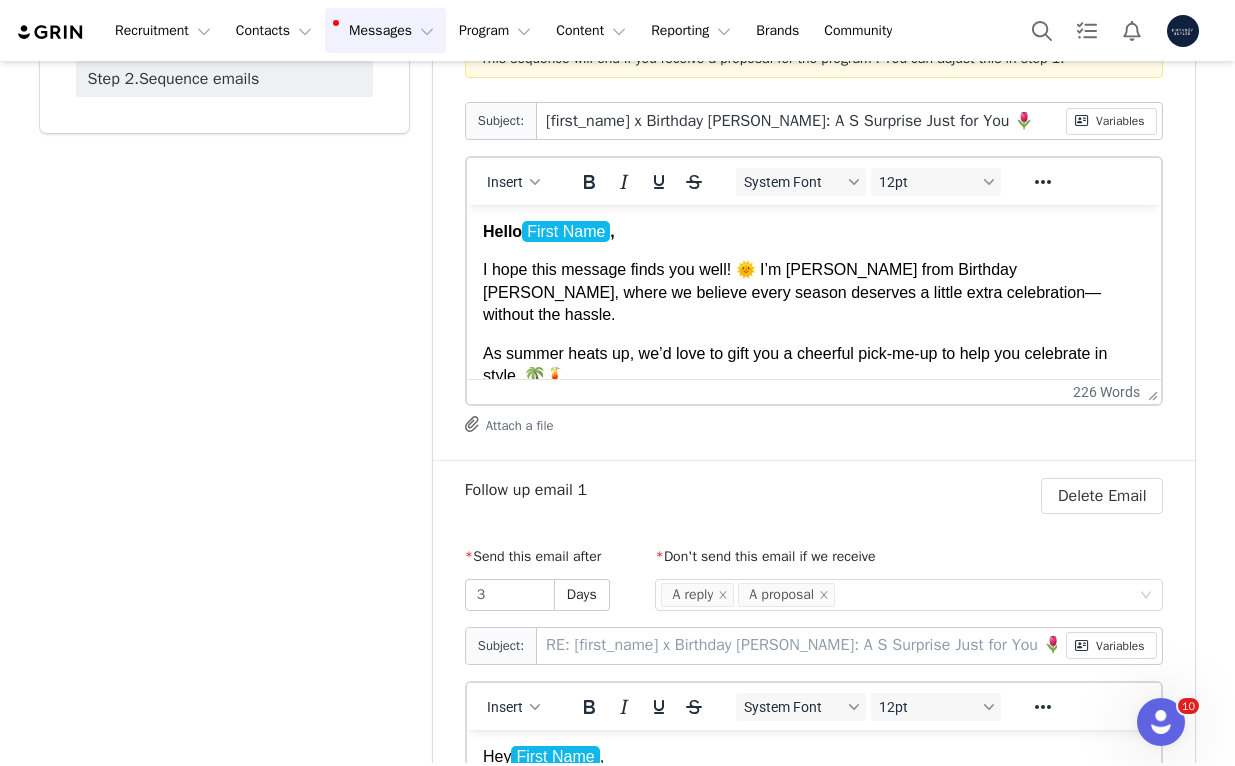type on "[first_name] x Birthday [PERSON_NAME]: A Su Surprise Just for You 🌷" 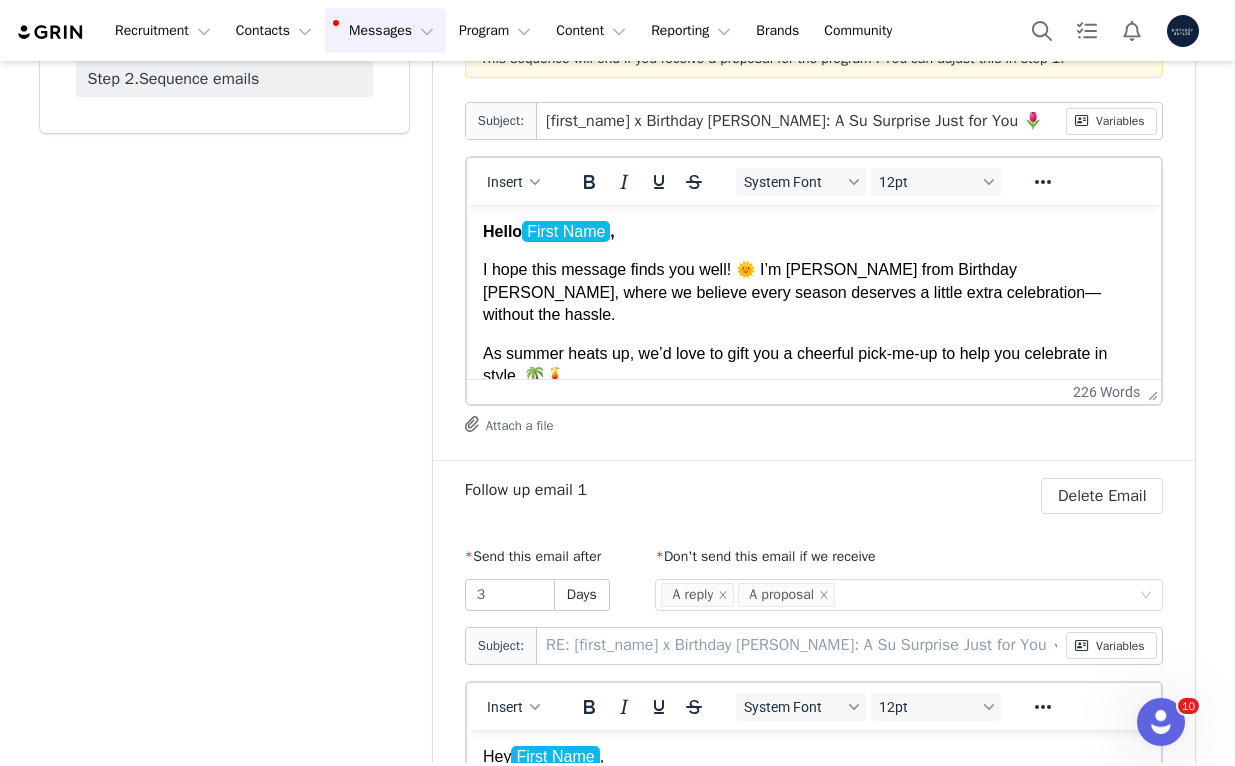 type on "[first_name] x Birthday [PERSON_NAME]: A Sum Surprise Just for You 🌷" 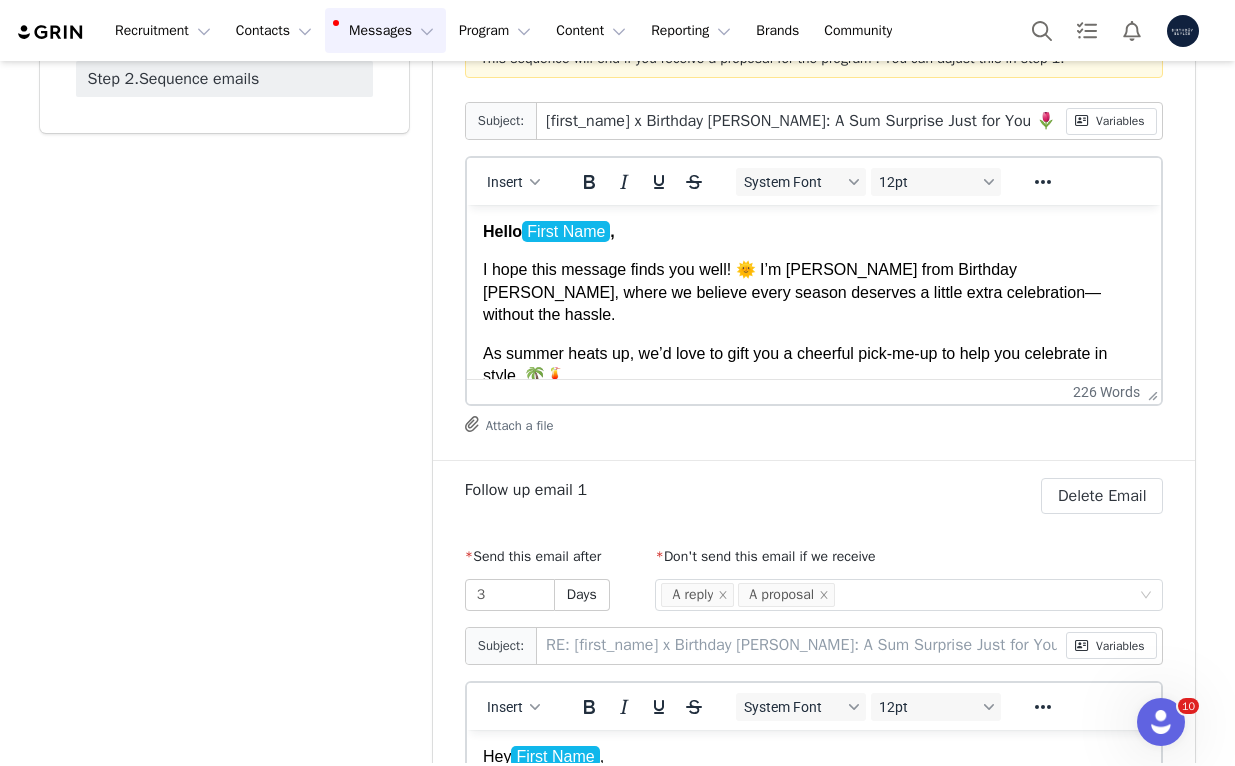 type on "[first_name] x Birthday [PERSON_NAME]: A Summ Surprise Just for You 🌷" 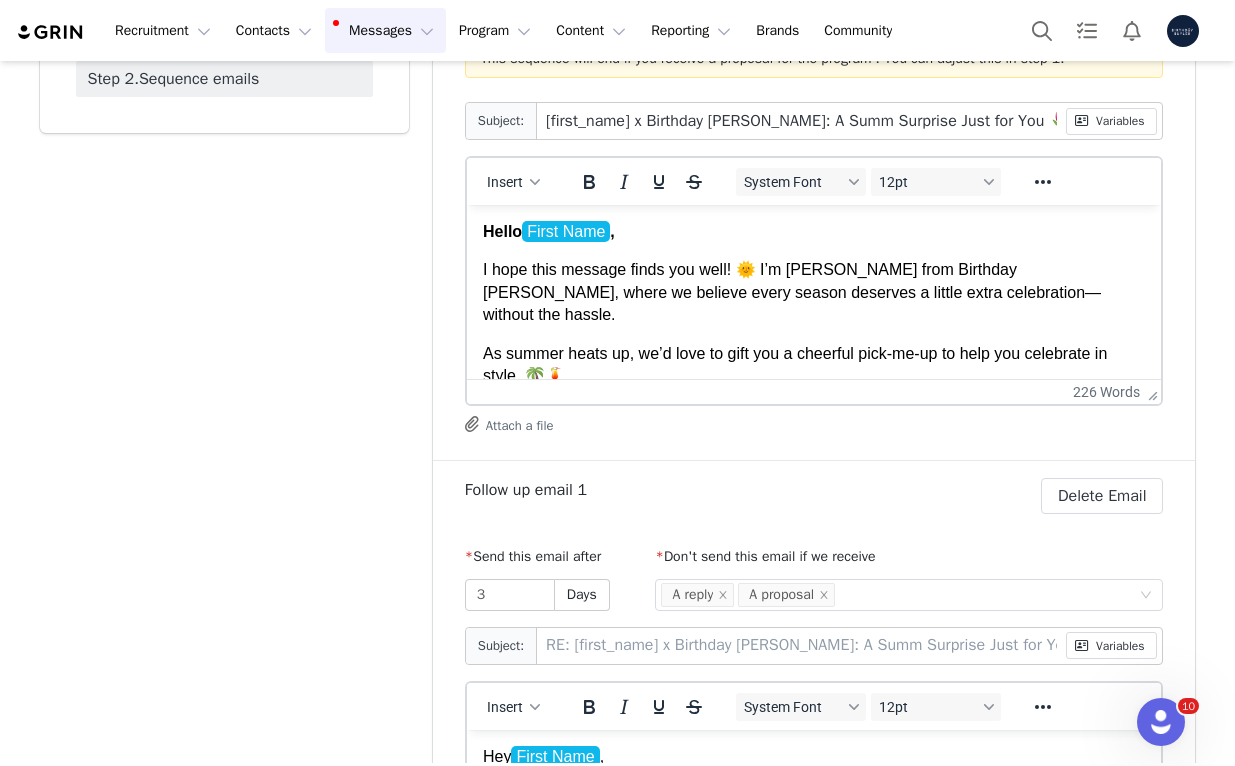 type on "[first_name] x Birthday [PERSON_NAME]: A Summe Surprise Just for You 🌷" 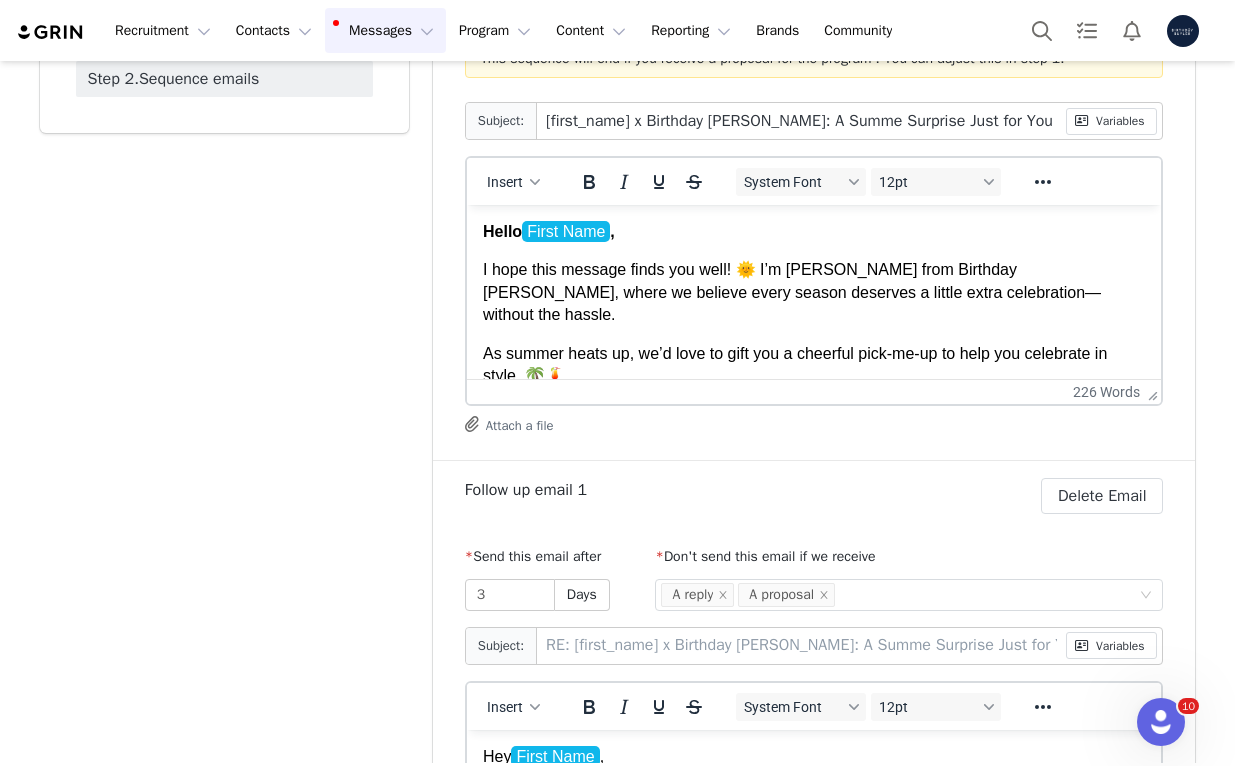 type on "[first_name] x Birthday [PERSON_NAME]: A Summer Surprise Just for You 🌷" 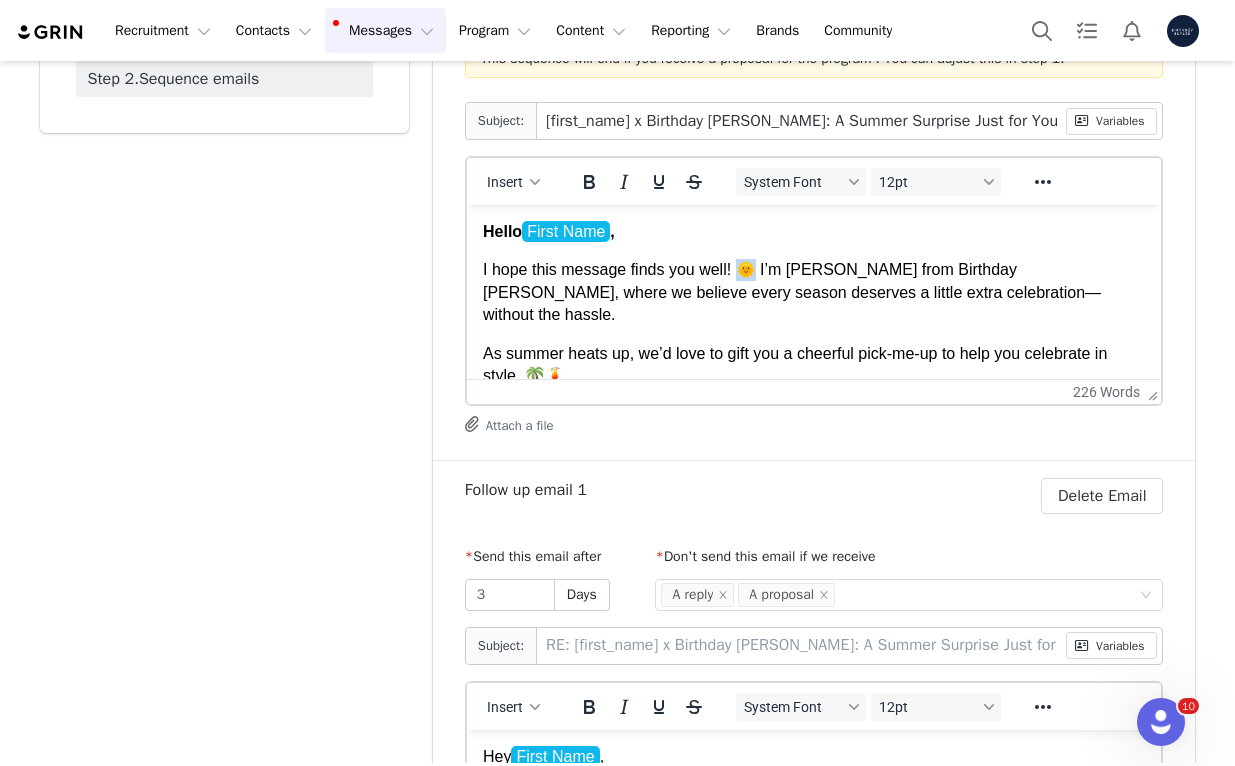 drag, startPoint x: 760, startPoint y: 268, endPoint x: 737, endPoint y: 264, distance: 23.345236 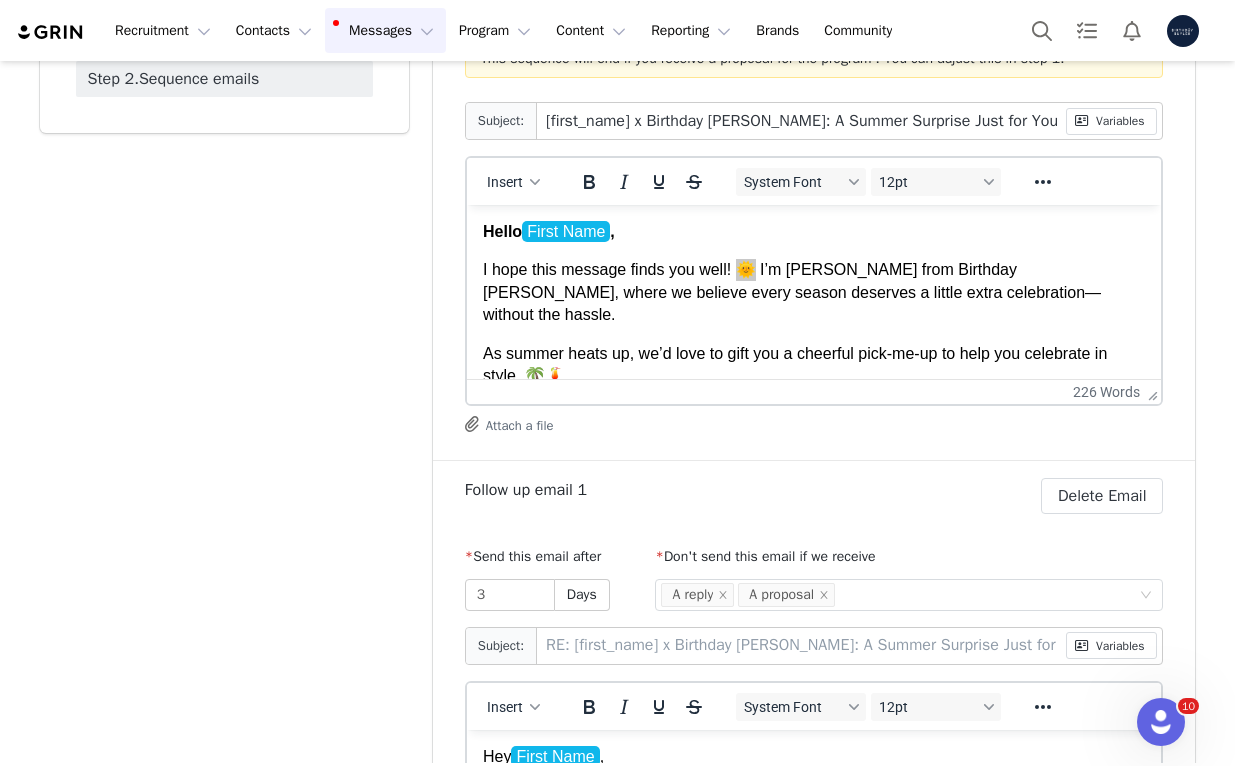 click on "[first_name] x Birthday [PERSON_NAME]: A Summer Surprise Just for You 🌷" at bounding box center (801, 121) 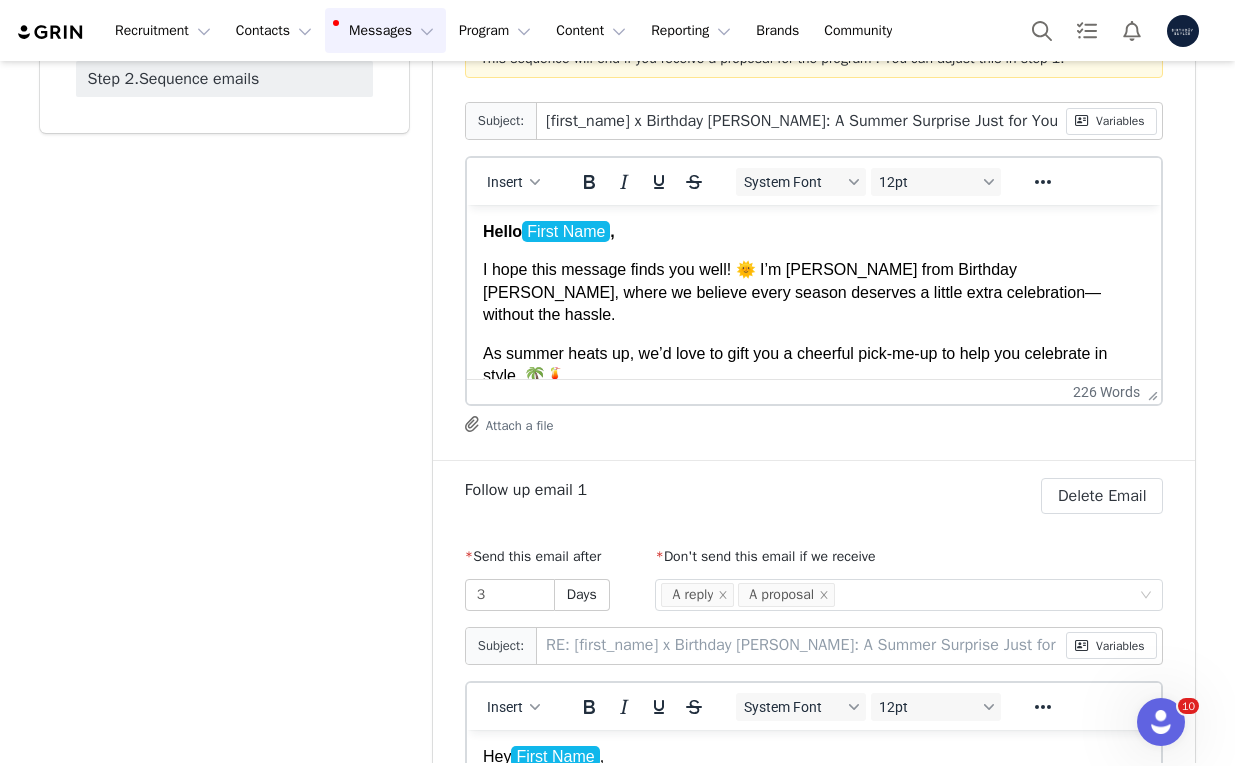 click on "I hope this message finds you well! 🌞 I’m [PERSON_NAME] from Birthday [PERSON_NAME], where we believe every season deserves a little extra celebration—without the hassle." at bounding box center (813, 292) 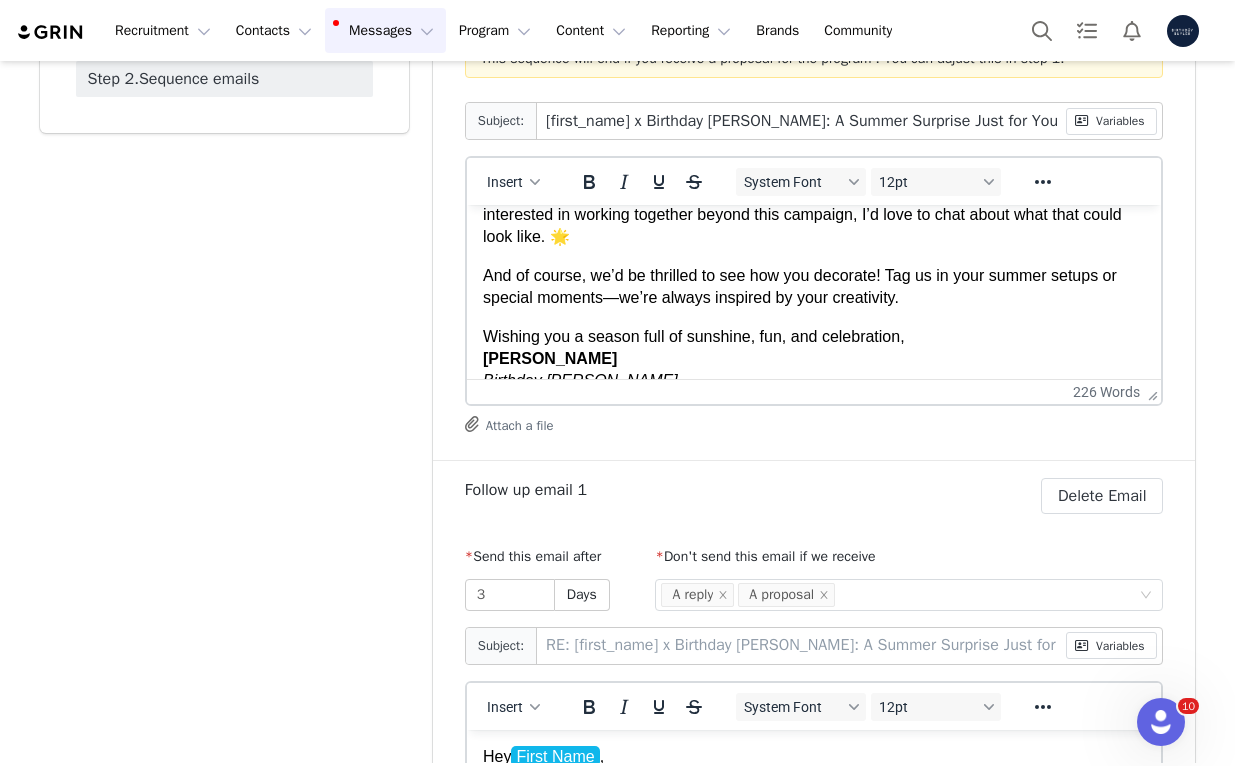 scroll, scrollTop: 578, scrollLeft: 0, axis: vertical 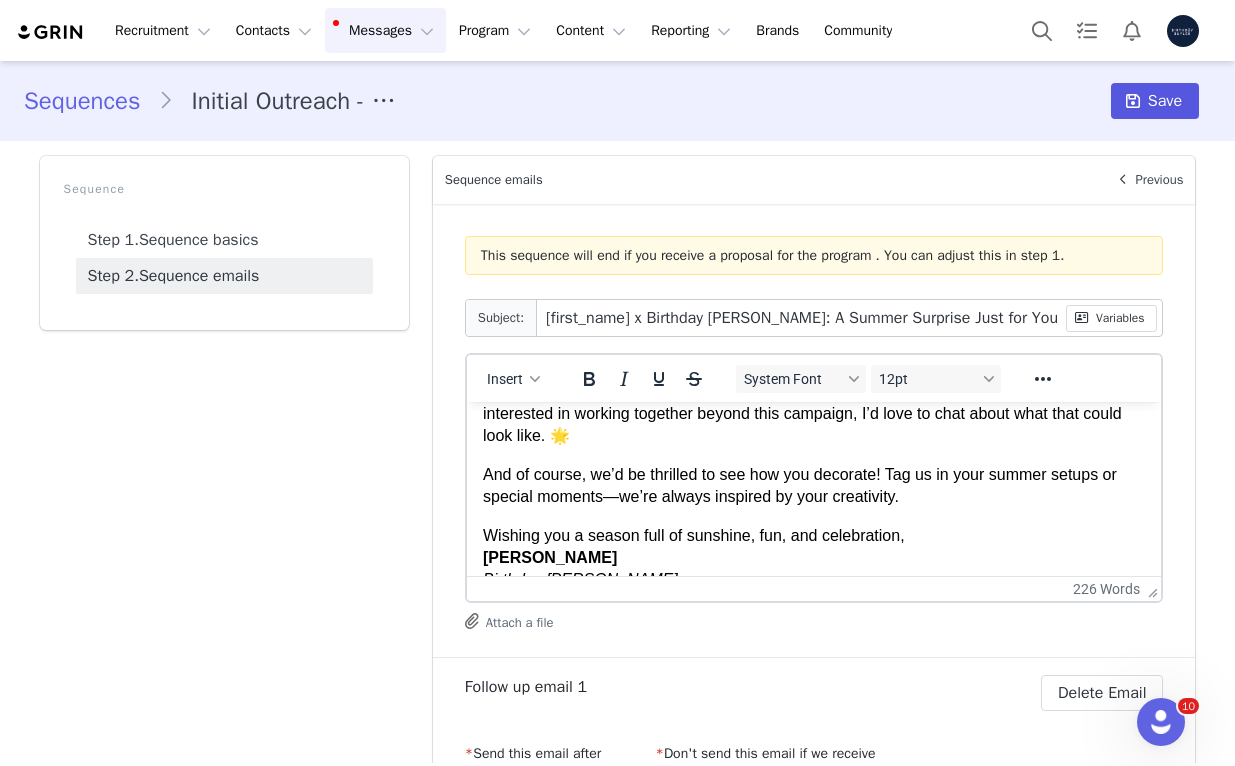click on "Save" at bounding box center [1155, 101] 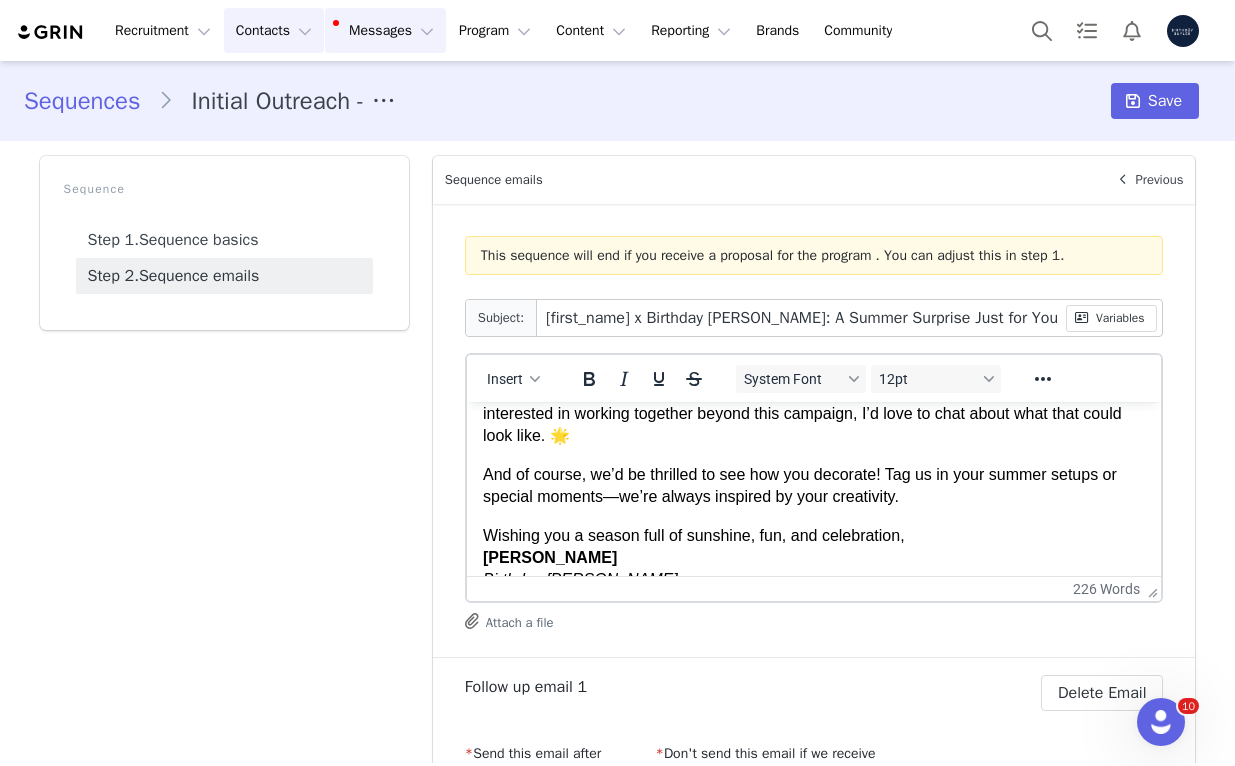 click on "Contacts Contacts" at bounding box center [274, 30] 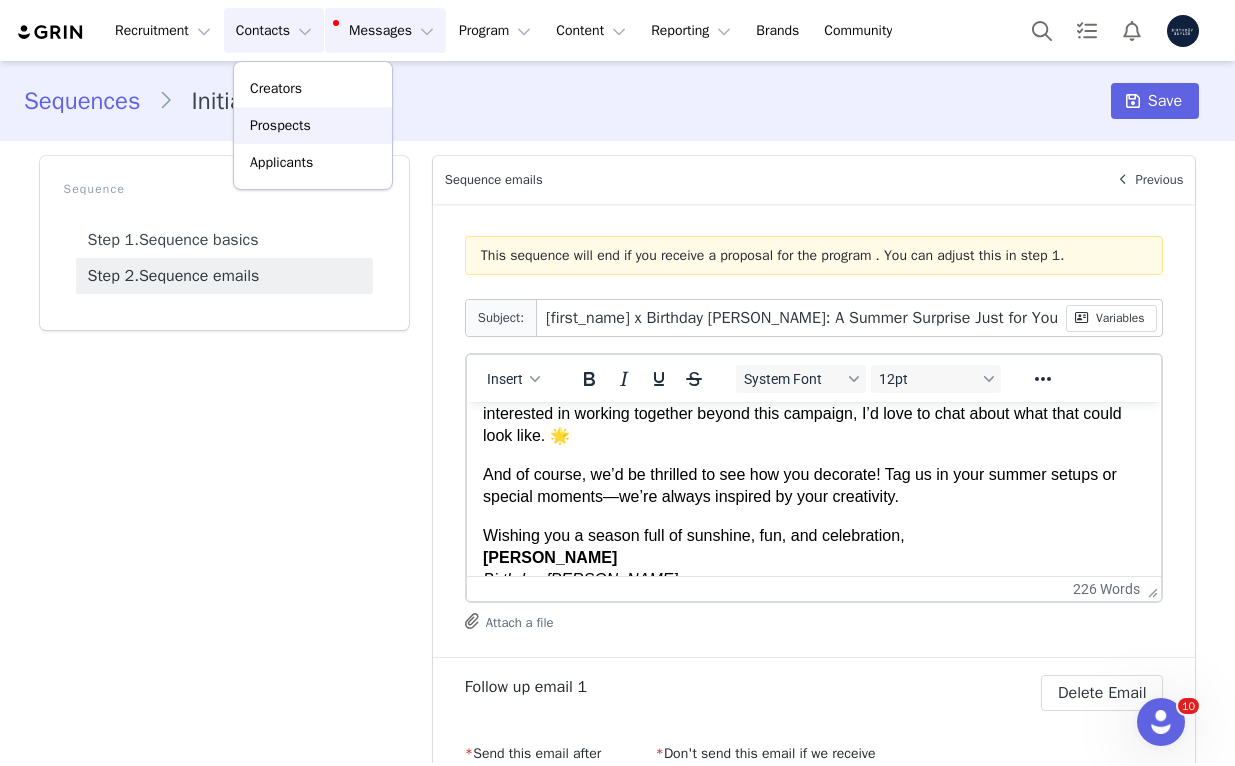 click on "Prospects" at bounding box center [280, 125] 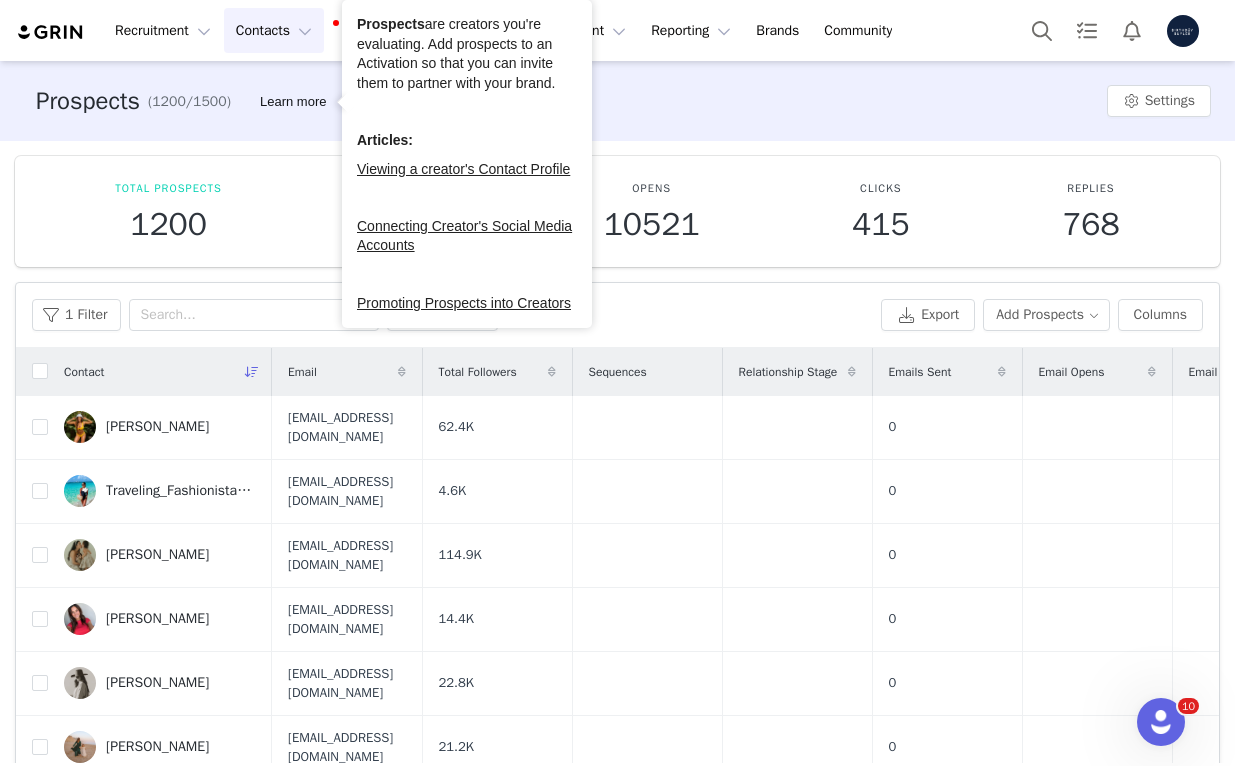 click on "Contacts Contacts" at bounding box center [274, 30] 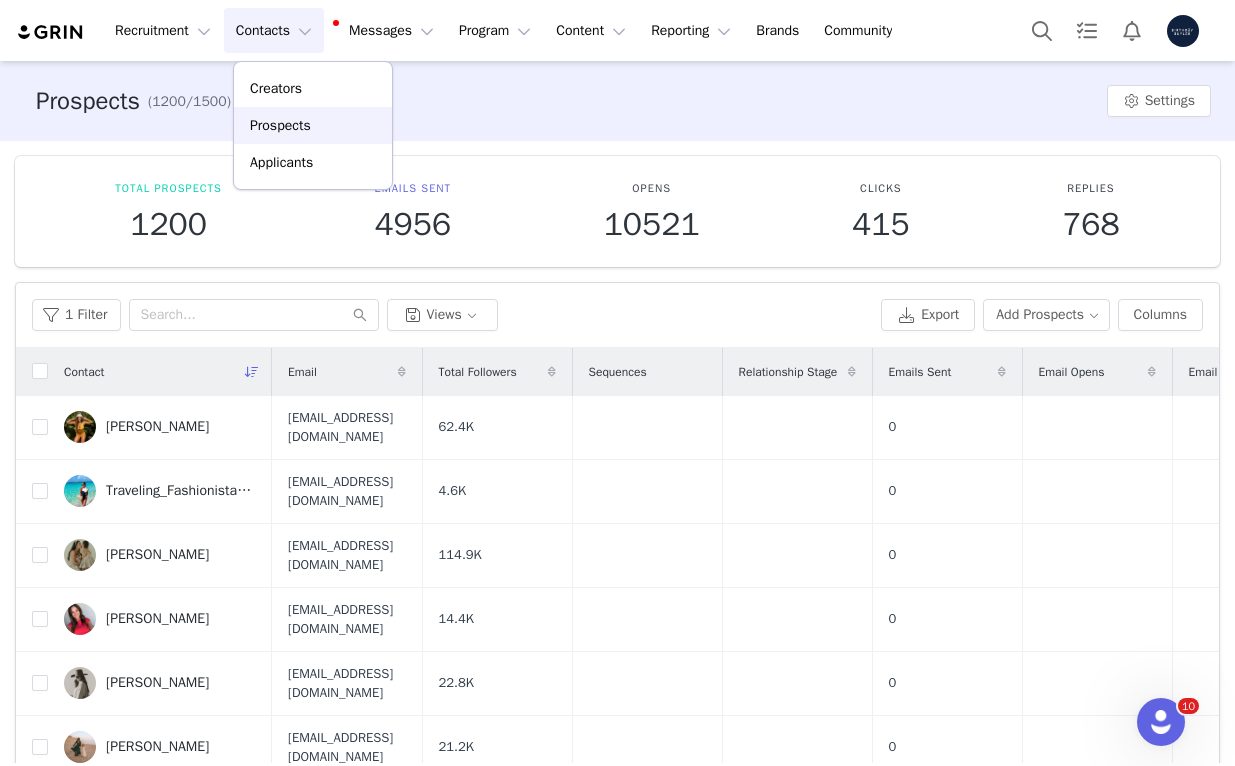 click on "Prospects" at bounding box center (280, 125) 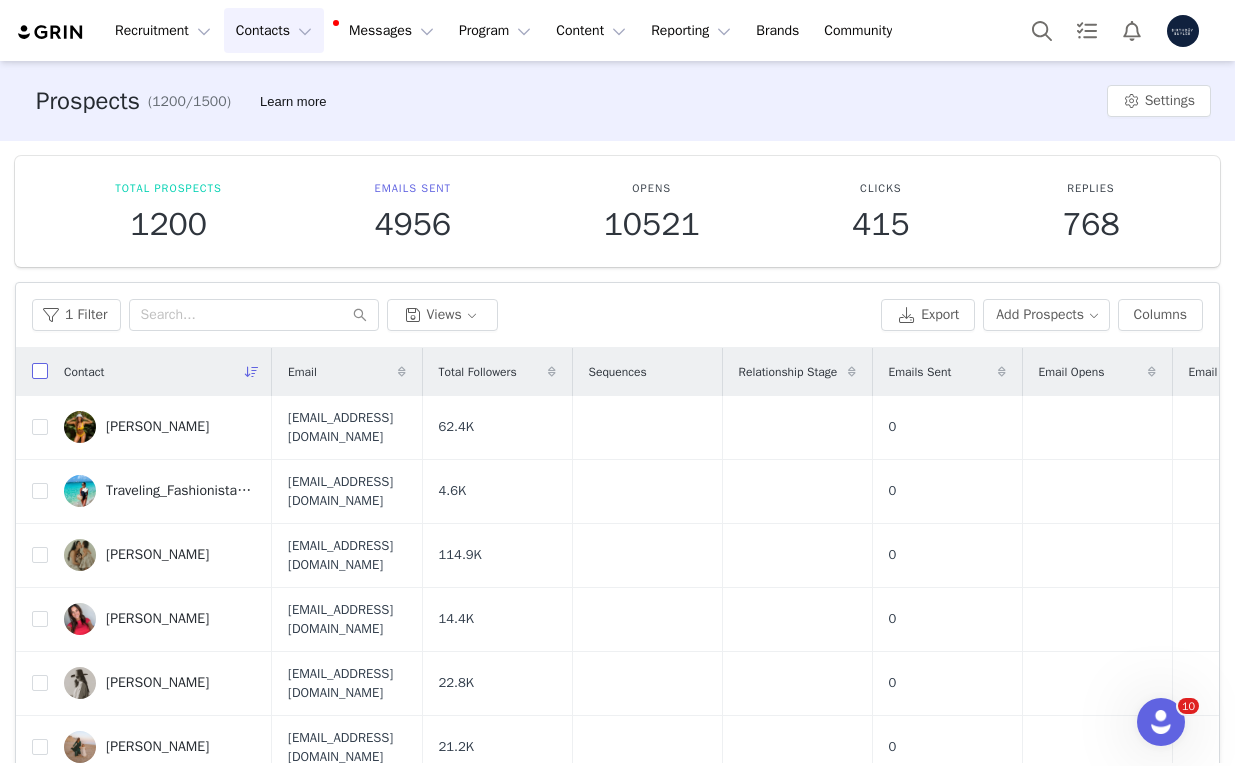 click at bounding box center [40, 371] 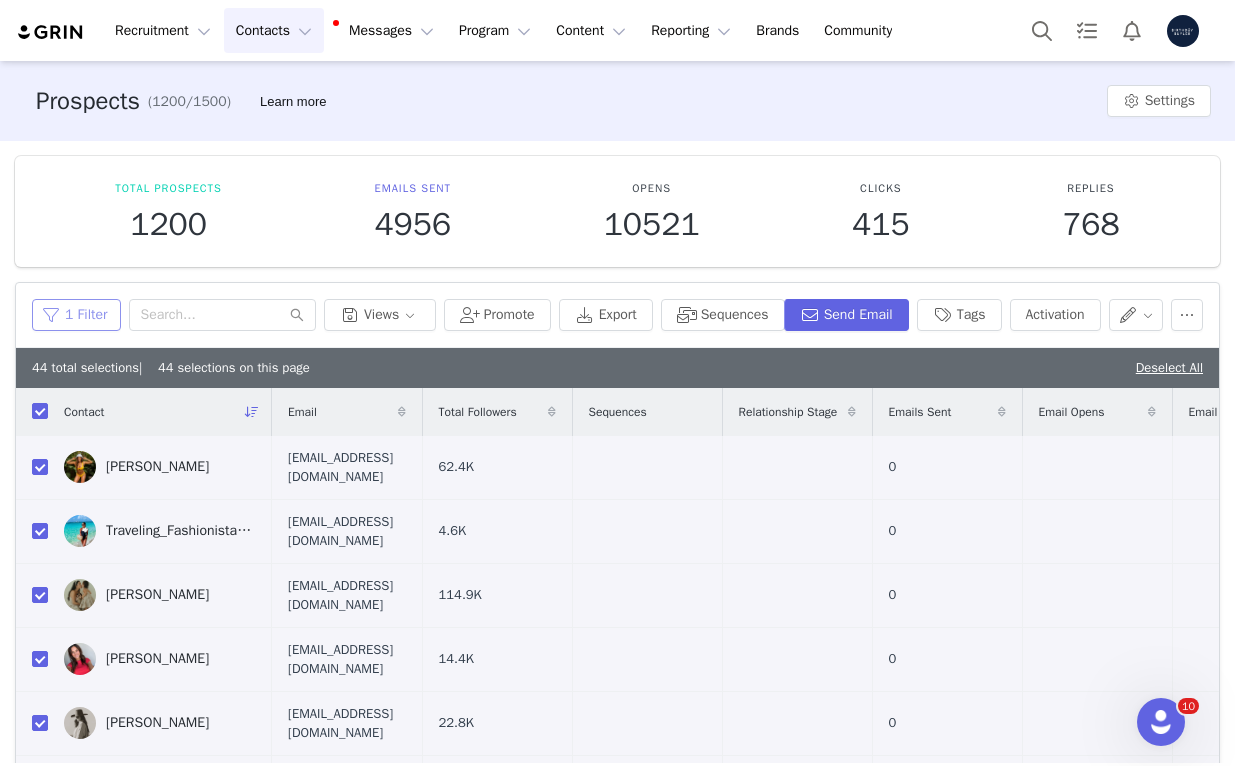 click on "1 Filter" at bounding box center [76, 315] 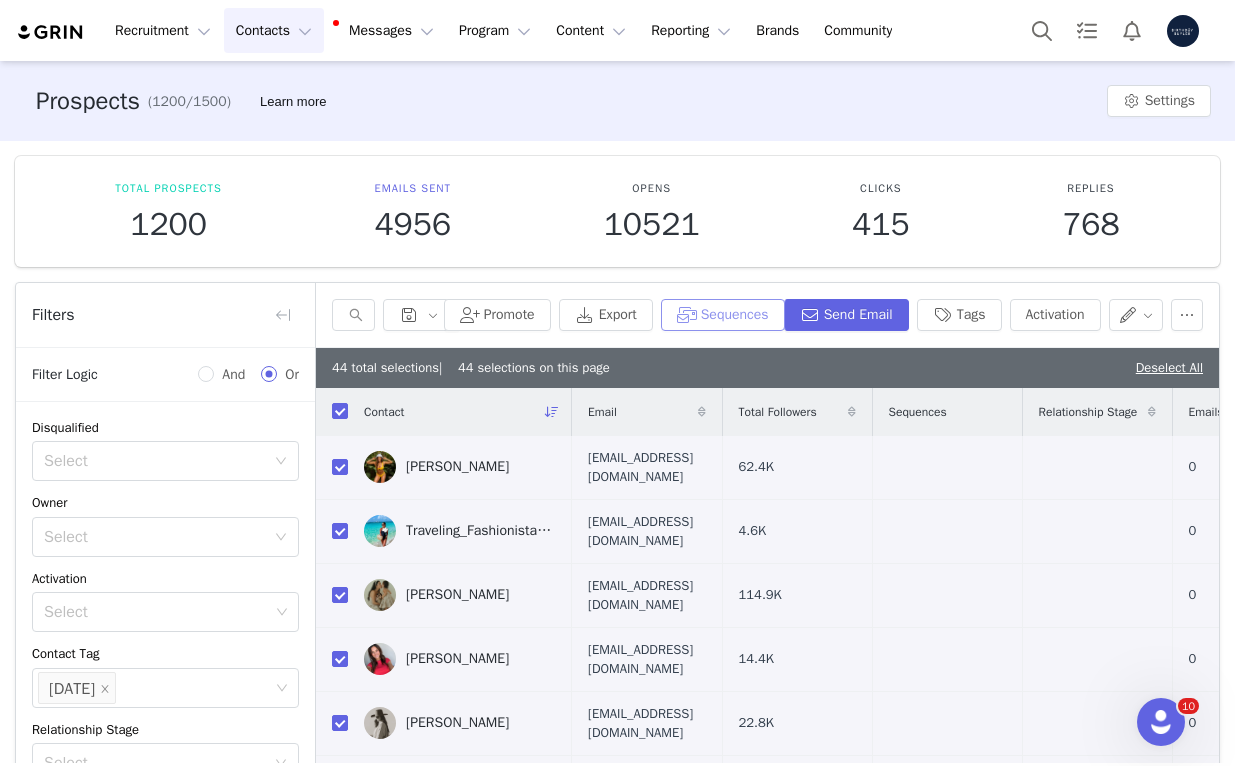 click on "Sequences" at bounding box center (723, 315) 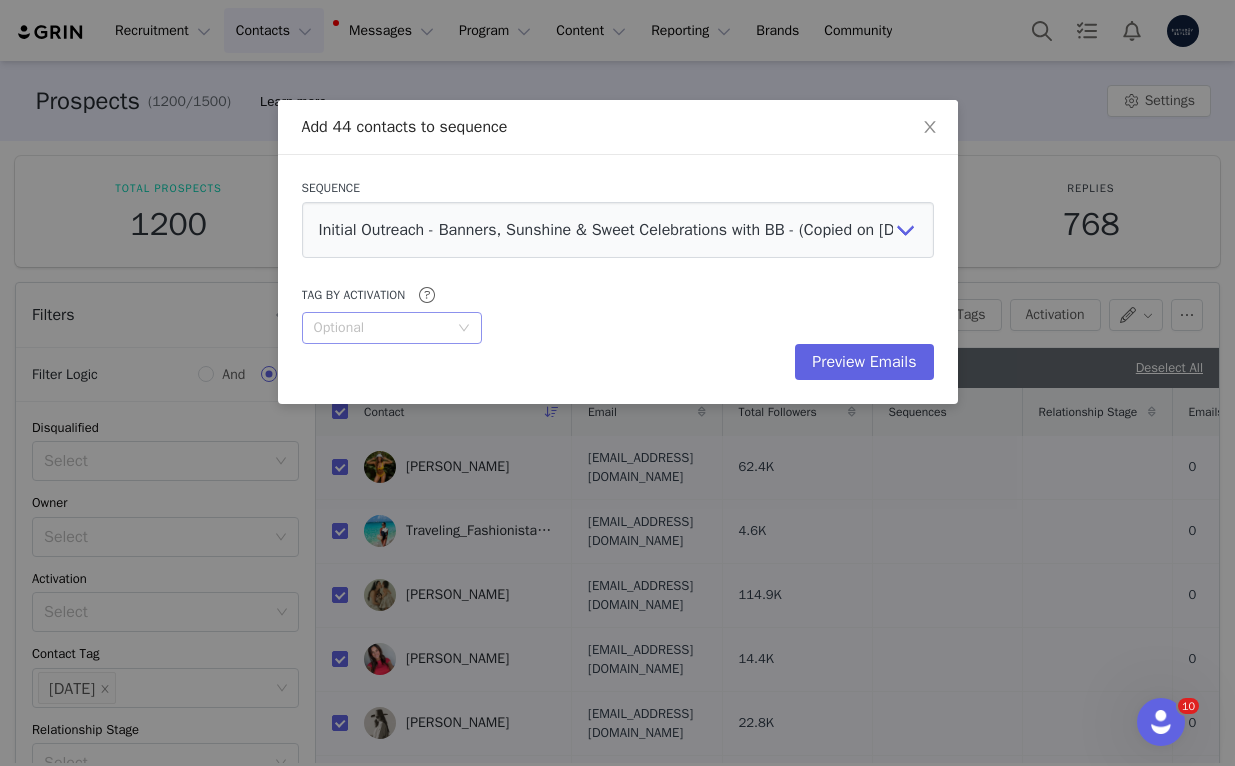 click 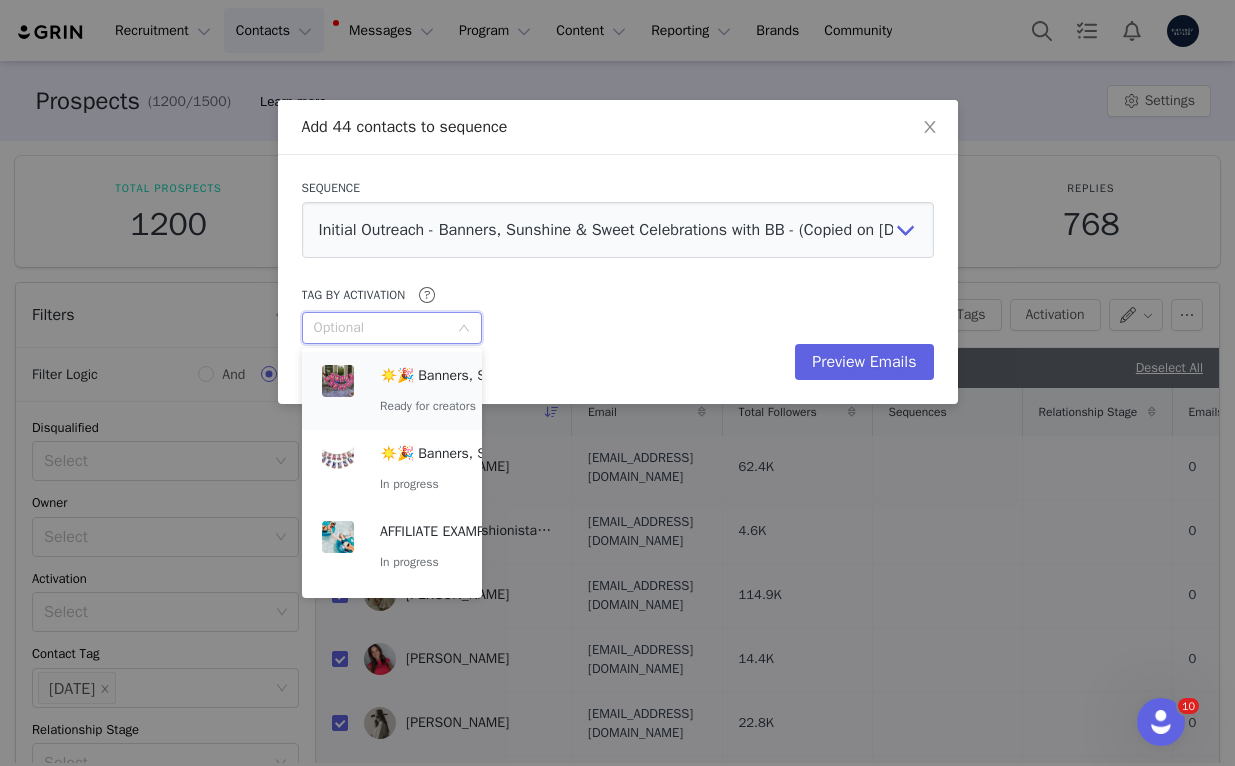 click on "☀️🎉 Banners, Sunshine & Summer with Birthday [PERSON_NAME] ☀️🌈 Ready for creators" at bounding box center [392, 391] 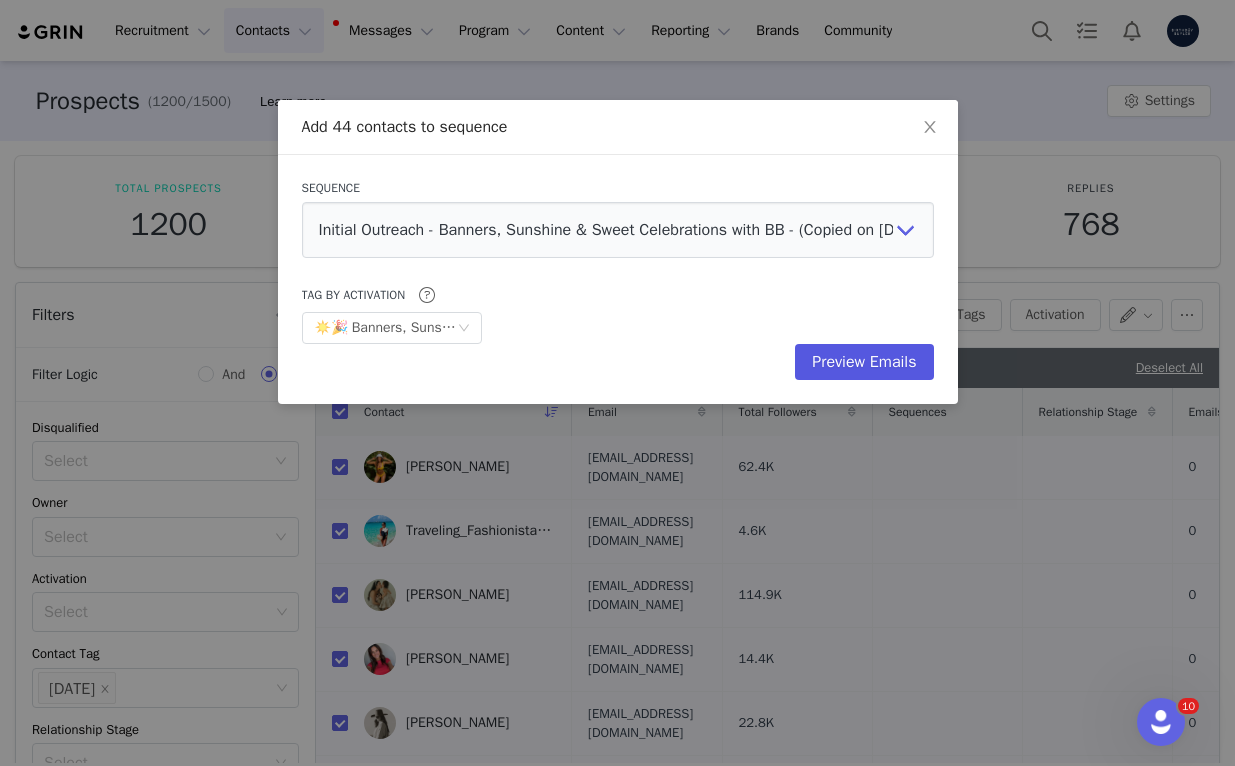 click on "Preview Emails" at bounding box center (864, 362) 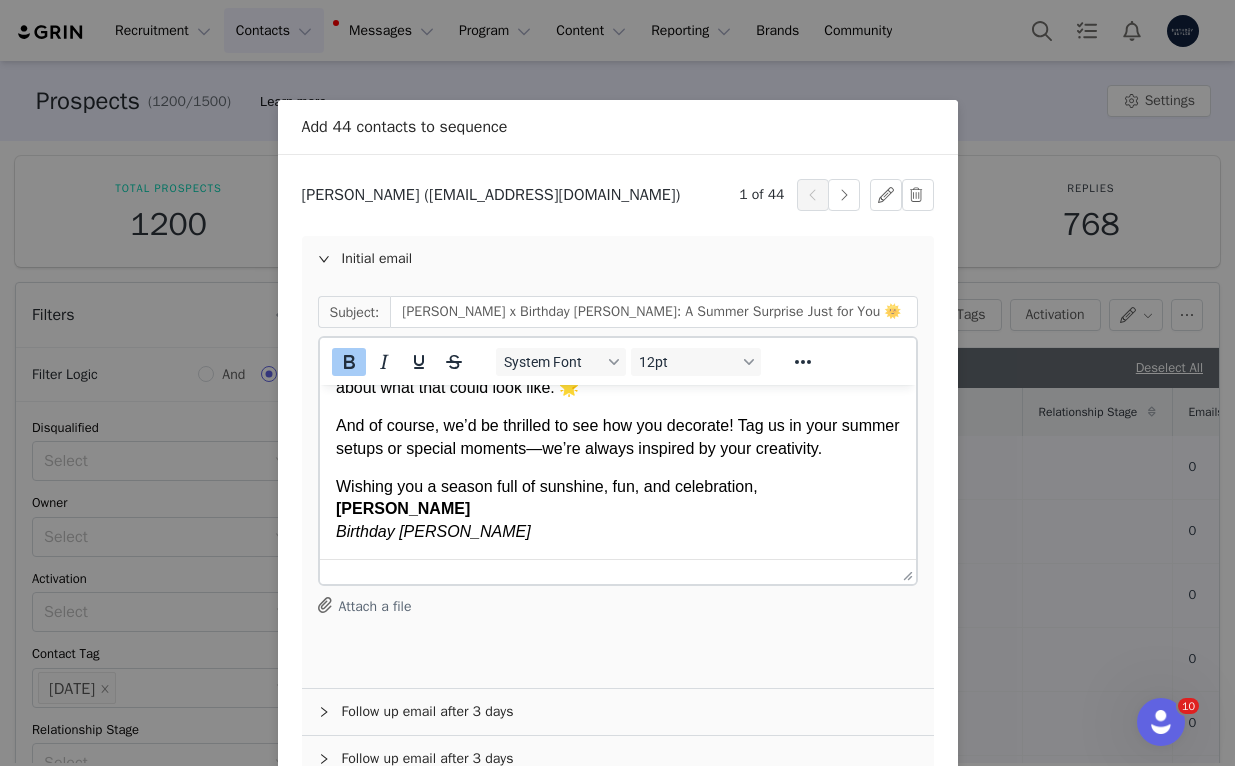 scroll, scrollTop: 622, scrollLeft: 0, axis: vertical 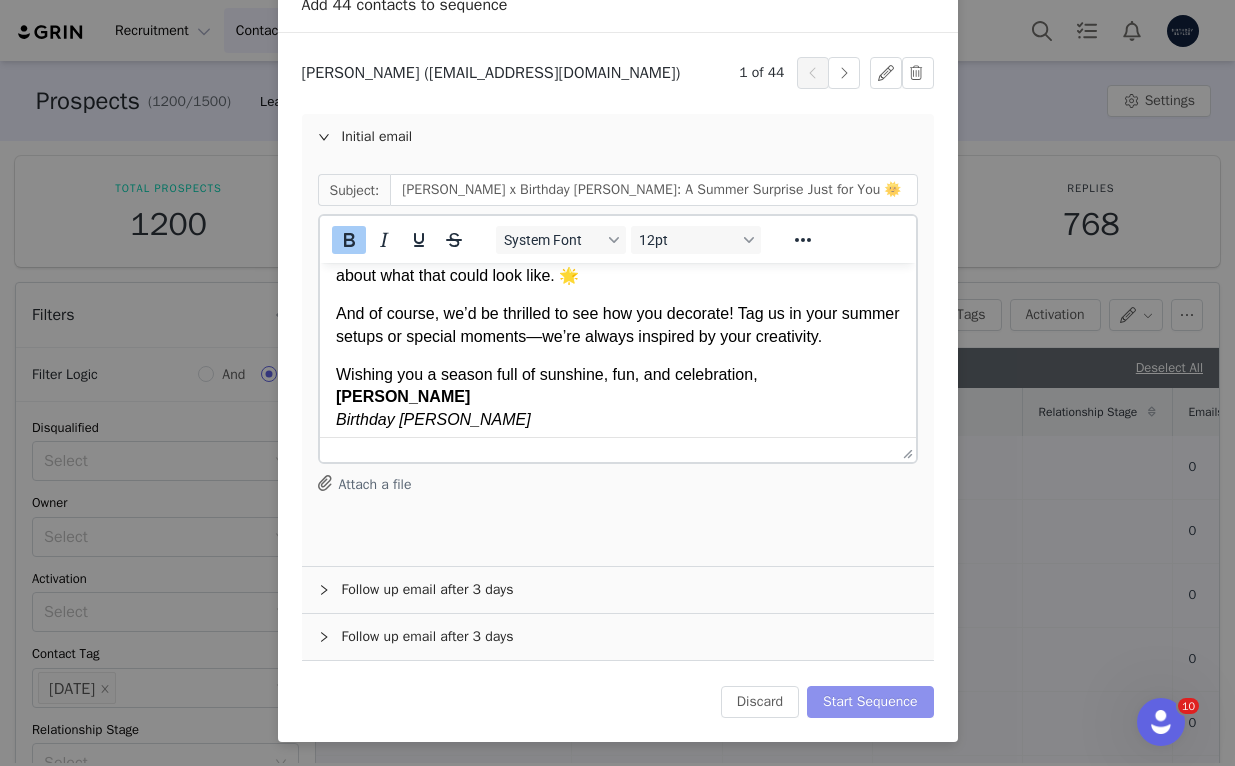 click on "Start Sequence" at bounding box center [870, 702] 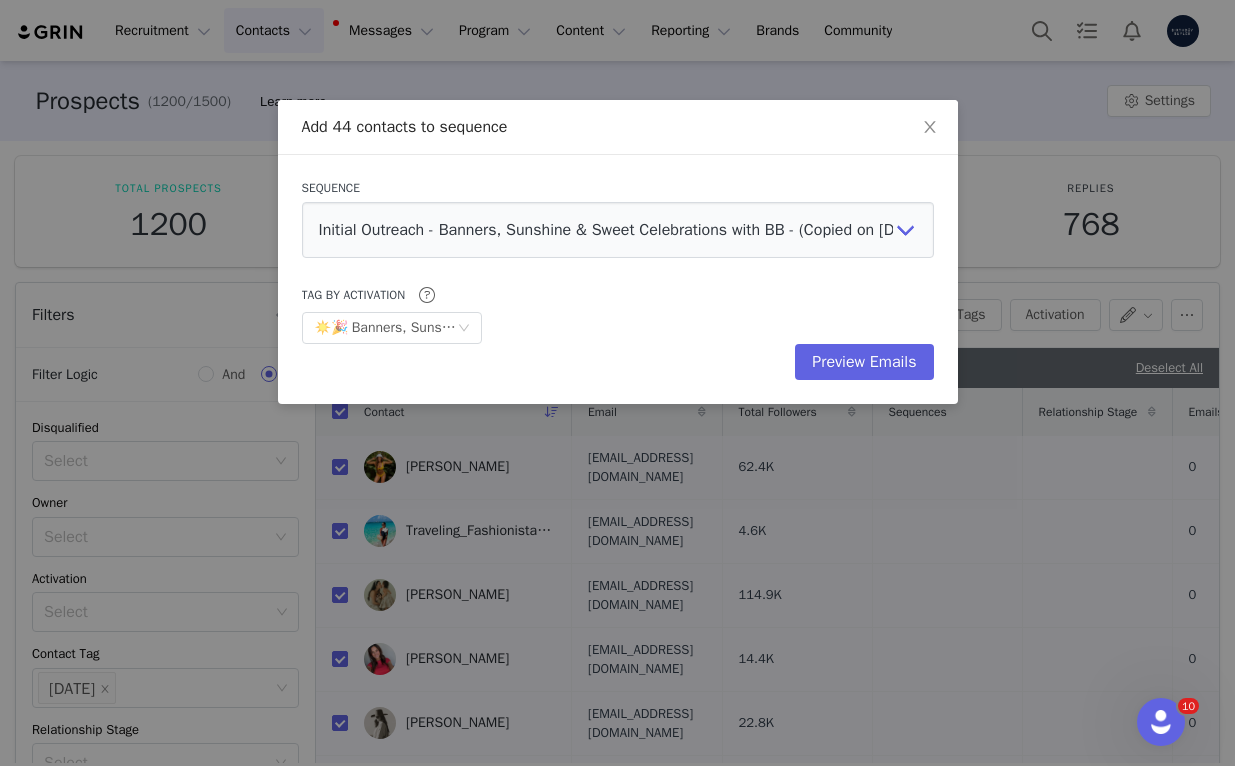 scroll, scrollTop: 0, scrollLeft: 0, axis: both 